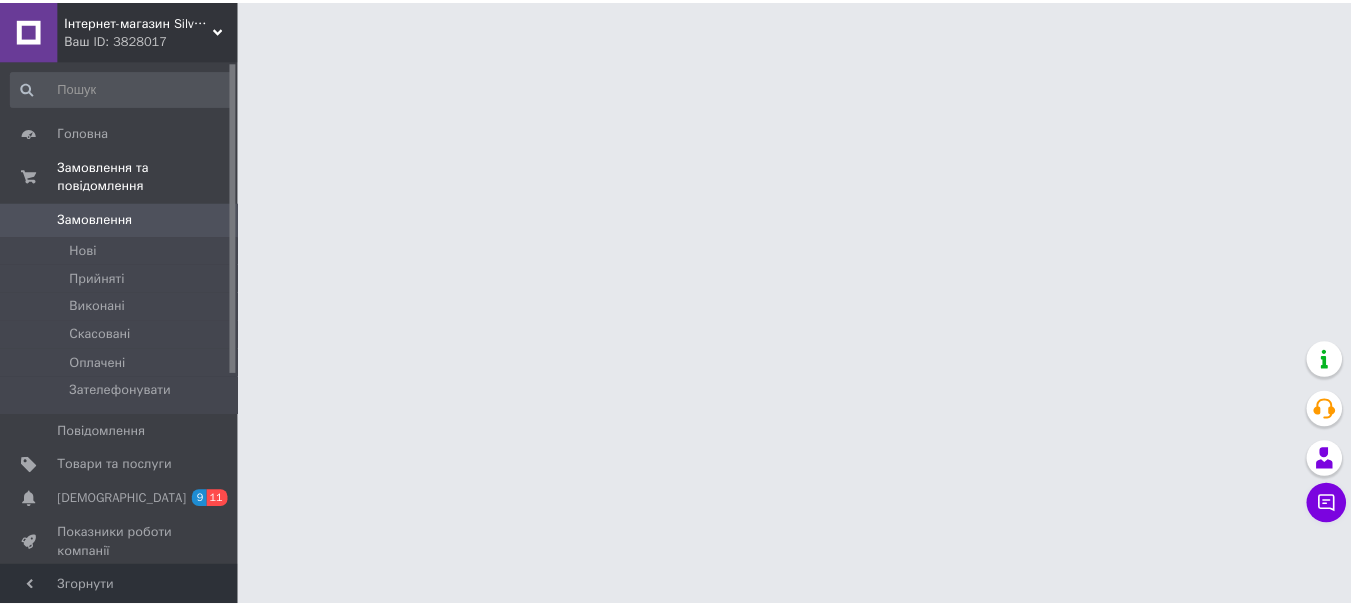 scroll, scrollTop: 0, scrollLeft: 0, axis: both 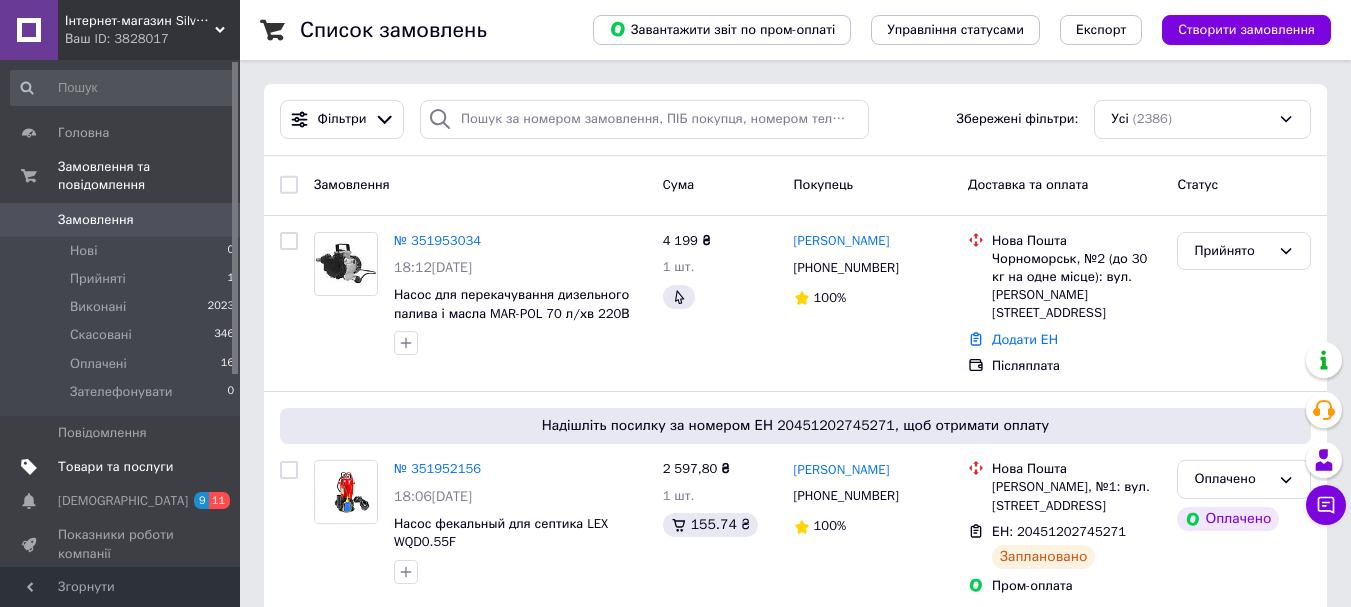 click on "Товари та послуги" at bounding box center [115, 467] 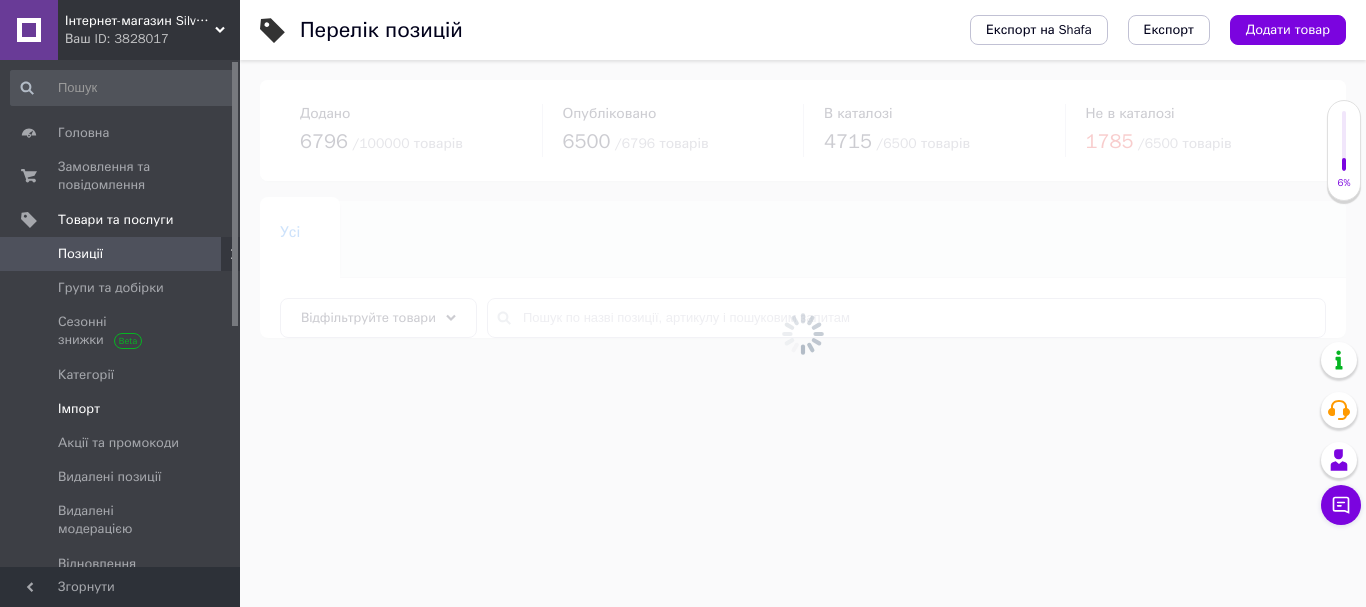 click on "Імпорт" at bounding box center [79, 409] 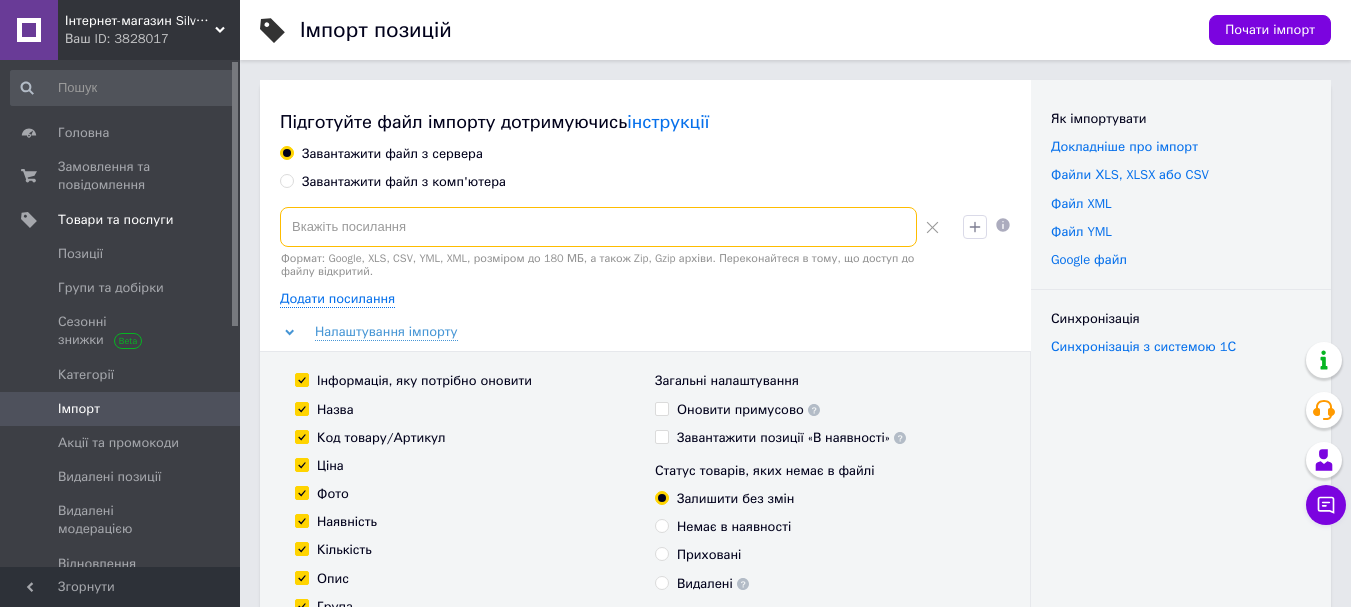 click at bounding box center (598, 227) 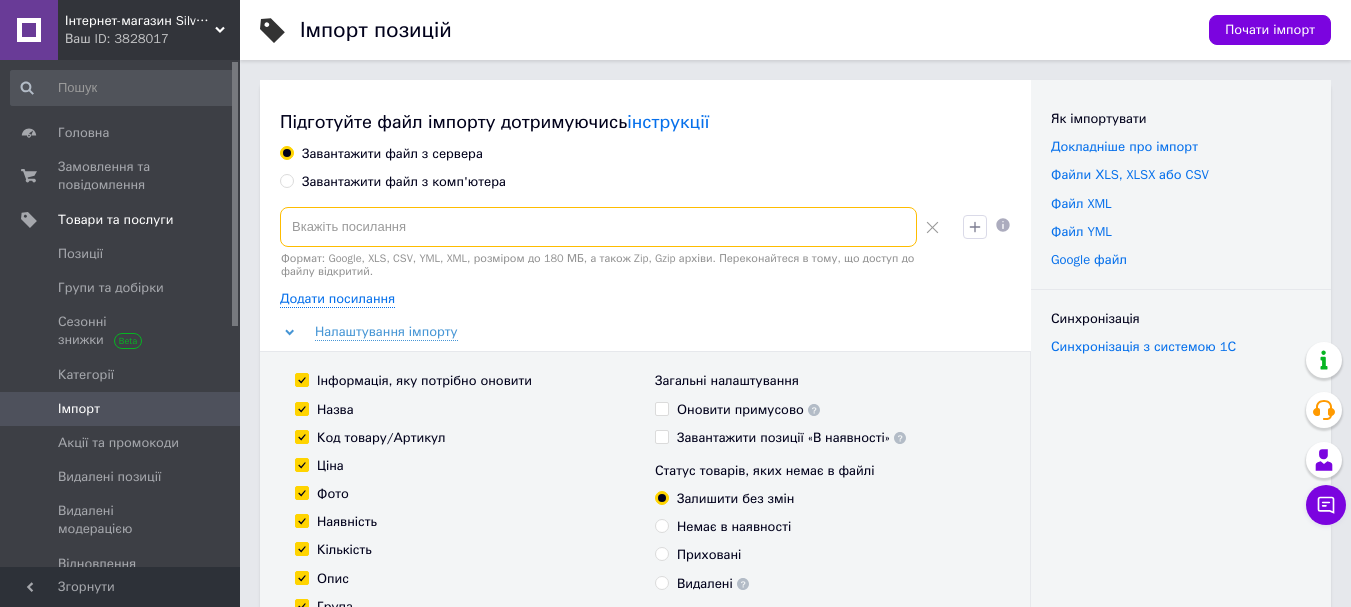 click at bounding box center [598, 227] 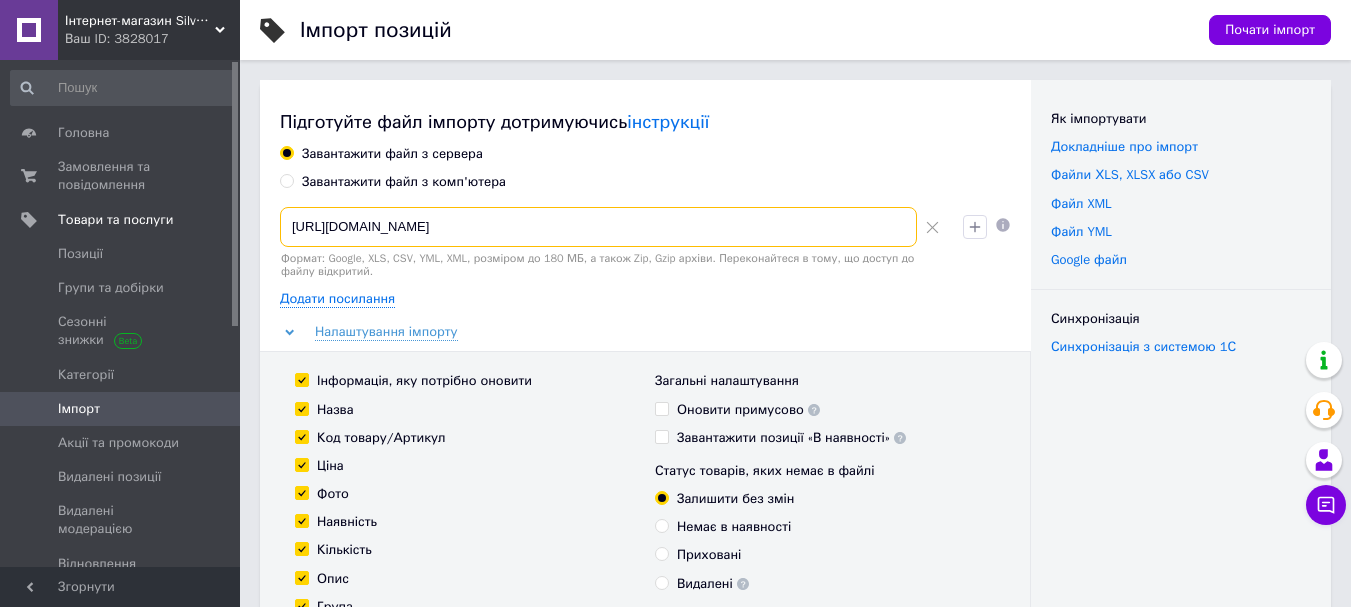 scroll, scrollTop: 0, scrollLeft: 1006, axis: horizontal 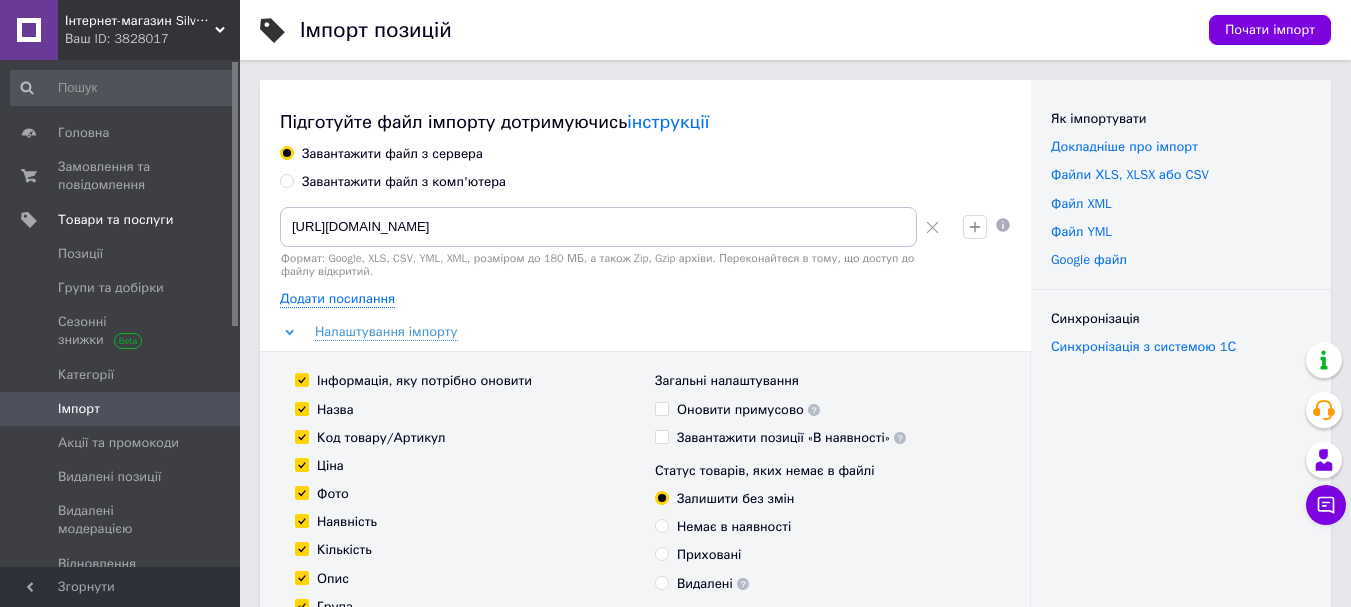 click on "Завантажити файл з комп'ютера" at bounding box center [645, 182] 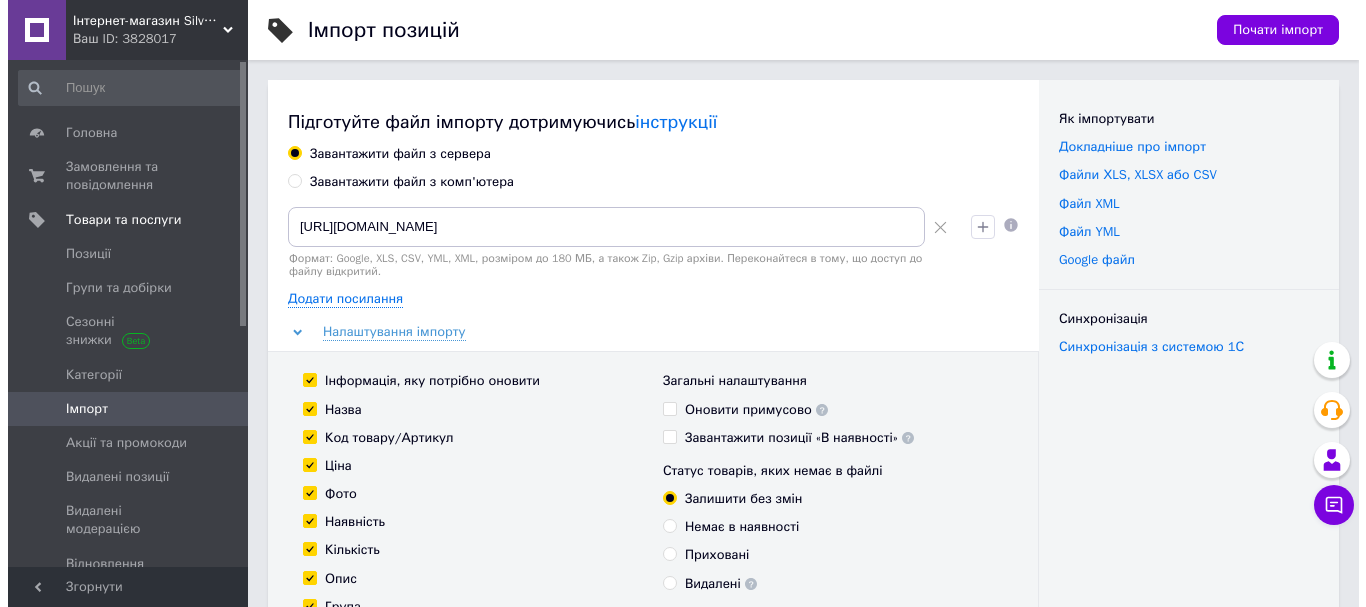 scroll, scrollTop: 0, scrollLeft: 0, axis: both 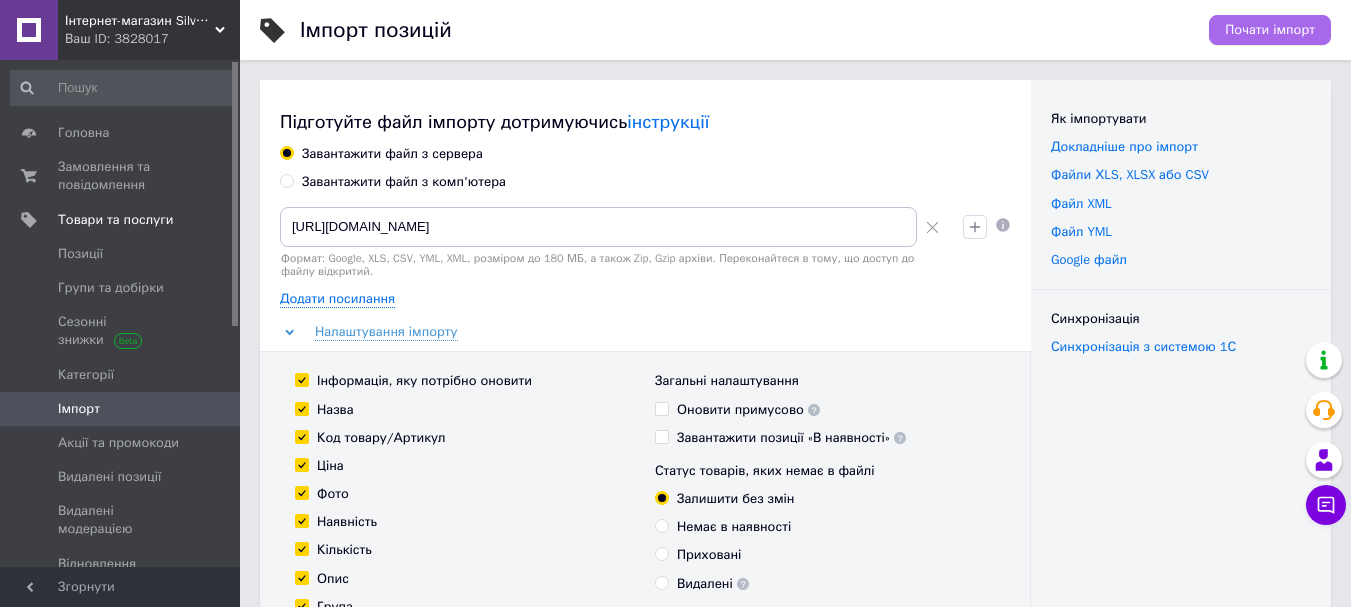 click on "Почати імпорт" at bounding box center [1270, 30] 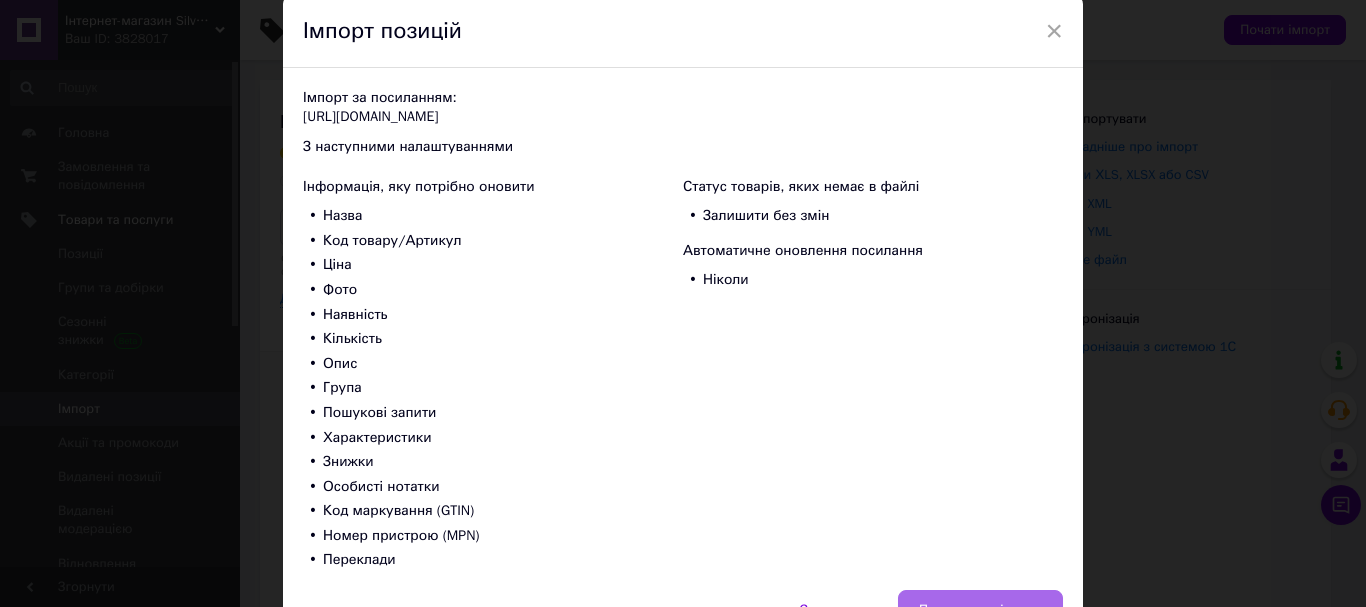 scroll, scrollTop: 187, scrollLeft: 0, axis: vertical 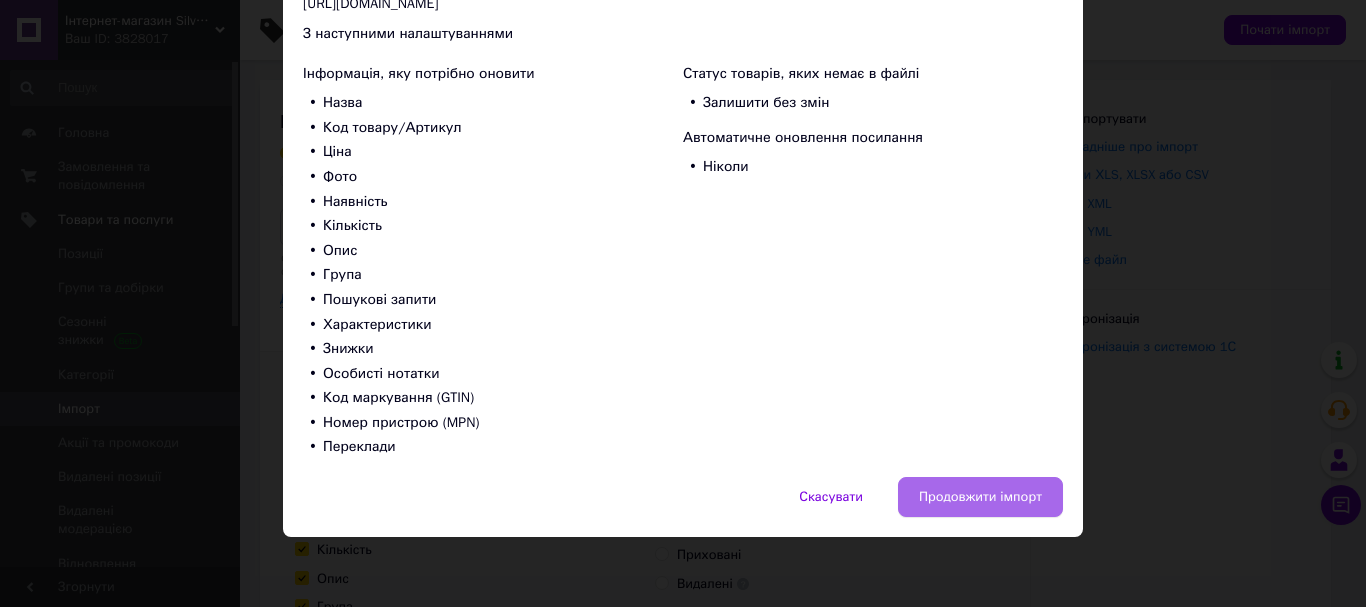 drag, startPoint x: 951, startPoint y: 472, endPoint x: 953, endPoint y: 482, distance: 10.198039 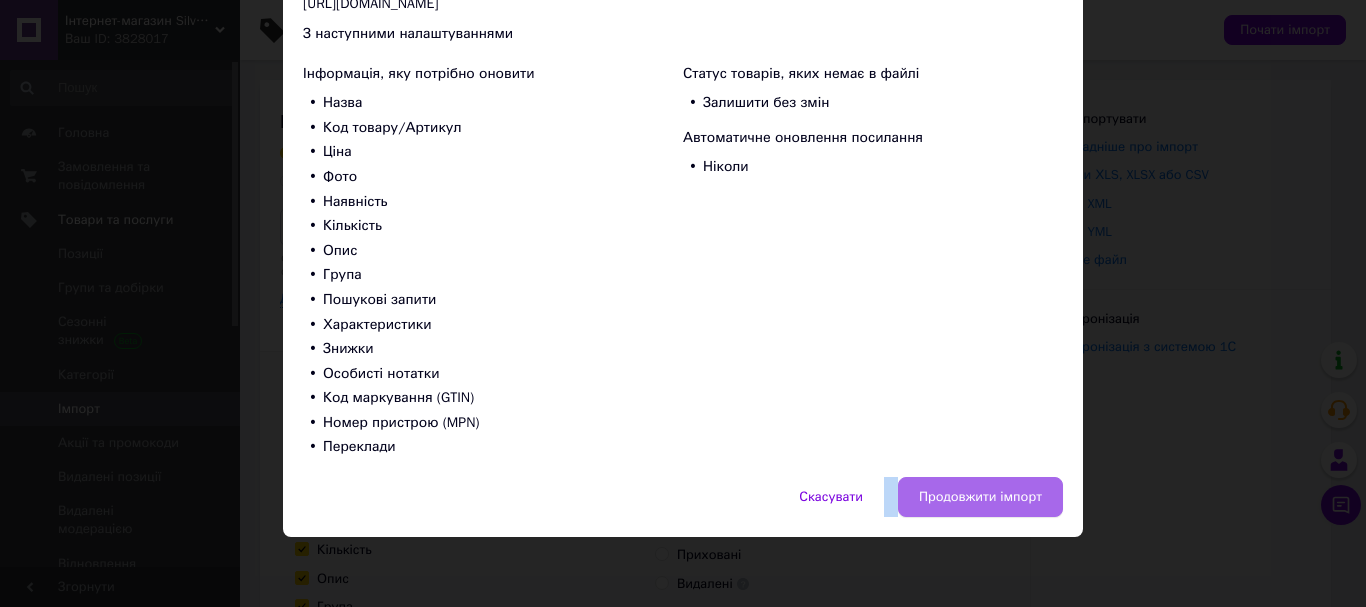 click on "Продовжити імпорт" at bounding box center [980, 497] 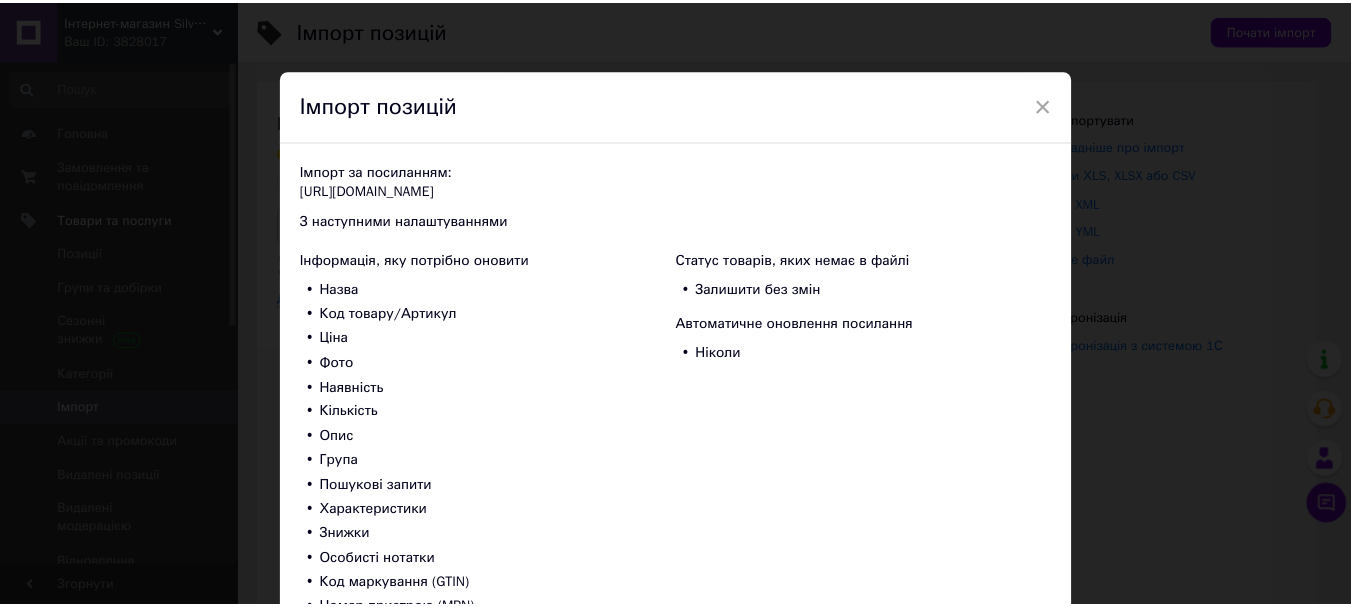 scroll, scrollTop: 0, scrollLeft: 0, axis: both 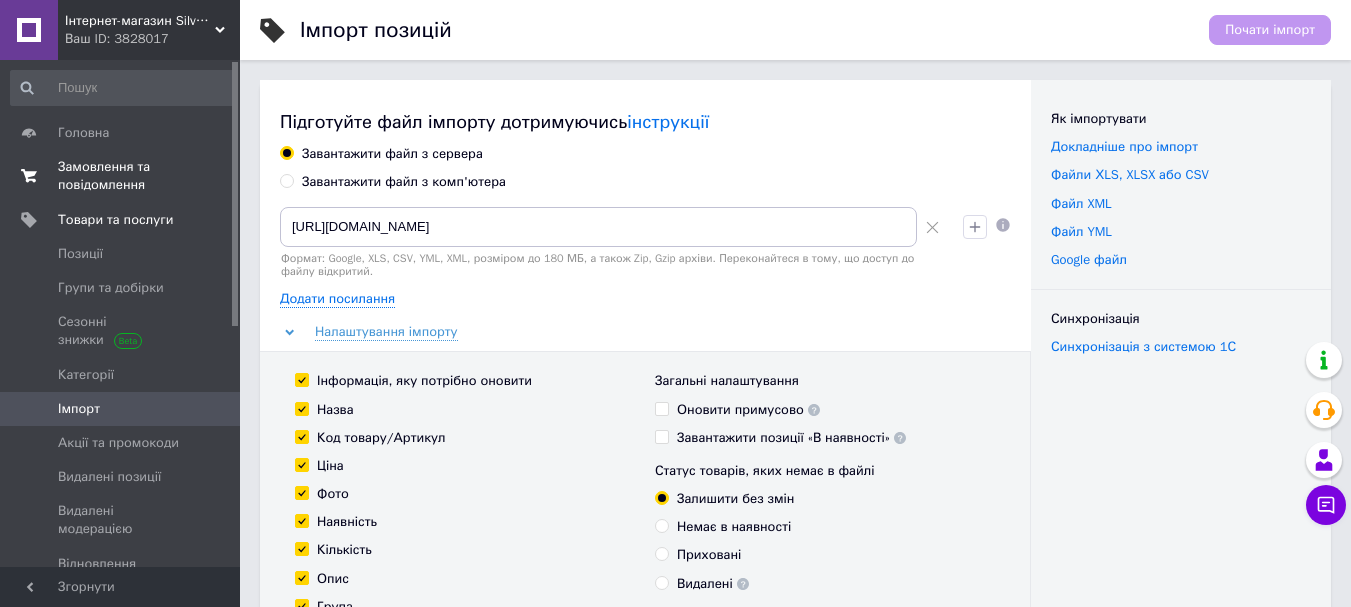 click on "Замовлення та повідомлення" at bounding box center (121, 176) 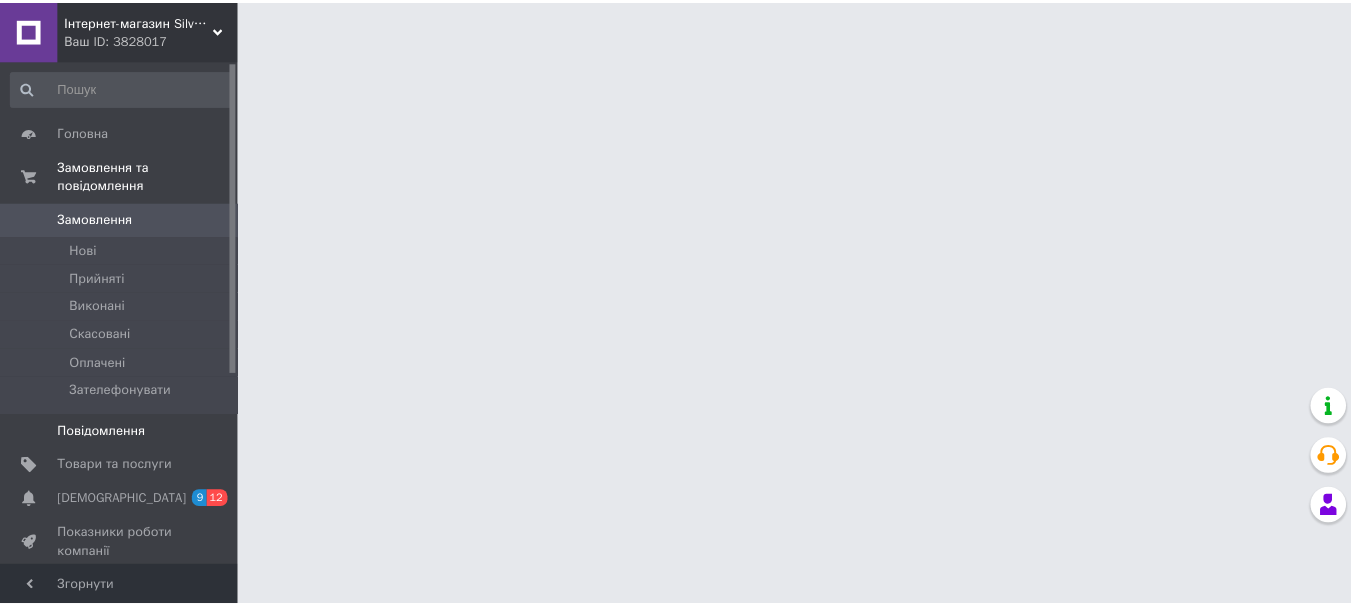 scroll, scrollTop: 0, scrollLeft: 0, axis: both 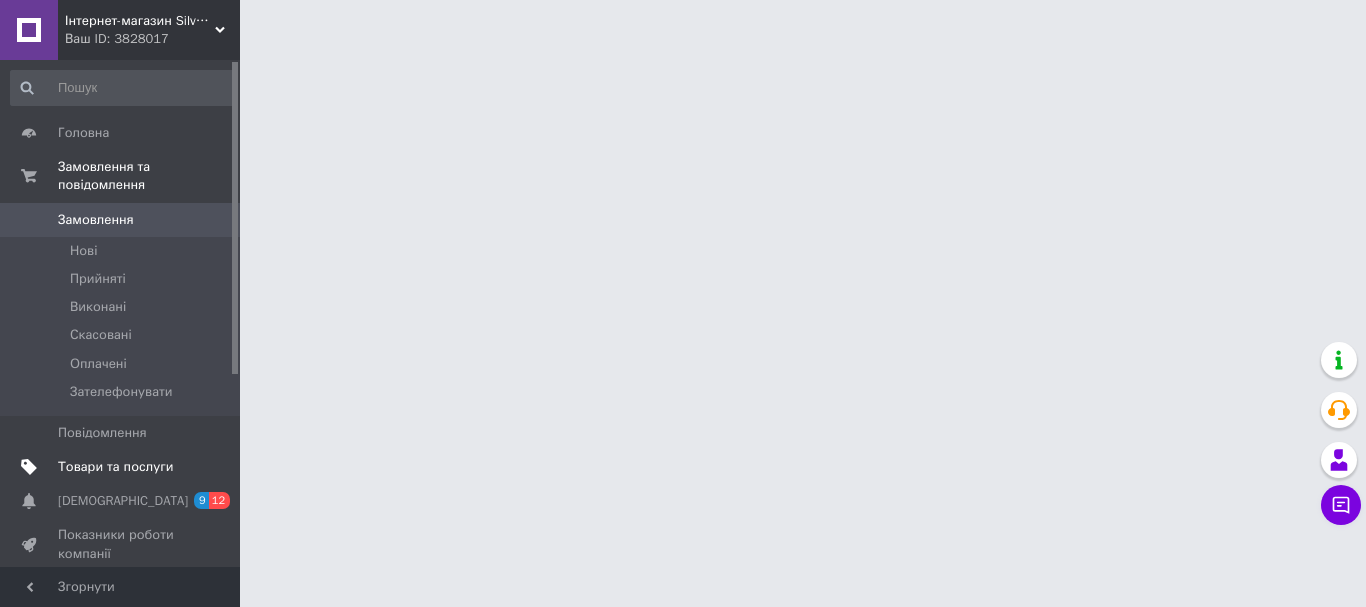 click on "Товари та послуги" at bounding box center [123, 467] 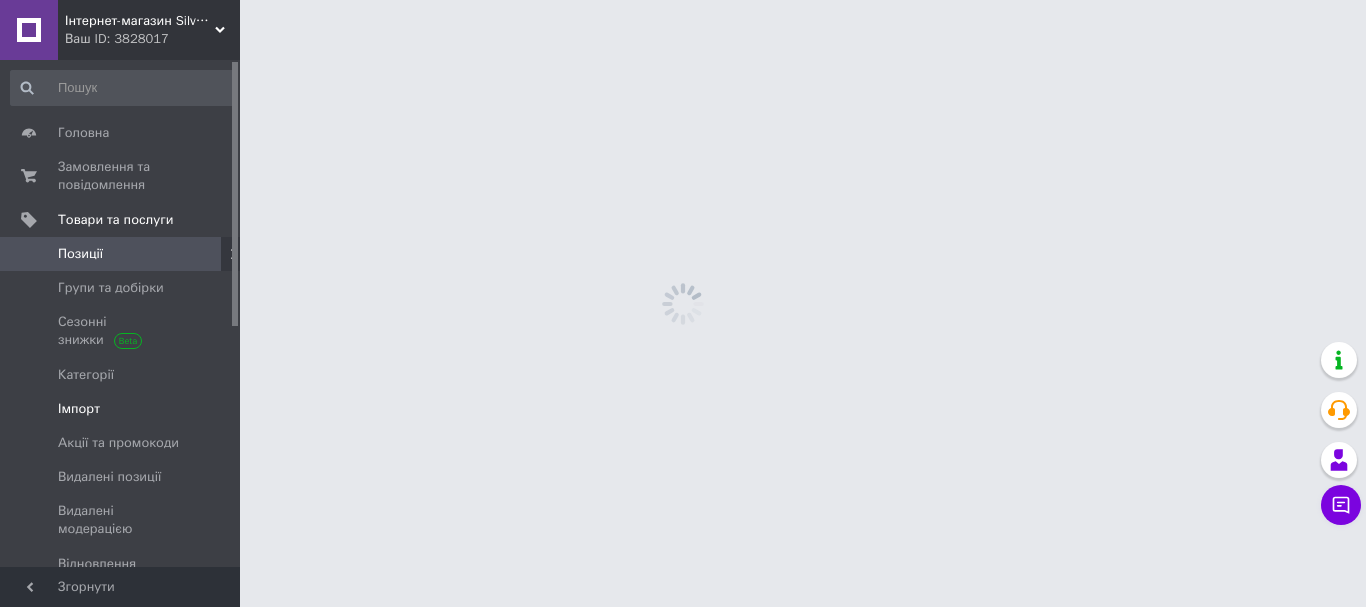 click on "Імпорт" at bounding box center (79, 409) 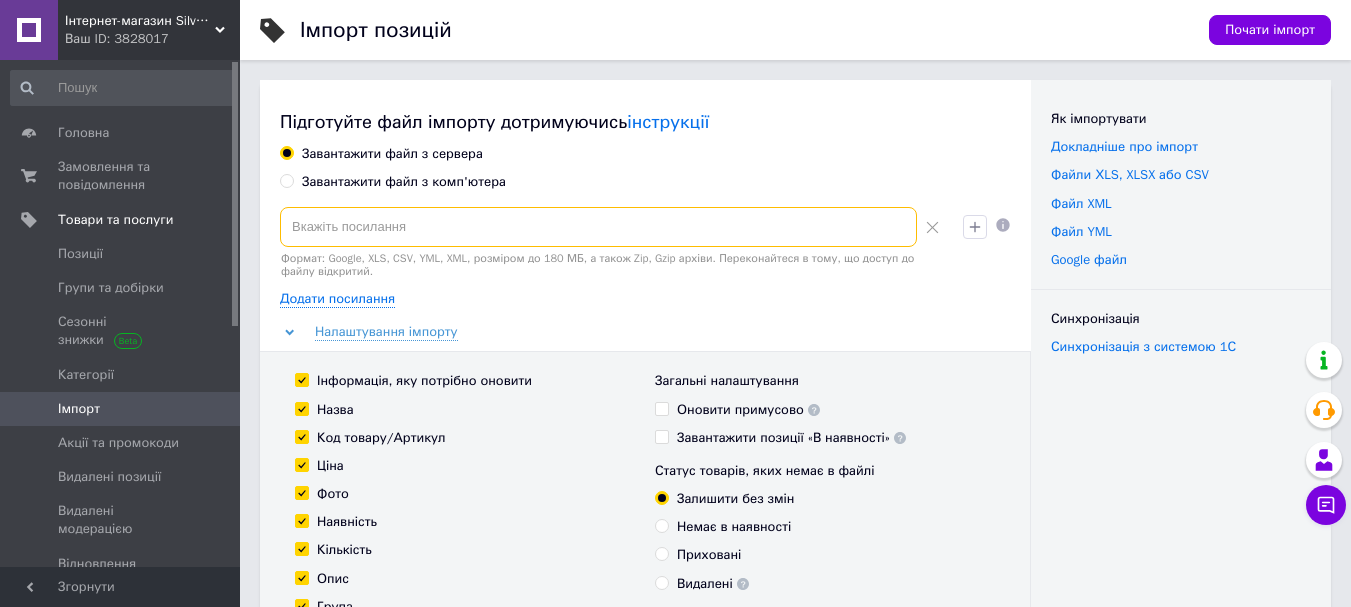 click at bounding box center (598, 227) 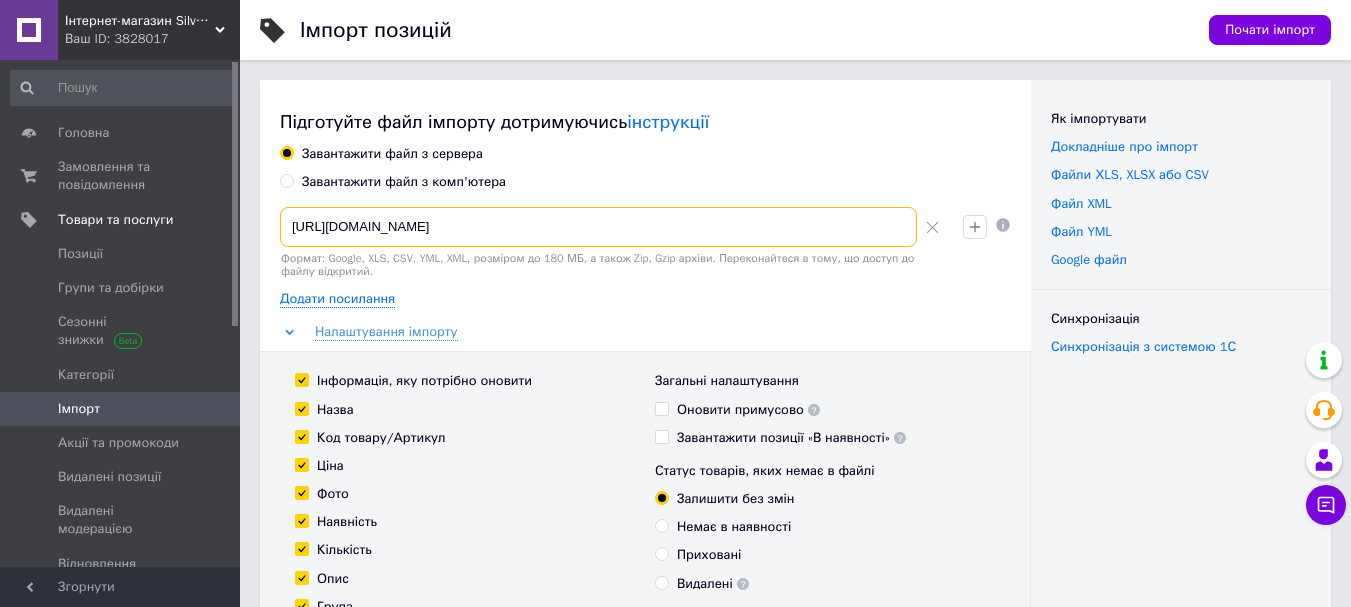 scroll, scrollTop: 0, scrollLeft: 1022, axis: horizontal 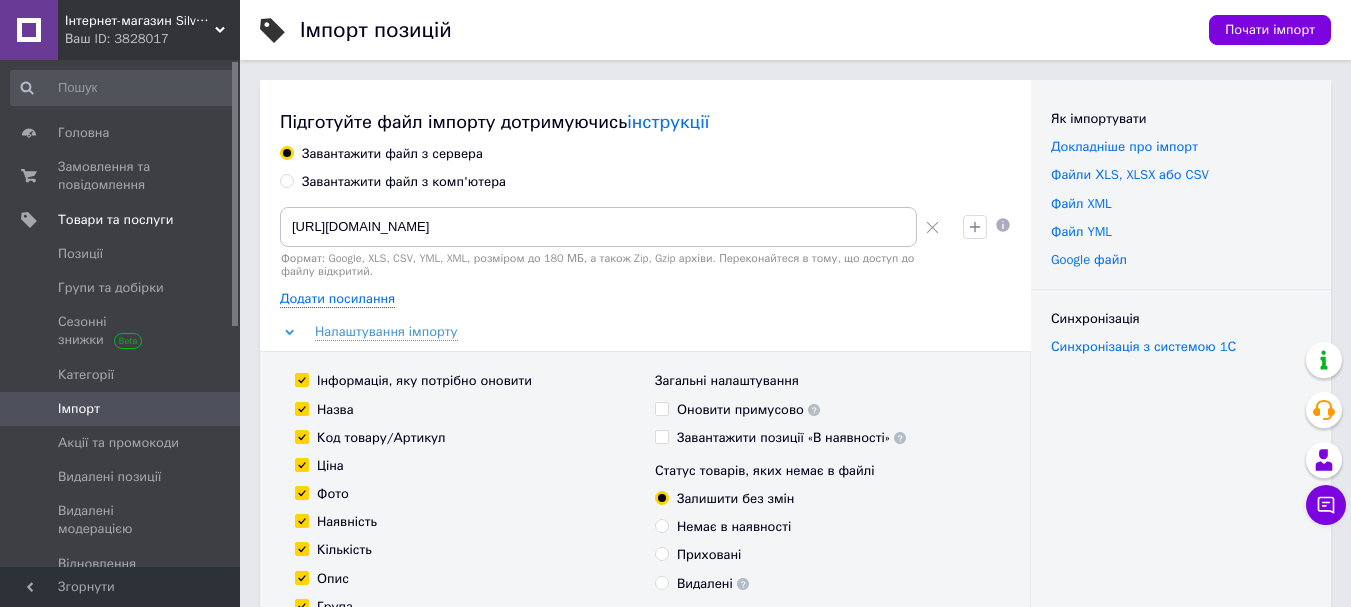 click on "Завантажити файл з сервера" at bounding box center [645, 154] 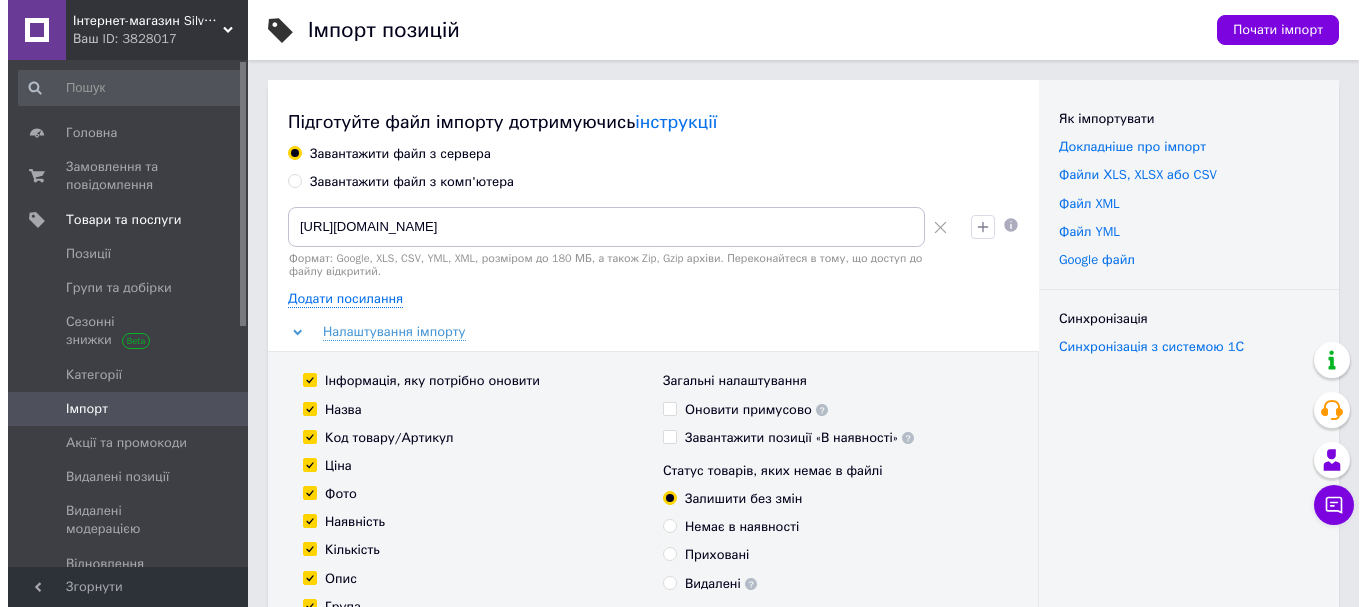 scroll, scrollTop: 0, scrollLeft: 0, axis: both 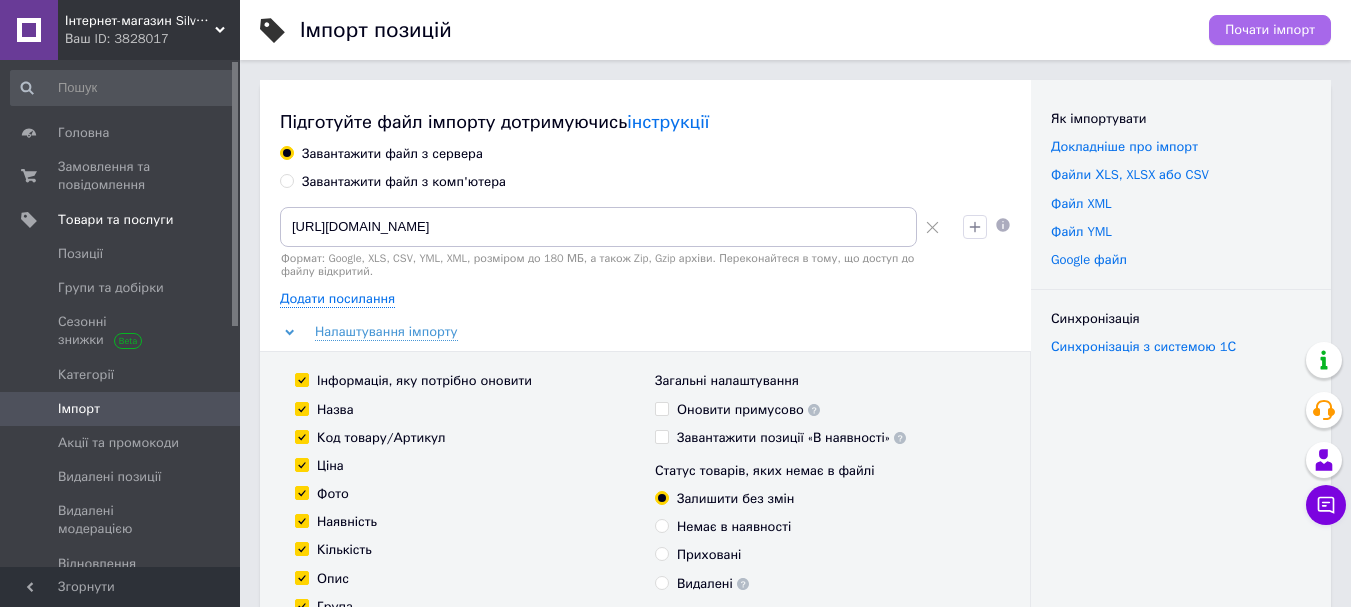 click on "Почати імпорт" at bounding box center (1270, 30) 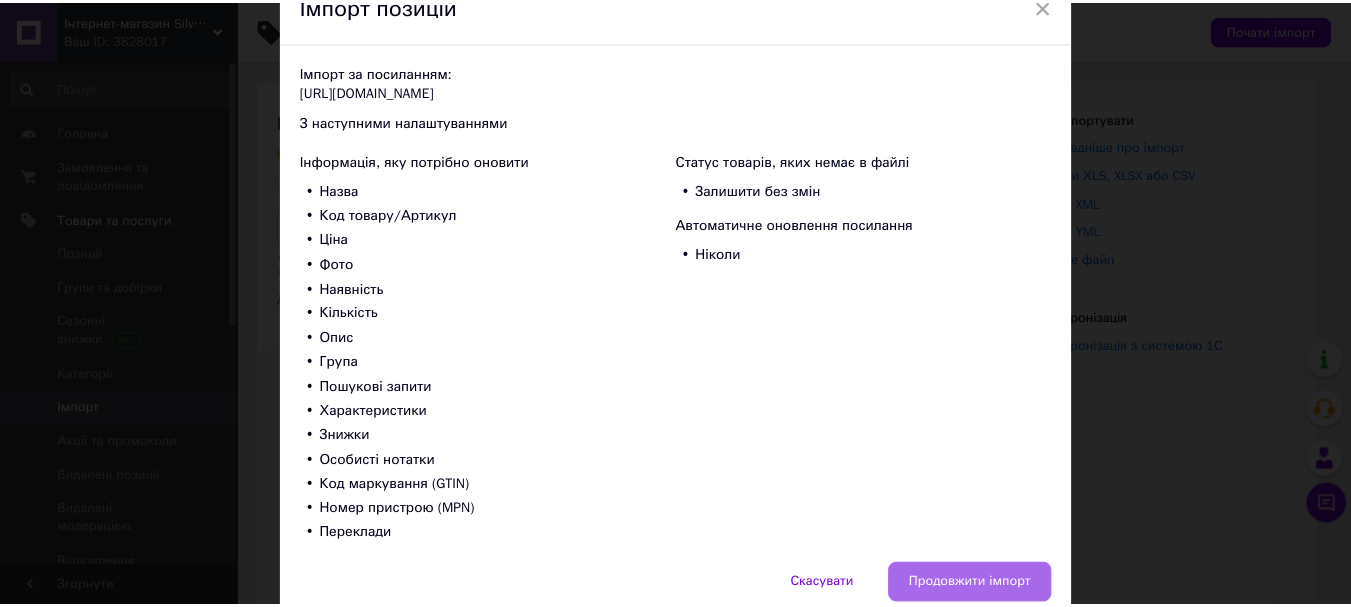 scroll, scrollTop: 187, scrollLeft: 0, axis: vertical 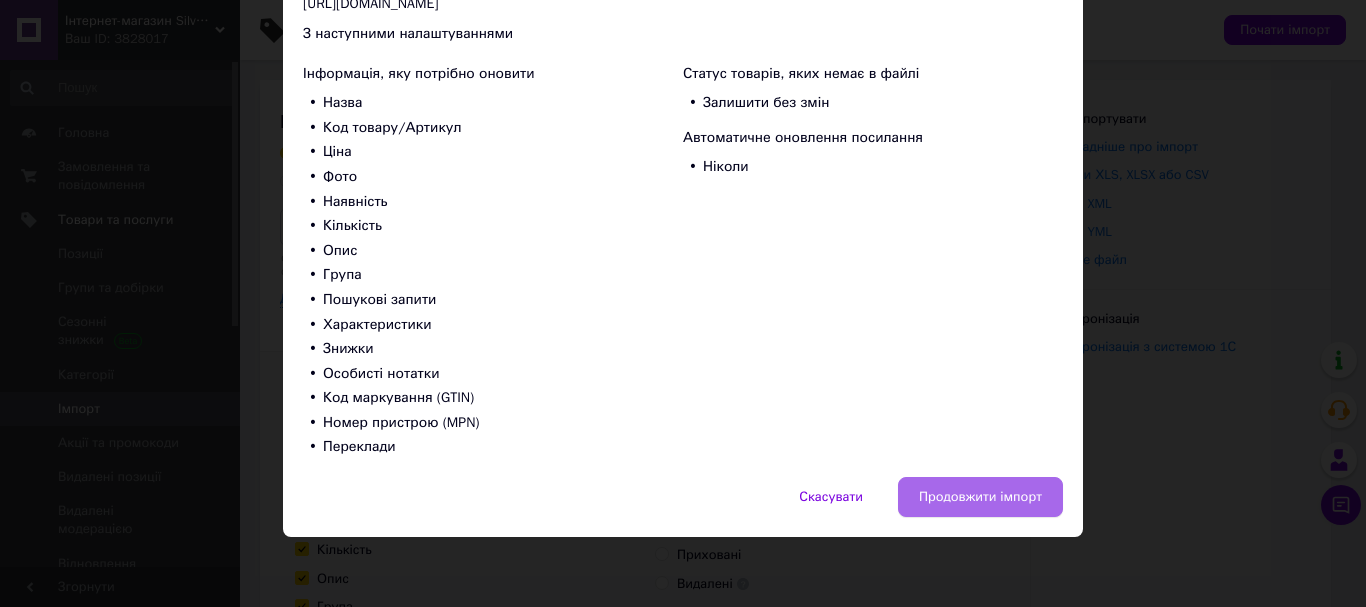 click on "Продовжити імпорт" at bounding box center [980, 497] 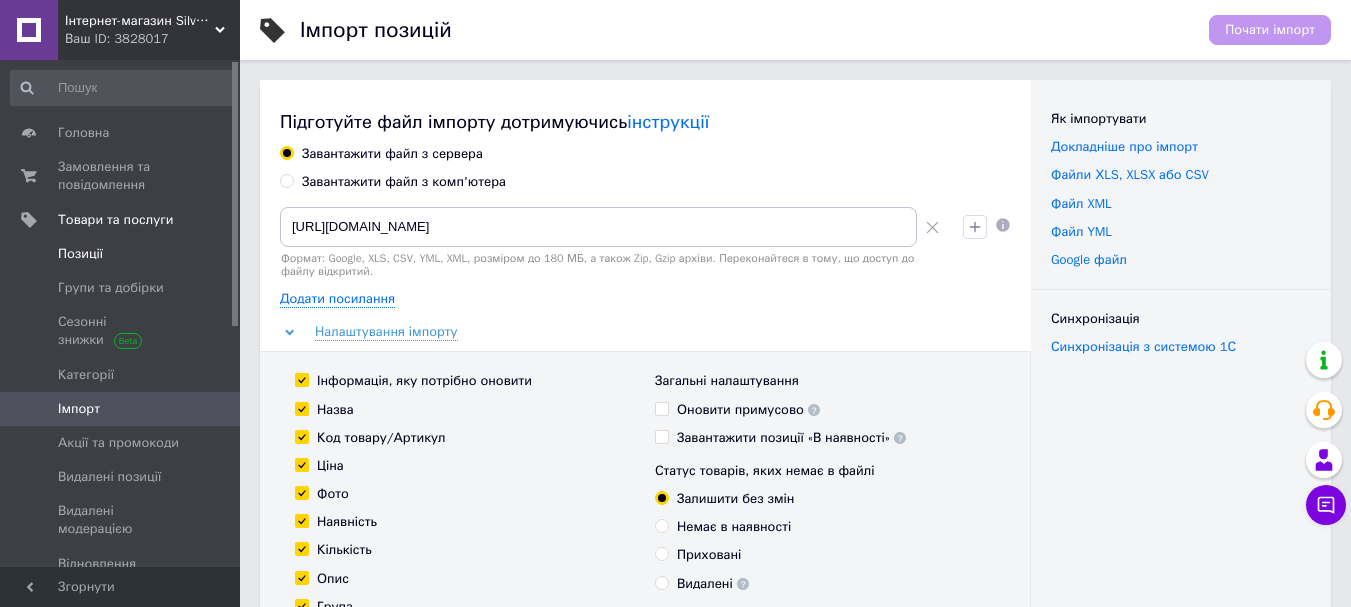 click on "Позиції" at bounding box center [121, 254] 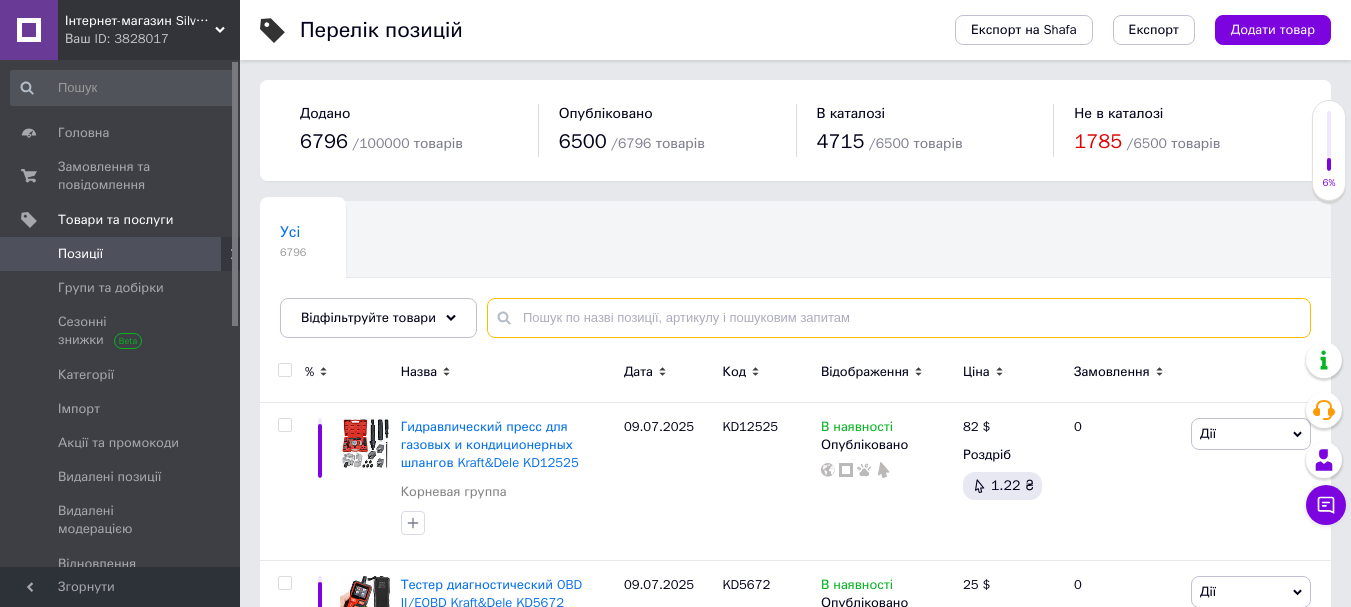 click at bounding box center [899, 318] 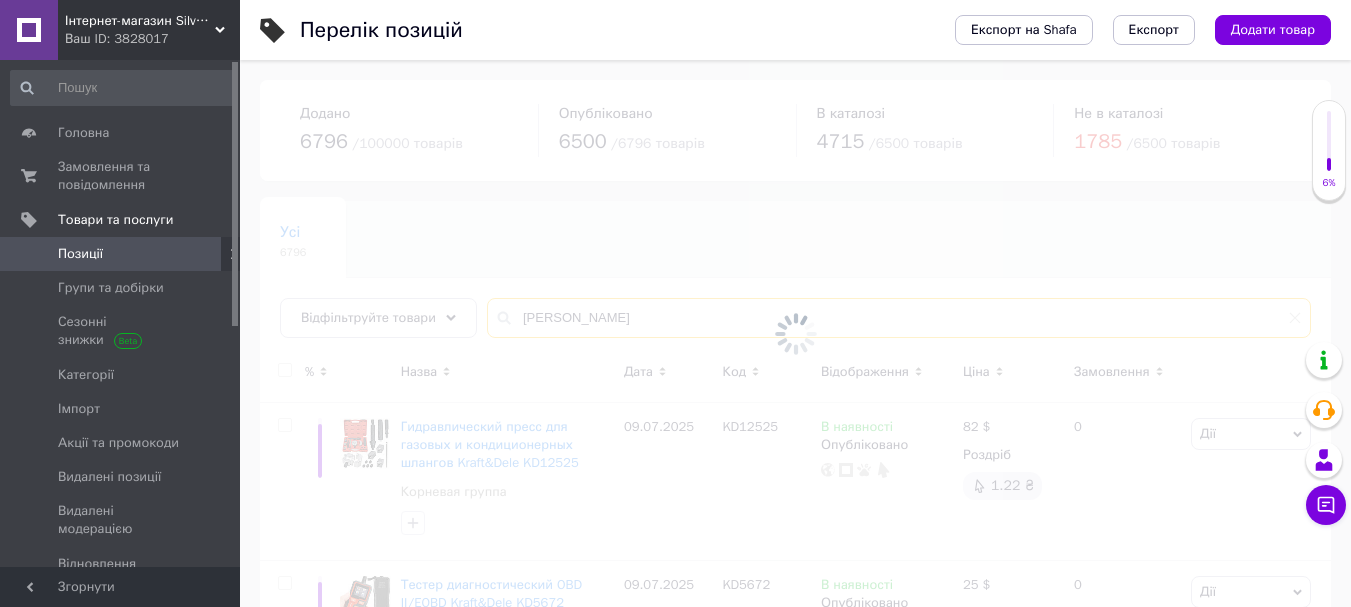type on "[PERSON_NAME]" 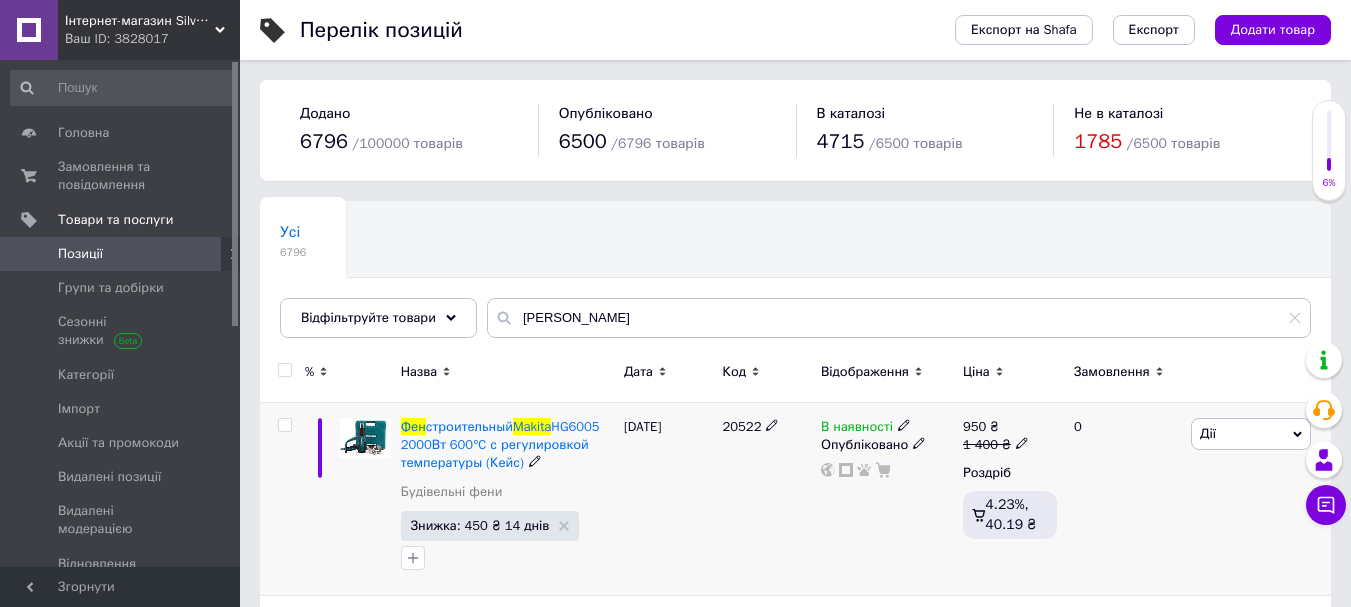 click 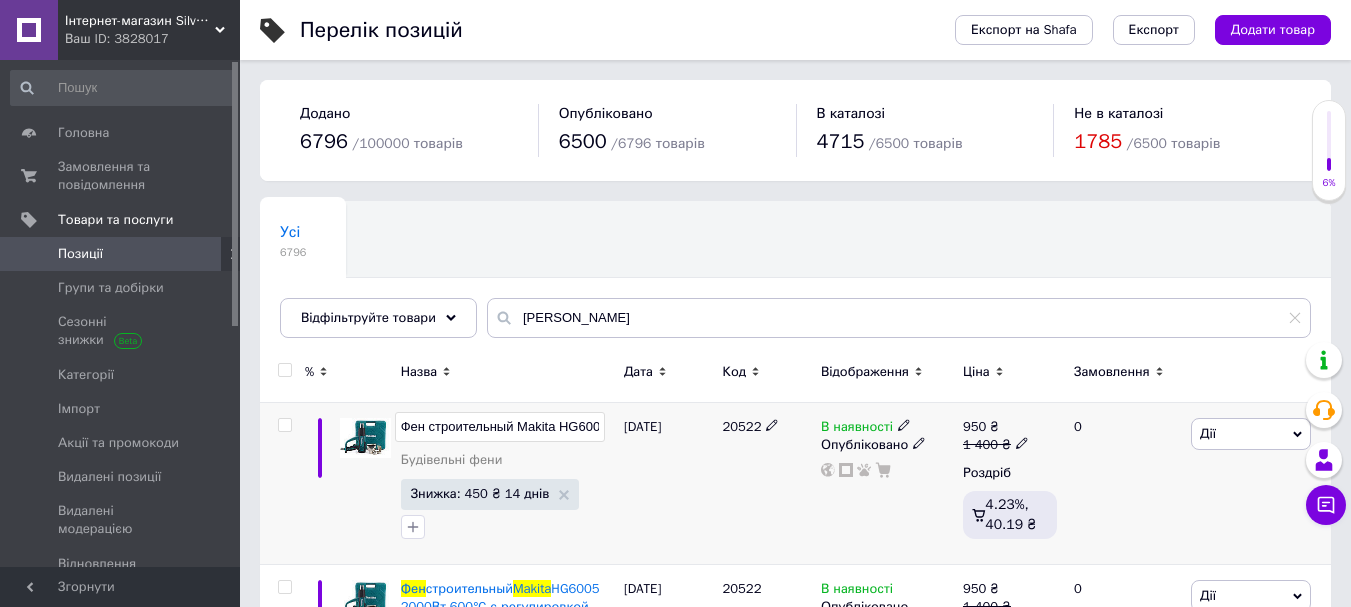 scroll, scrollTop: 0, scrollLeft: 315, axis: horizontal 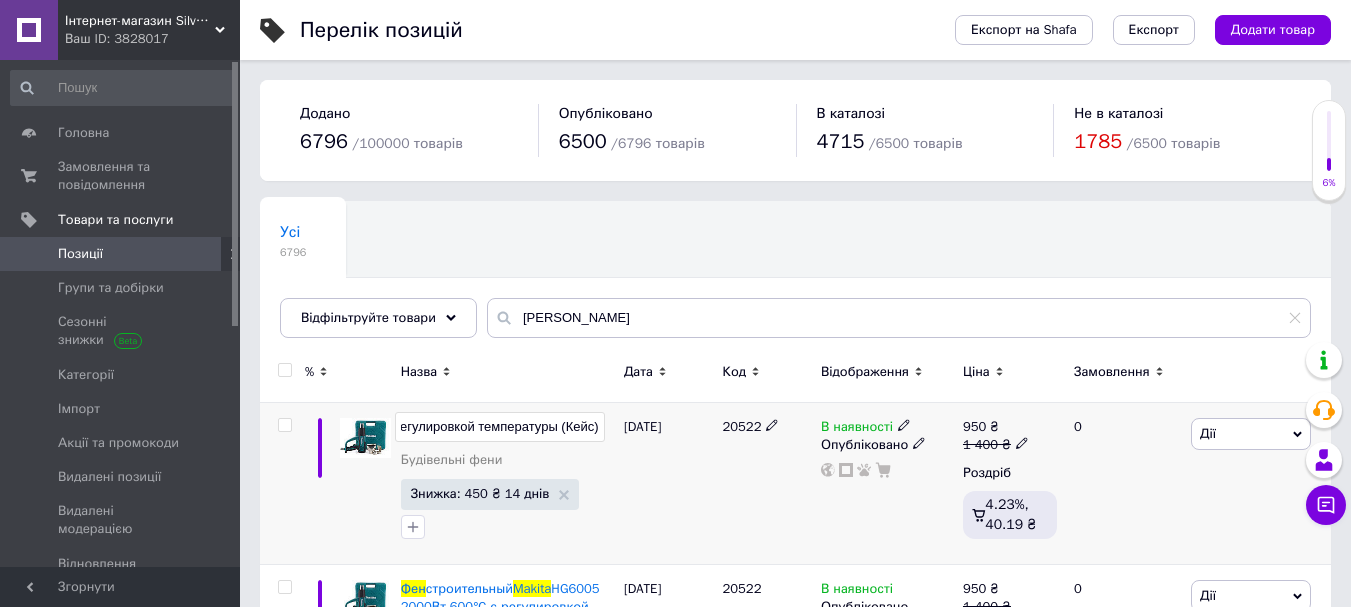 click on "Фен строительный Makita HG6005 2000Вт 600°C с регулировкой температуры (Кейс)" at bounding box center [500, 427] 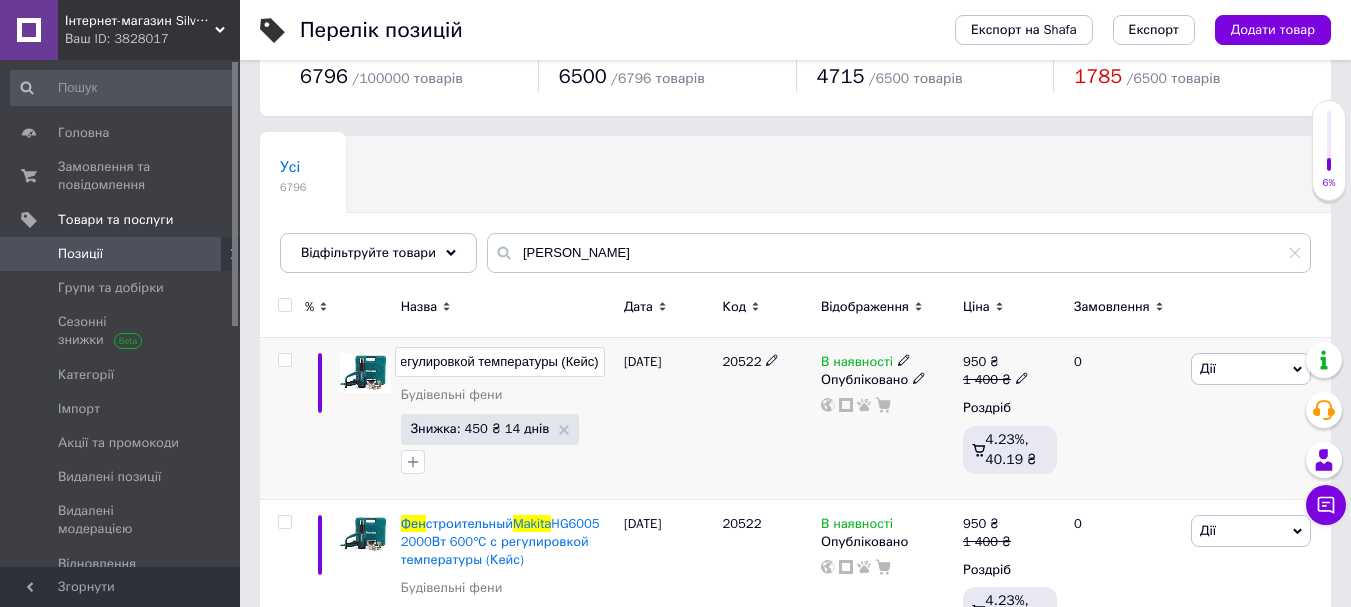 scroll, scrollTop: 100, scrollLeft: 0, axis: vertical 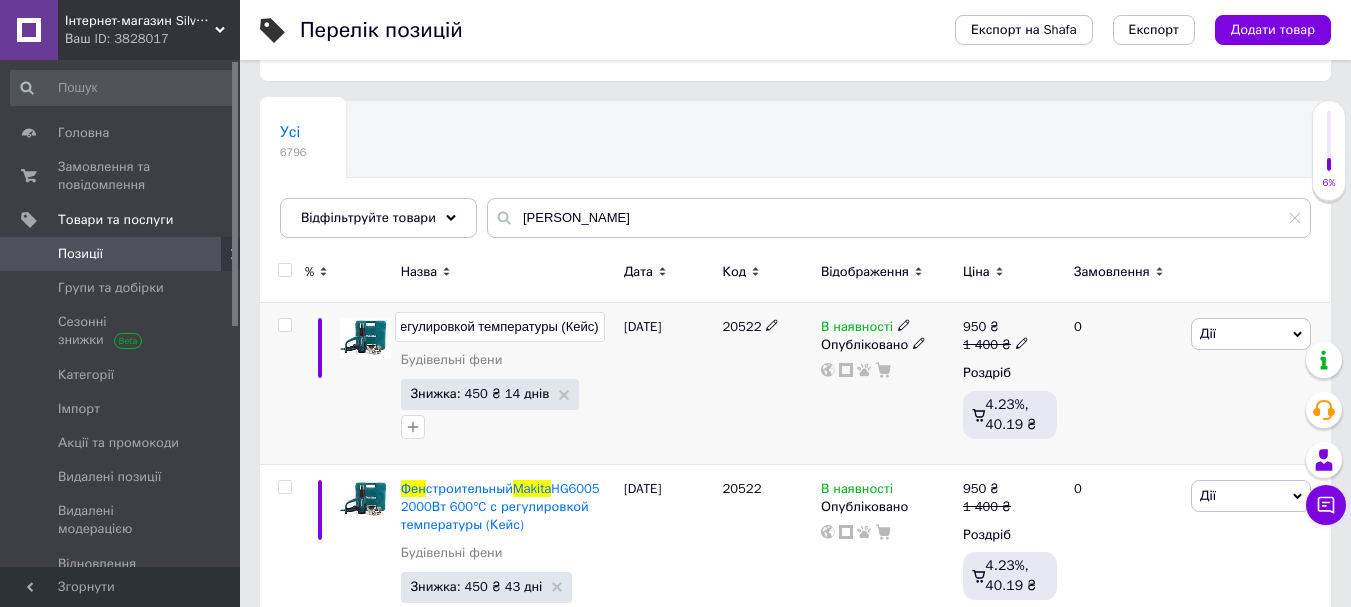 click on "[DATE]" at bounding box center [668, 384] 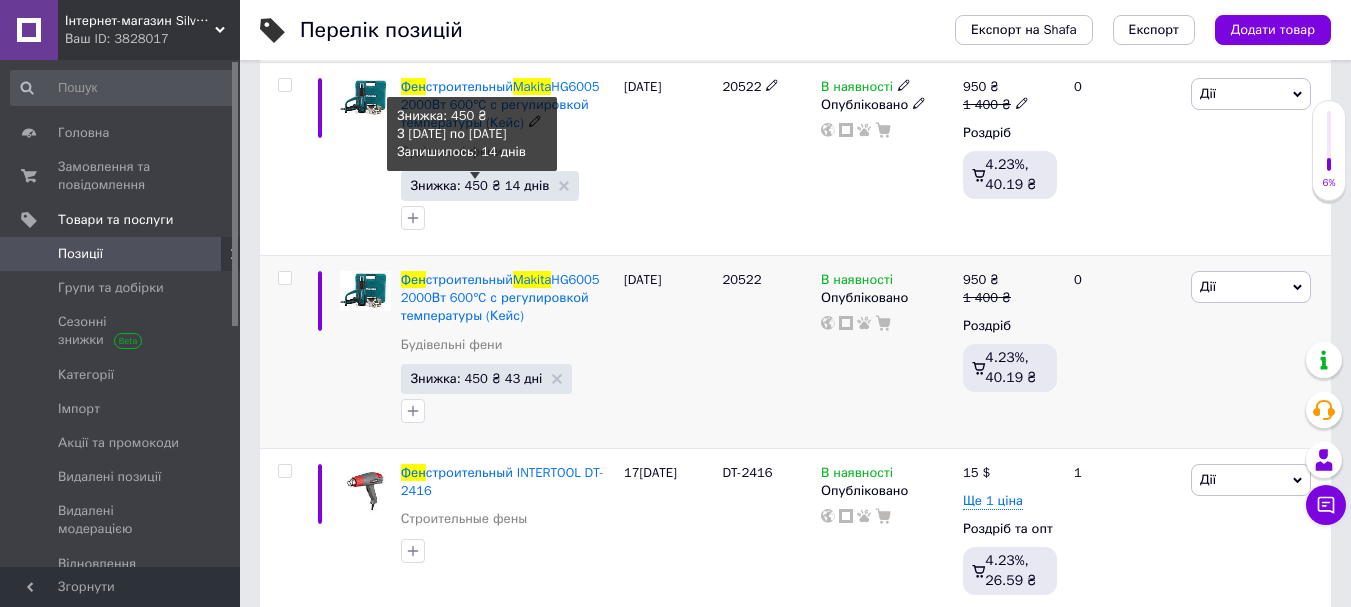scroll, scrollTop: 400, scrollLeft: 0, axis: vertical 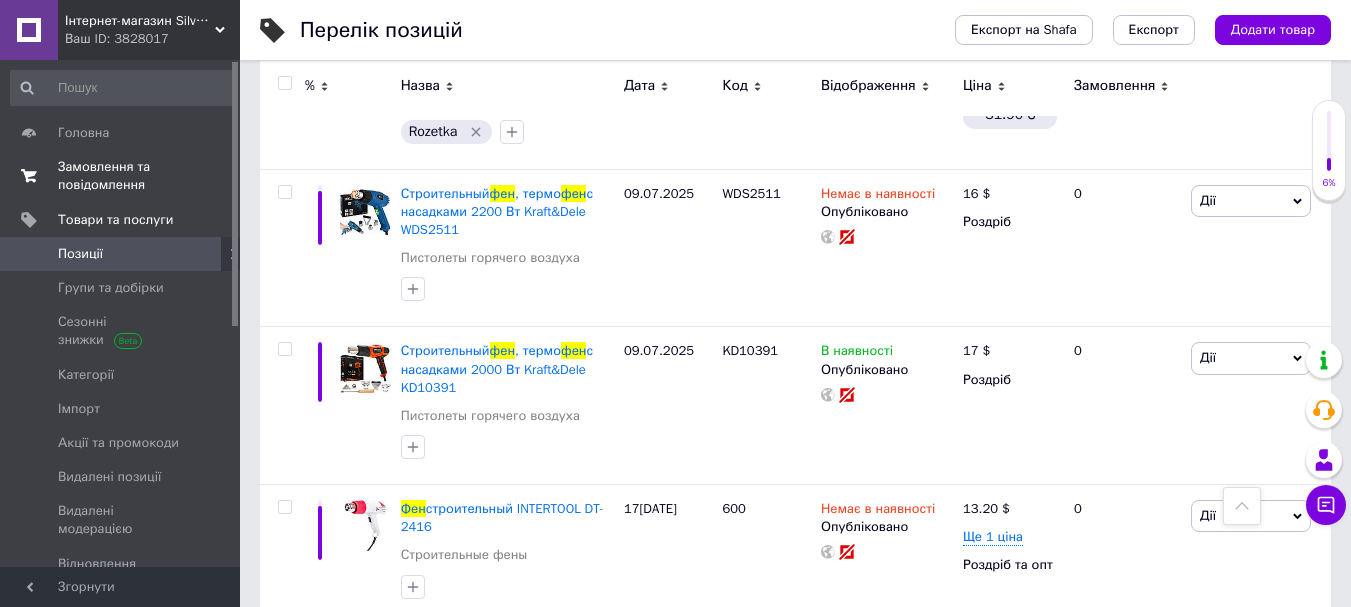 click on "Замовлення та повідомлення" at bounding box center [121, 176] 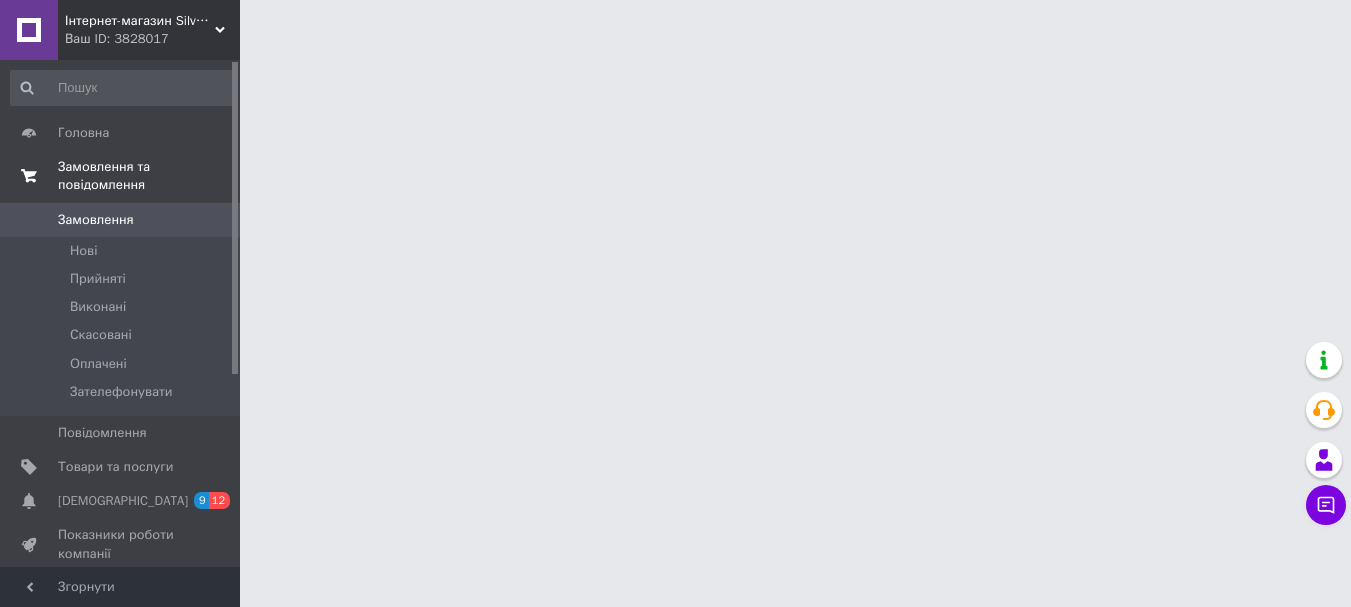scroll, scrollTop: 0, scrollLeft: 0, axis: both 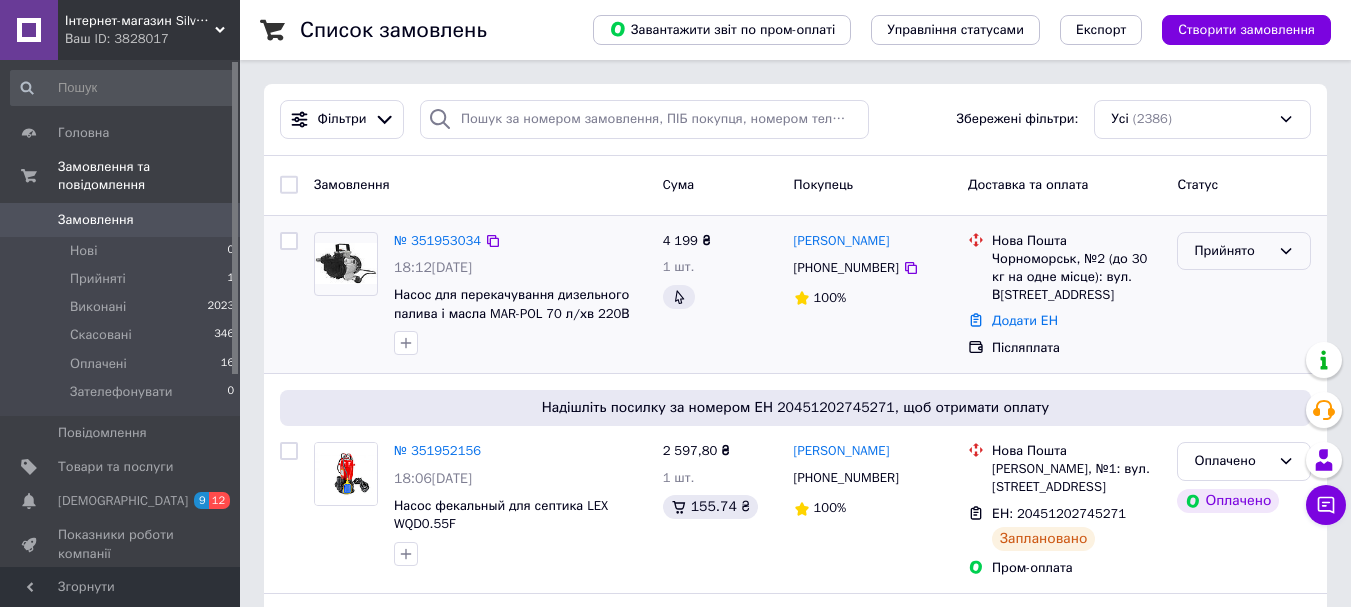click on "Прийнято" at bounding box center [1232, 251] 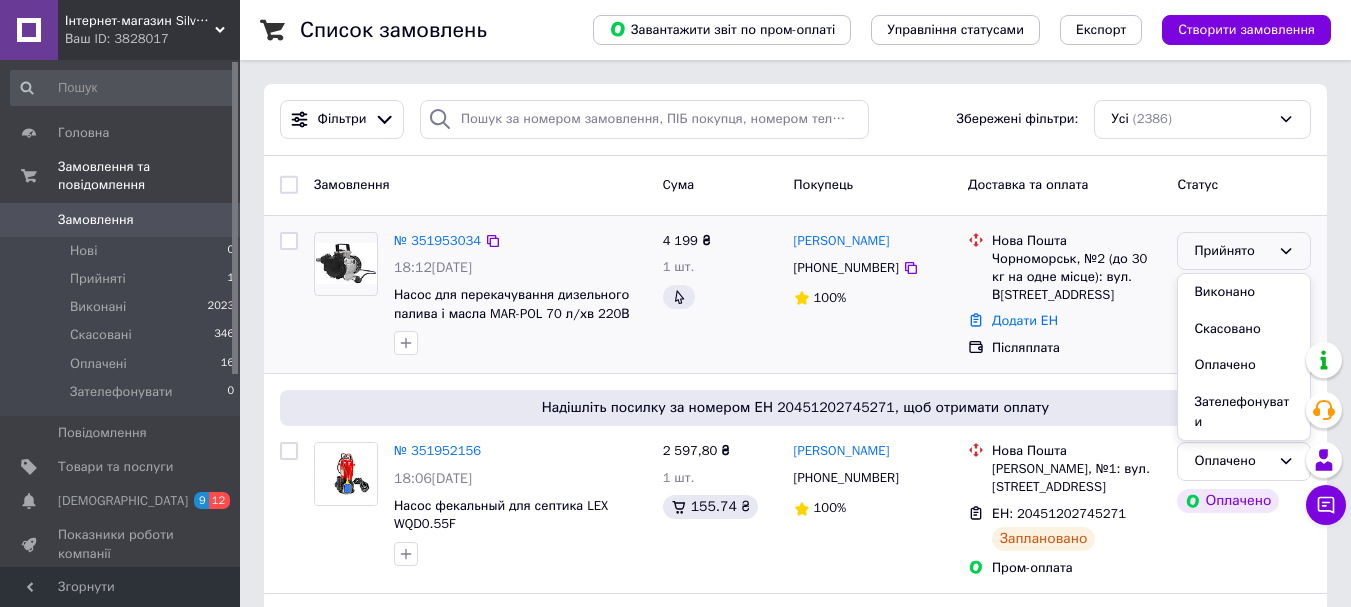 click on "Виконано" at bounding box center [1244, 292] 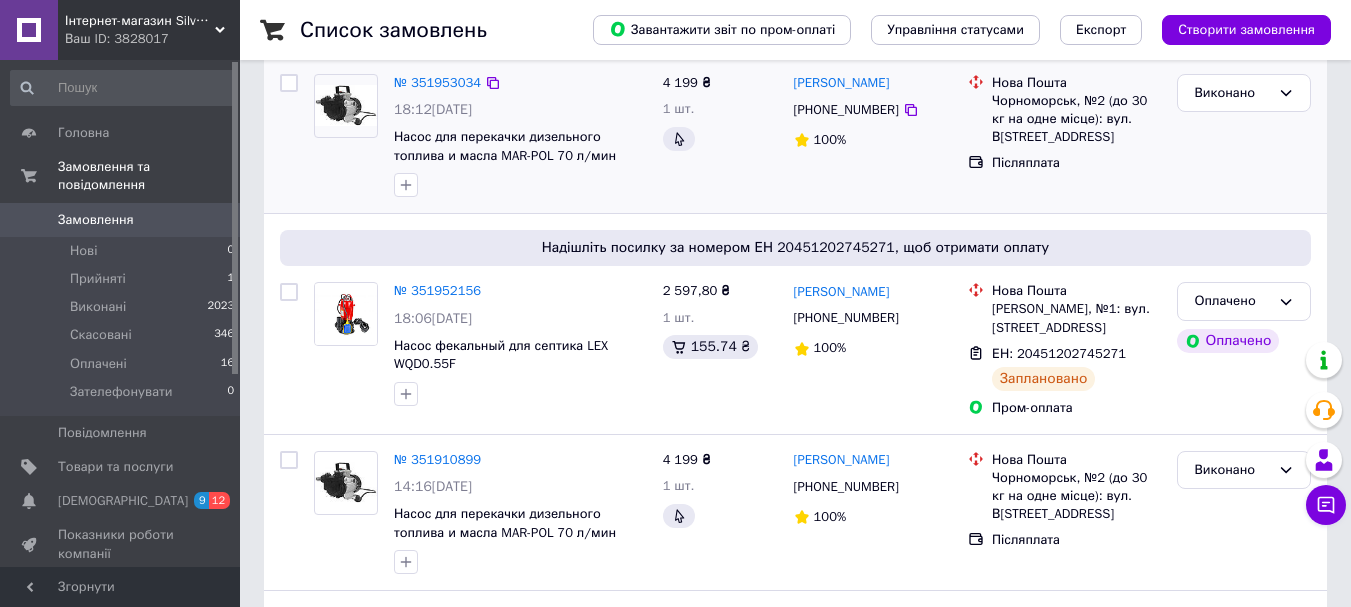 scroll, scrollTop: 0, scrollLeft: 0, axis: both 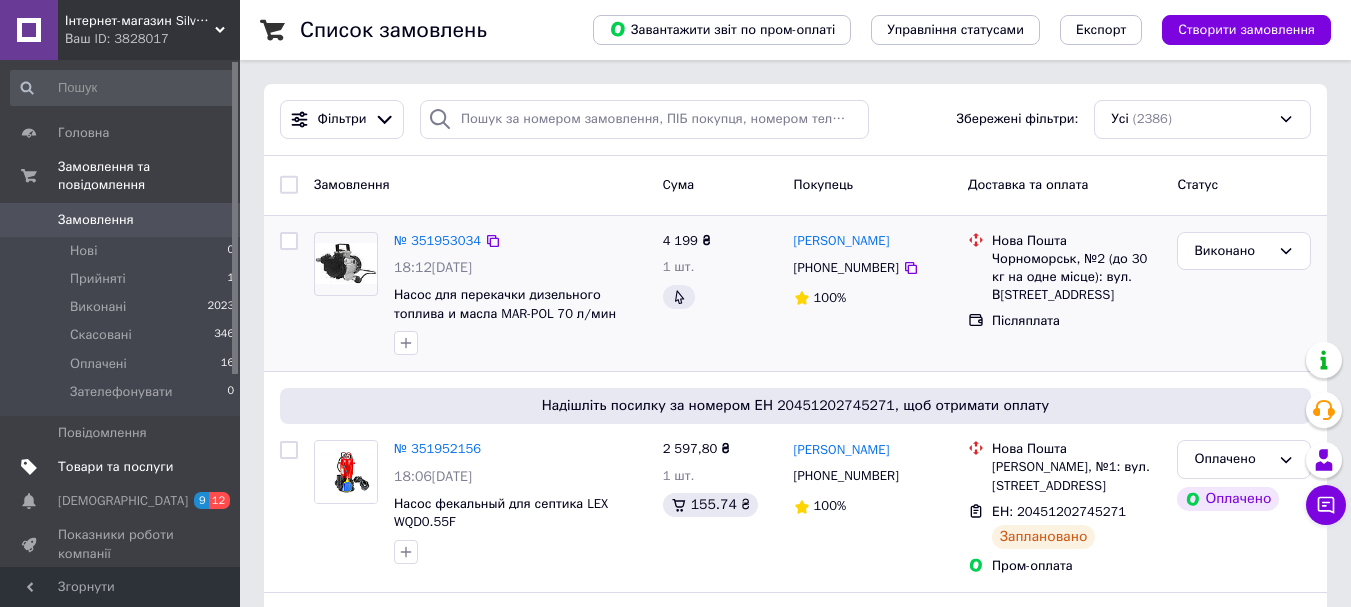 click on "Товари та послуги" at bounding box center [123, 467] 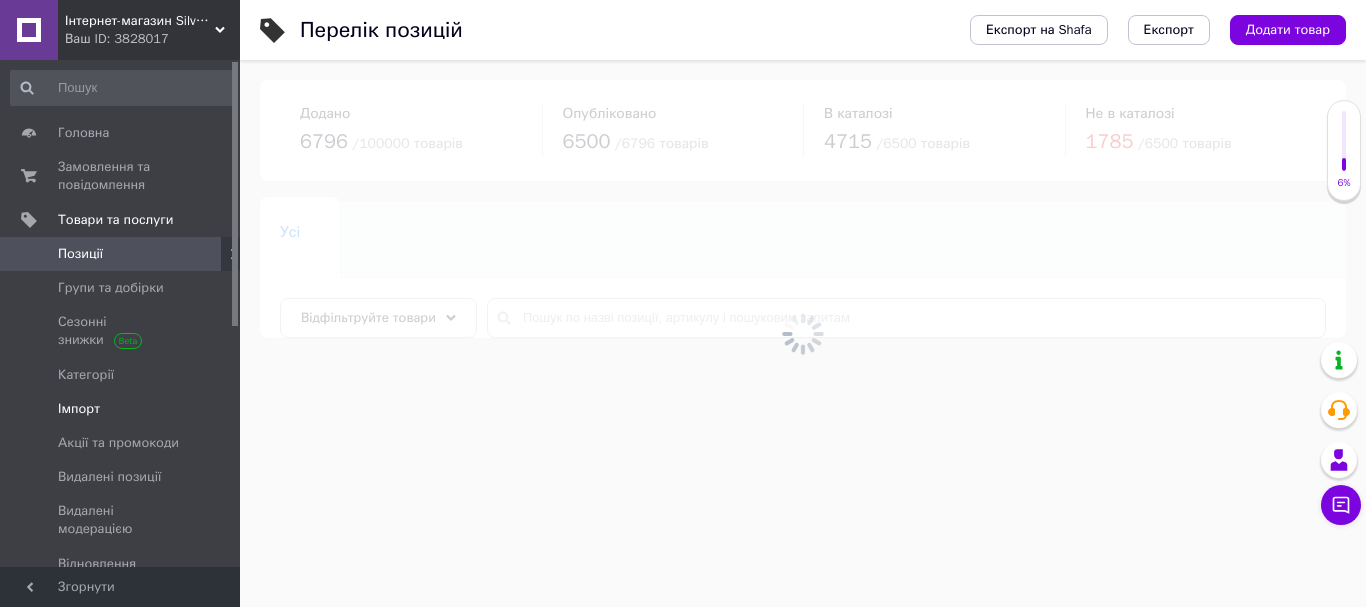 click on "Імпорт" at bounding box center [79, 409] 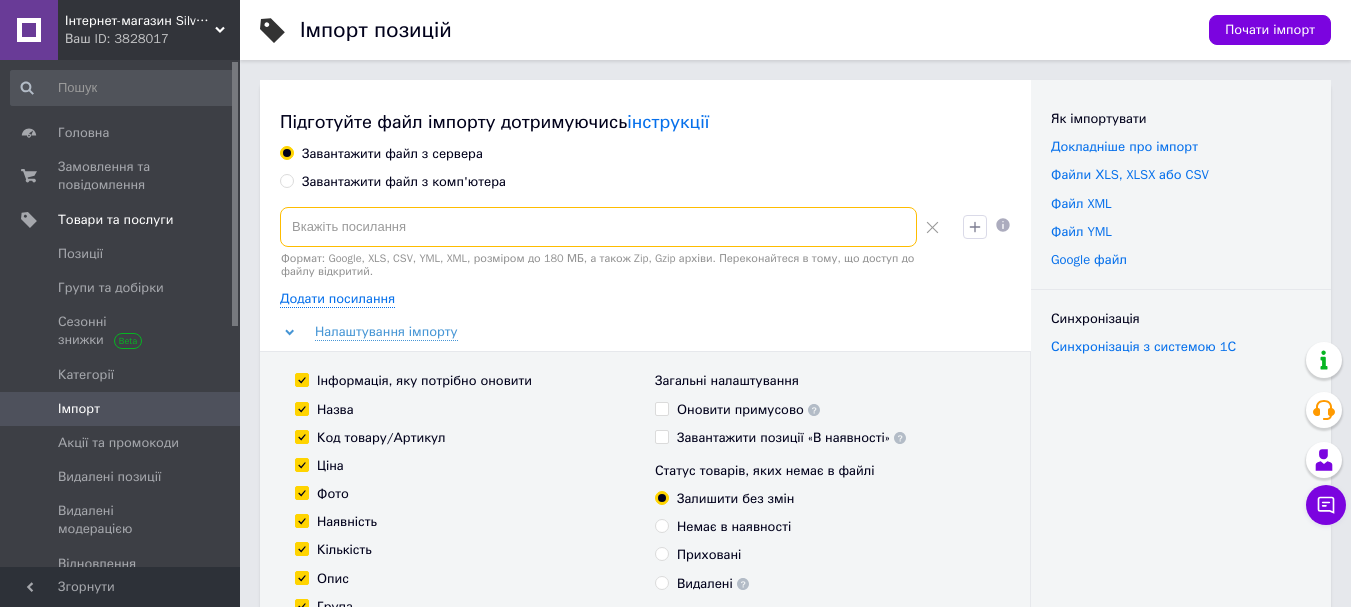 click at bounding box center (598, 227) 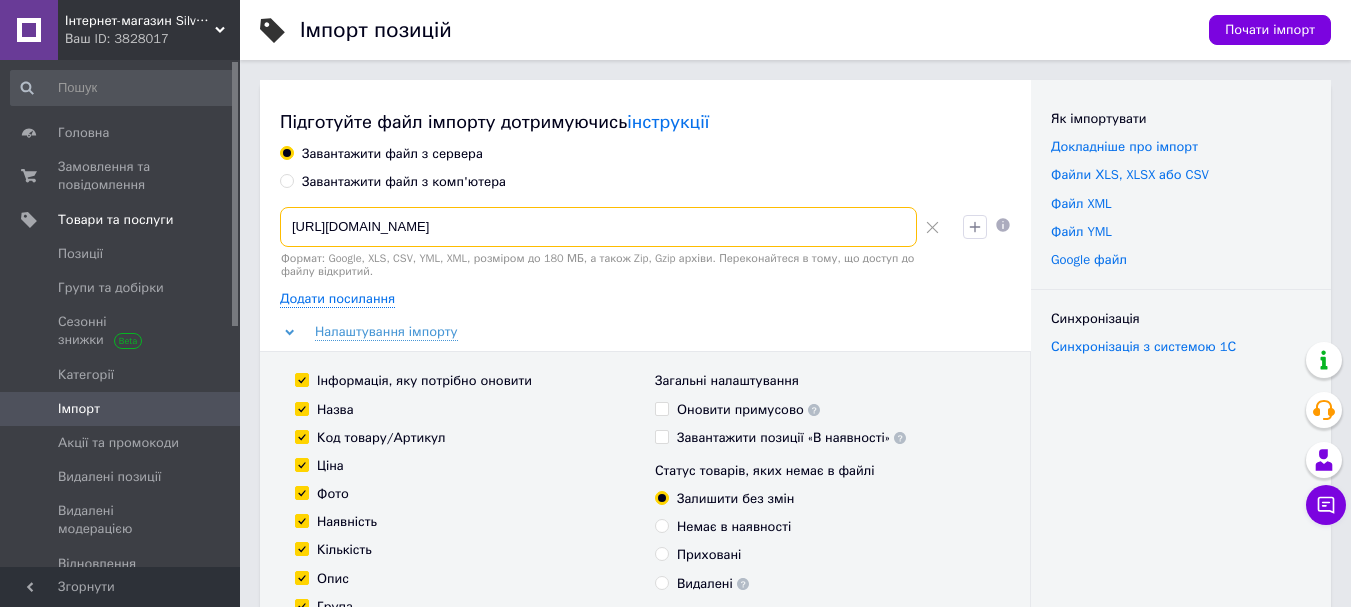 scroll, scrollTop: 0, scrollLeft: 1022, axis: horizontal 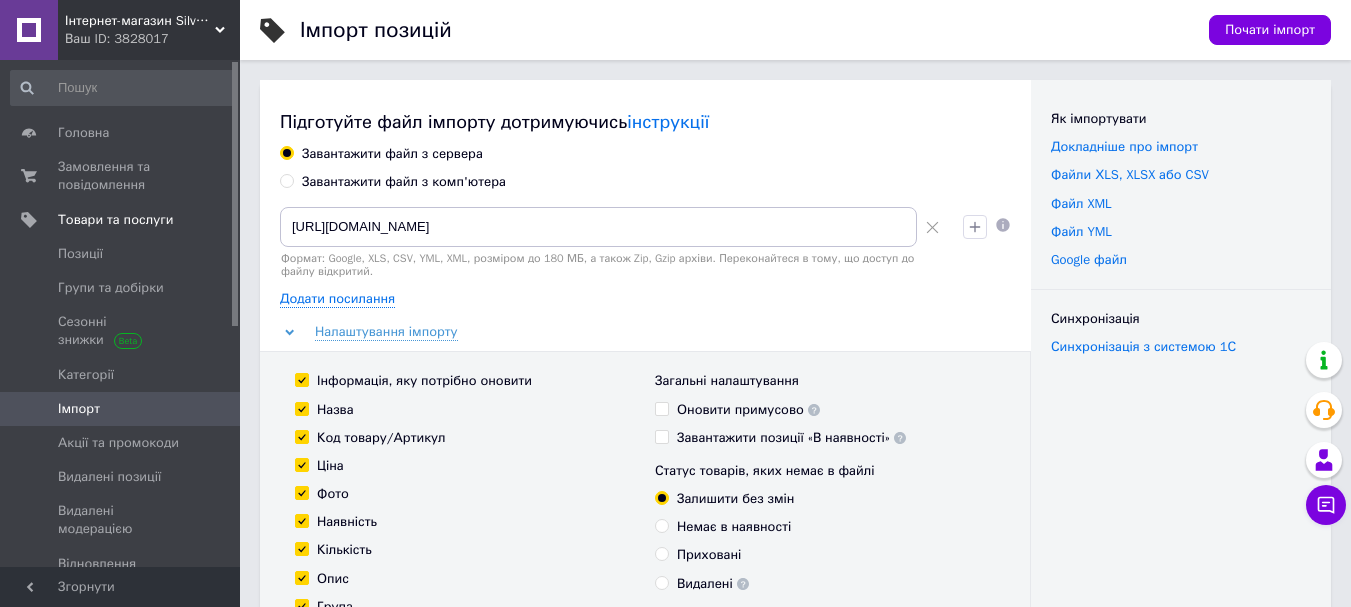 click on "Підготуйте файл імпорту дотримуючись  інструкції Завантажити файл з сервера Завантажити файл з комп'ютера [URL][DOMAIN_NAME] Формат: Google,  XLS, CSV, YML, XML, розміром до 180 МБ,
а також Zip, Gzip архіви. Переконайтеся в тому, що доступ до файлу відкритий. Додати посилання Налаштування імпорту Інформація, яку потрібно оновити Назва Код товару/Артикул Ціна Фото Наявність Кількість Опис Група Пошукові запити Характеристики Знижки Особисті нотатки" at bounding box center [645, 476] 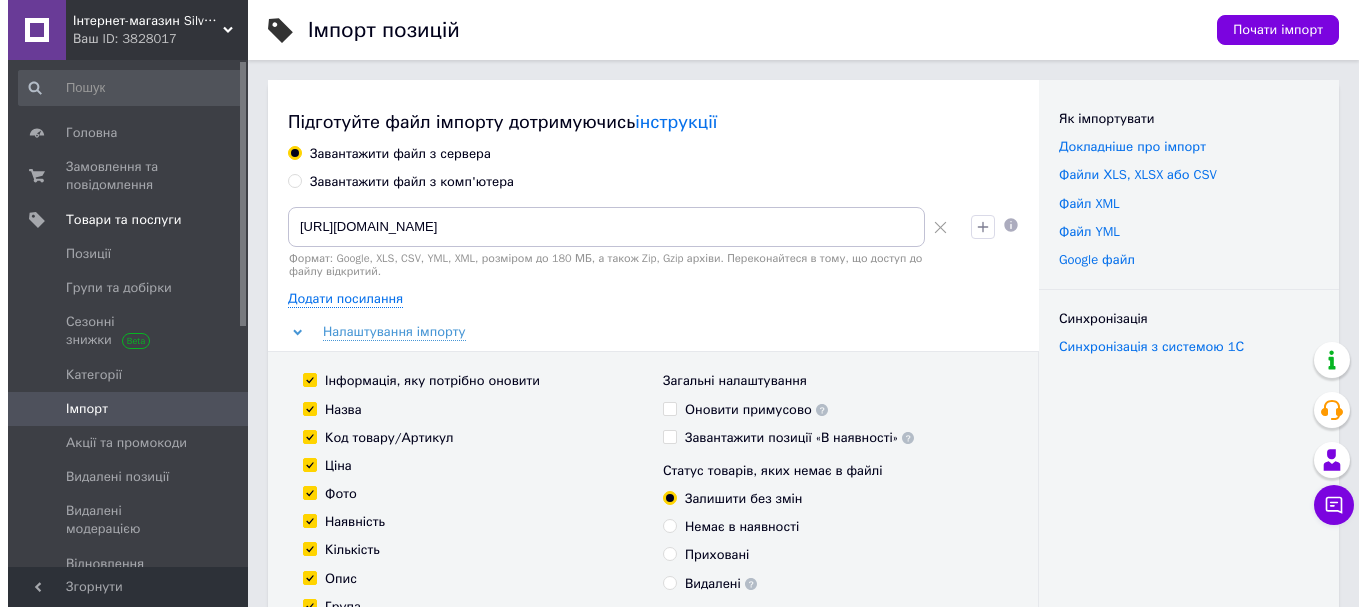 scroll, scrollTop: 0, scrollLeft: 0, axis: both 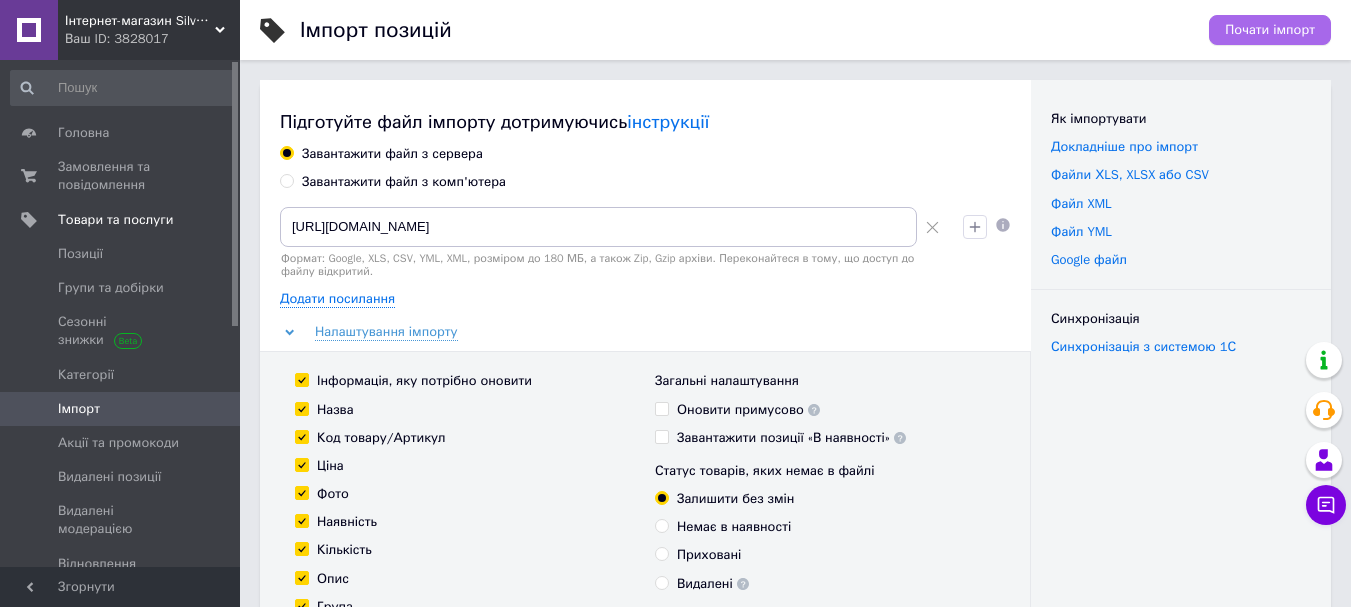 click on "Почати імпорт" at bounding box center (1270, 30) 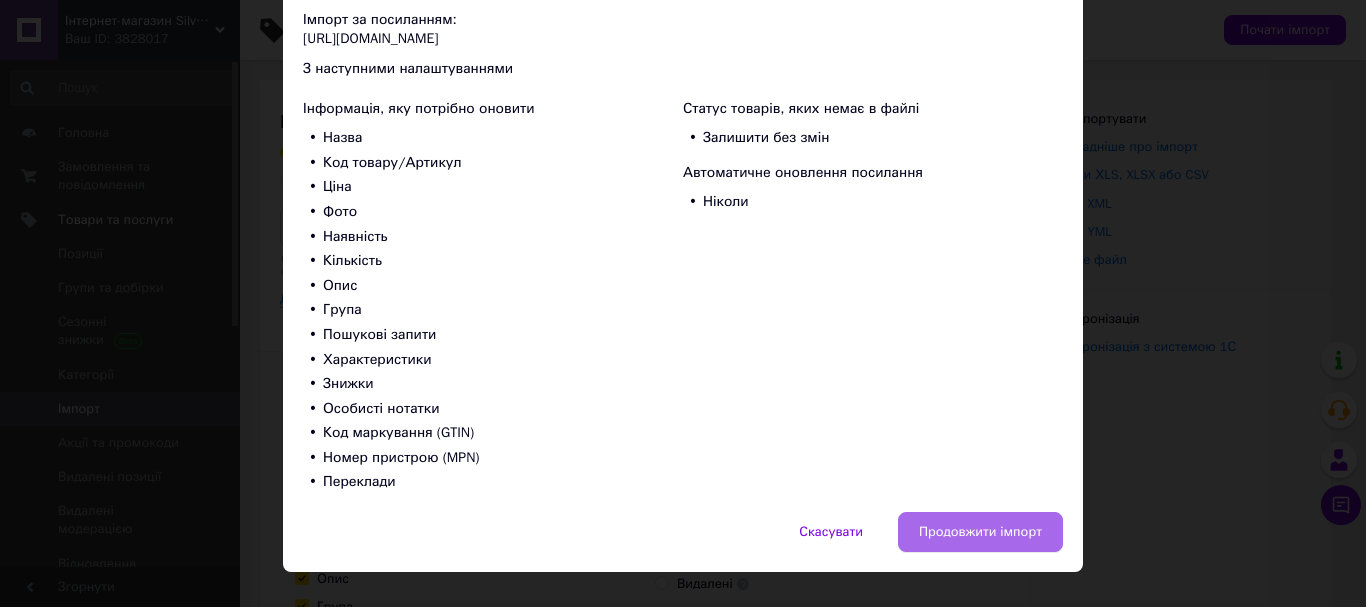 scroll, scrollTop: 187, scrollLeft: 0, axis: vertical 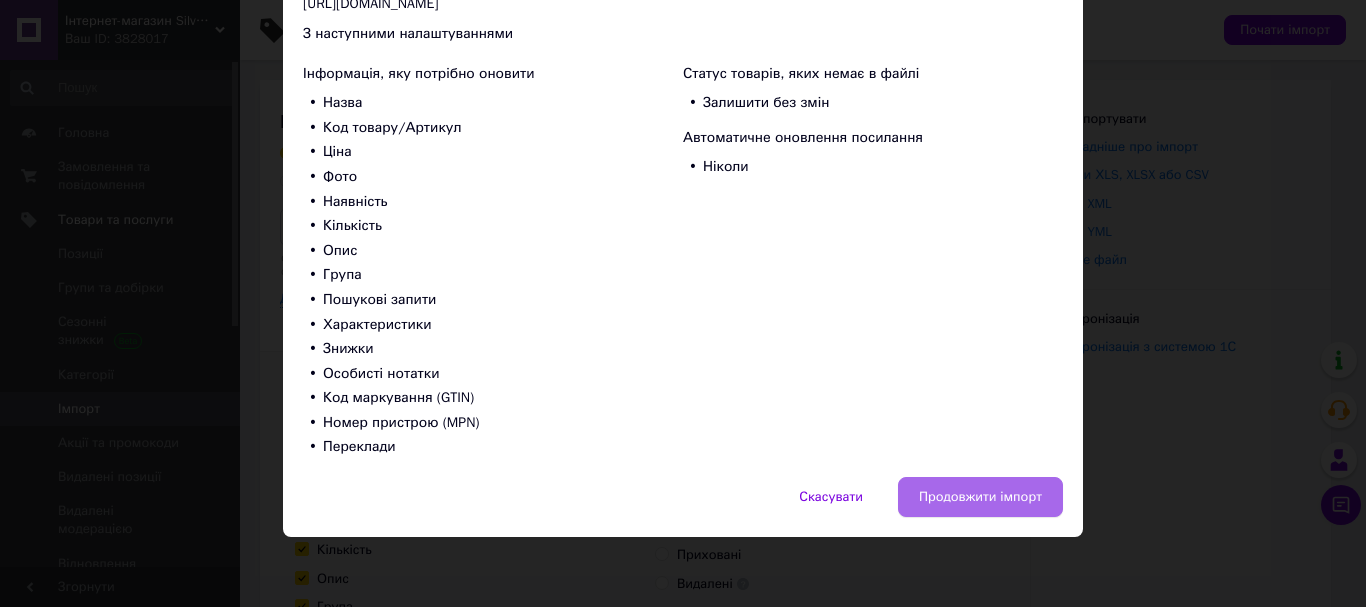 click on "Продовжити імпорт" at bounding box center (980, 497) 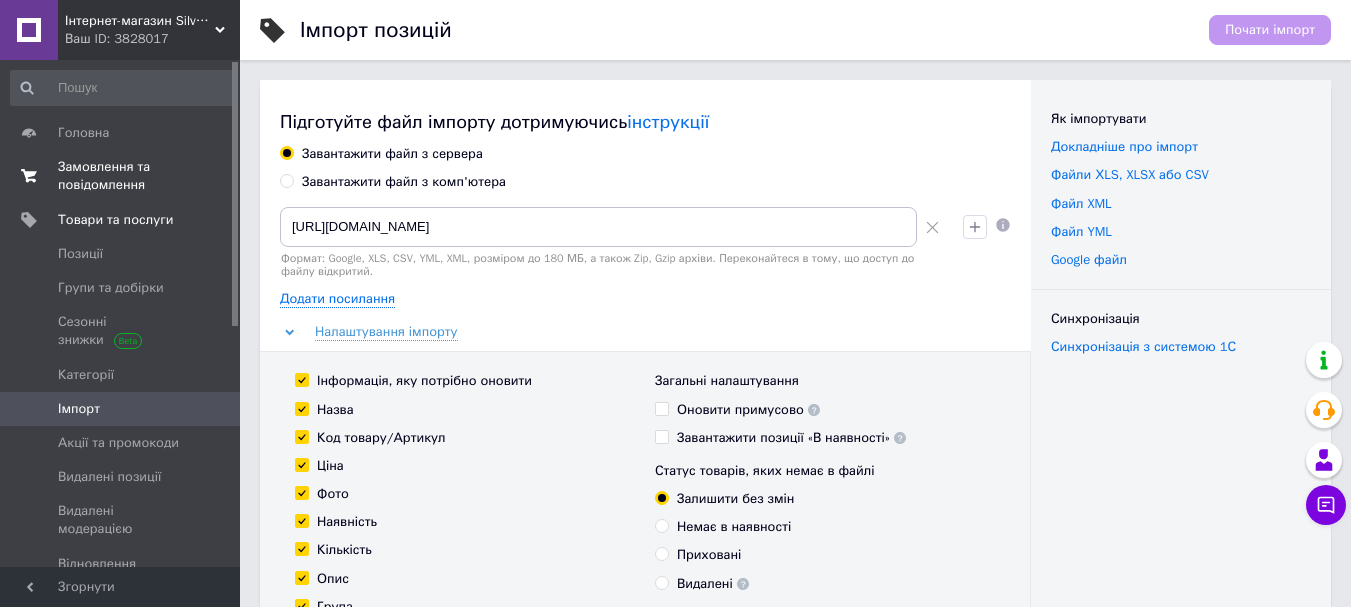 click on "Замовлення та повідомлення" at bounding box center [121, 176] 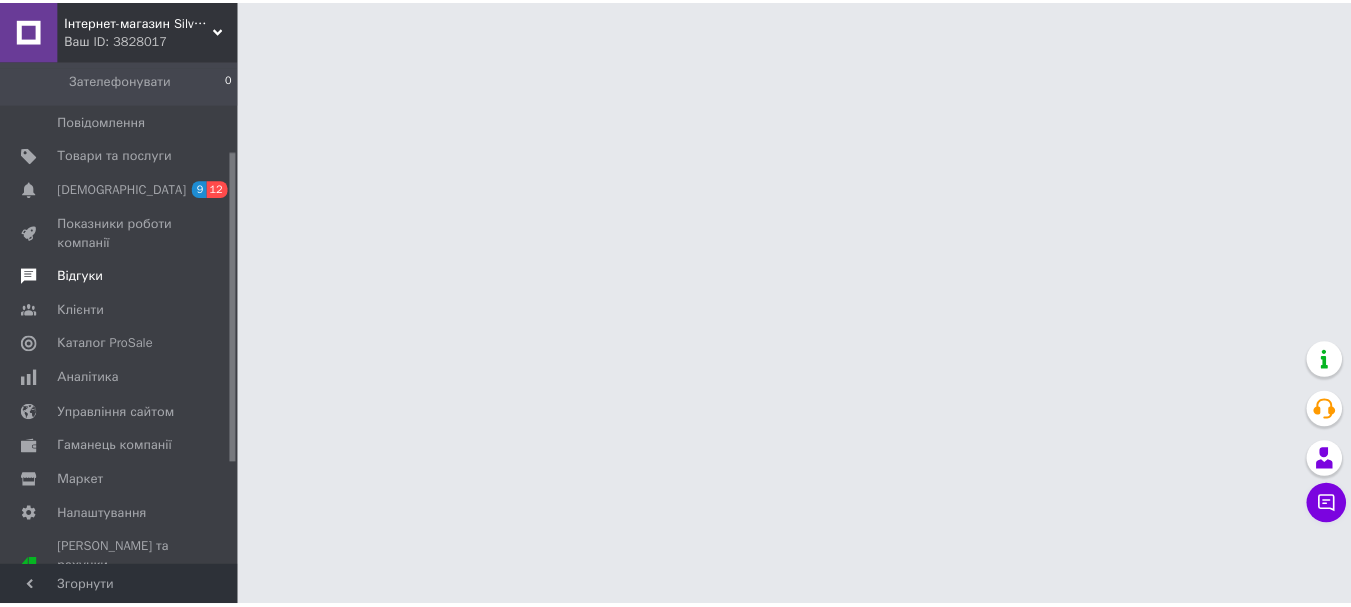 scroll, scrollTop: 0, scrollLeft: 0, axis: both 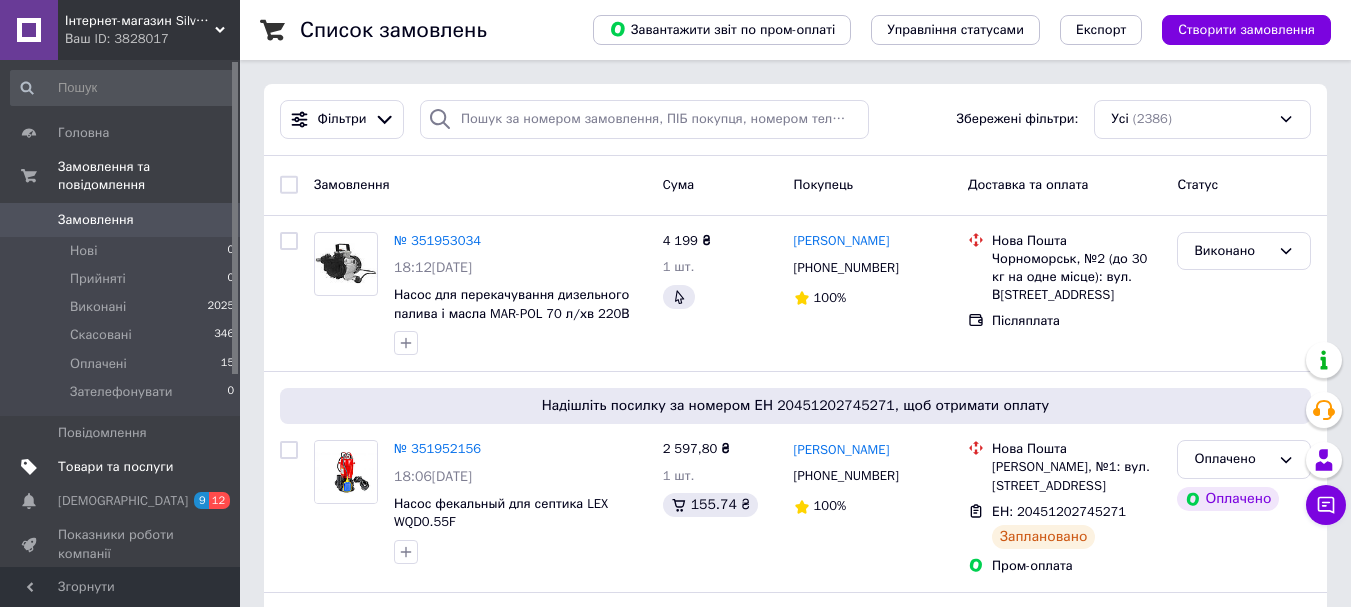 click on "Товари та послуги" at bounding box center (115, 467) 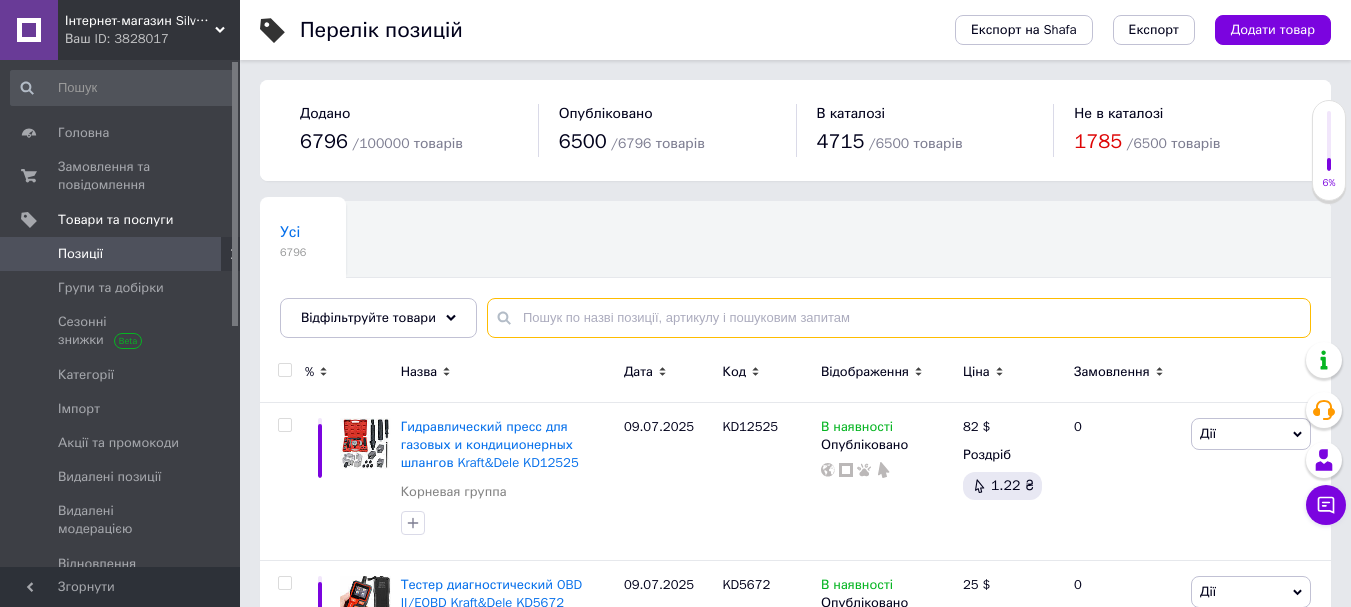 click at bounding box center [899, 318] 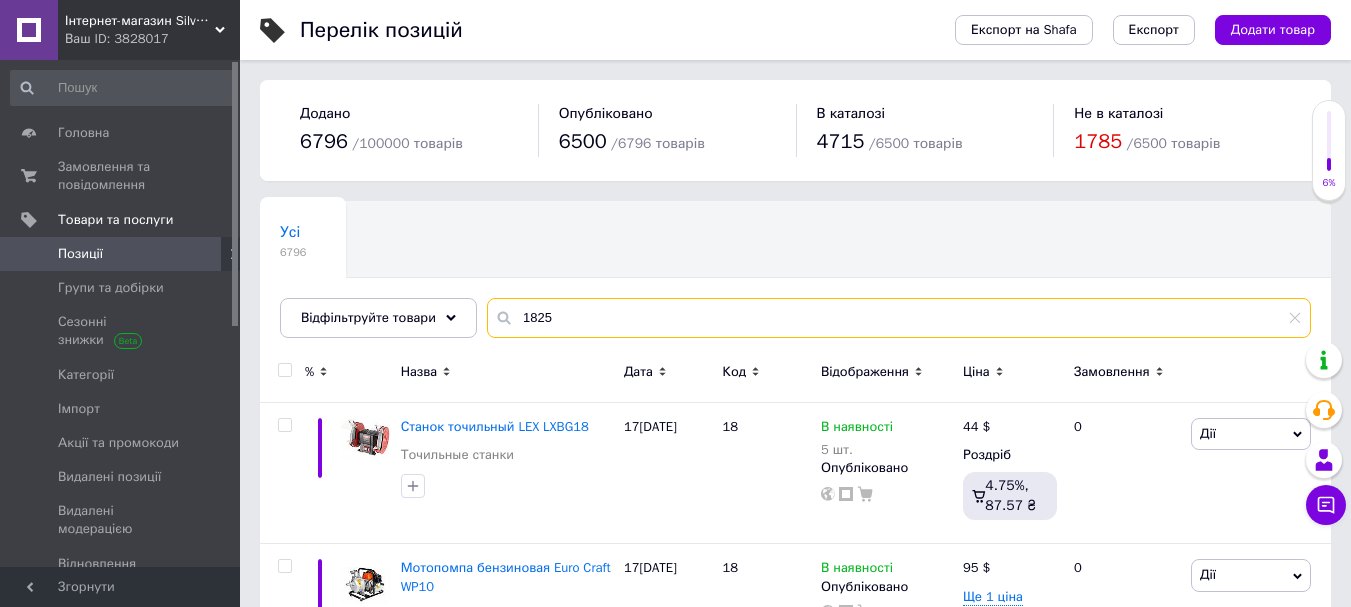 type on "1825" 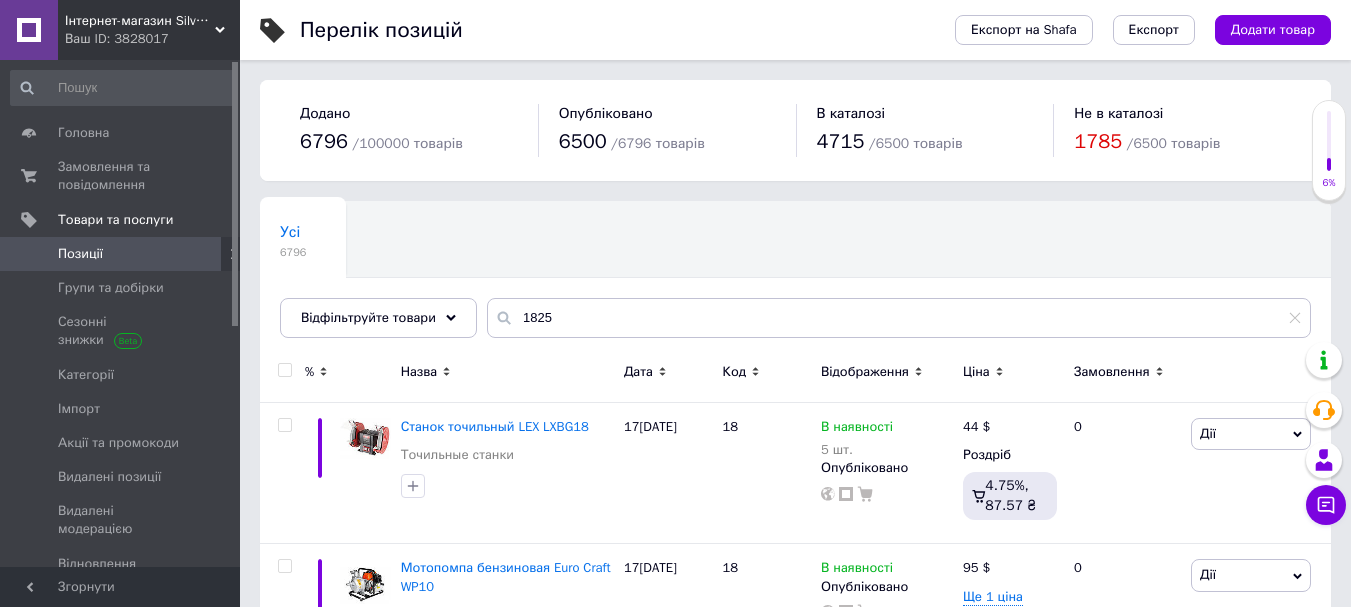 click on "Назва" at bounding box center [419, 372] 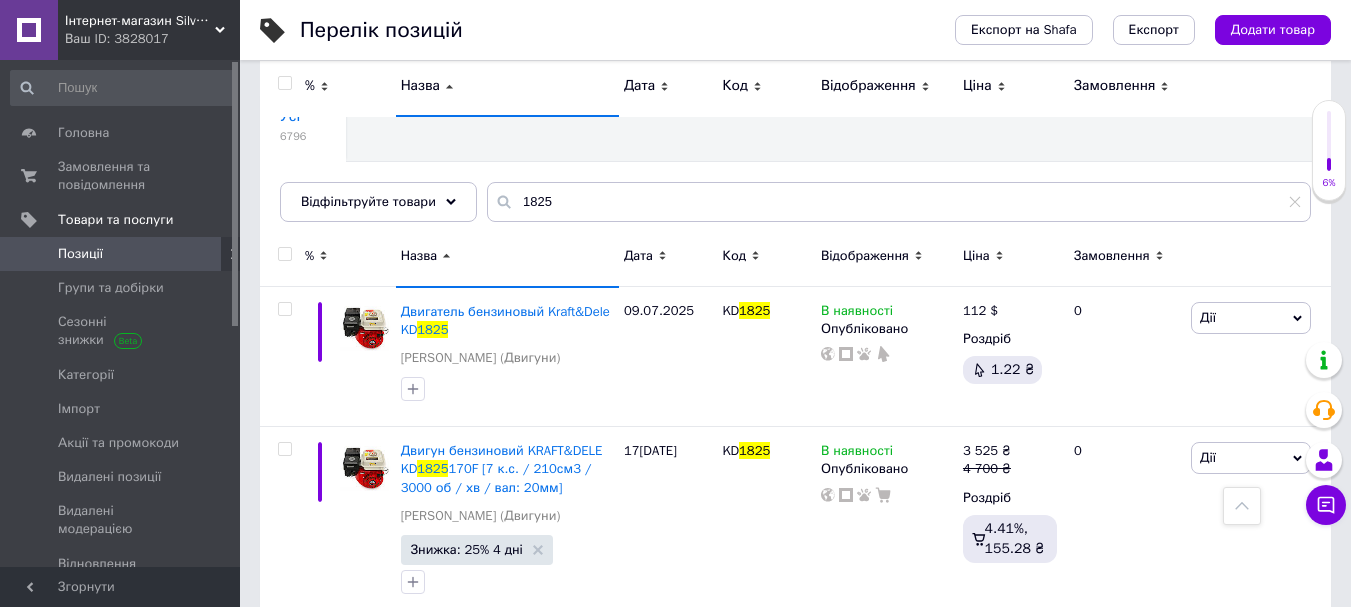 scroll, scrollTop: 111, scrollLeft: 0, axis: vertical 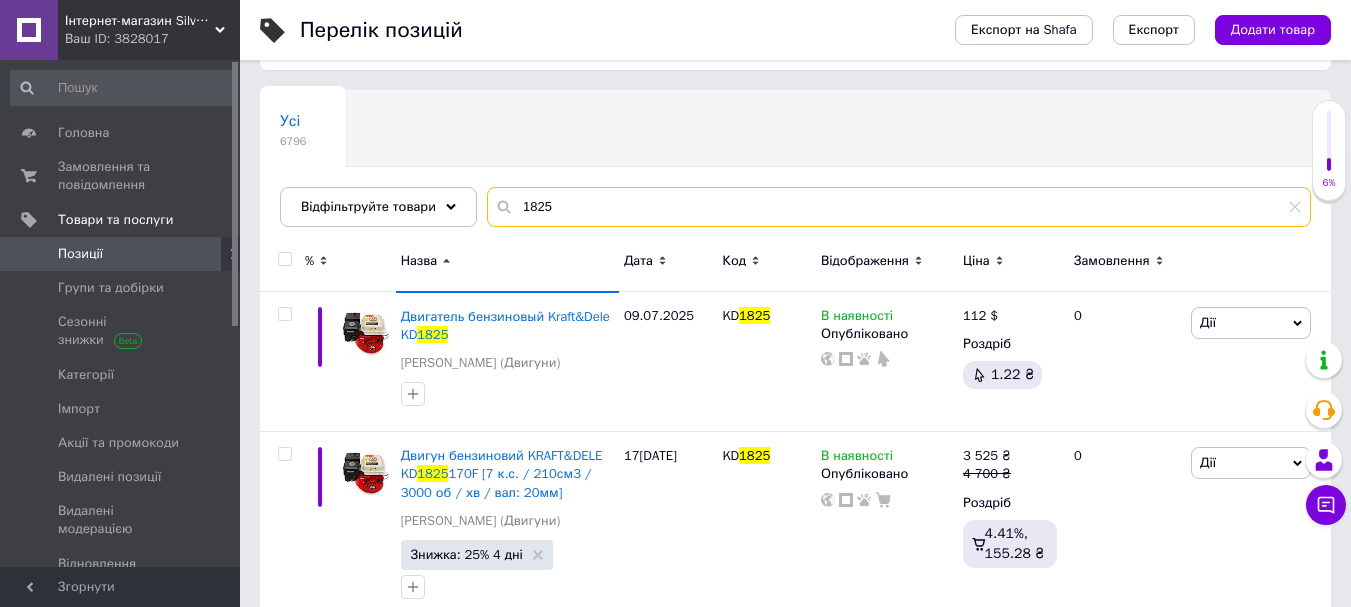 click on "1825" at bounding box center [899, 207] 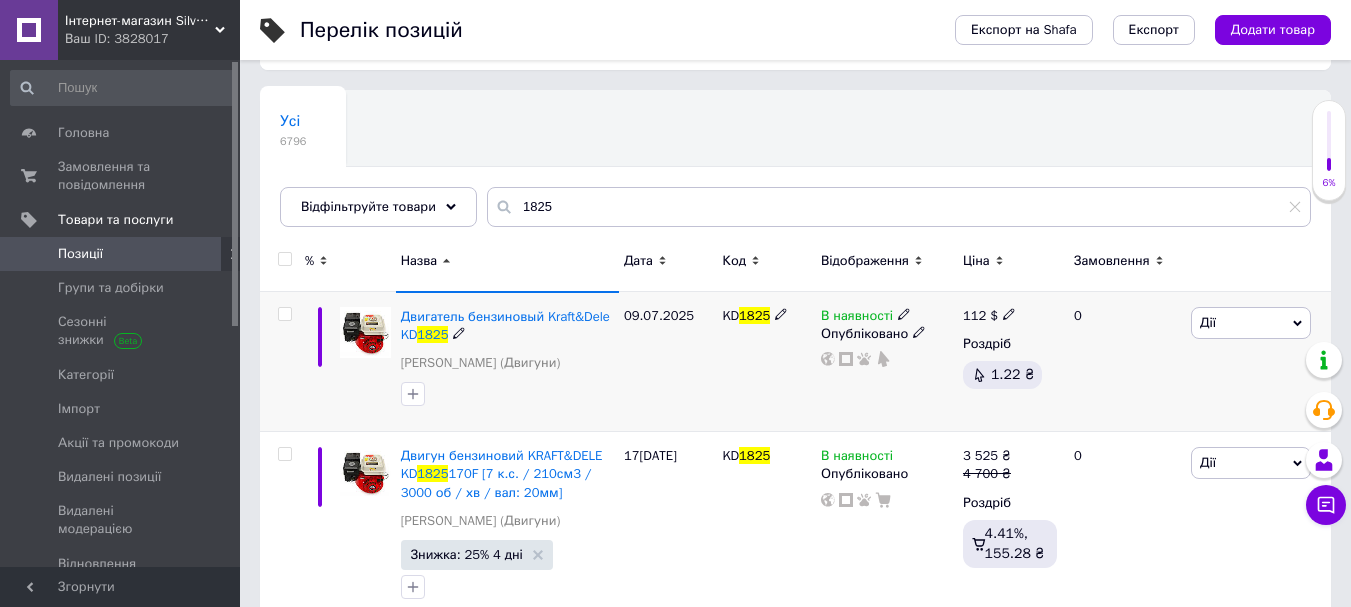 click on "Дії" at bounding box center (1251, 323) 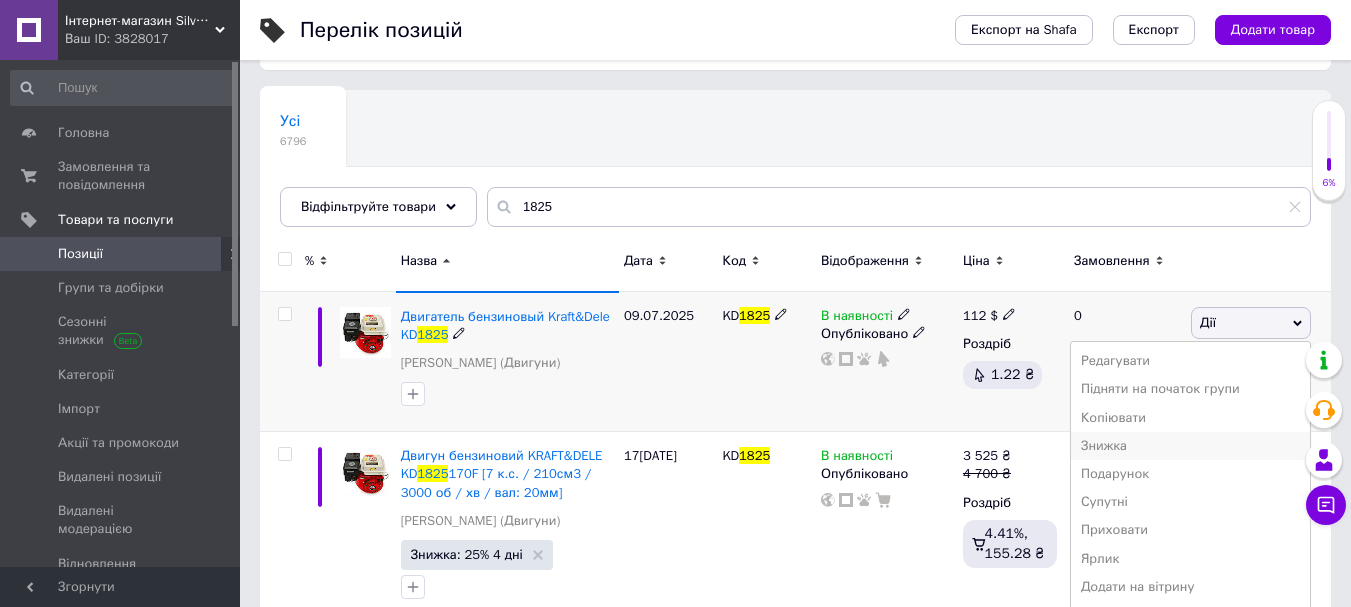 click on "Знижка" at bounding box center [1190, 446] 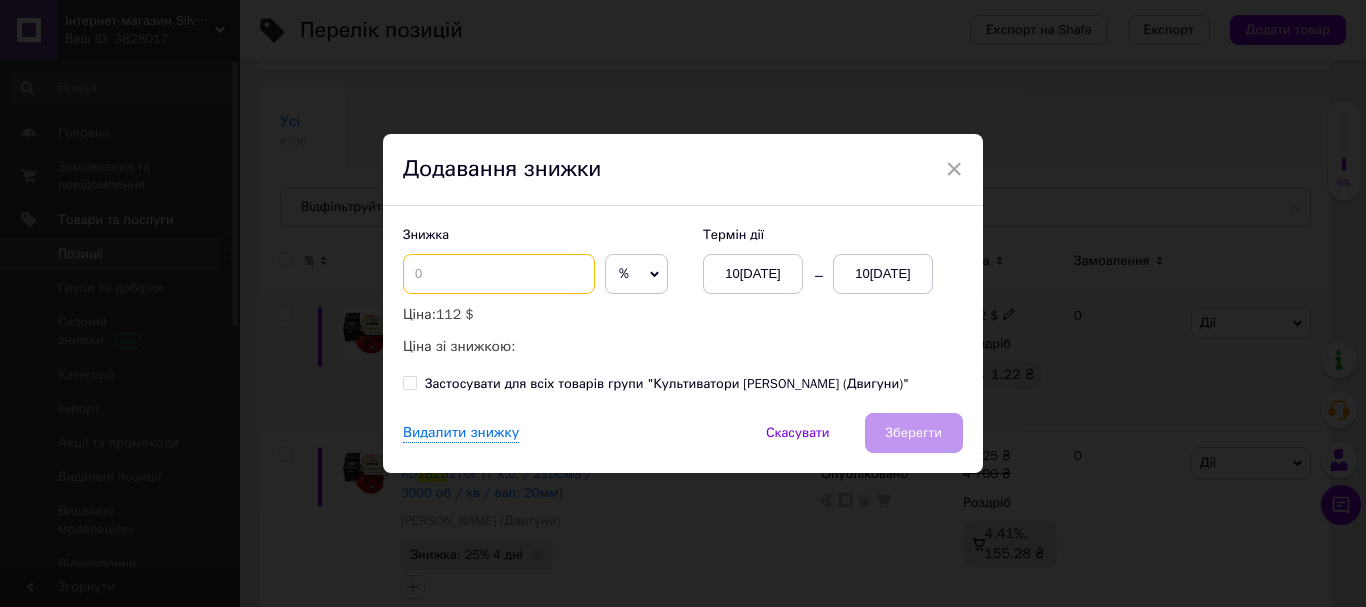 click at bounding box center [499, 274] 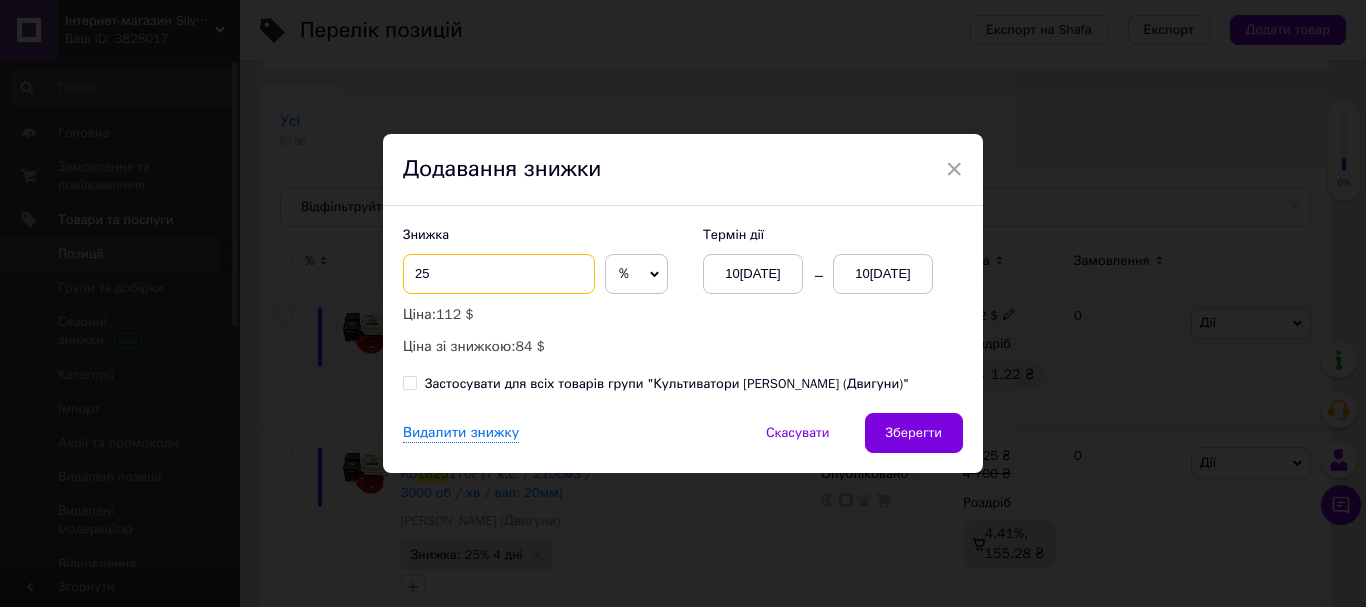 type on "25" 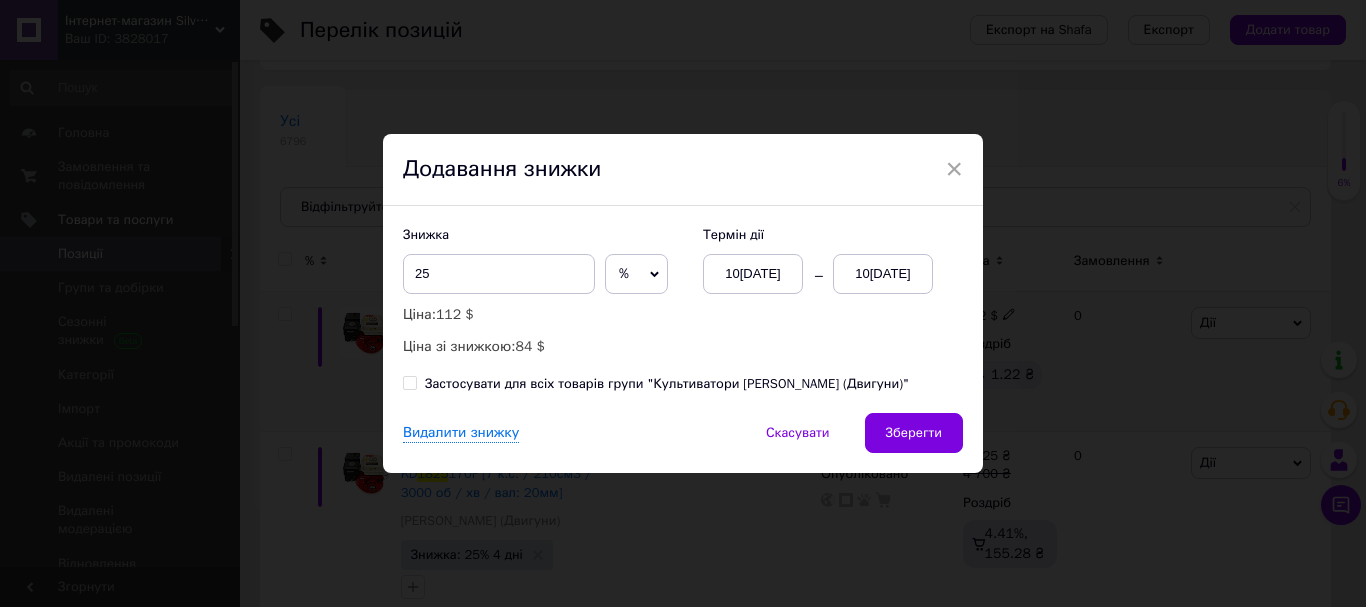 click on "10[DATE]" at bounding box center (883, 274) 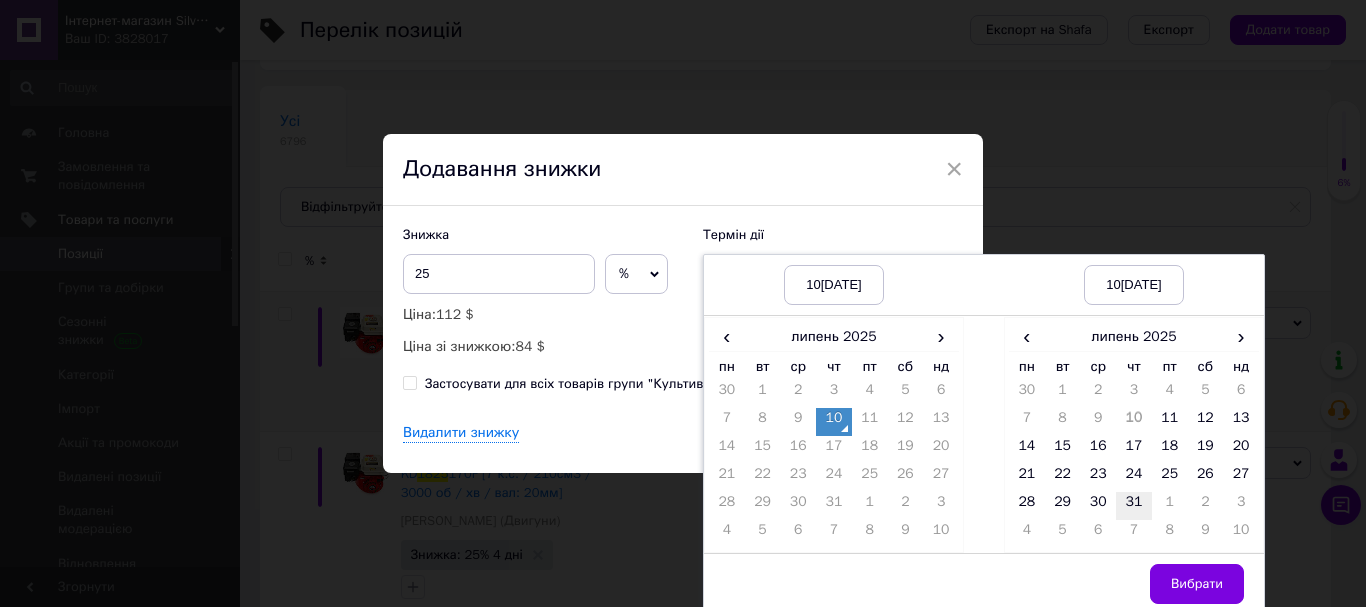 click on "31" at bounding box center (1134, 506) 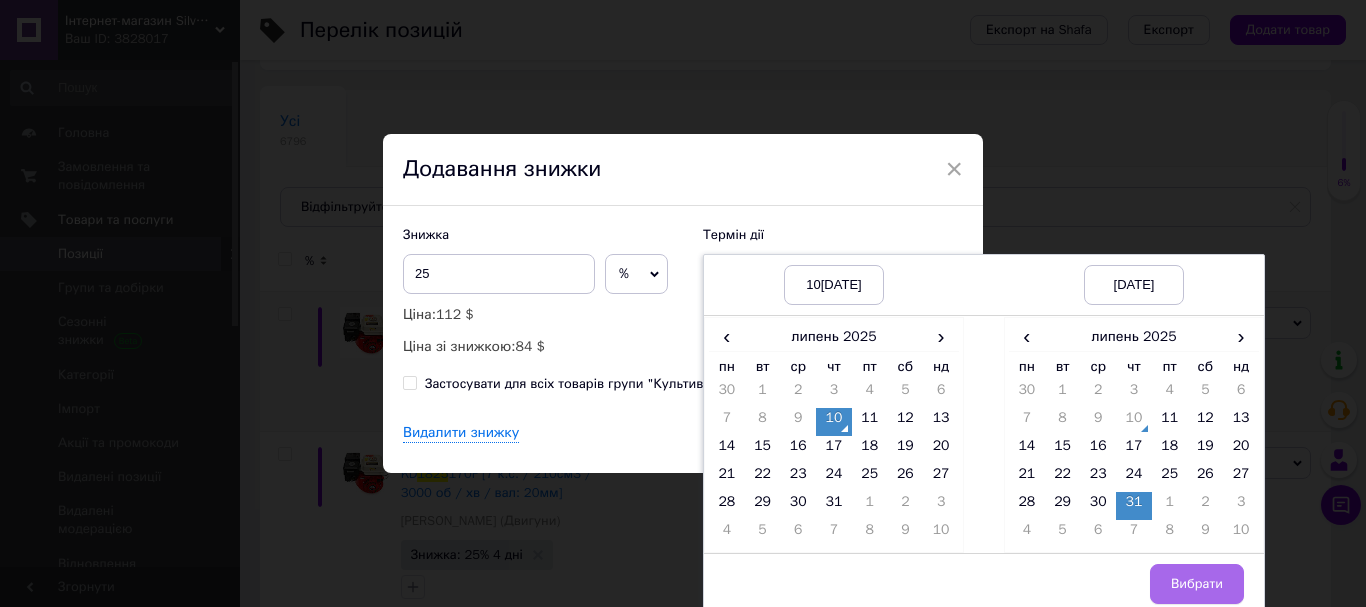 click on "Вибрати" at bounding box center [1197, 584] 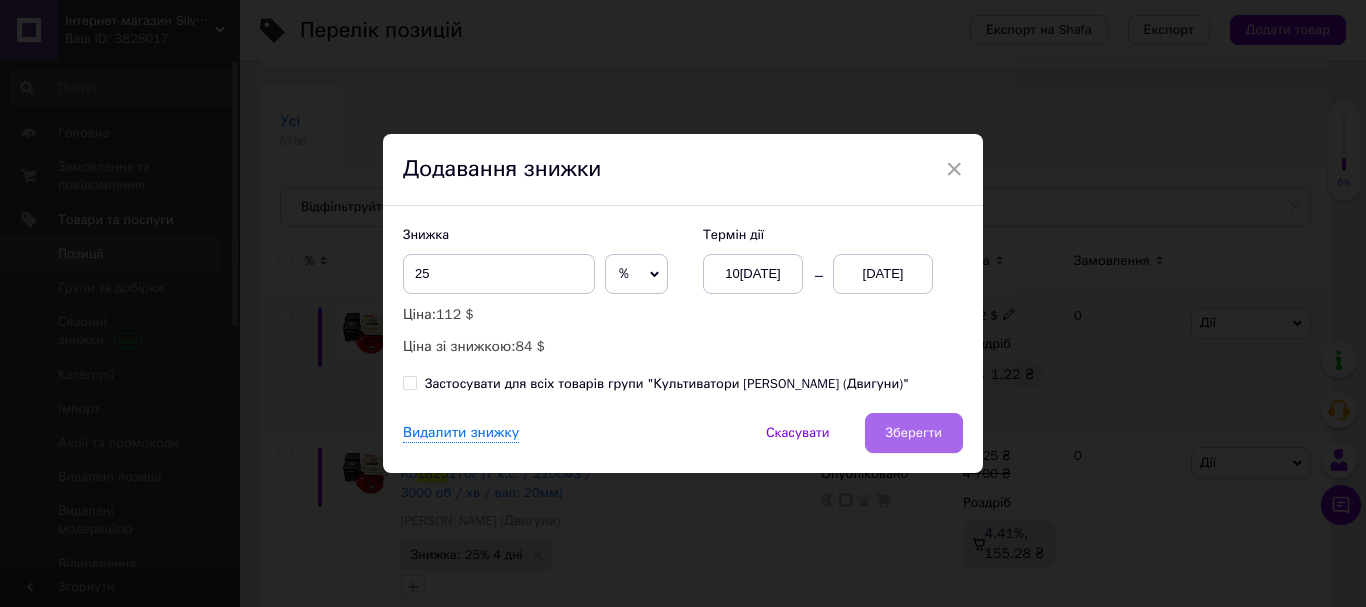 click on "Зберегти" at bounding box center (914, 433) 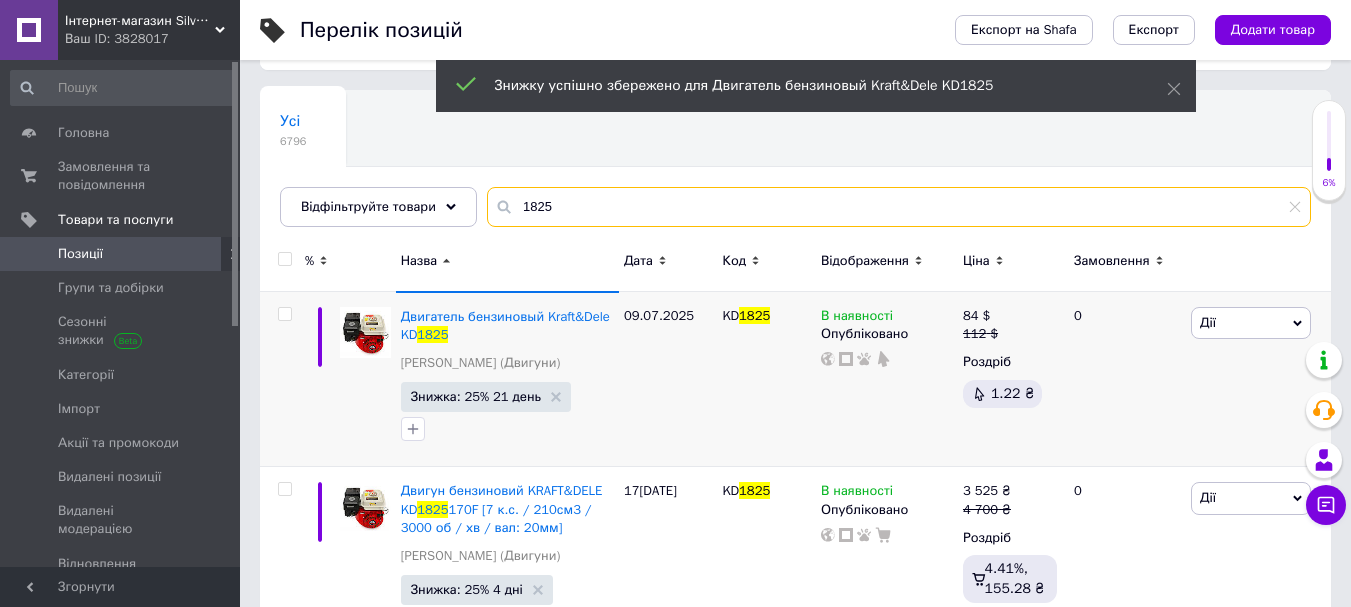 click on "1825" at bounding box center (899, 207) 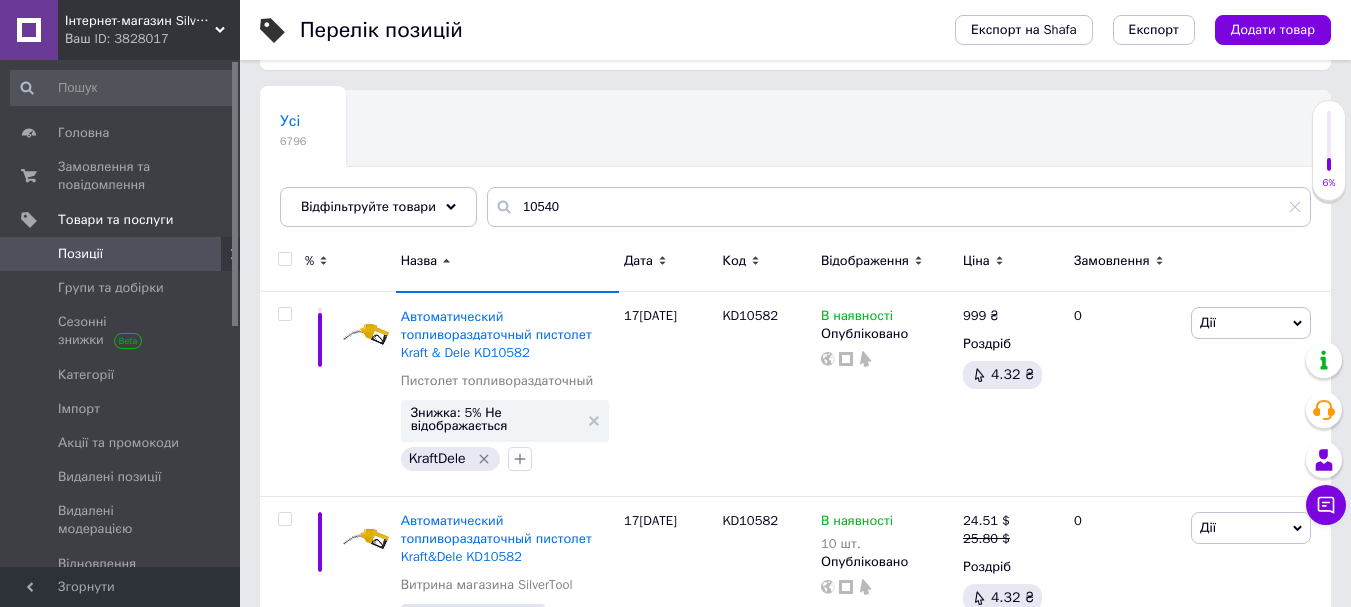 click on "Назва" at bounding box center (419, 261) 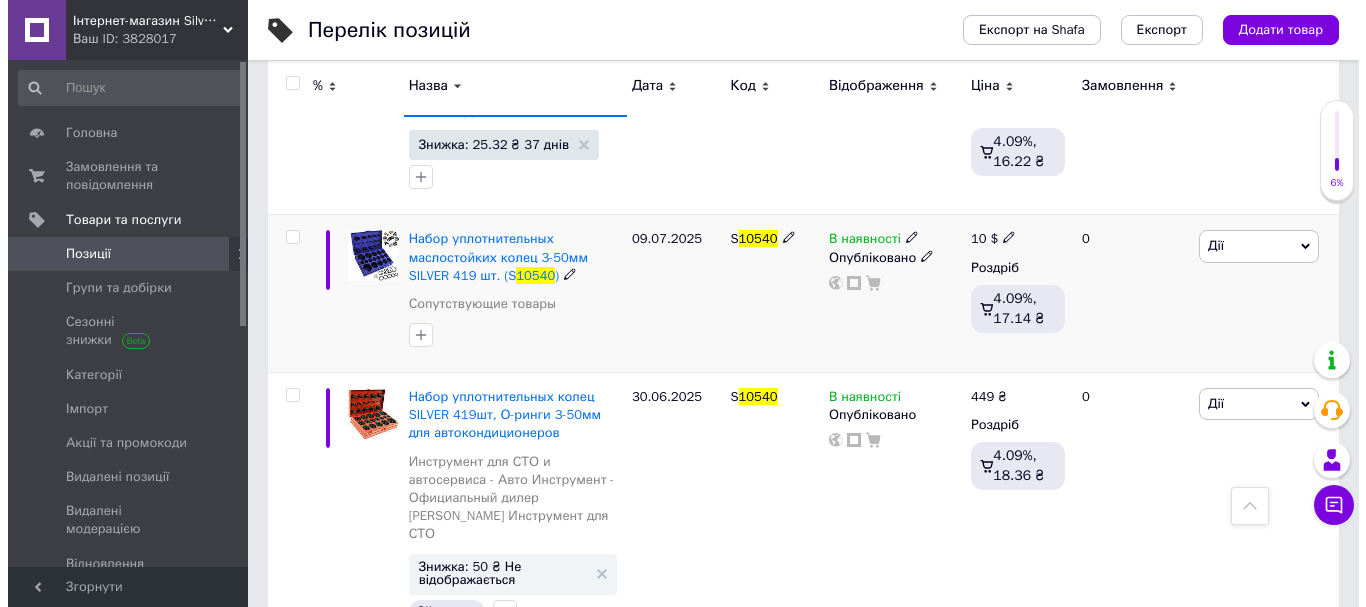 scroll, scrollTop: 388, scrollLeft: 0, axis: vertical 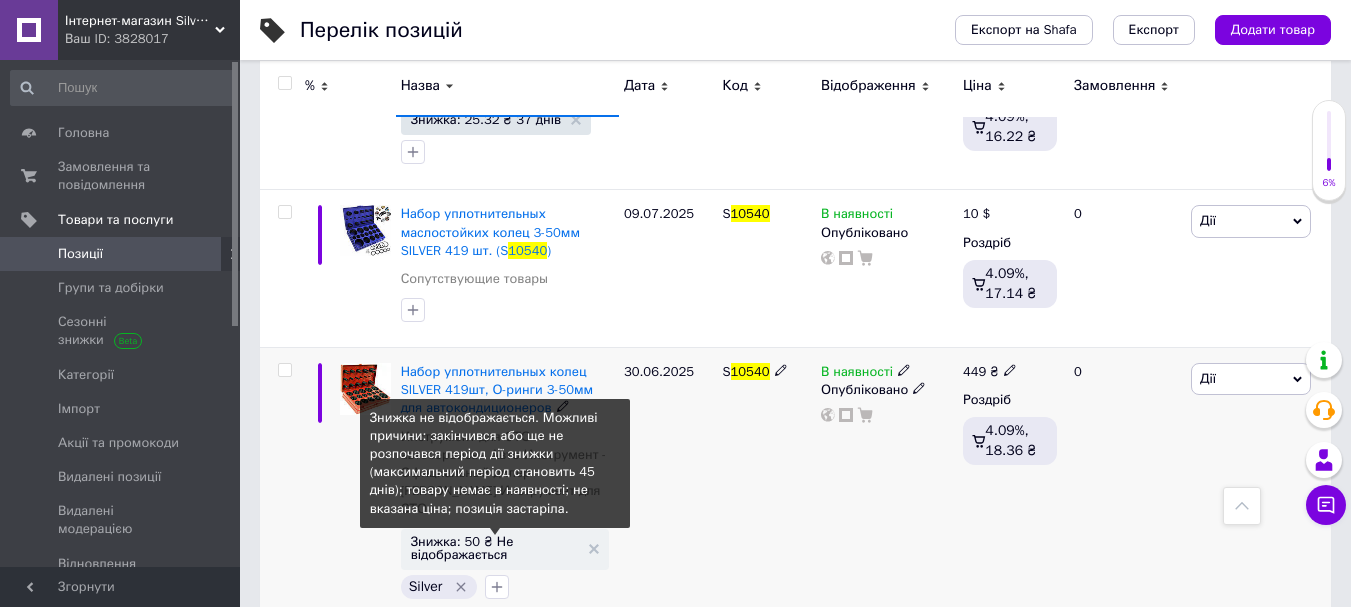 click on "Знижка: 50 ₴ Не відображається" at bounding box center (495, 548) 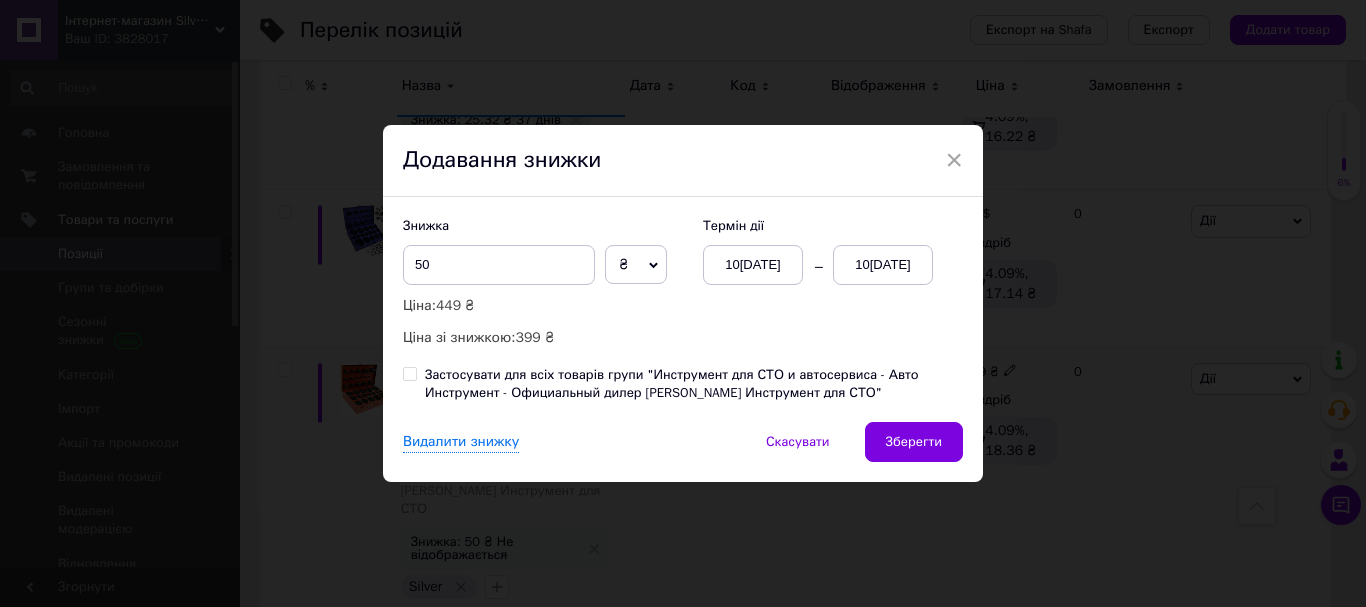 click on "10[DATE]" at bounding box center [883, 265] 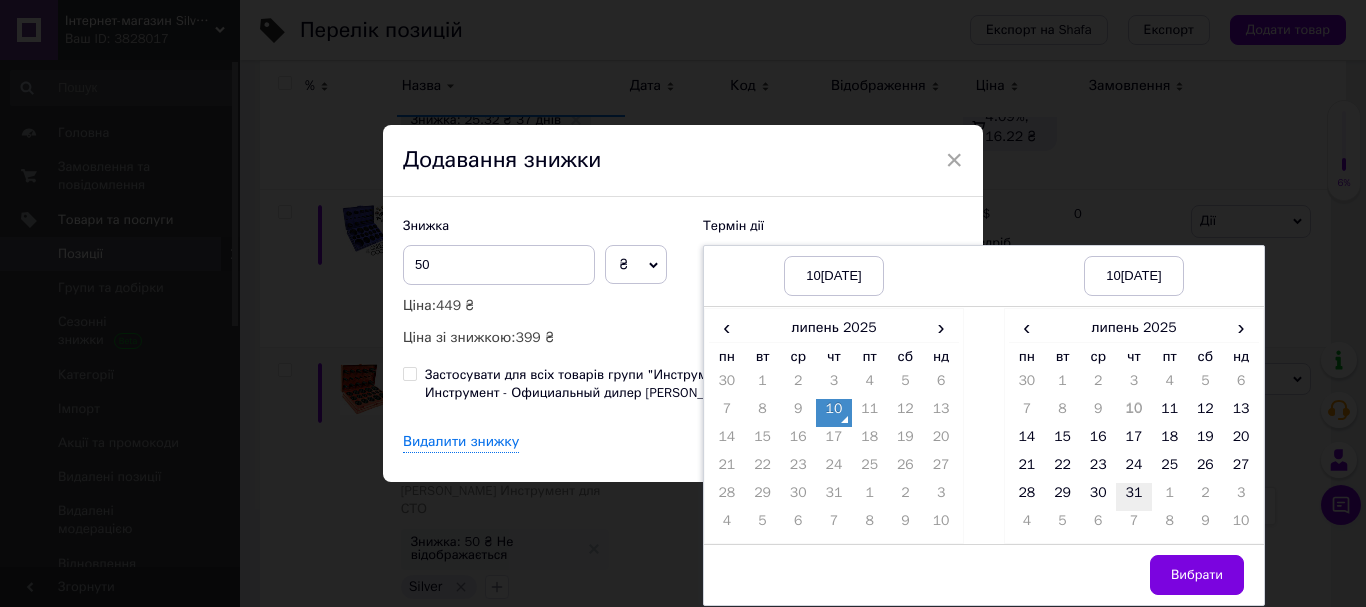 click on "31" at bounding box center [1134, 497] 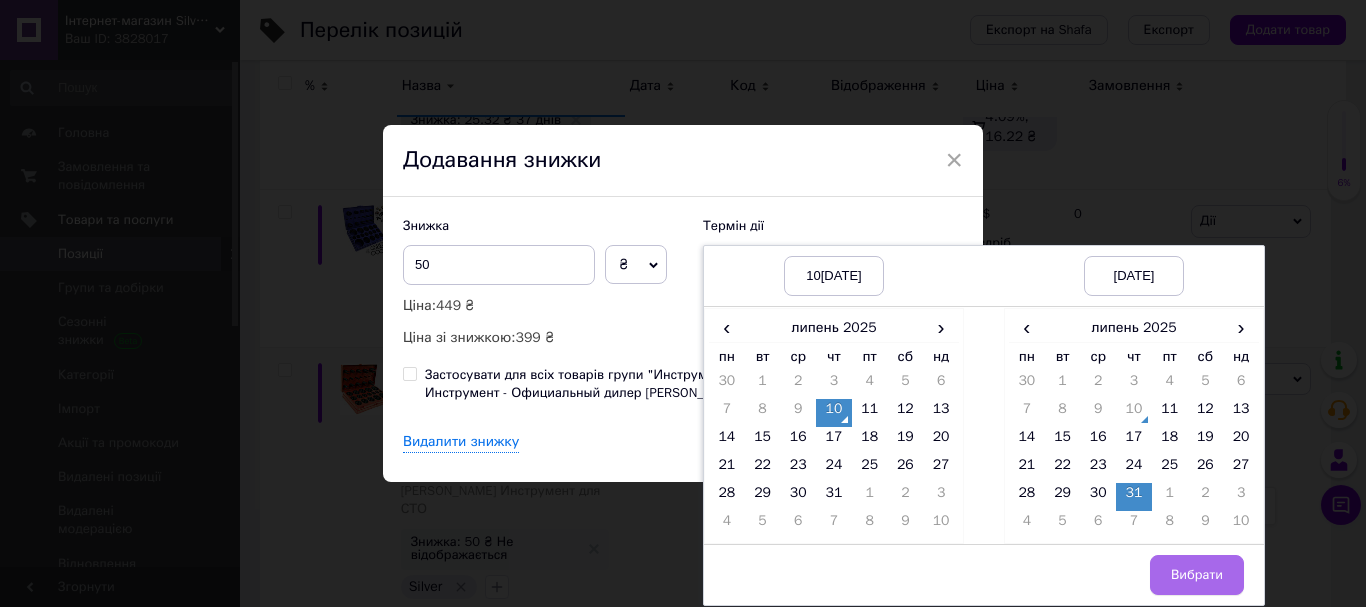 click on "Вибрати" at bounding box center (1197, 575) 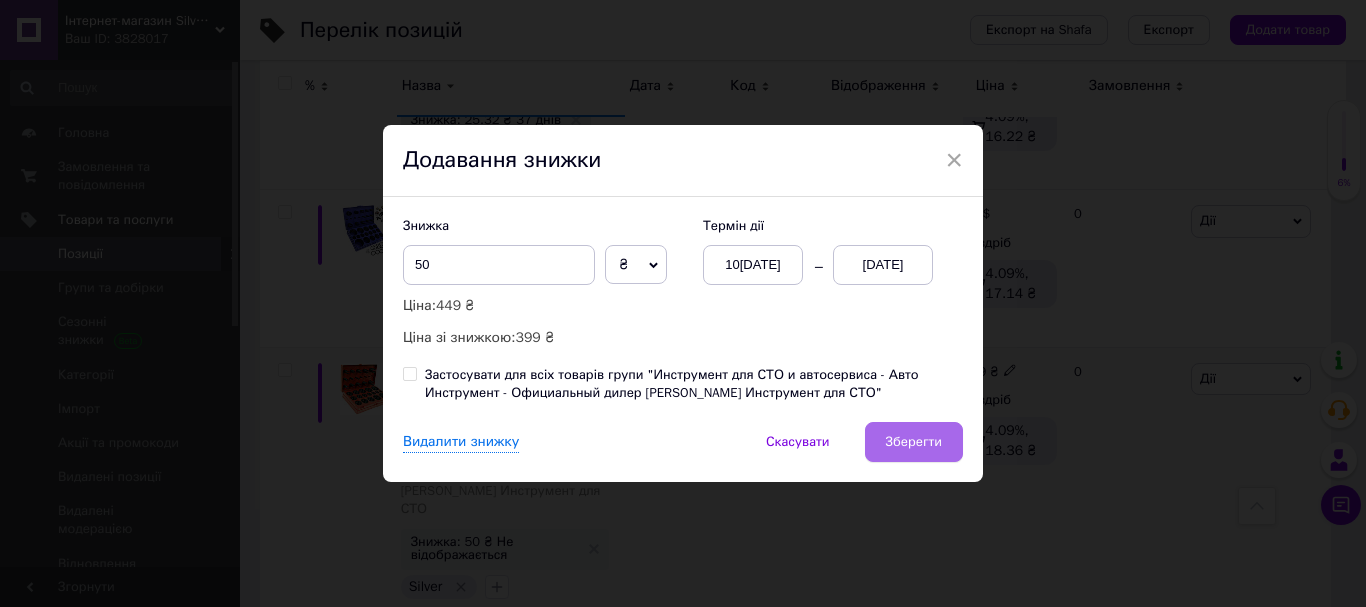 click on "Зберегти" at bounding box center (914, 442) 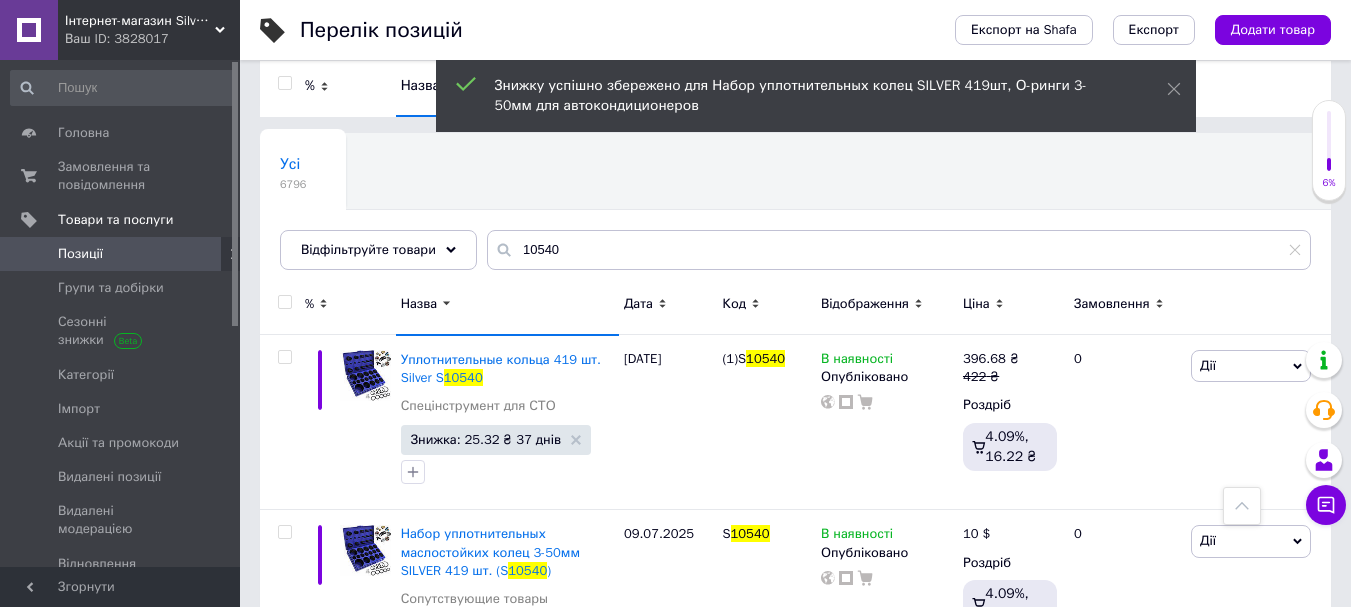 scroll, scrollTop: 0, scrollLeft: 0, axis: both 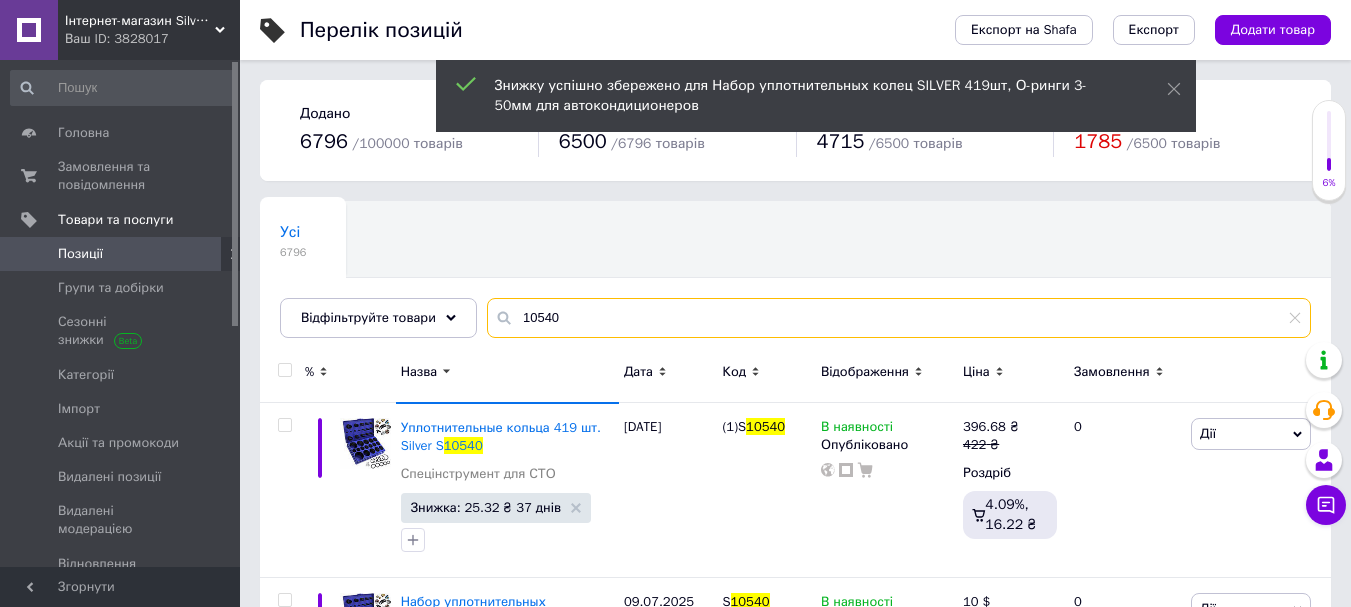 click on "10540" at bounding box center [899, 318] 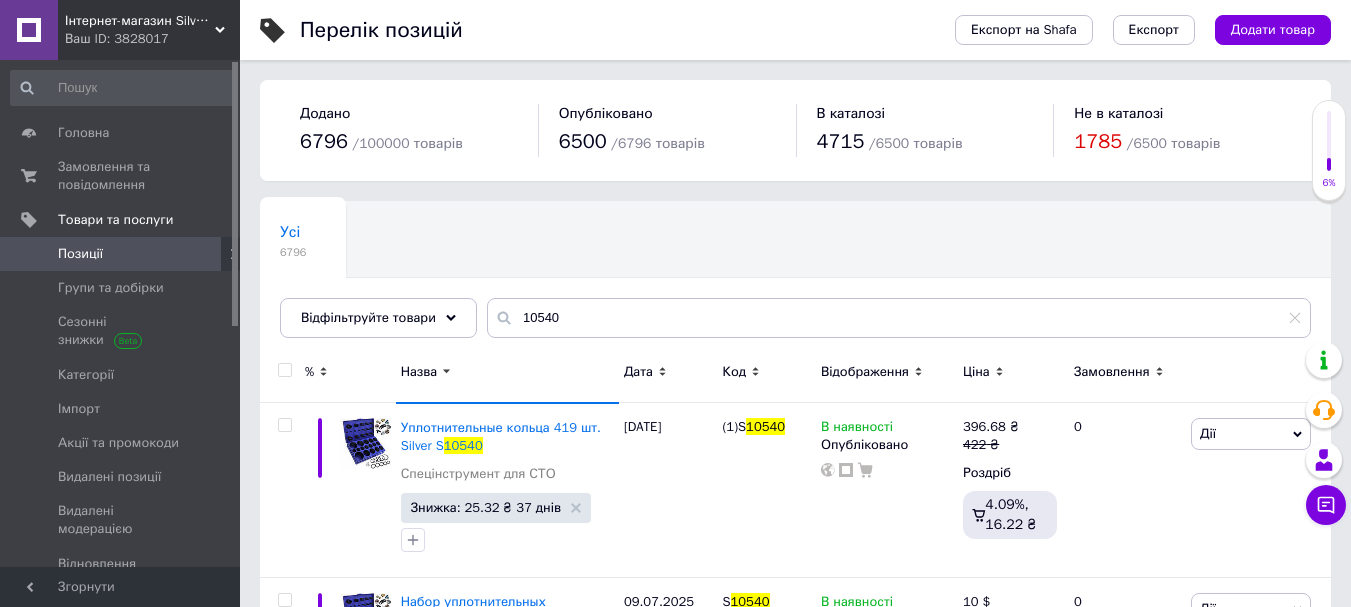 click on "Усі 6796 Ok Відфільтровано...  Зберегти" at bounding box center (795, 279) 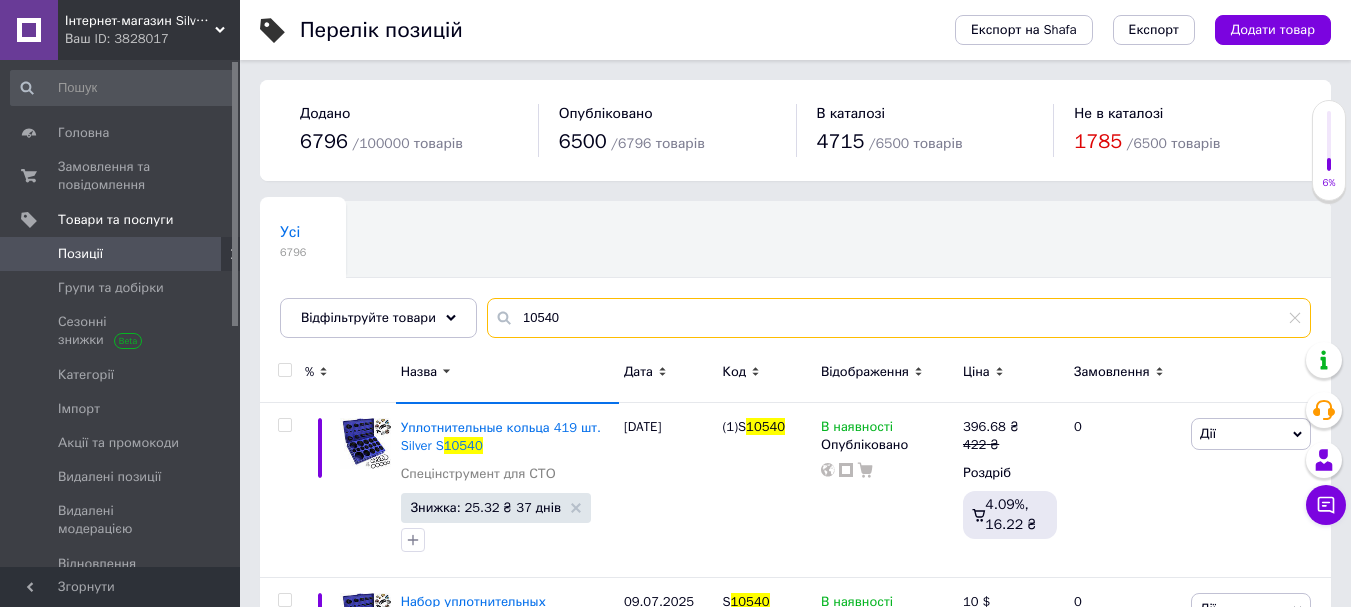 click on "10540" at bounding box center (899, 318) 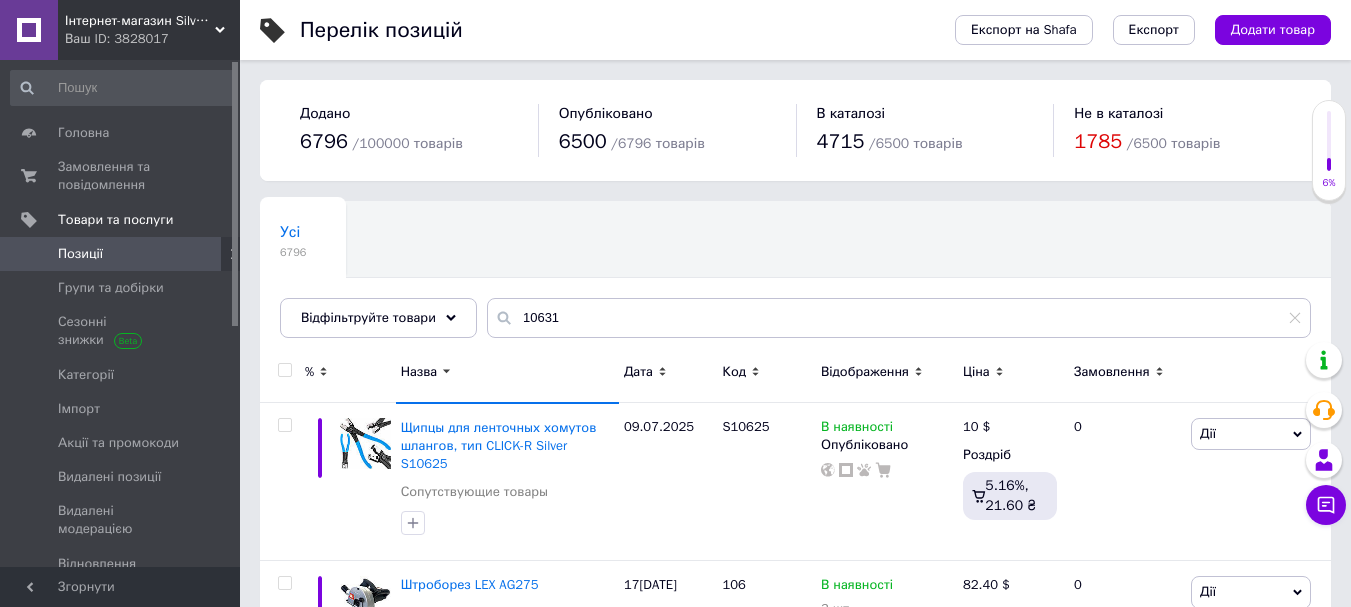 click on "Назва" at bounding box center (419, 372) 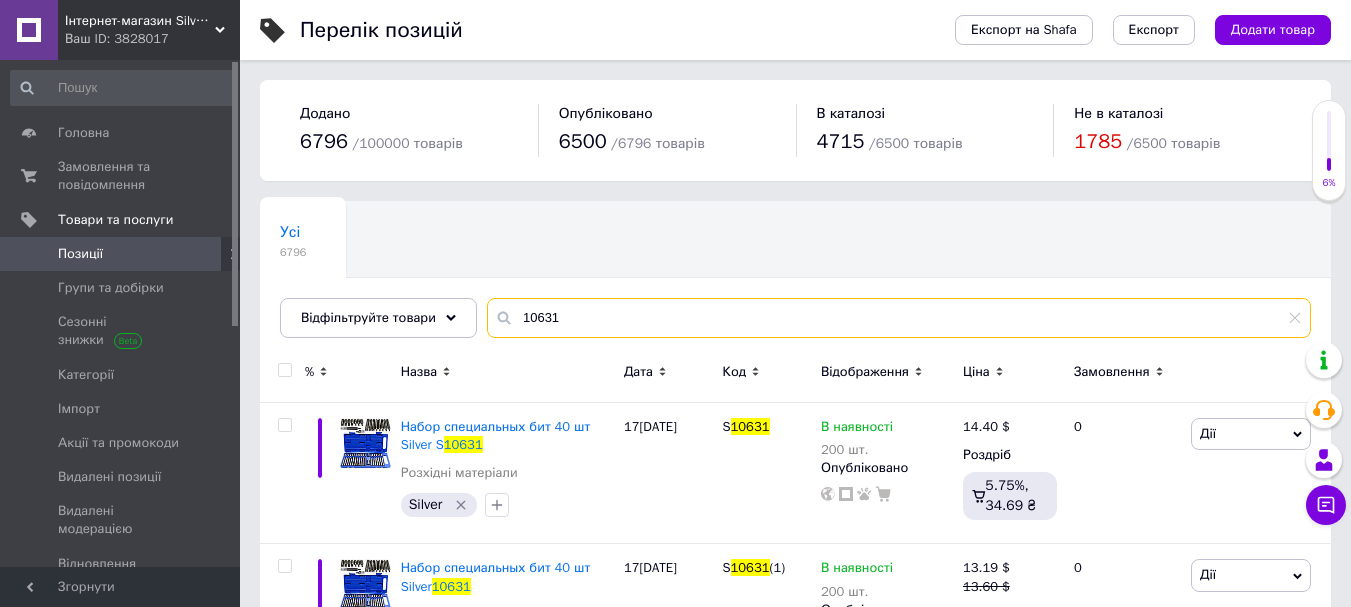 click on "10631" at bounding box center (899, 318) 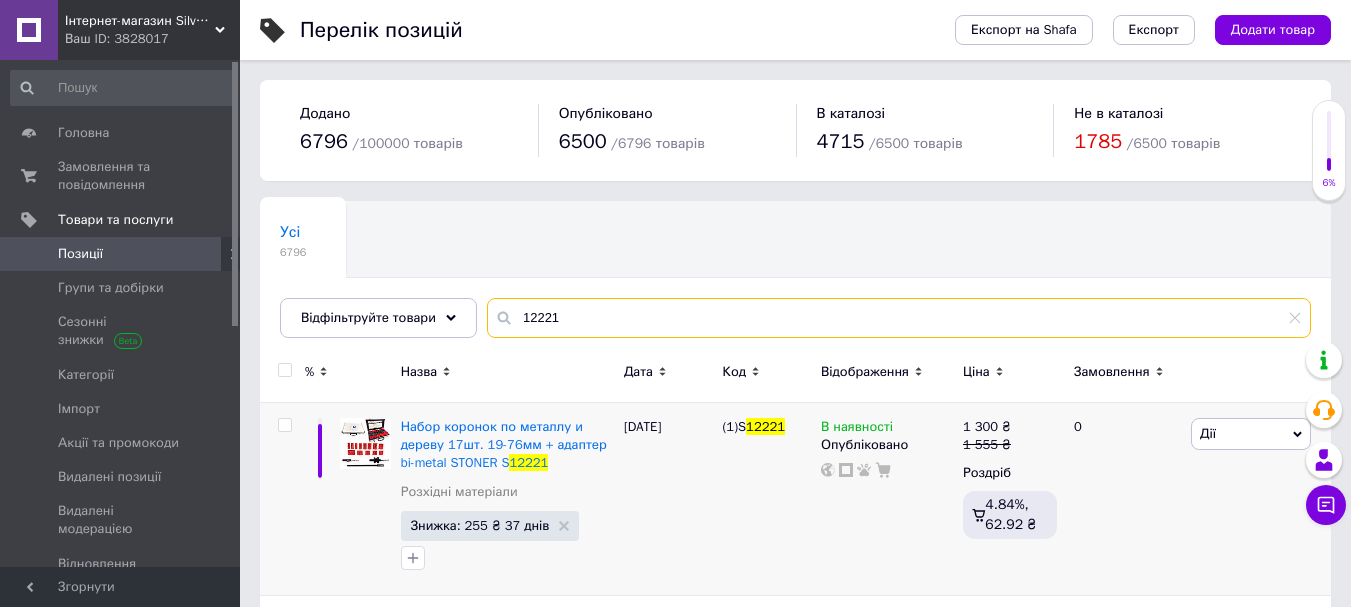 scroll, scrollTop: 166, scrollLeft: 0, axis: vertical 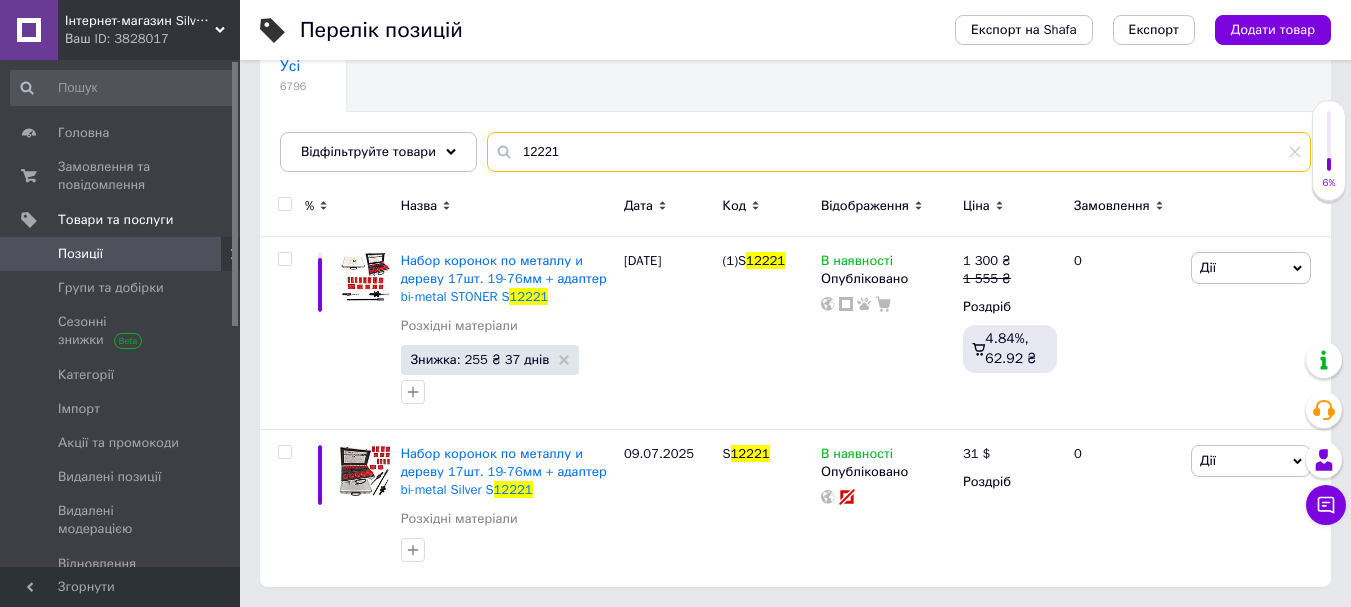click on "12221" at bounding box center (899, 152) 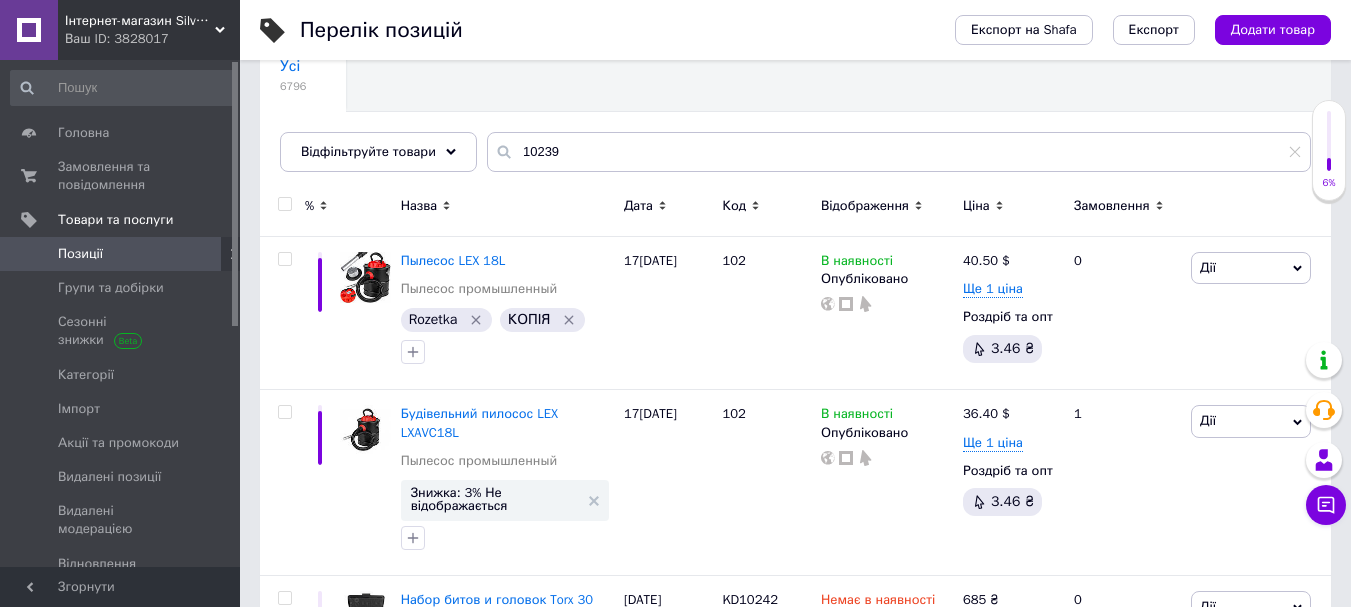 click on "Назва" at bounding box center [419, 206] 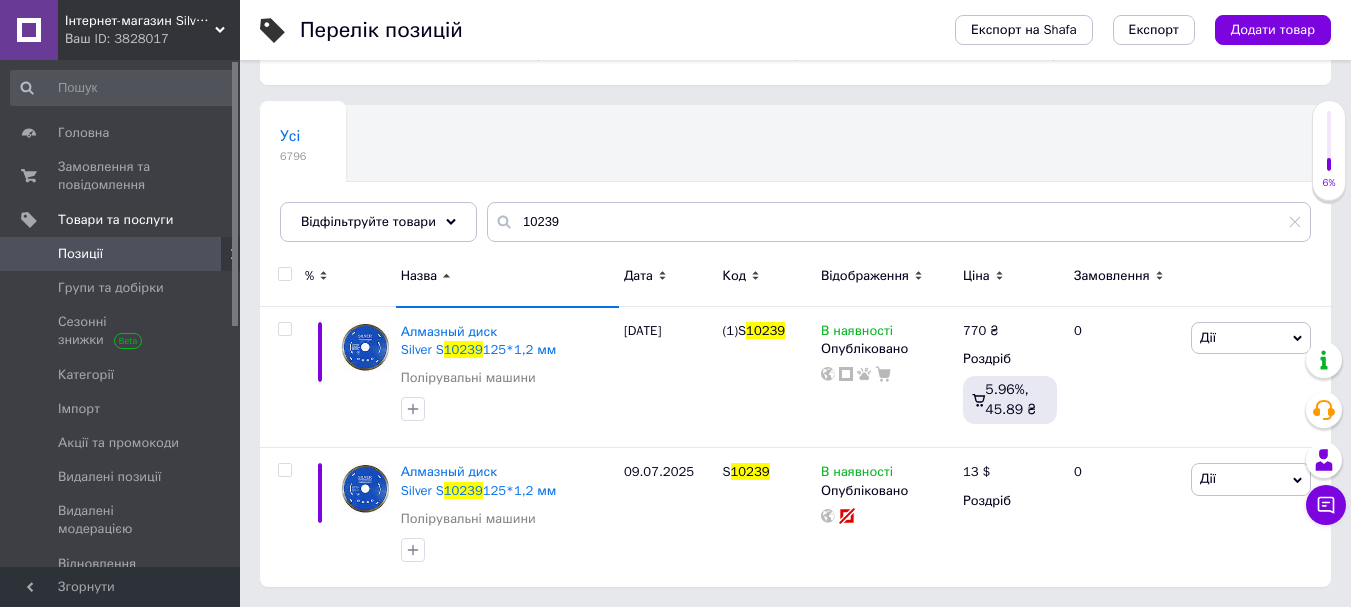 scroll, scrollTop: 96, scrollLeft: 0, axis: vertical 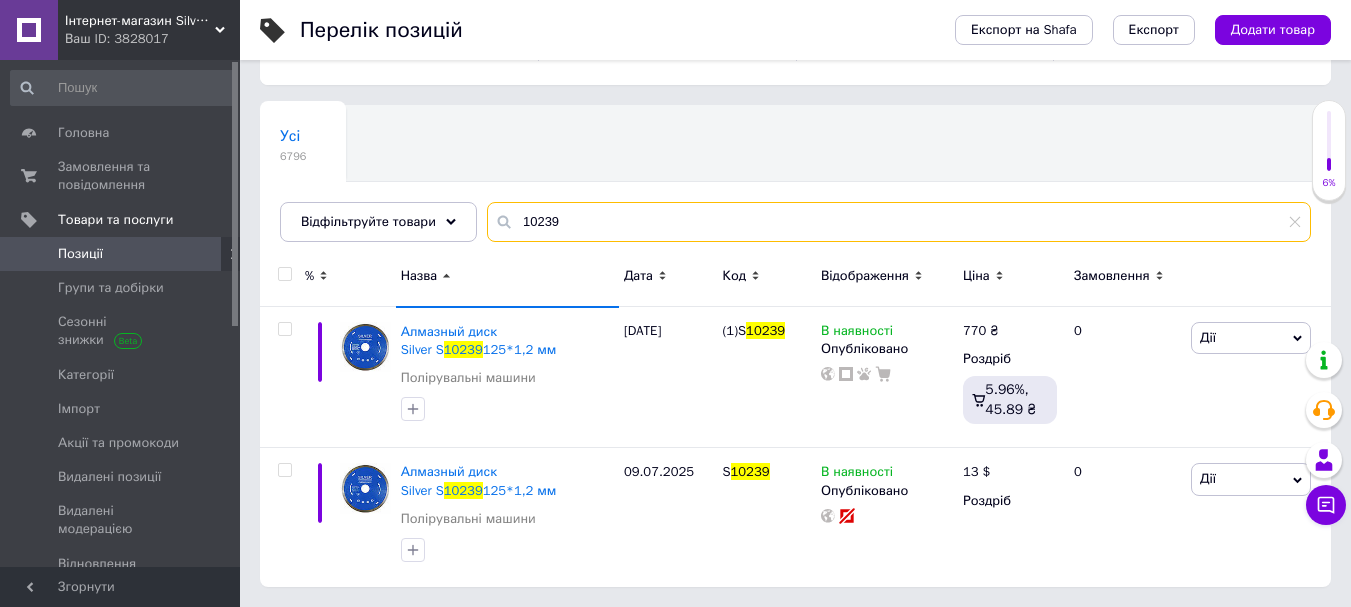 click on "10239" at bounding box center [899, 222] 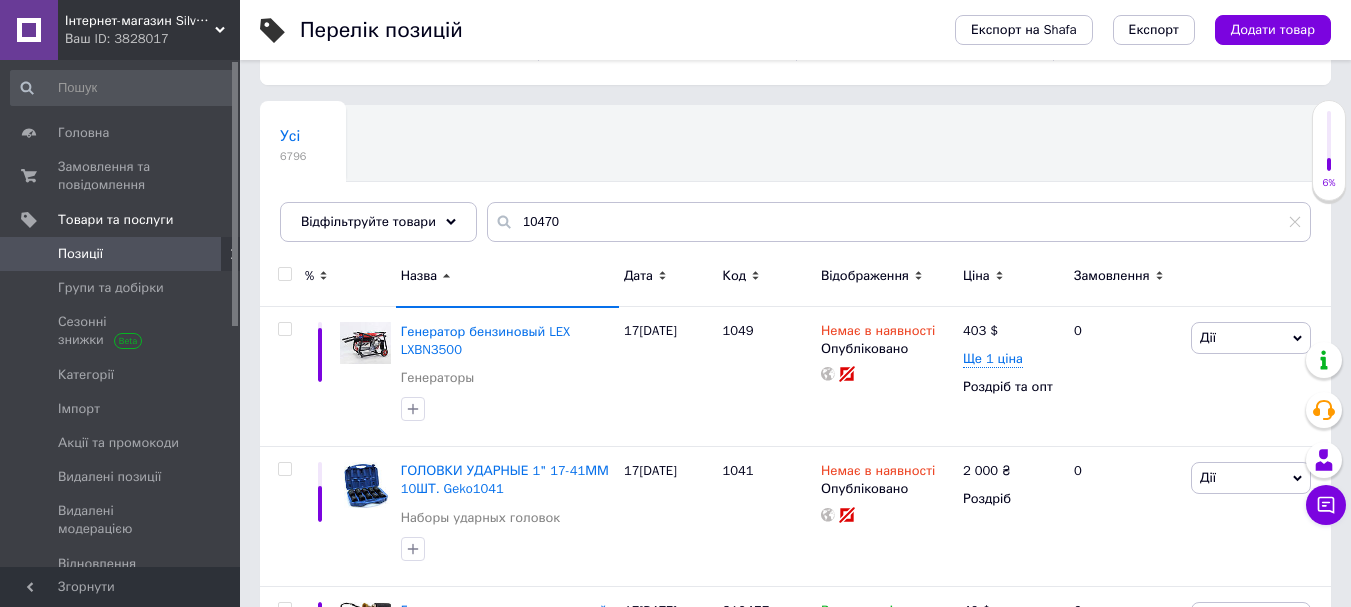 click on "Назва" at bounding box center [419, 276] 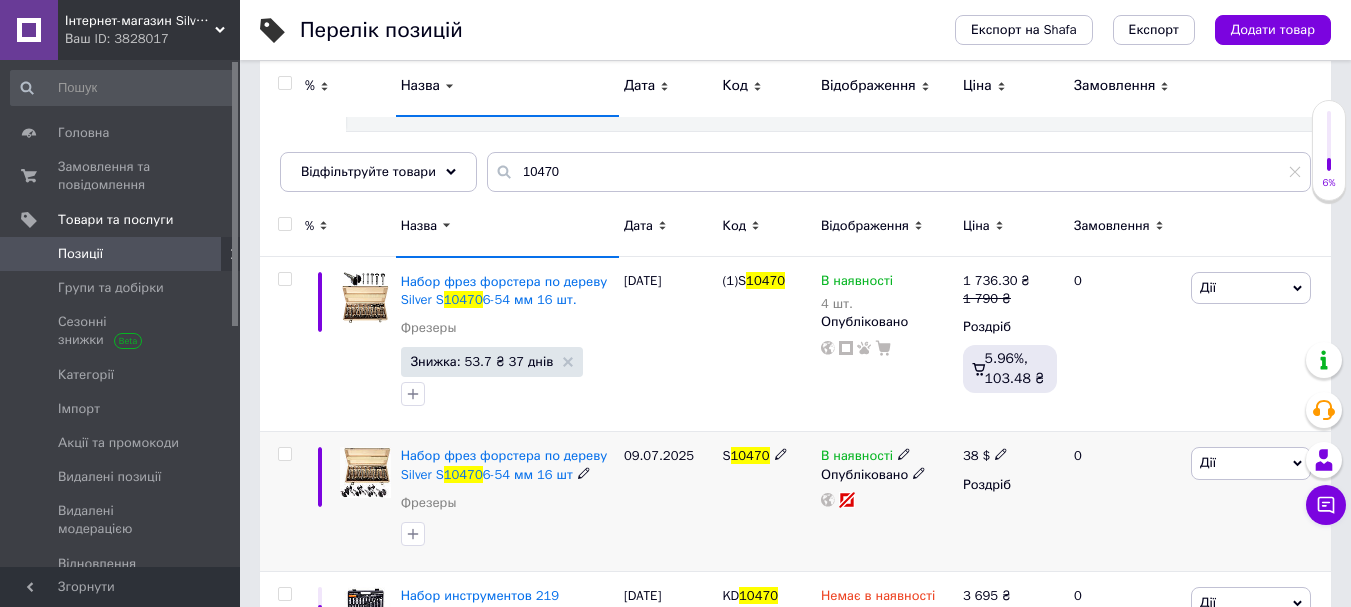 scroll, scrollTop: 0, scrollLeft: 0, axis: both 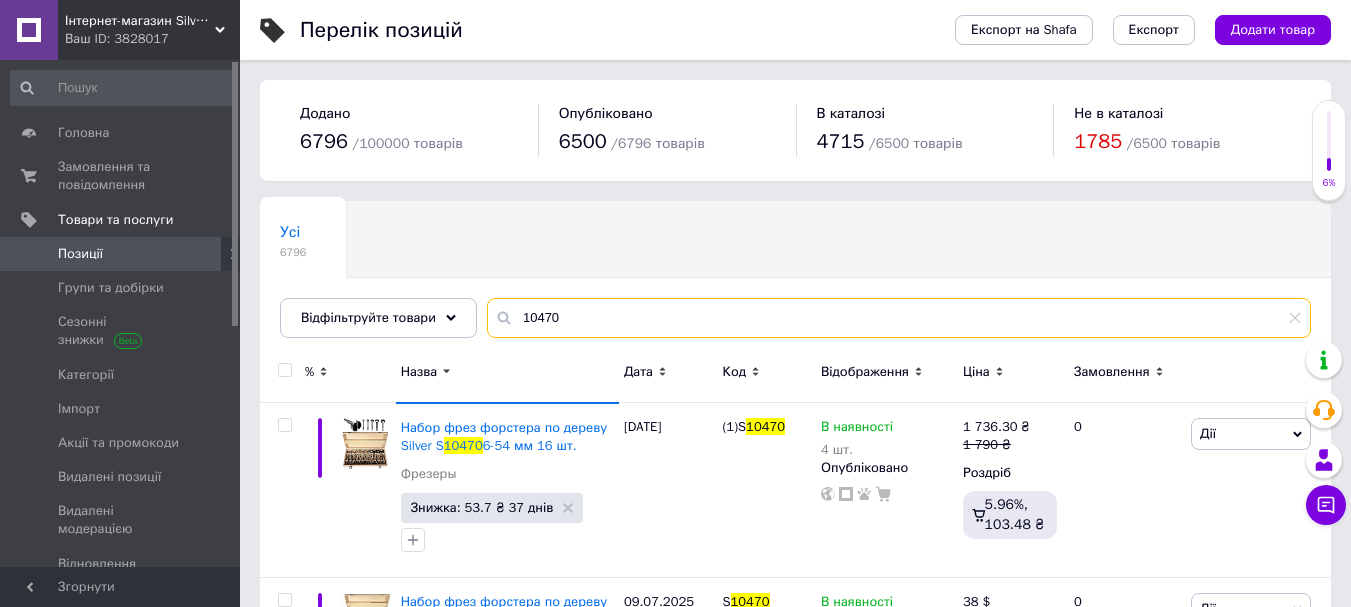click on "10470" at bounding box center [899, 318] 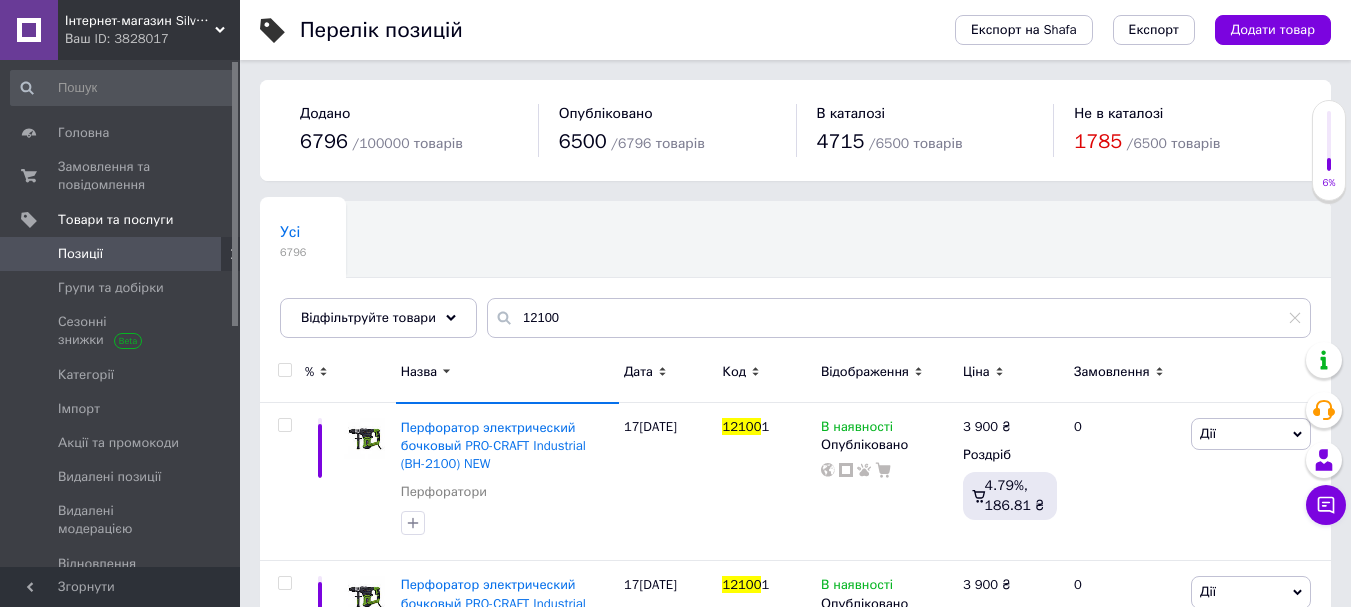 click on "Назва" at bounding box center [507, 372] 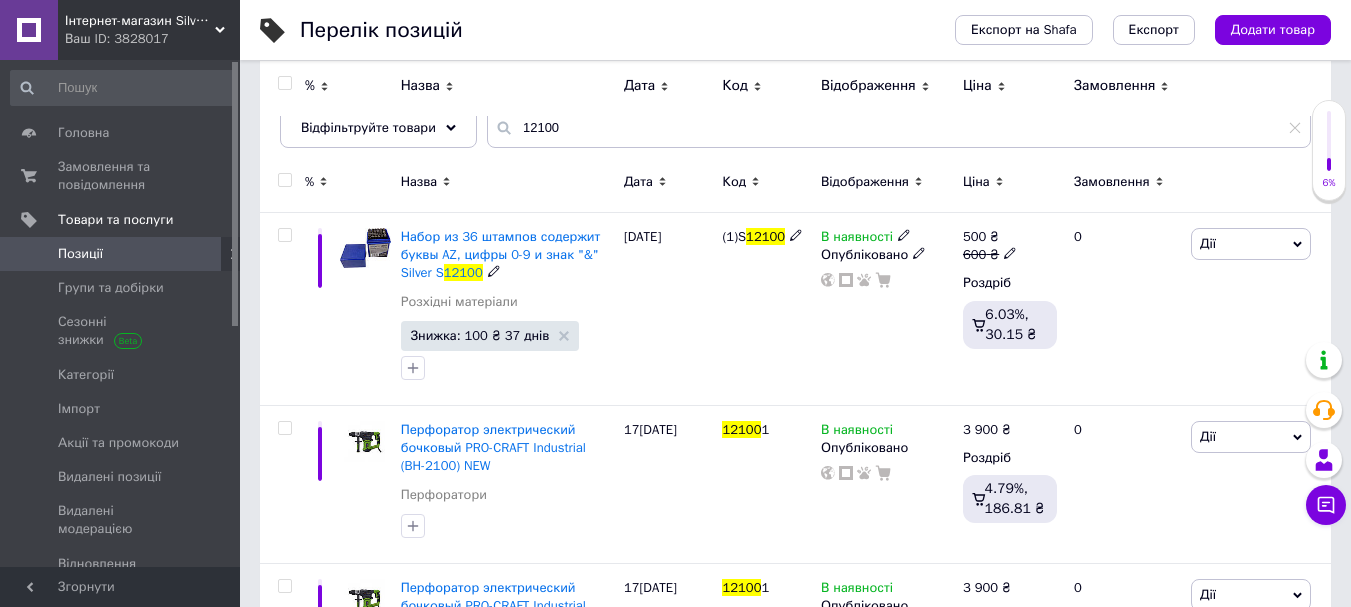 scroll, scrollTop: 100, scrollLeft: 0, axis: vertical 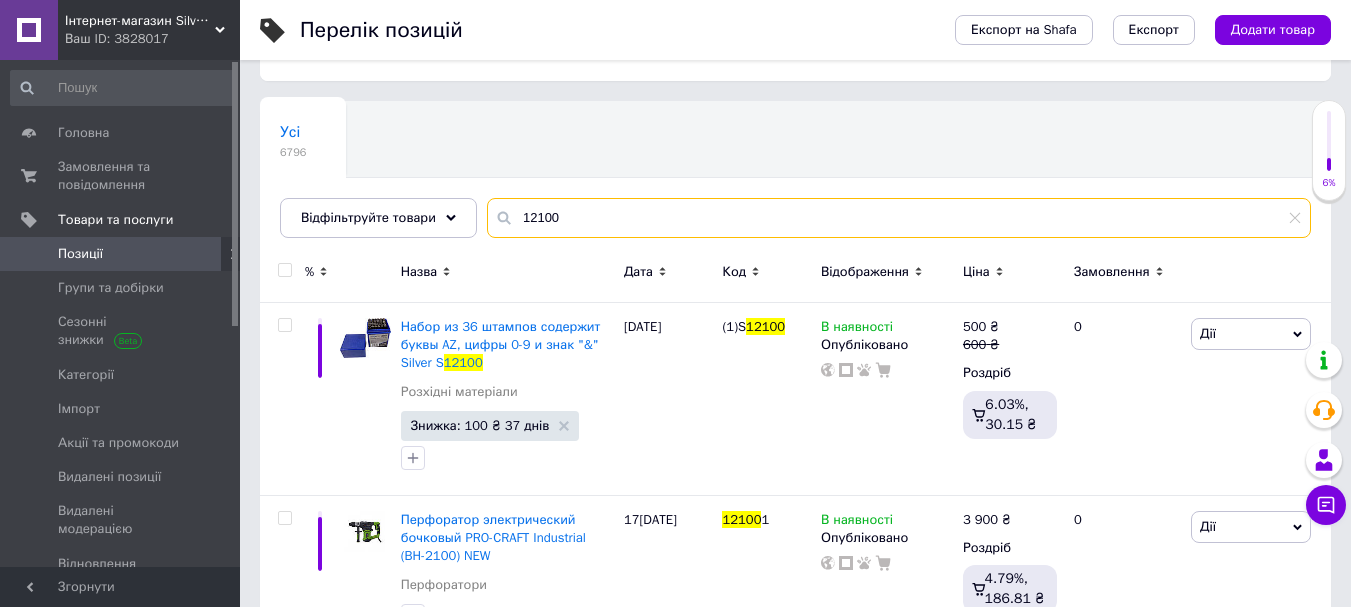 click on "12100" at bounding box center (899, 218) 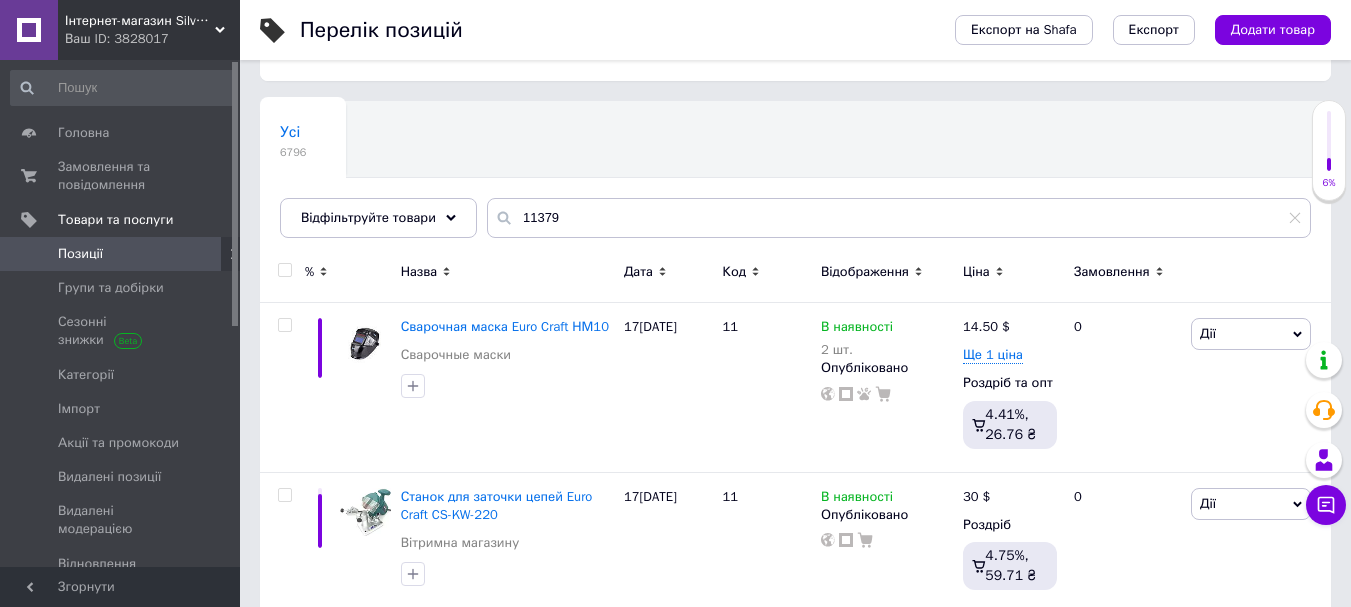 click on "Назва" at bounding box center [507, 272] 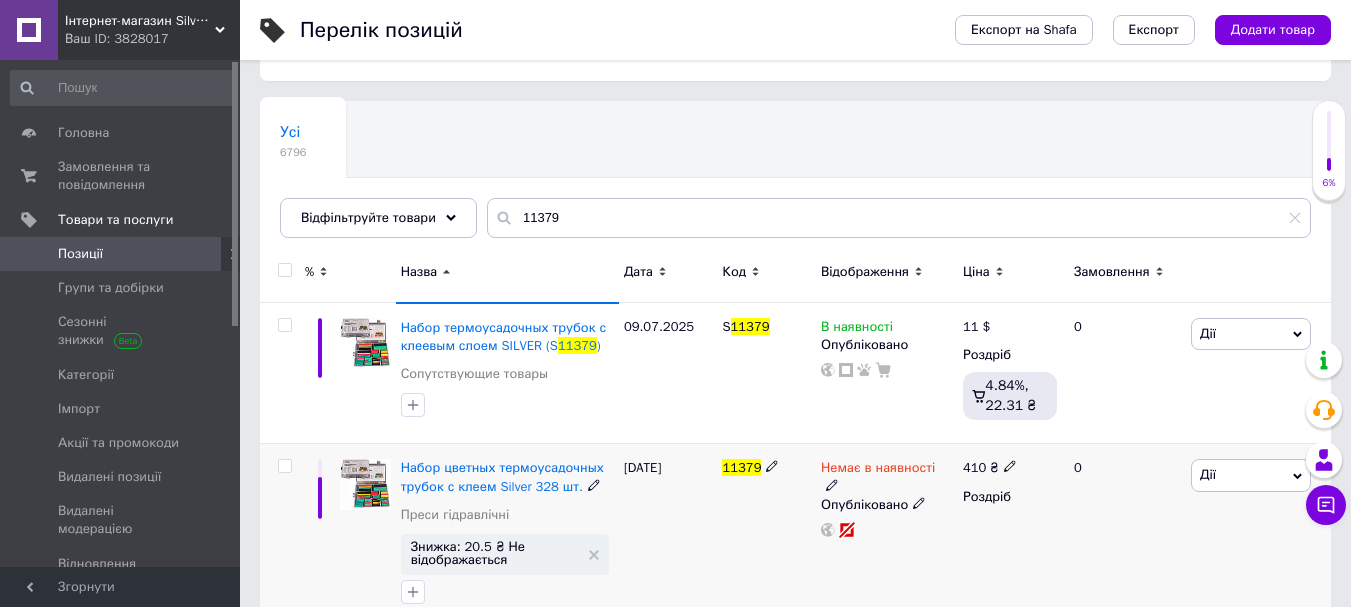 click 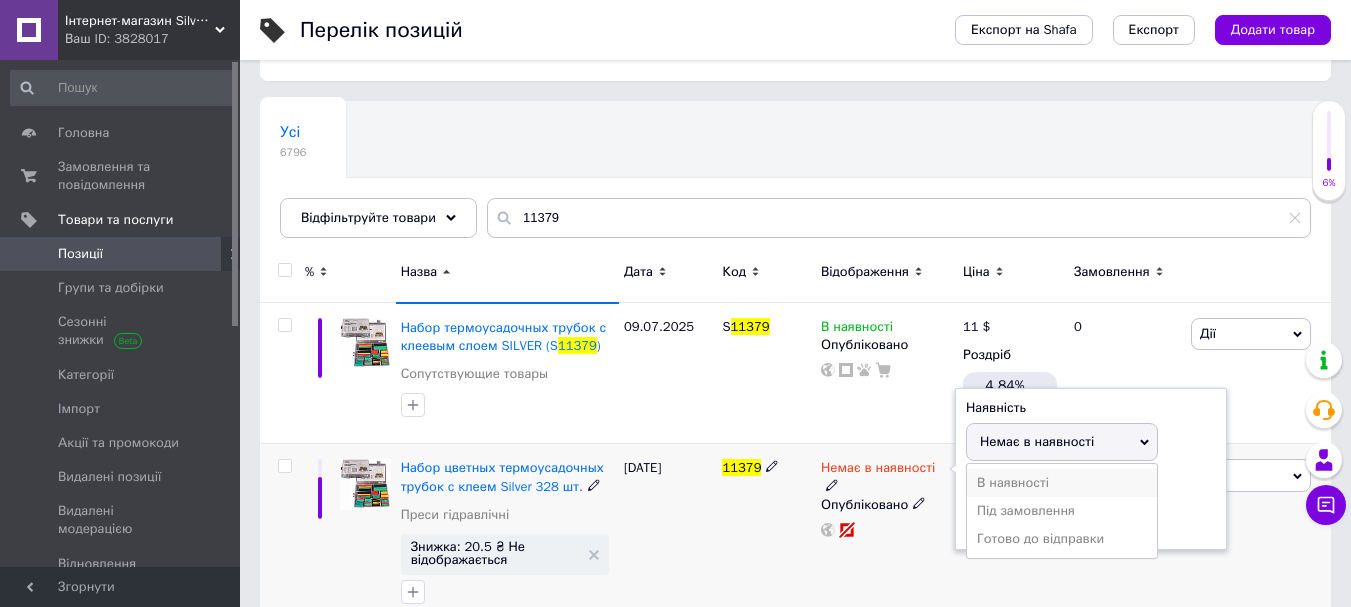 click on "В наявності" at bounding box center (1062, 483) 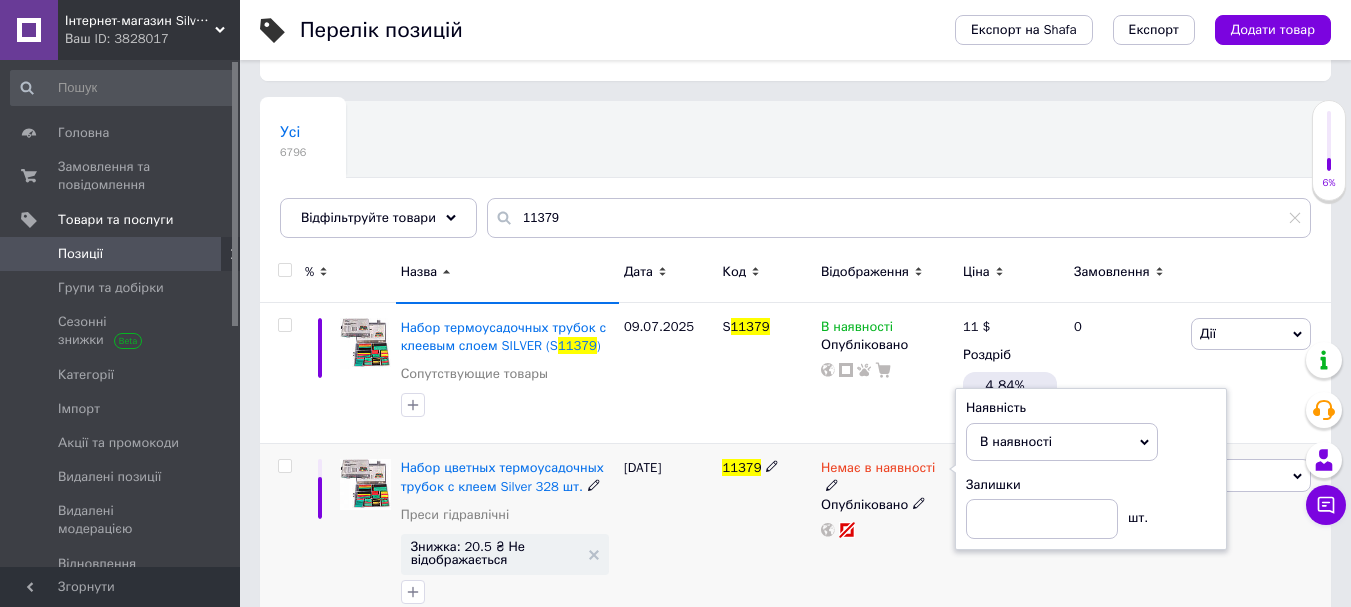click on "Немає в наявності Наявність В наявності Немає в наявності Під замовлення Готово до відправки Залишки шт. Опубліковано" at bounding box center (887, 537) 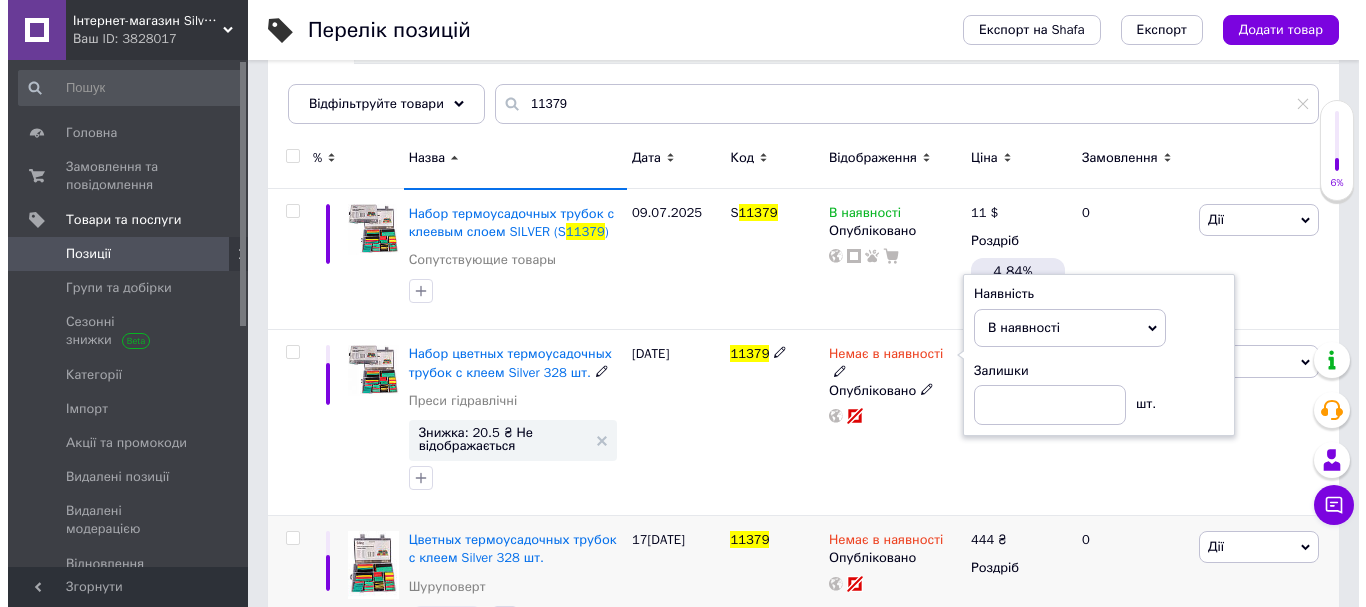 scroll, scrollTop: 282, scrollLeft: 0, axis: vertical 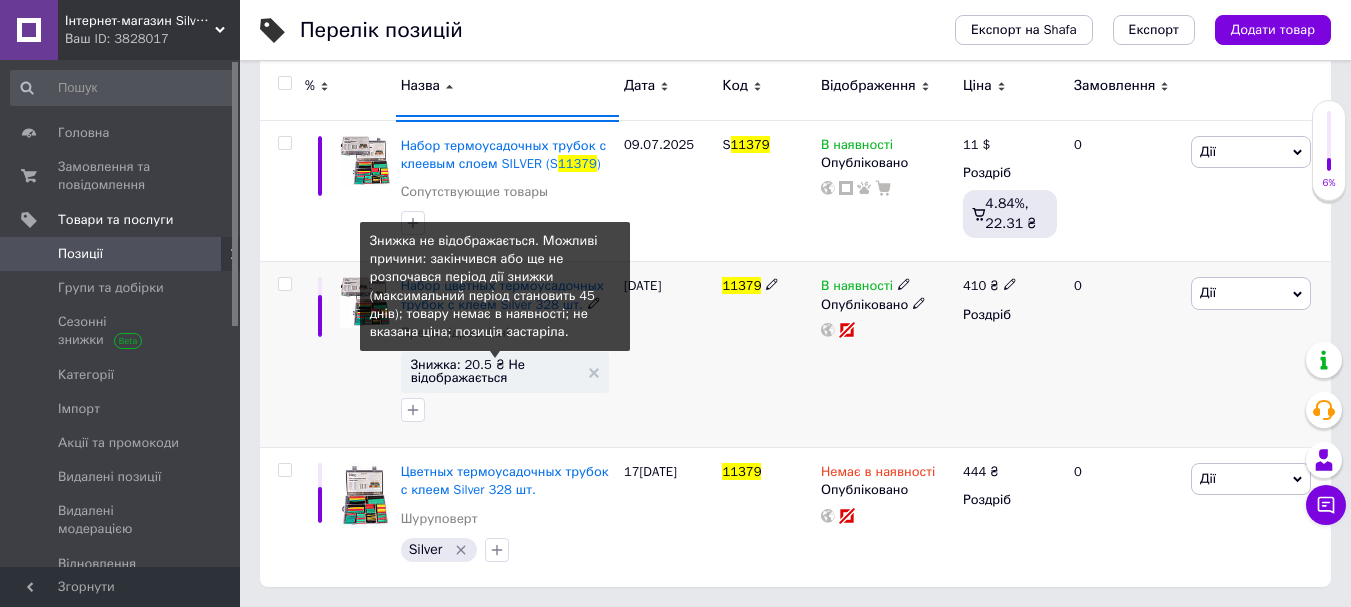 click on "Знижка: 20.5 ₴ Не відображається" at bounding box center (495, 371) 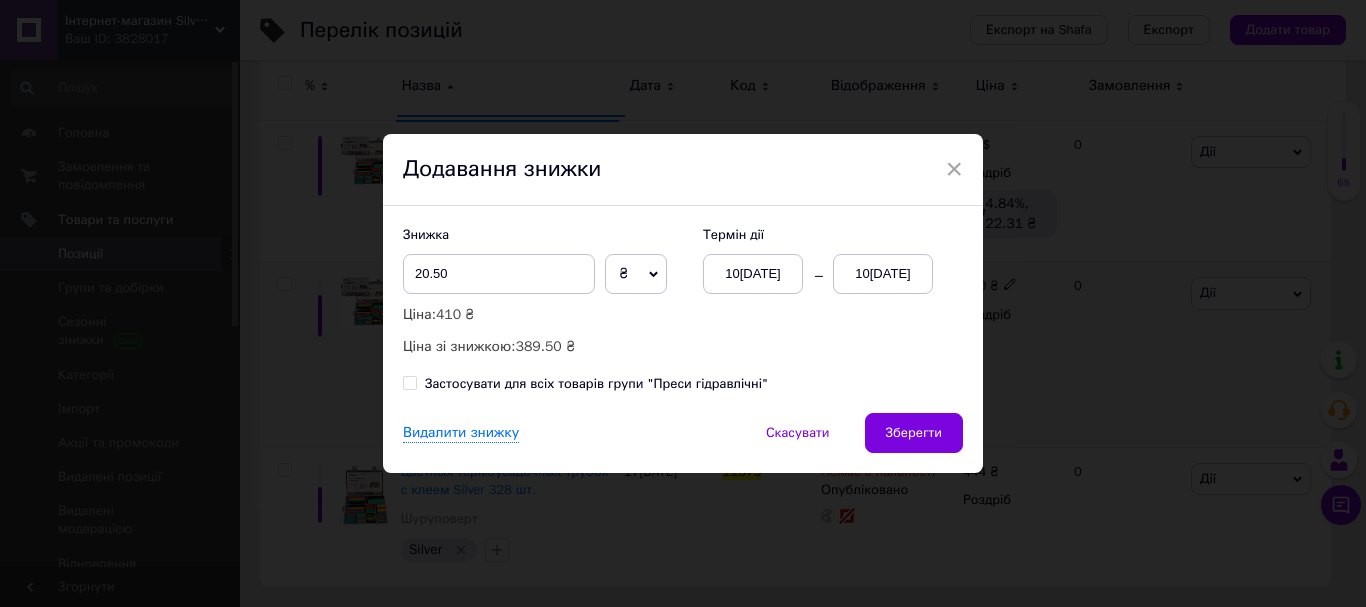 click on "10[DATE]" at bounding box center (883, 274) 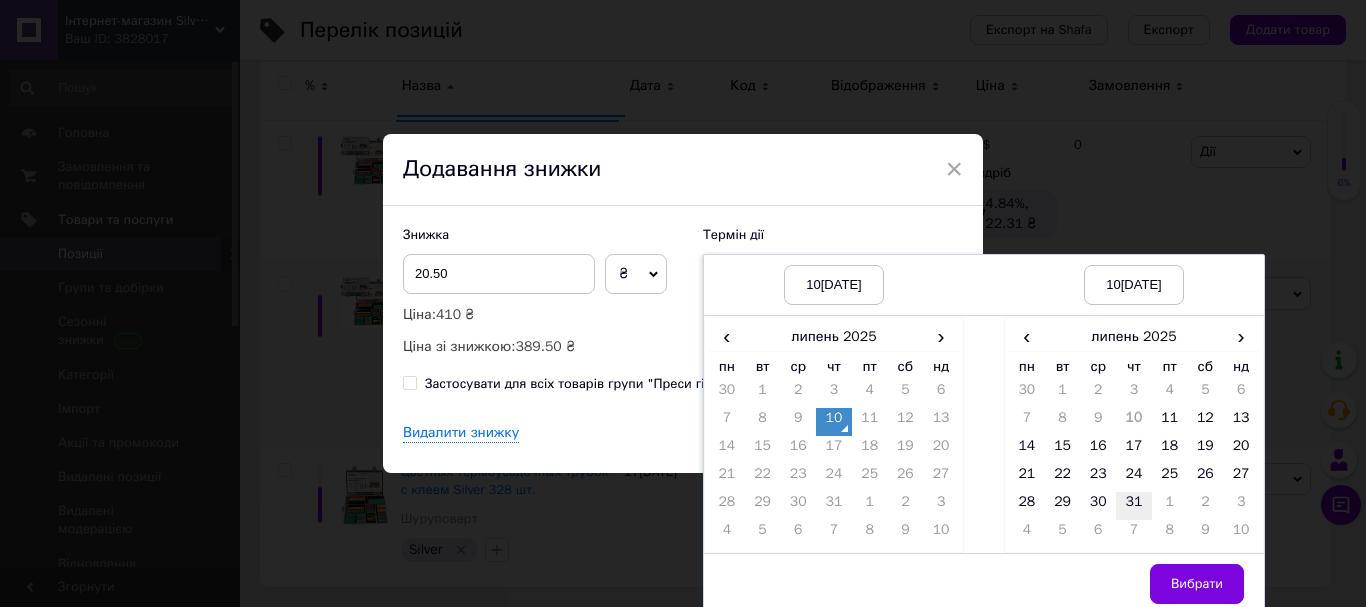 click on "31" at bounding box center (1134, 506) 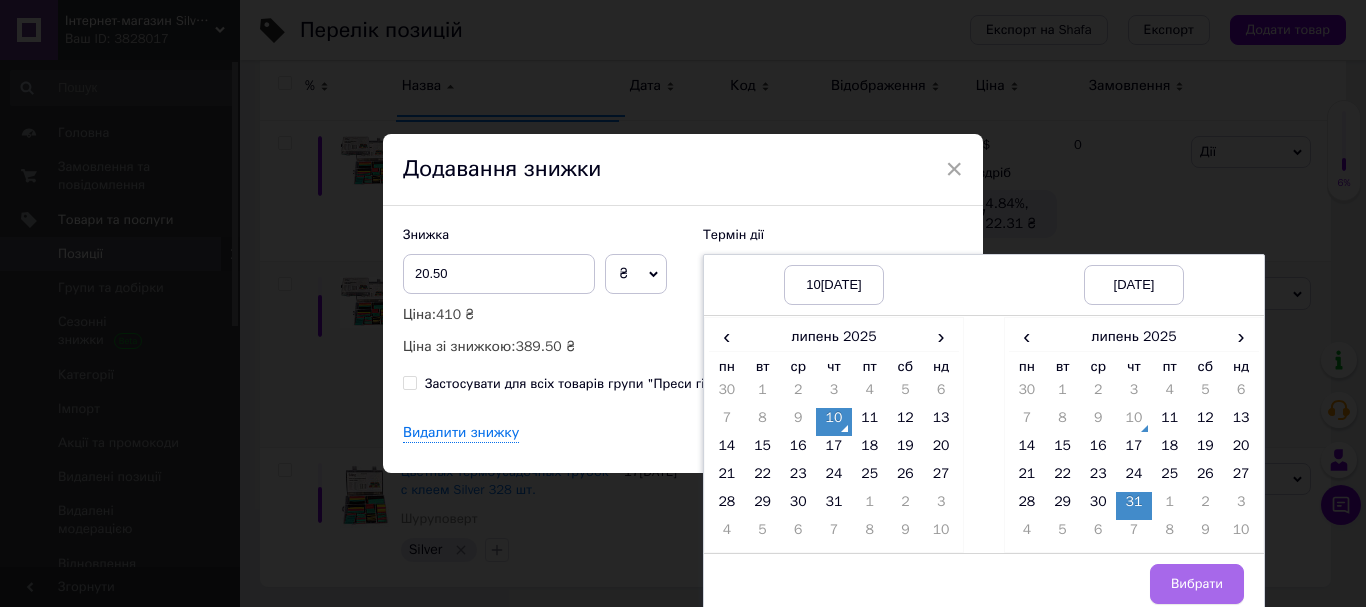 click on "Вибрати" at bounding box center [1197, 584] 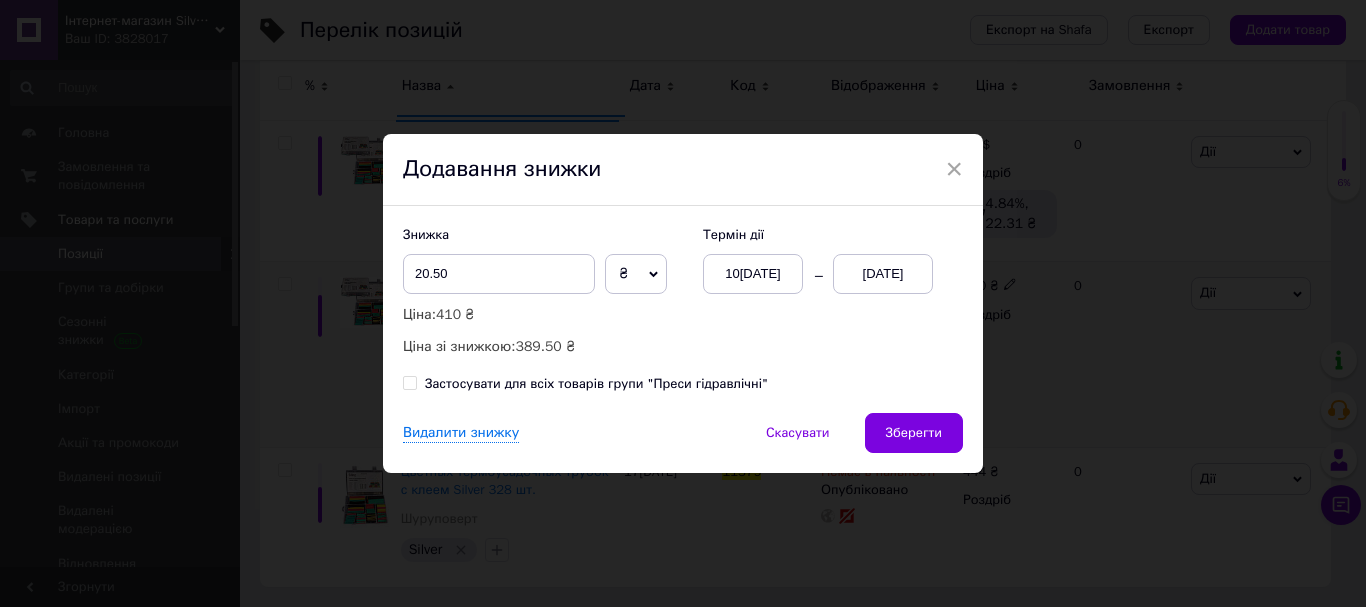 click on "Зберегти" at bounding box center (914, 433) 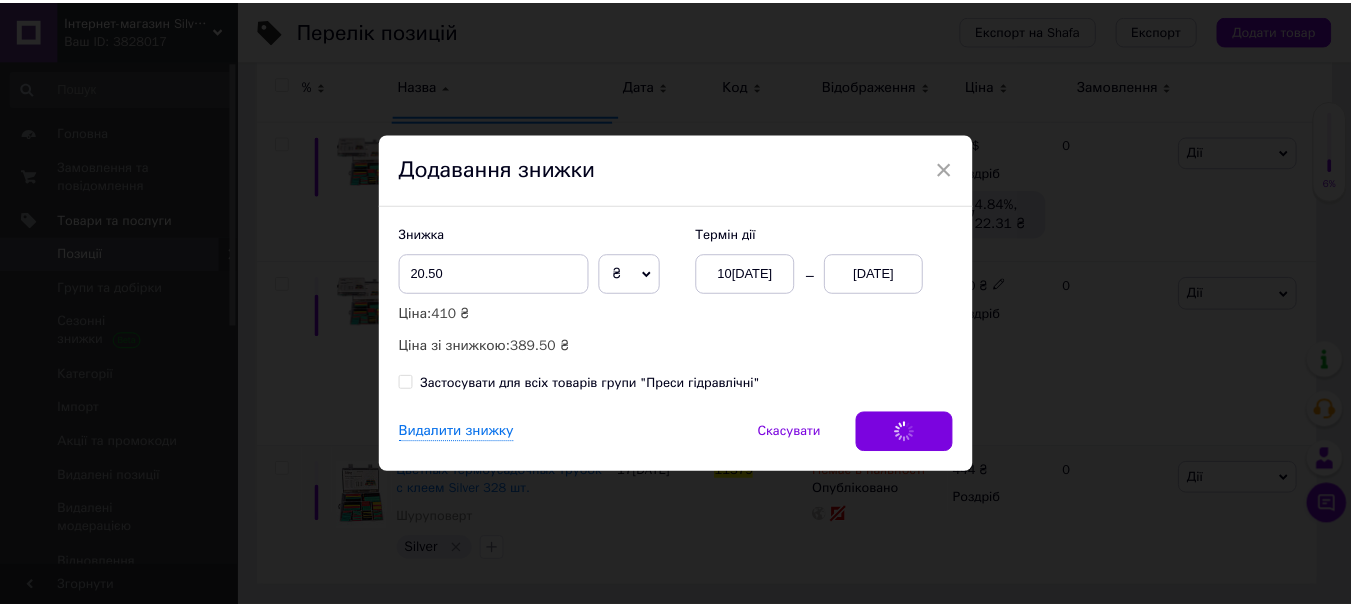 scroll, scrollTop: 271, scrollLeft: 0, axis: vertical 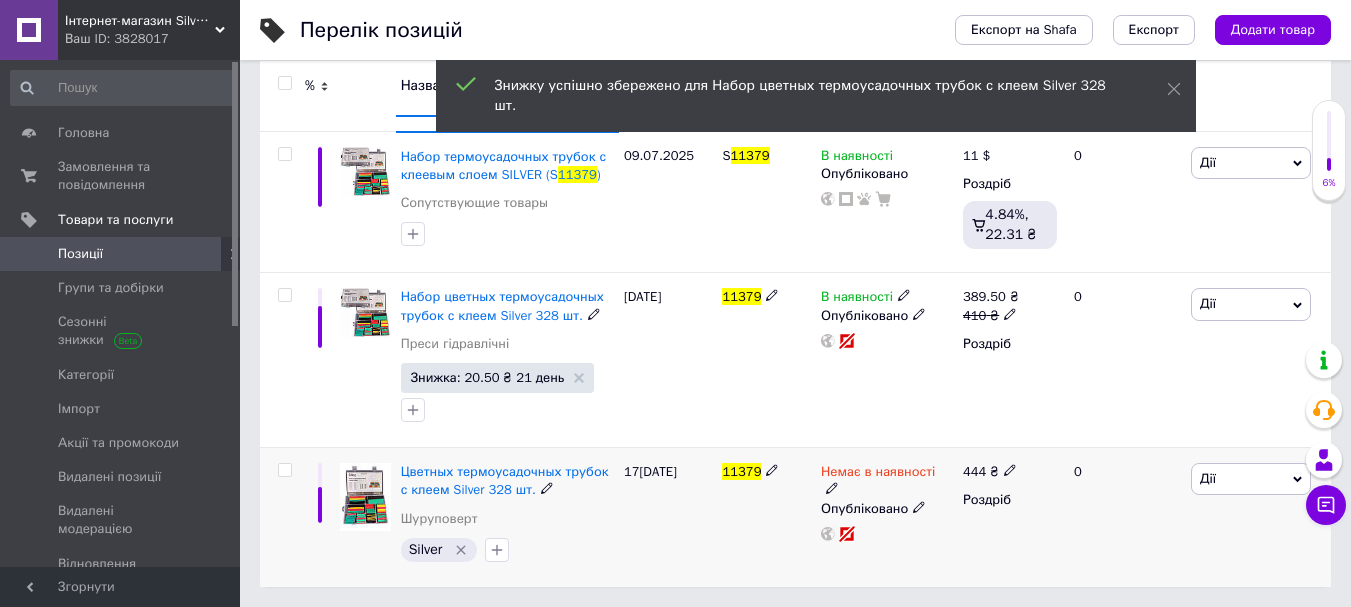 click 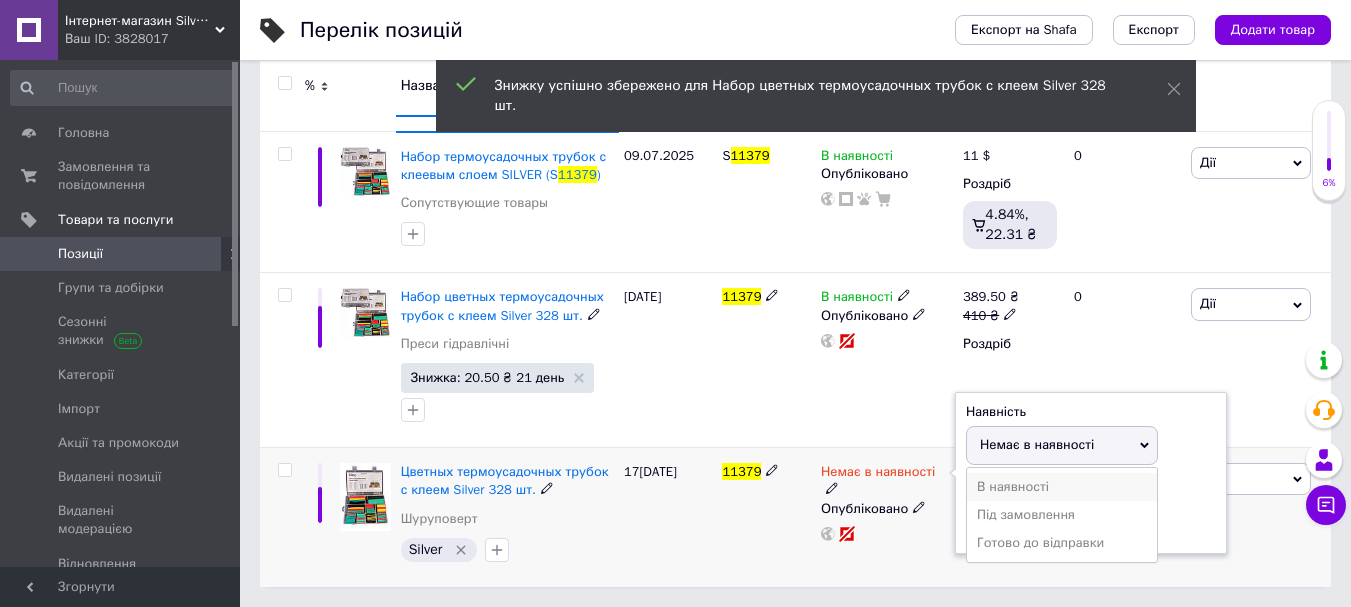click on "В наявності" at bounding box center [1062, 487] 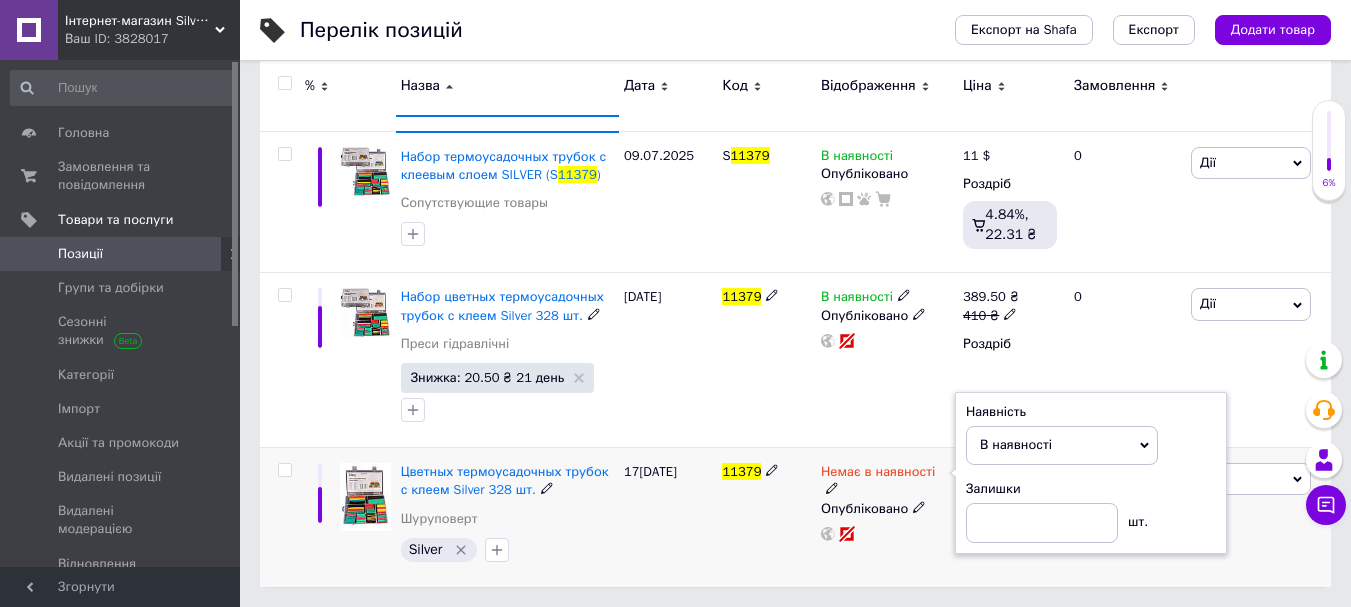click on "11379" at bounding box center [766, 517] 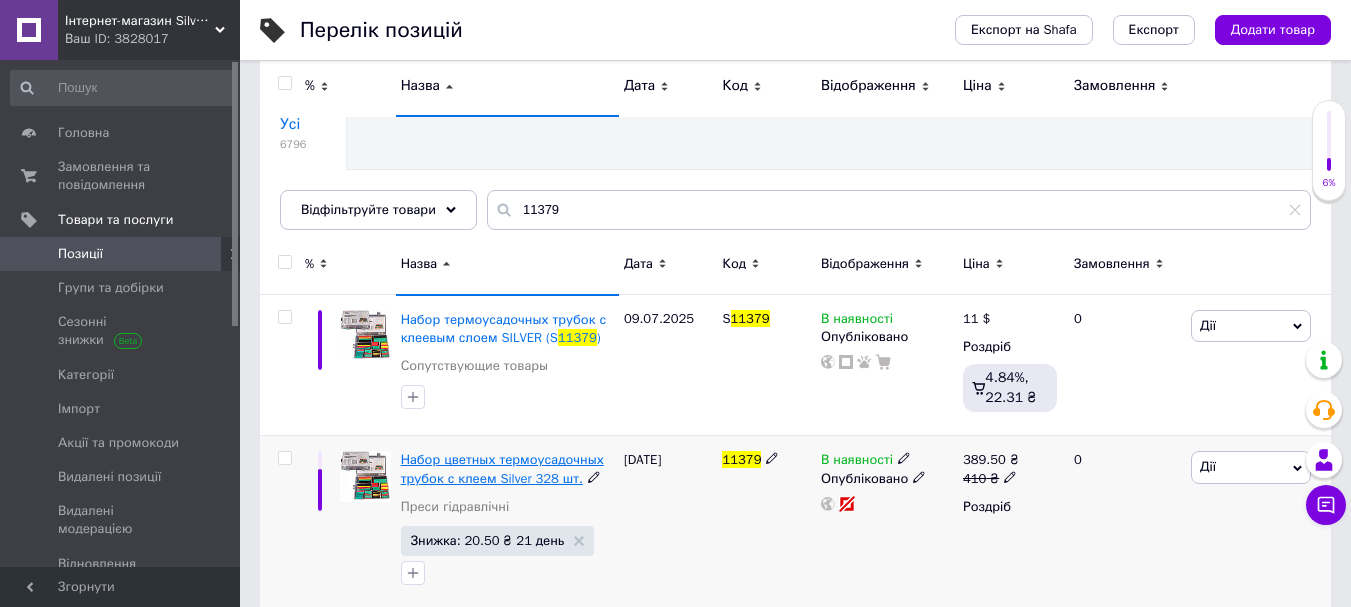 scroll, scrollTop: 0, scrollLeft: 0, axis: both 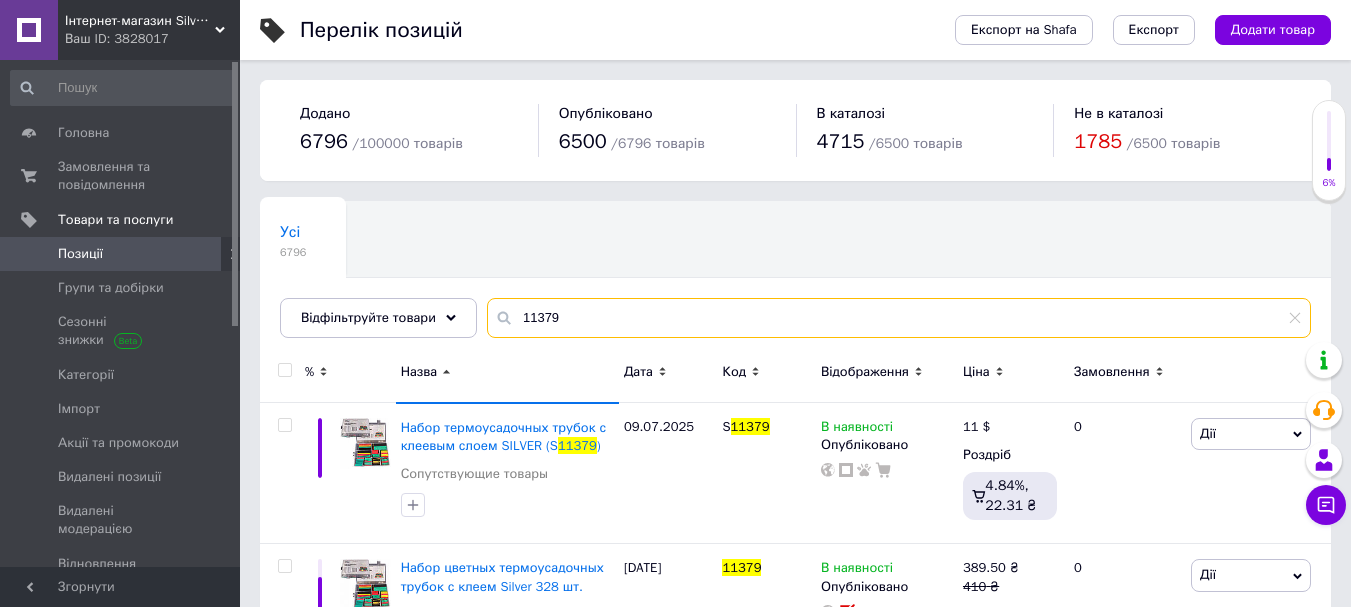 click on "11379" at bounding box center (899, 318) 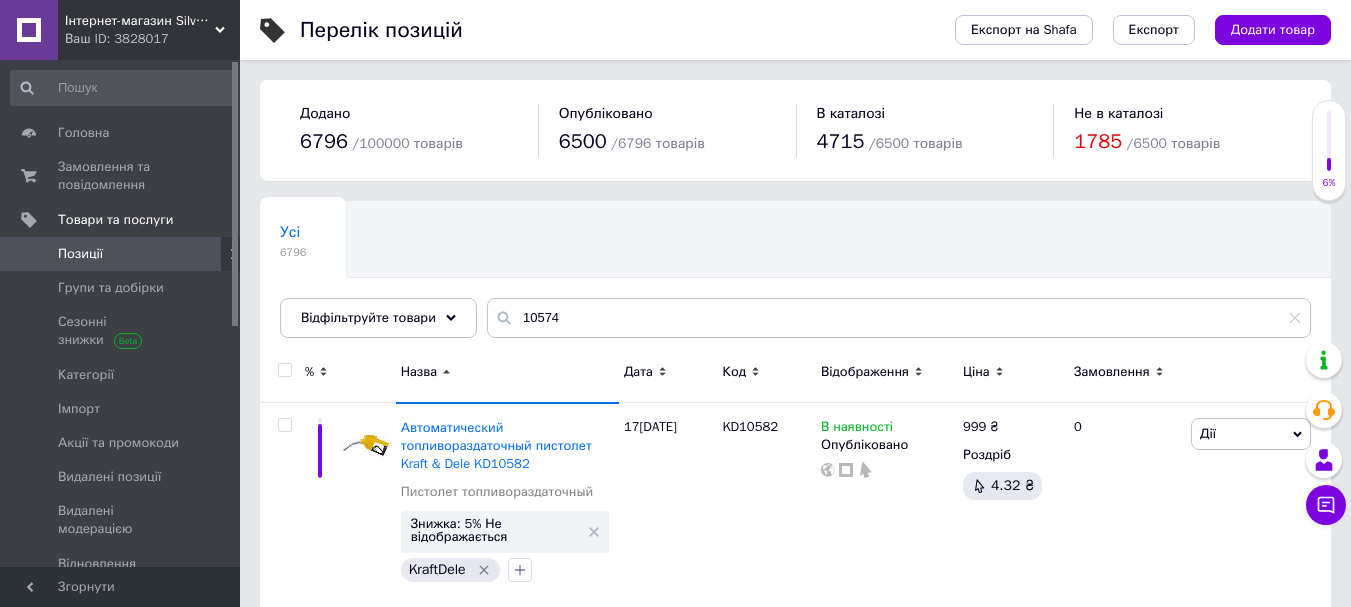click on "Назва" at bounding box center [419, 372] 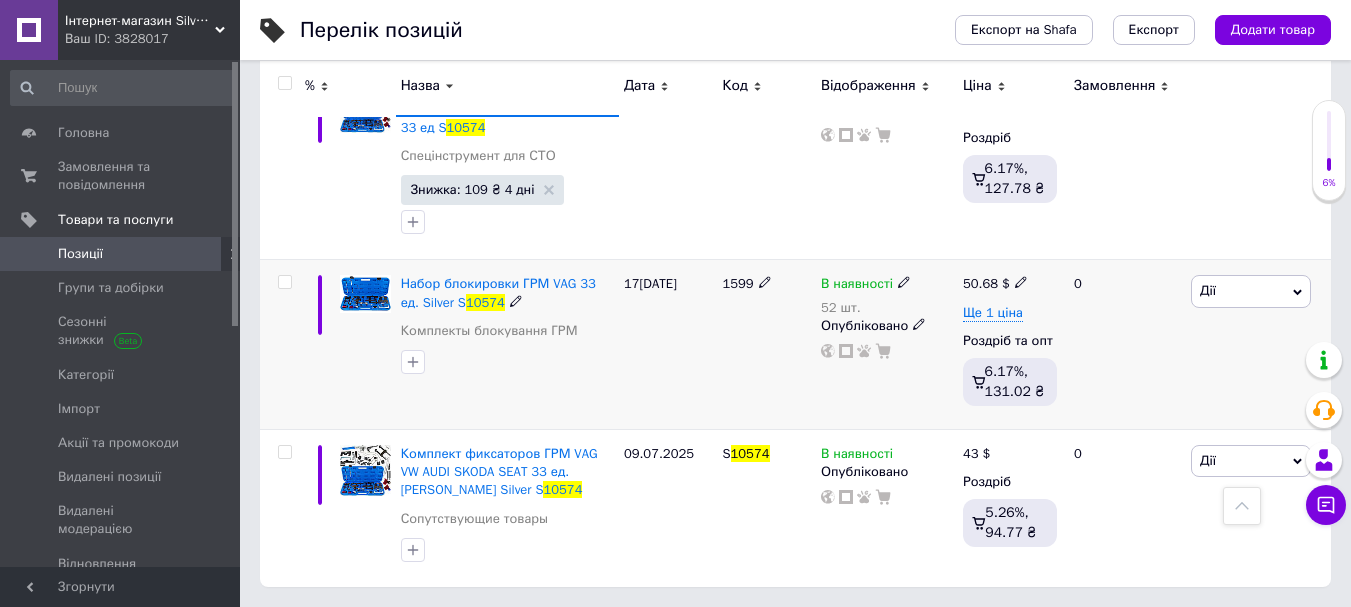 scroll, scrollTop: 229, scrollLeft: 0, axis: vertical 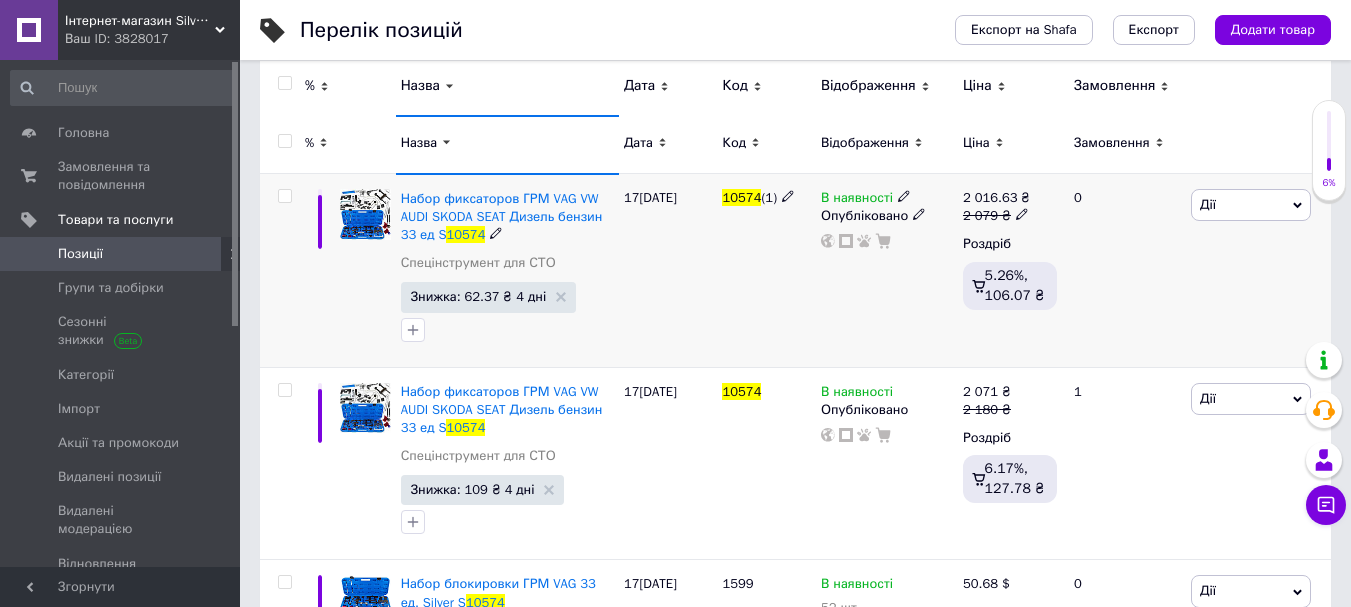 click on "Знижка: 62.37 ₴ 4 дні" at bounding box center [479, 296] 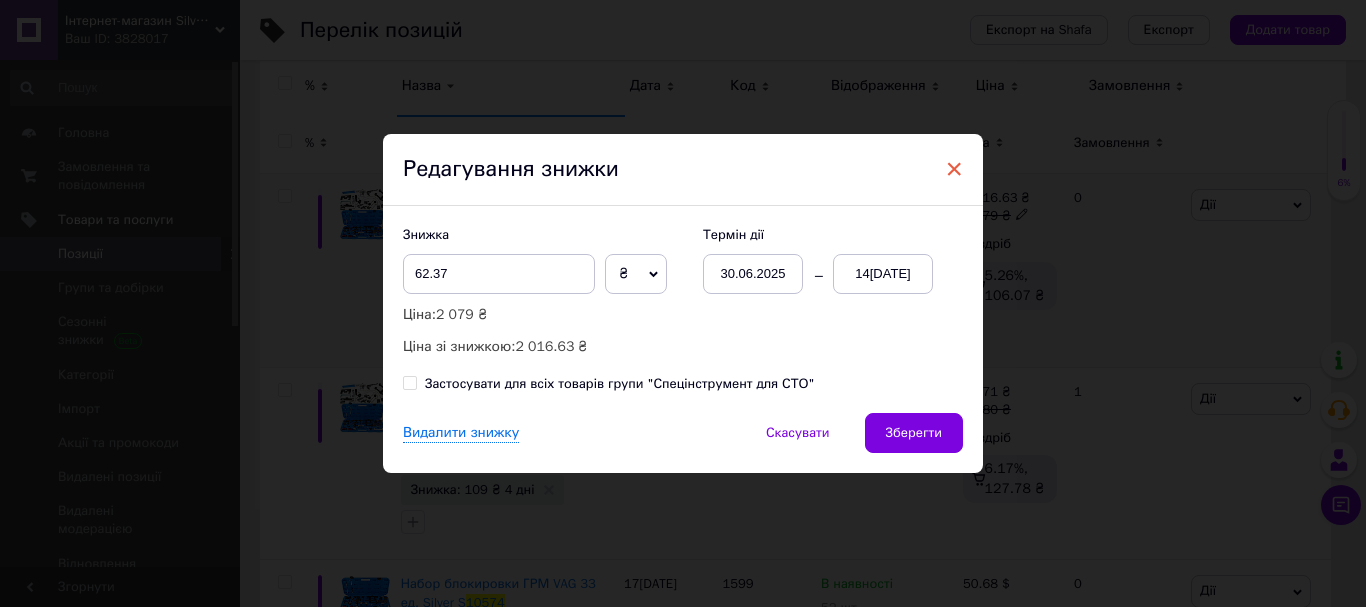 click on "×" at bounding box center (954, 169) 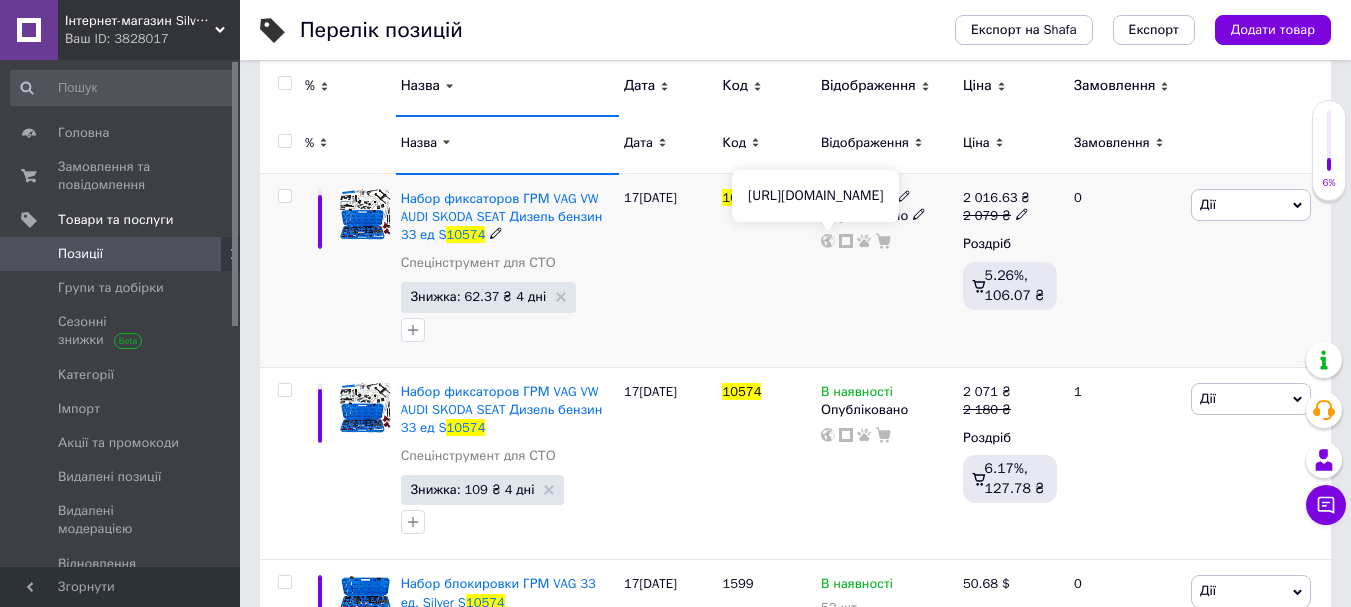 scroll, scrollTop: 0, scrollLeft: 0, axis: both 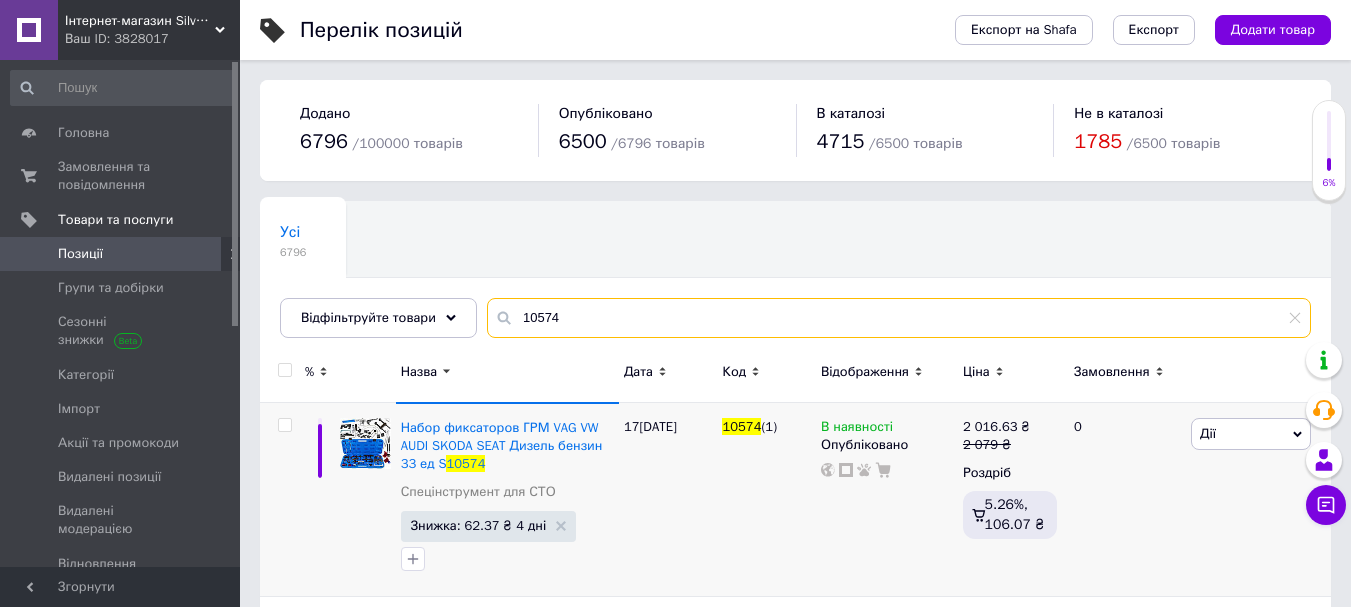 click on "10574" at bounding box center (899, 318) 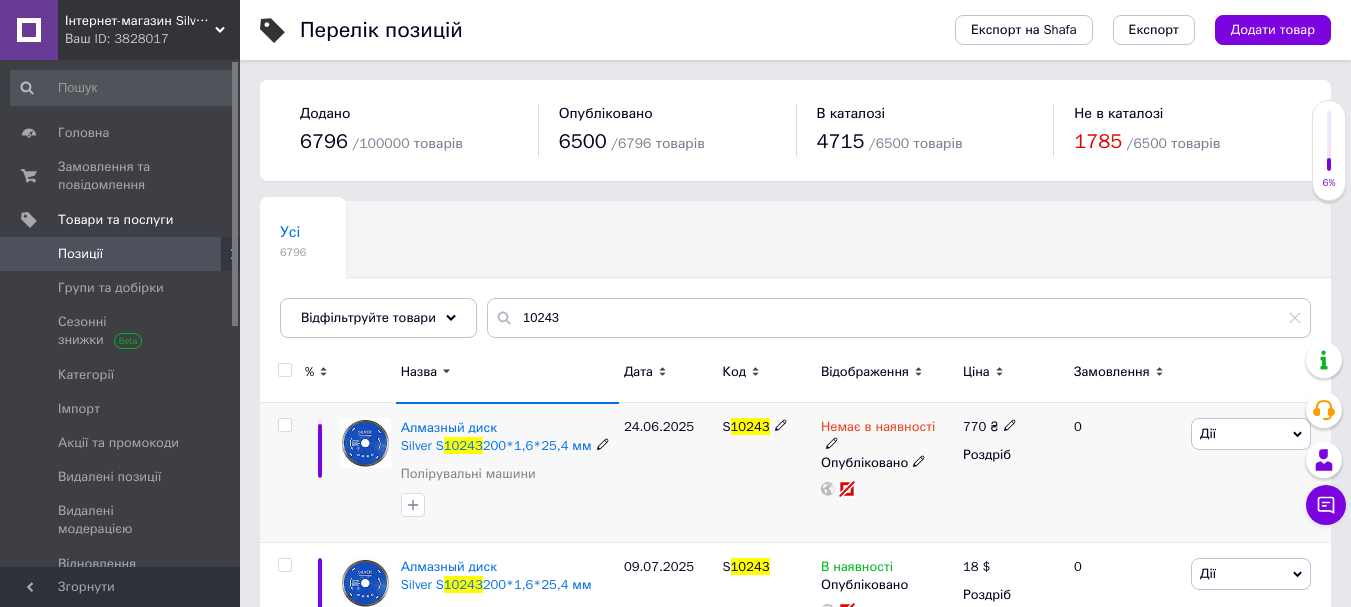 click 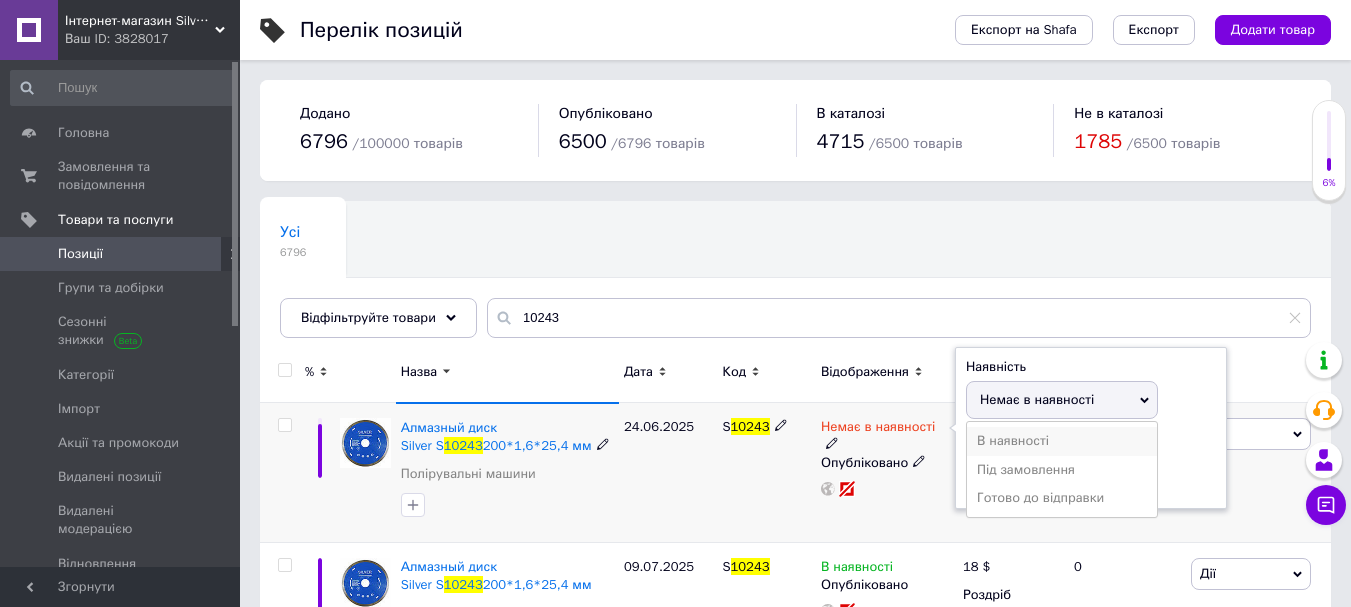 click on "В наявності" at bounding box center (1062, 441) 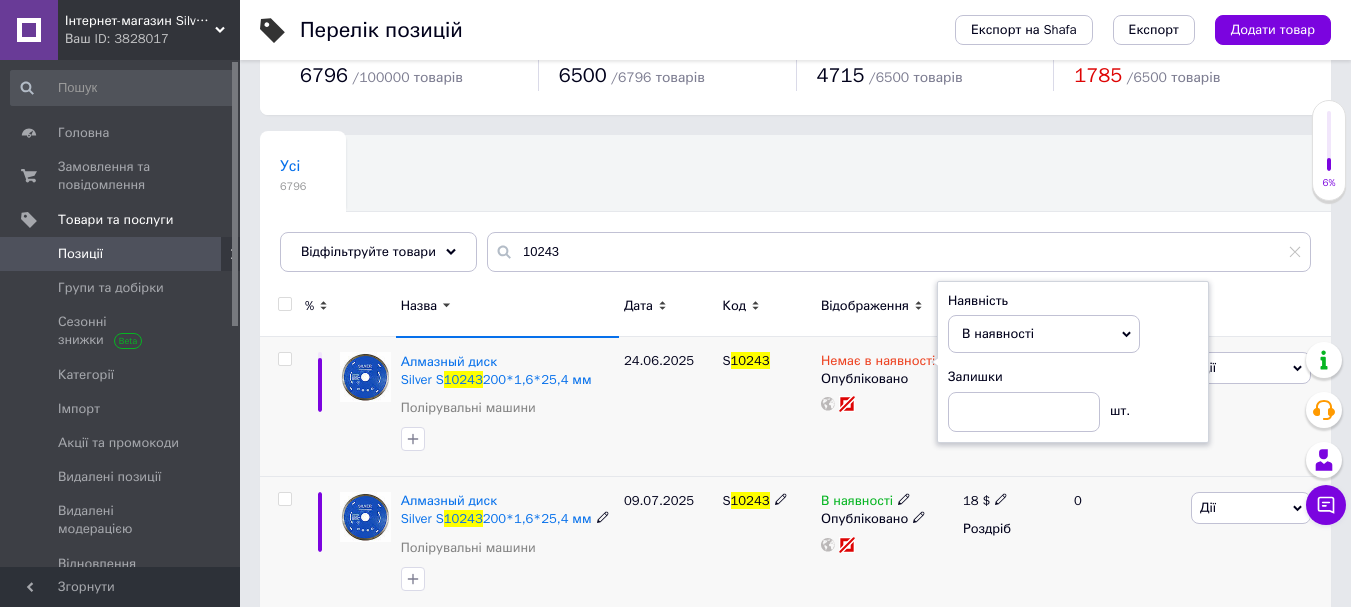 scroll, scrollTop: 95, scrollLeft: 0, axis: vertical 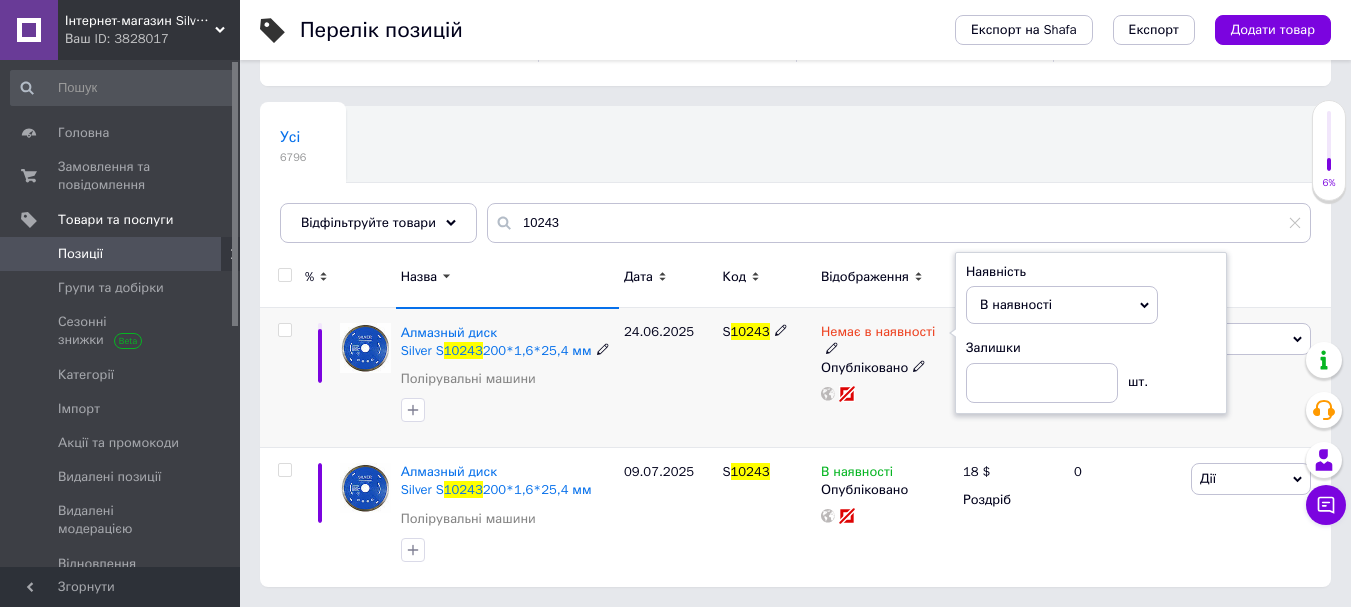 click on "24.06.2025" at bounding box center (668, 378) 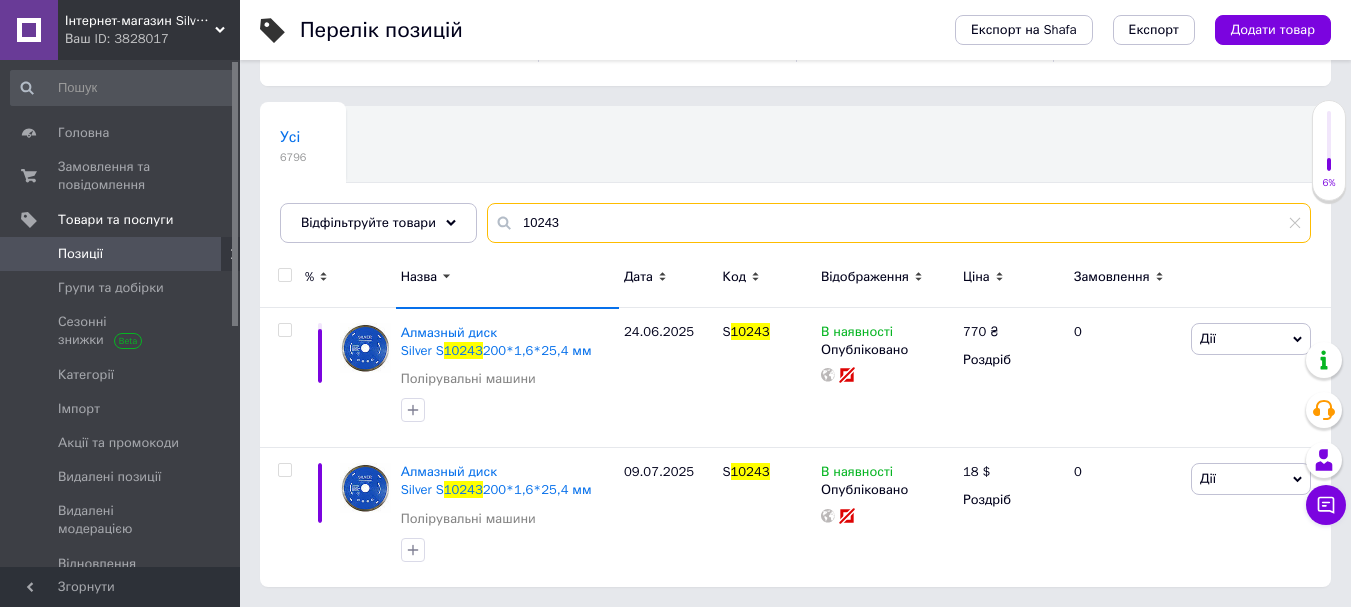click on "10243" at bounding box center [899, 223] 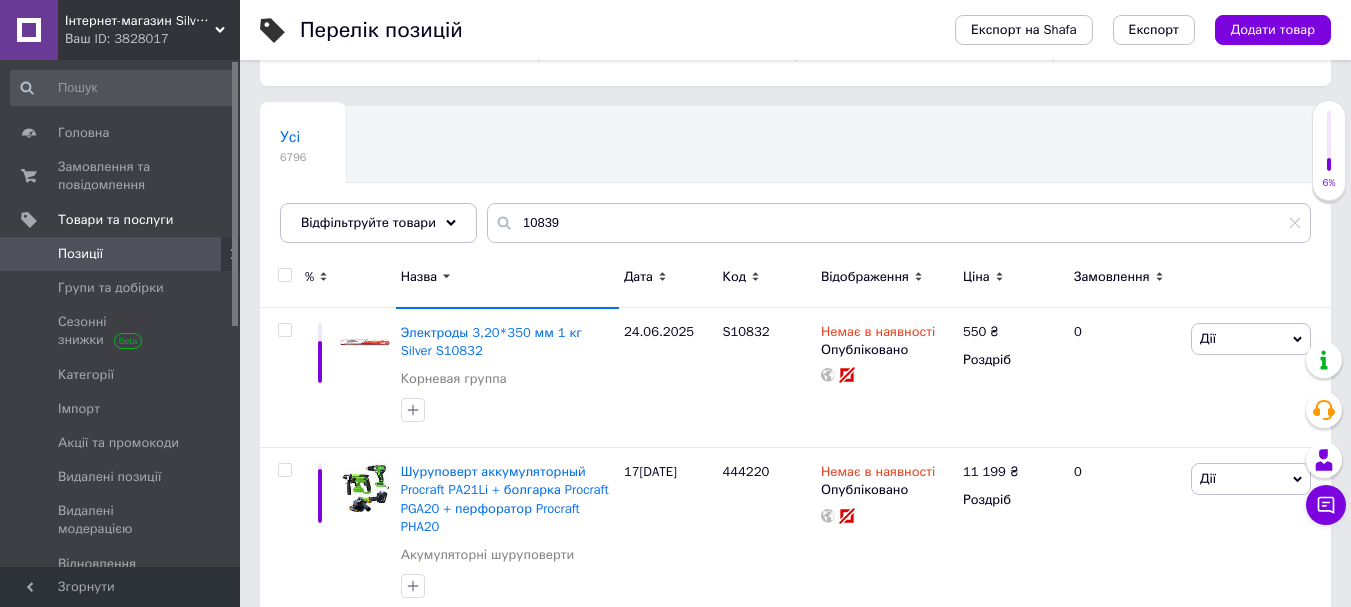 click on "Назва" at bounding box center (419, 277) 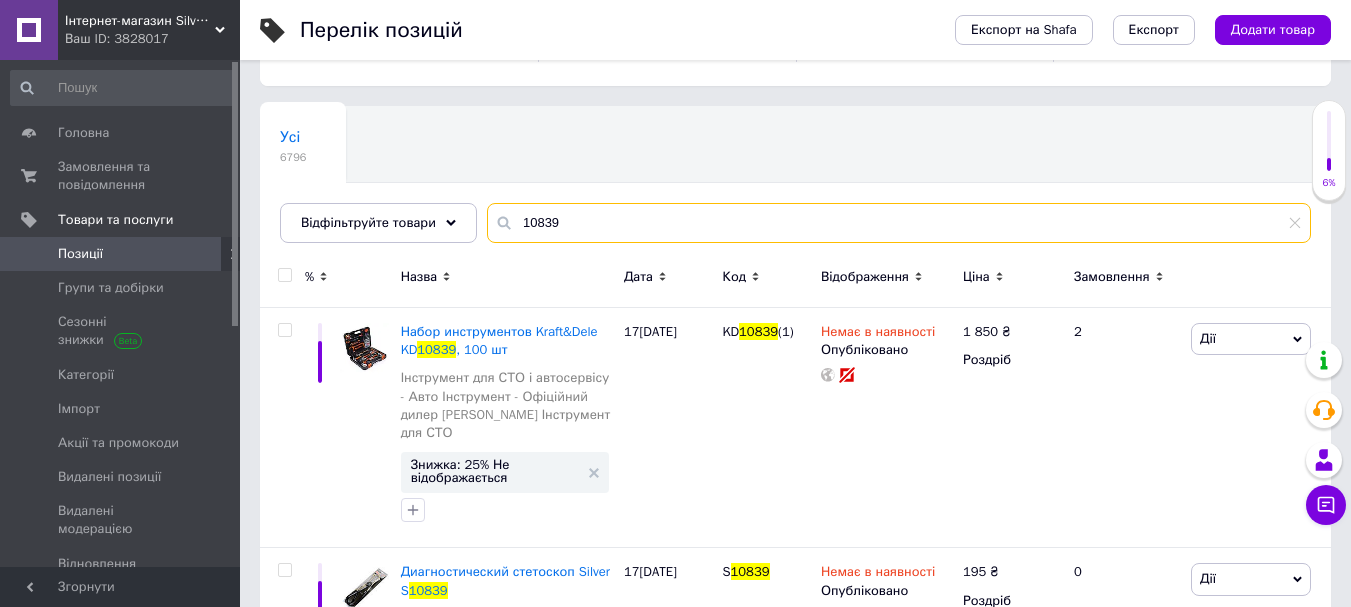 click on "10839" at bounding box center (899, 223) 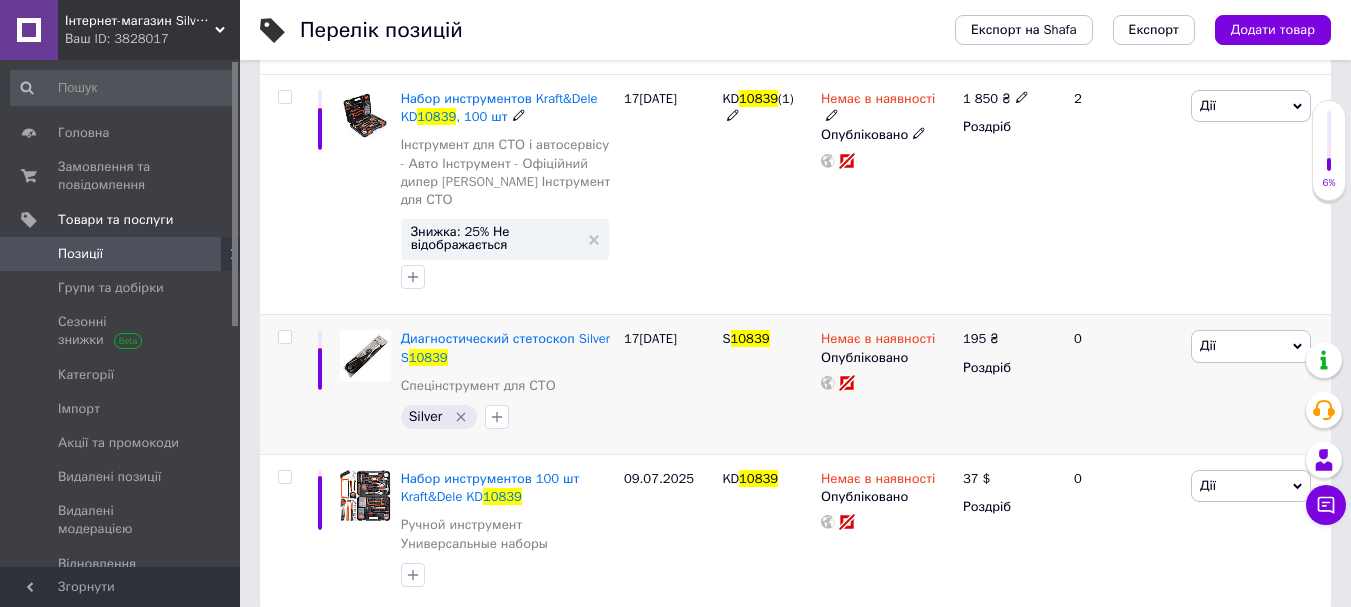 scroll, scrollTop: 335, scrollLeft: 0, axis: vertical 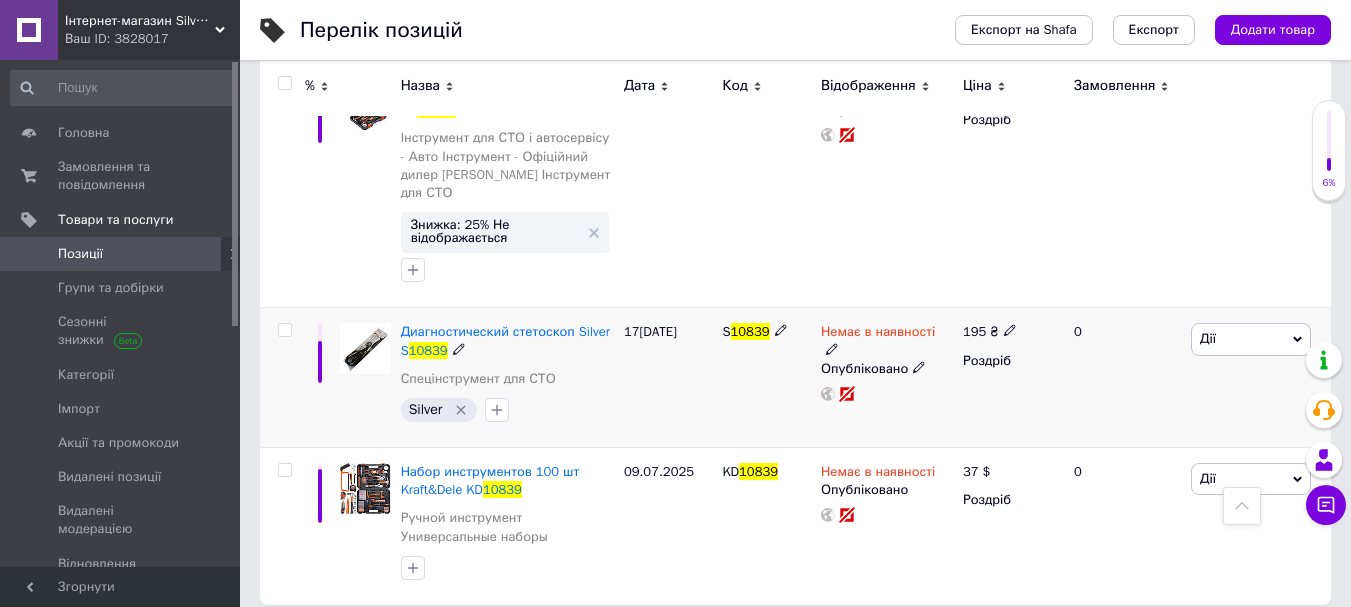 click 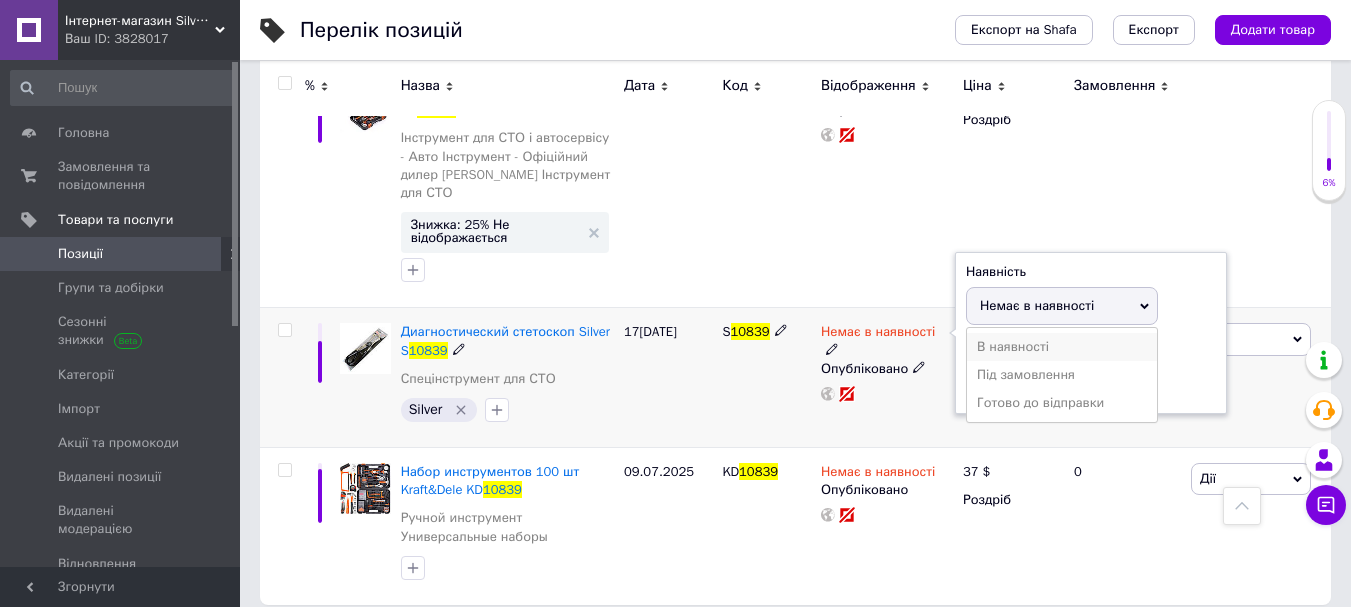 click on "В наявності" at bounding box center [1062, 347] 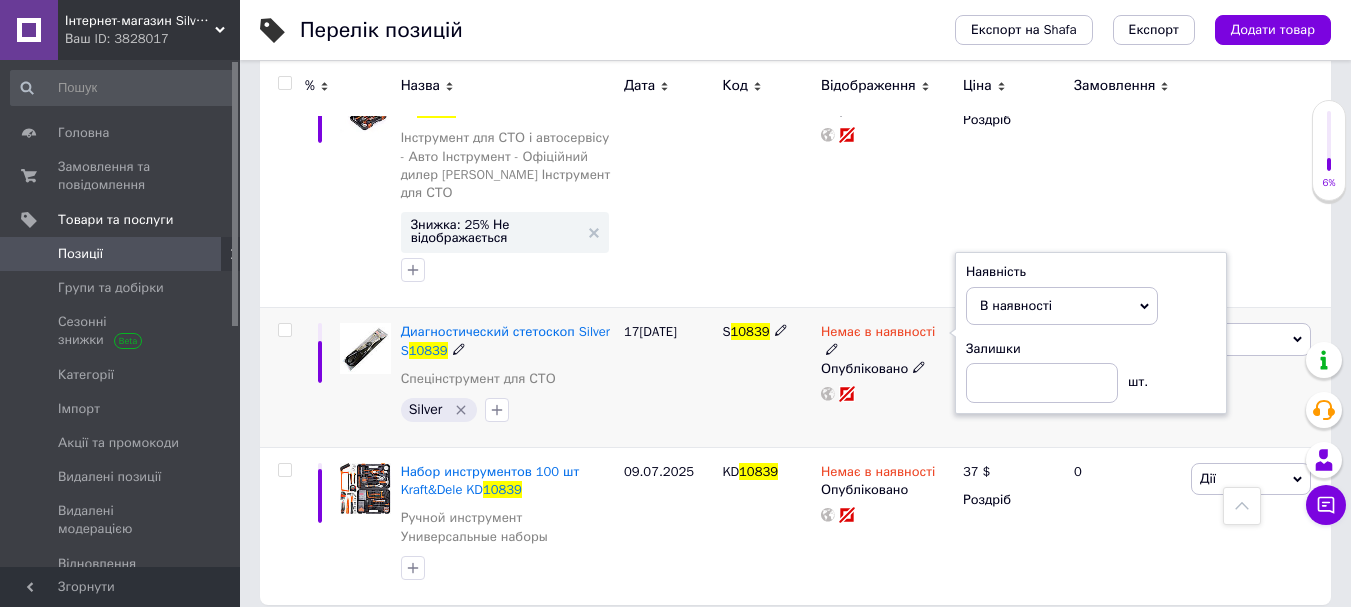 click on "17[DATE]" at bounding box center [668, 378] 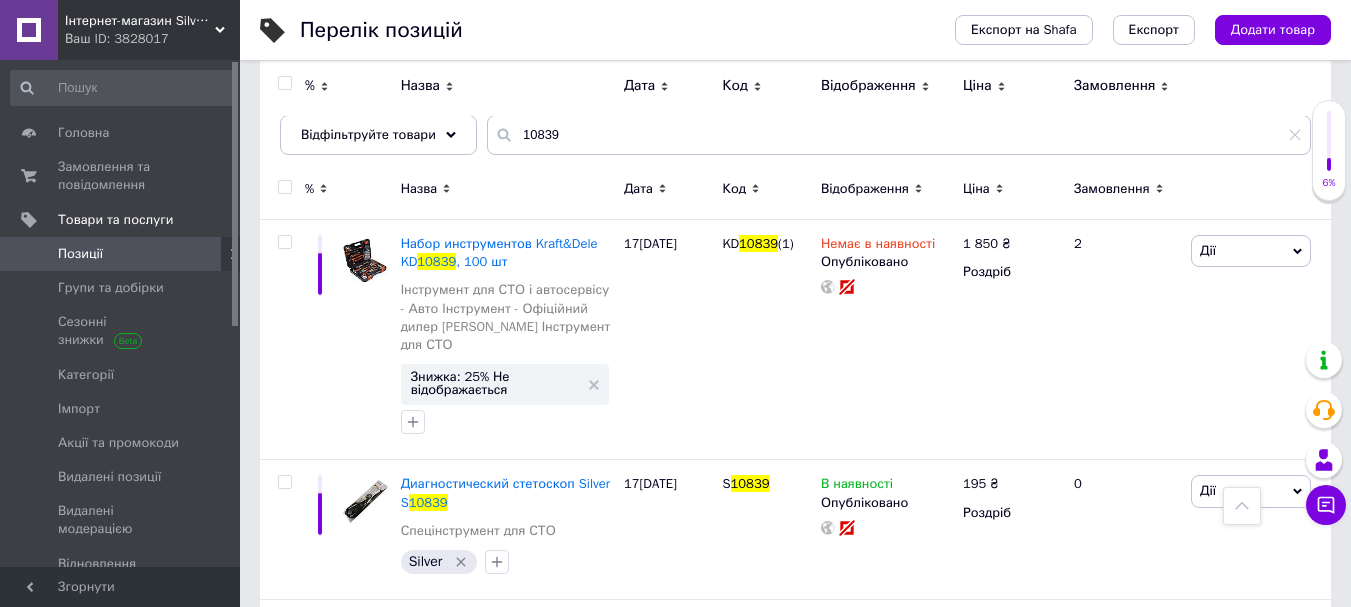 scroll, scrollTop: 0, scrollLeft: 0, axis: both 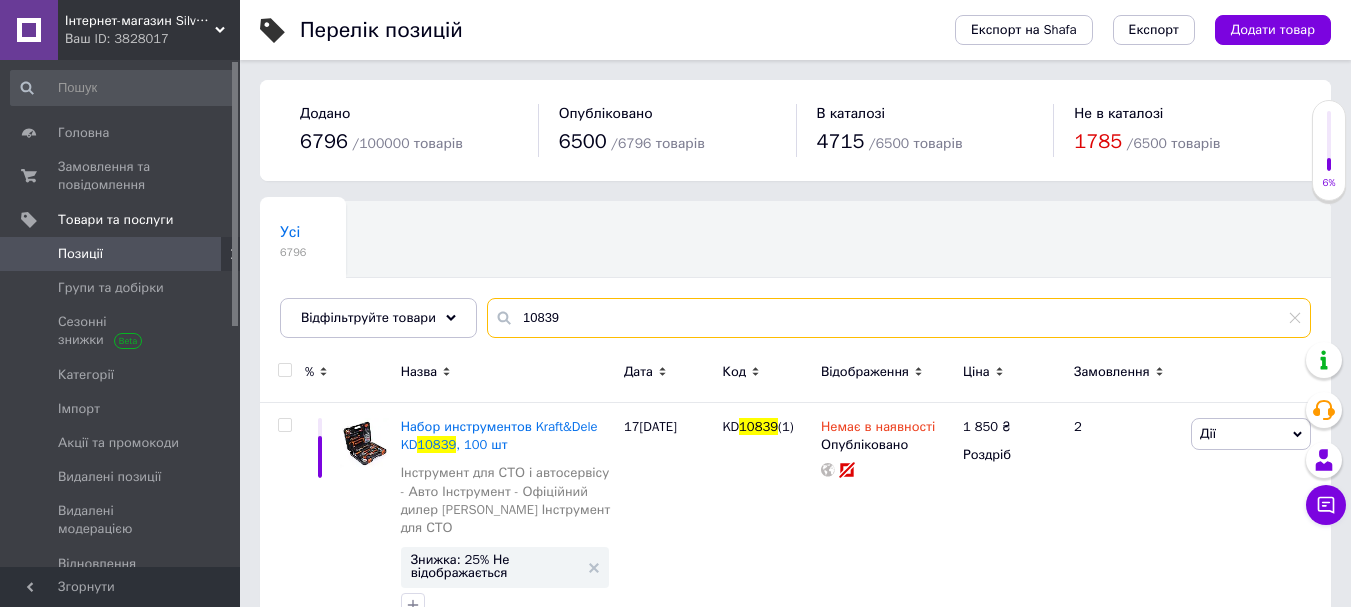click on "10839" at bounding box center [899, 318] 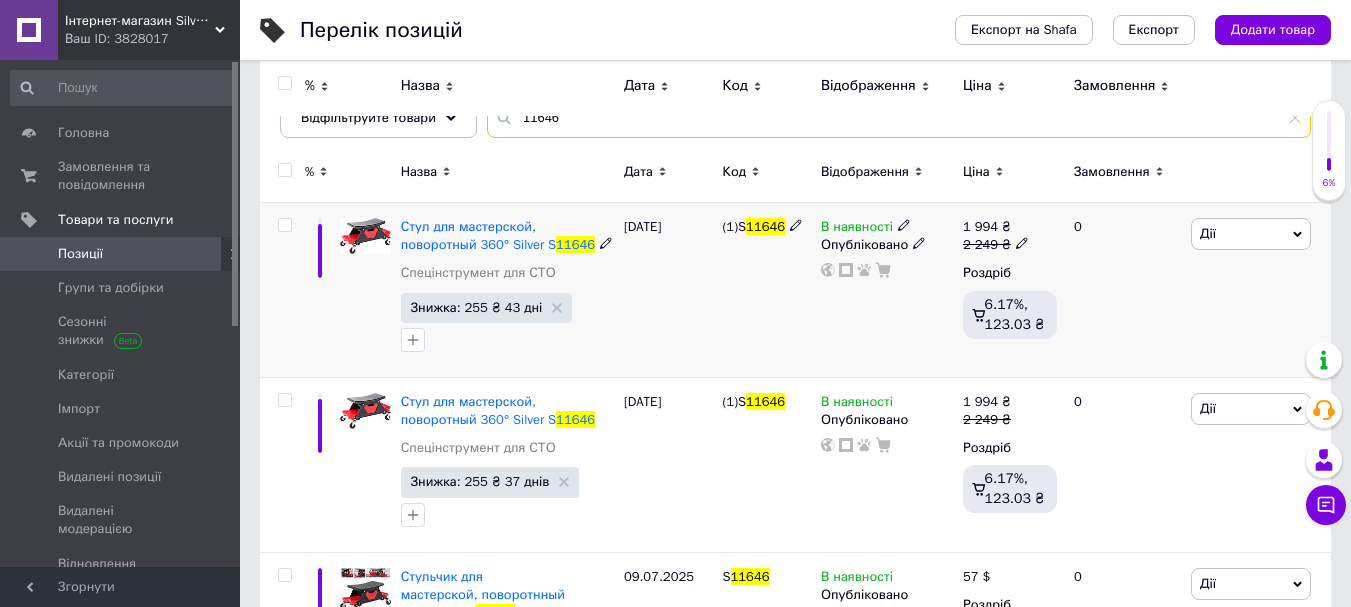 scroll, scrollTop: 500, scrollLeft: 0, axis: vertical 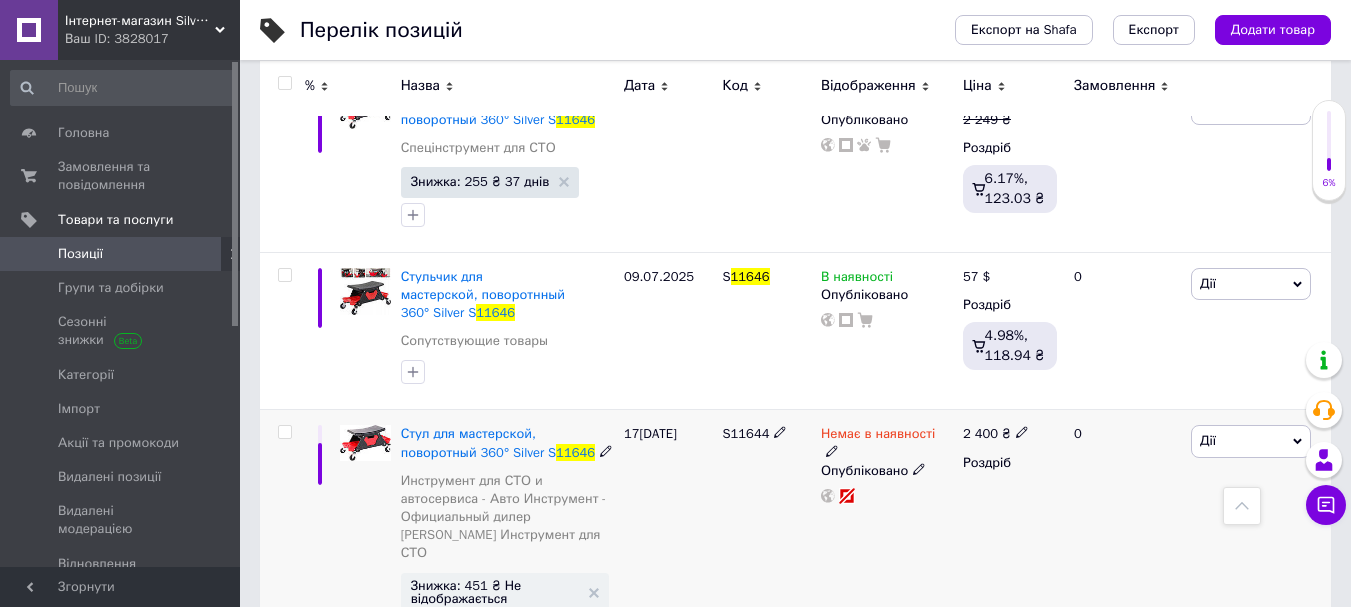 click 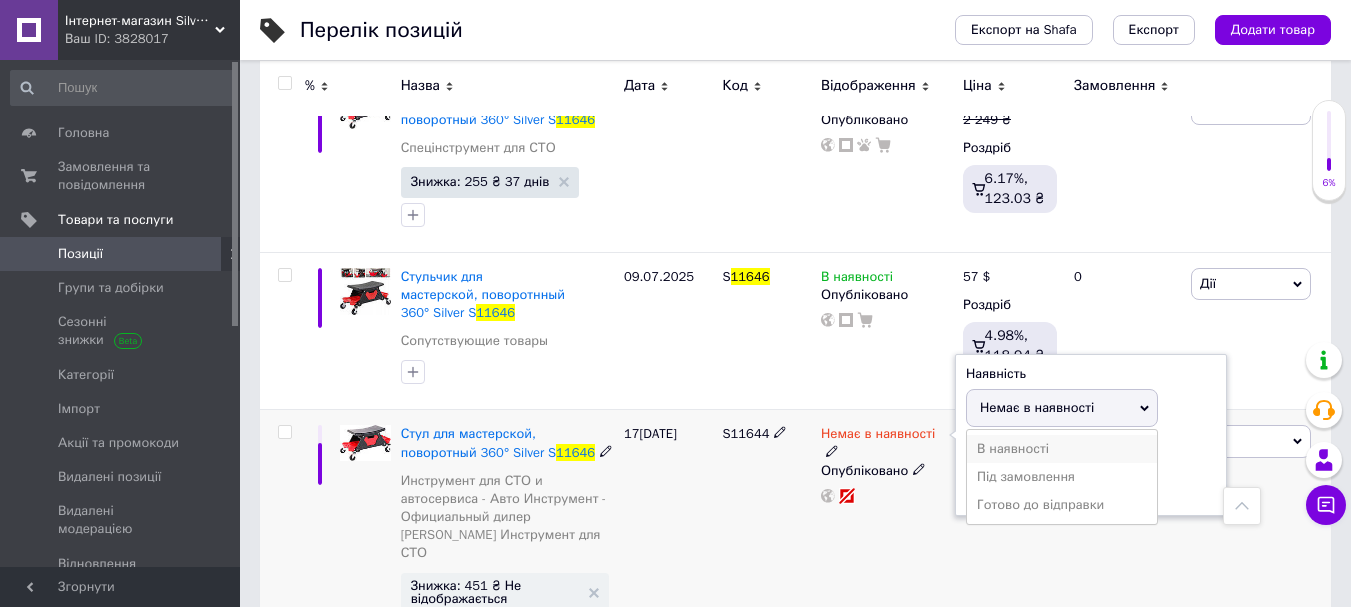 click on "В наявності" at bounding box center [1062, 449] 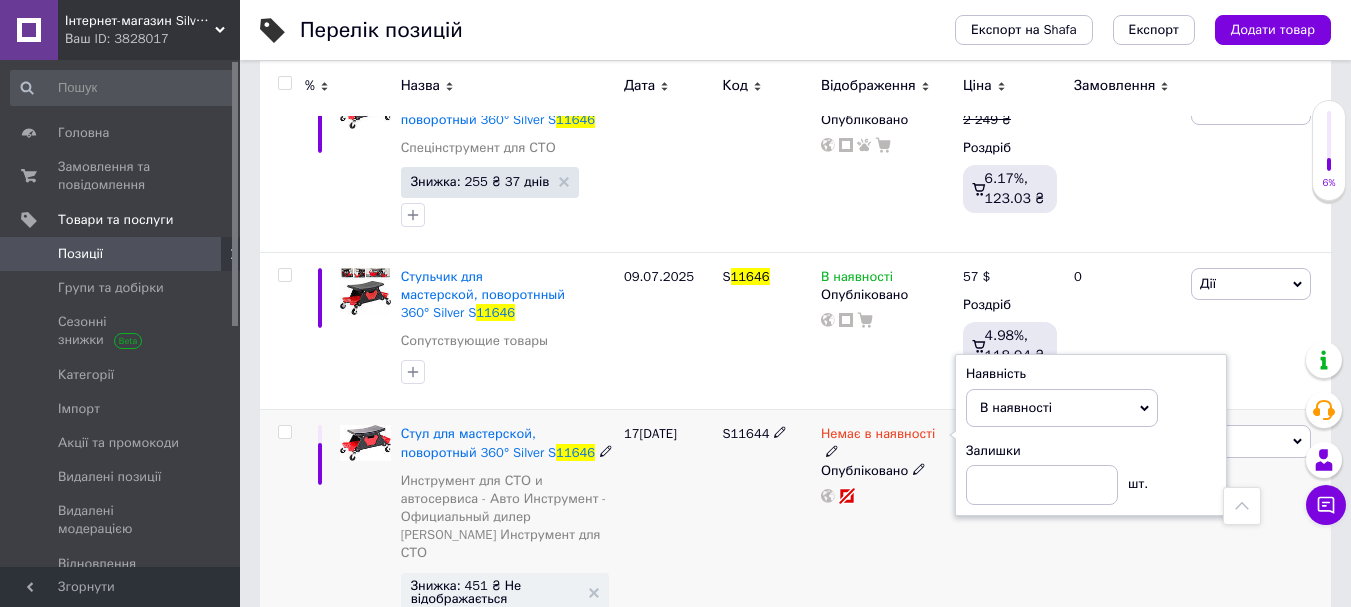 click on "Немає в наявності Наявність В наявності Немає в наявності Під замовлення Готово до відправки Залишки шт. Опубліковано" at bounding box center (887, 539) 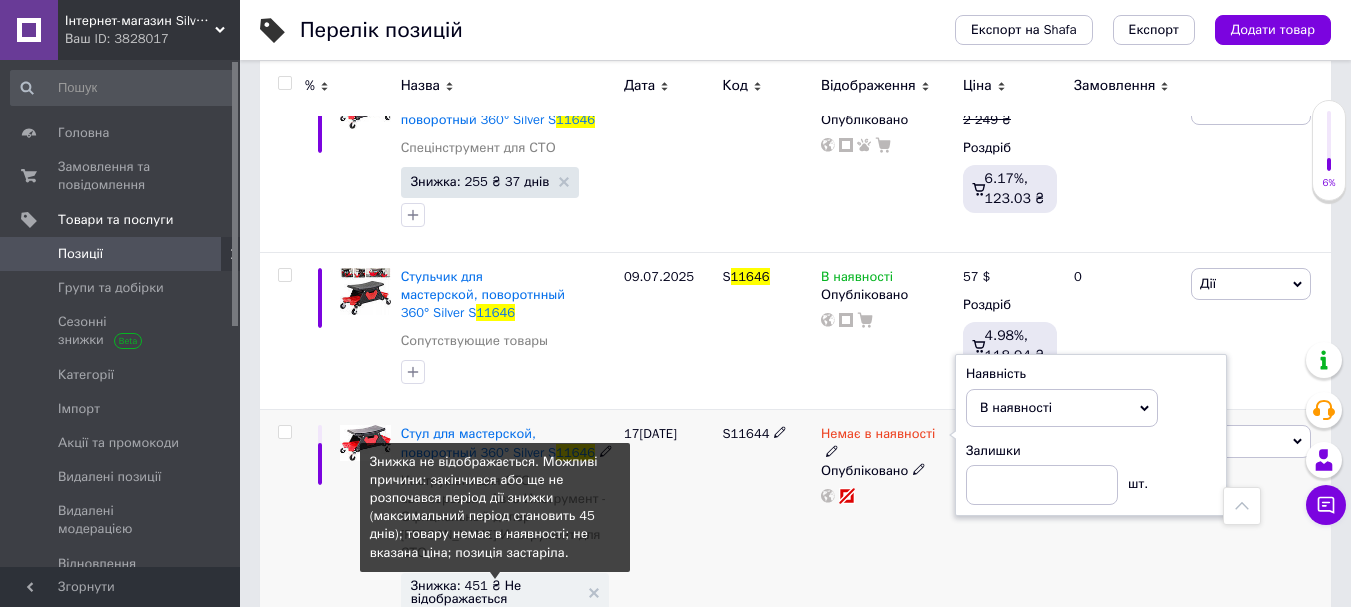 click on "Знижка: 451 ₴ Не відображається" at bounding box center [495, 592] 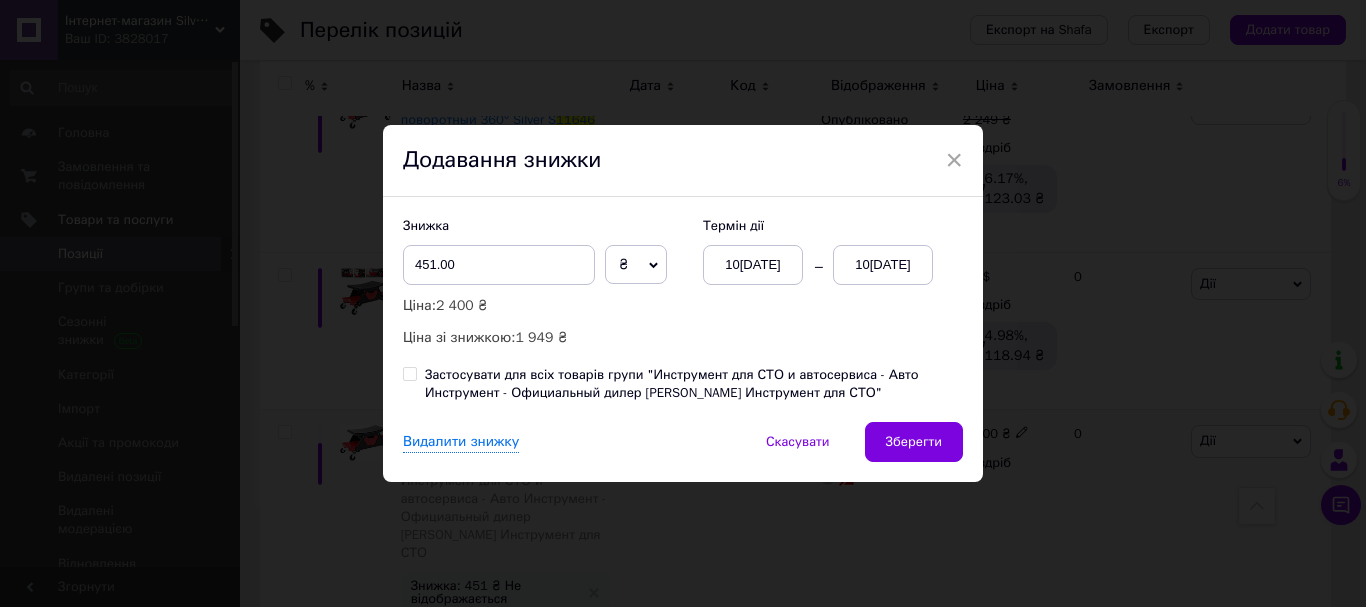 click on "10[DATE]" at bounding box center (883, 265) 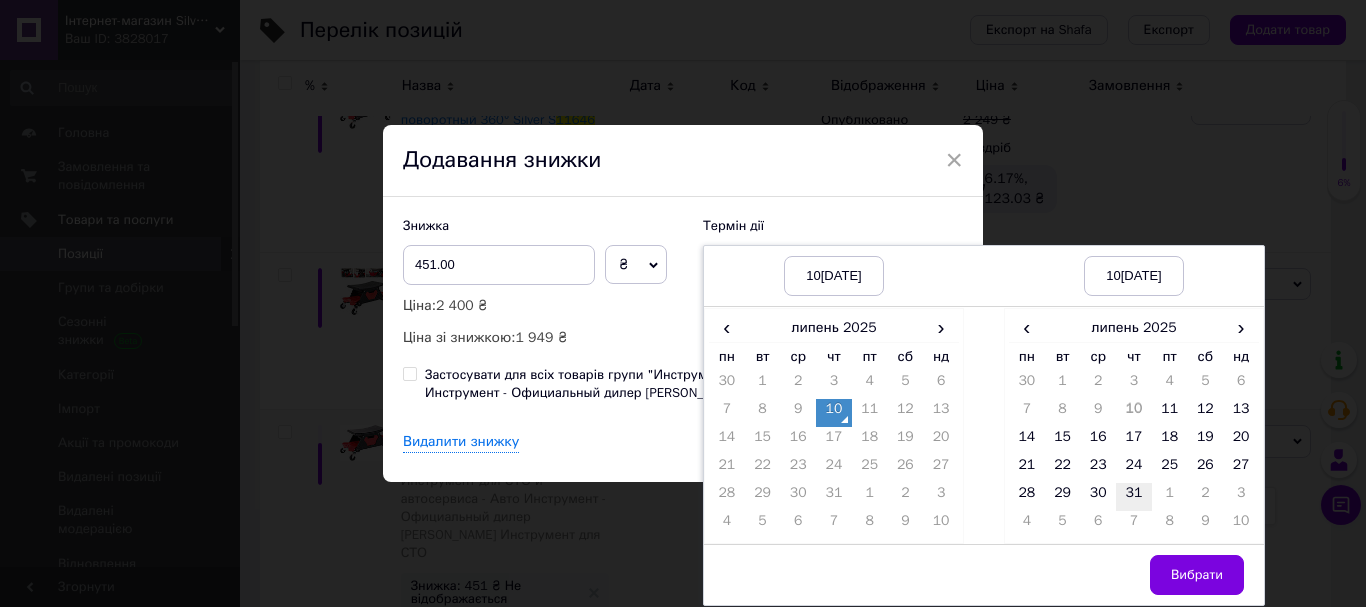 click on "31" at bounding box center (1134, 497) 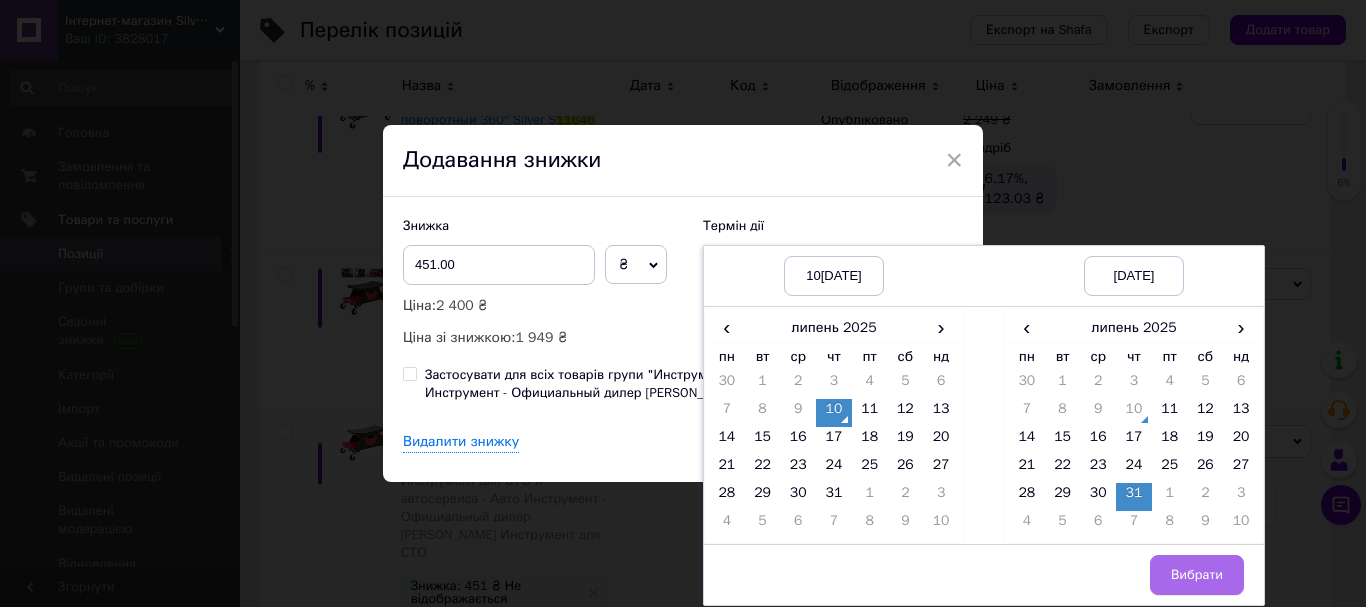click on "Вибрати" at bounding box center [1197, 575] 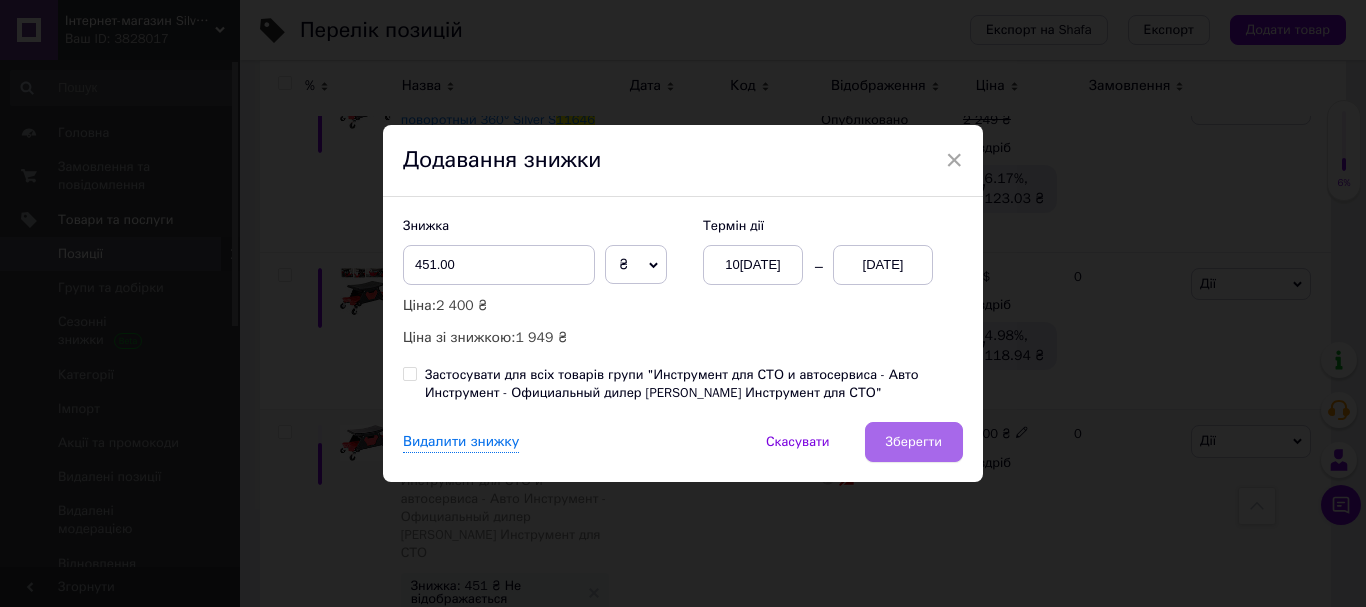 click on "Зберегти" at bounding box center [914, 442] 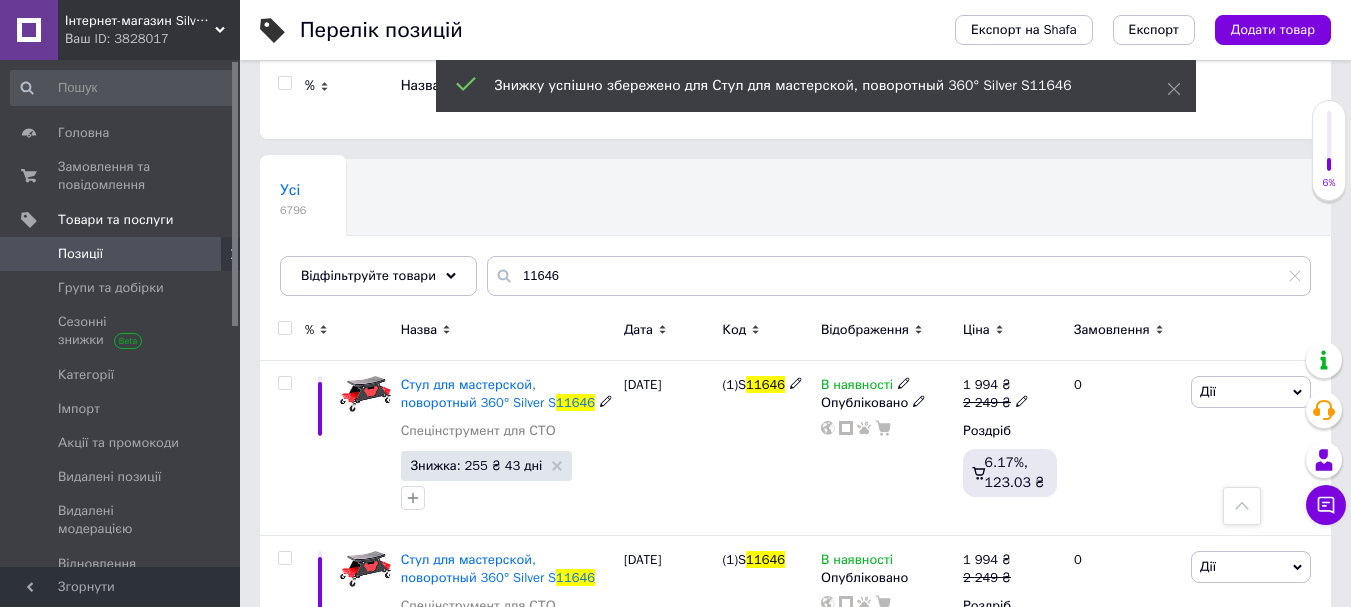 scroll, scrollTop: 0, scrollLeft: 0, axis: both 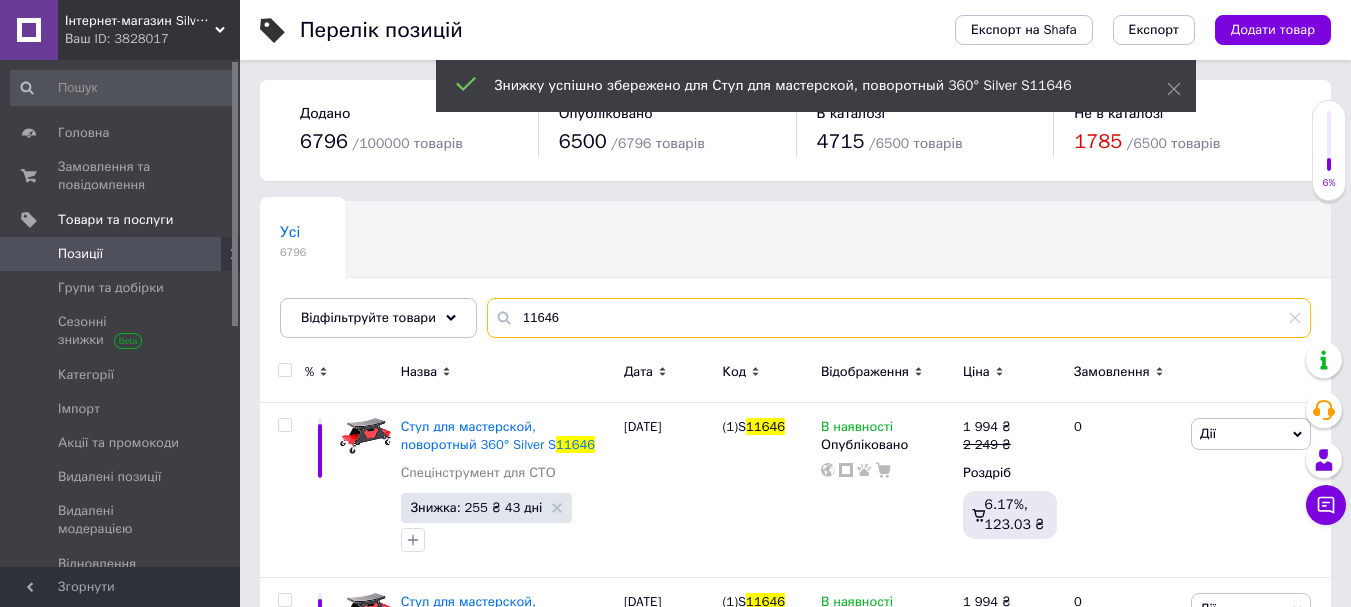 click on "11646" at bounding box center (899, 318) 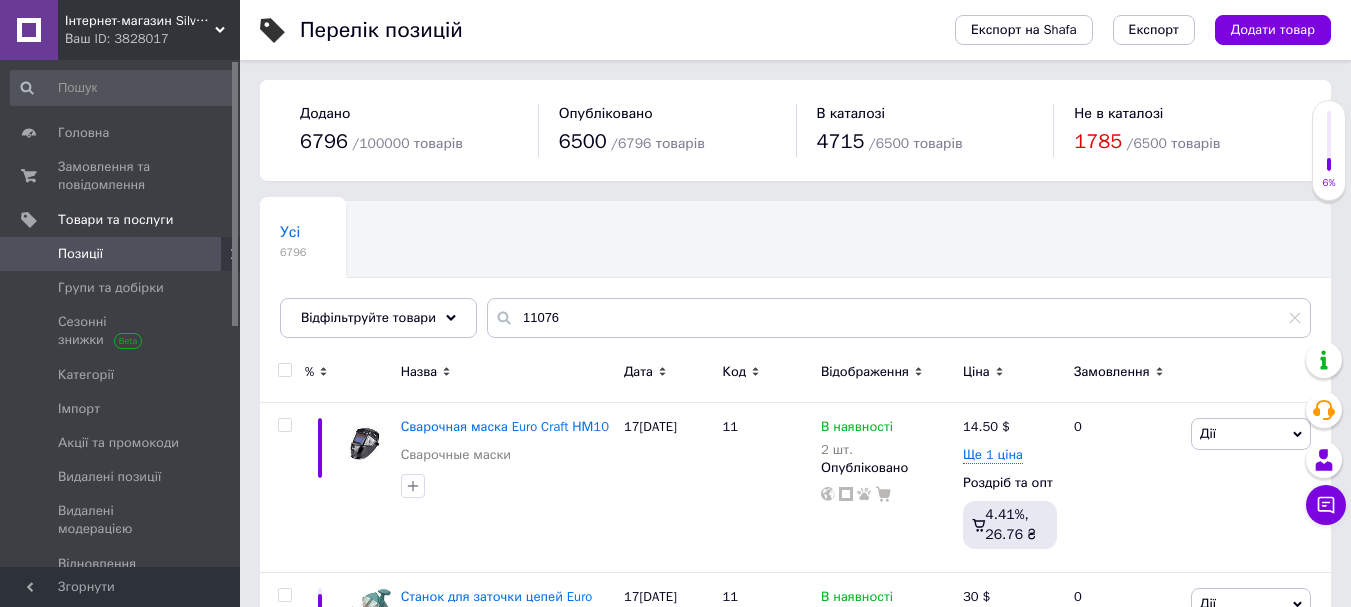 click on "Назва" at bounding box center (419, 372) 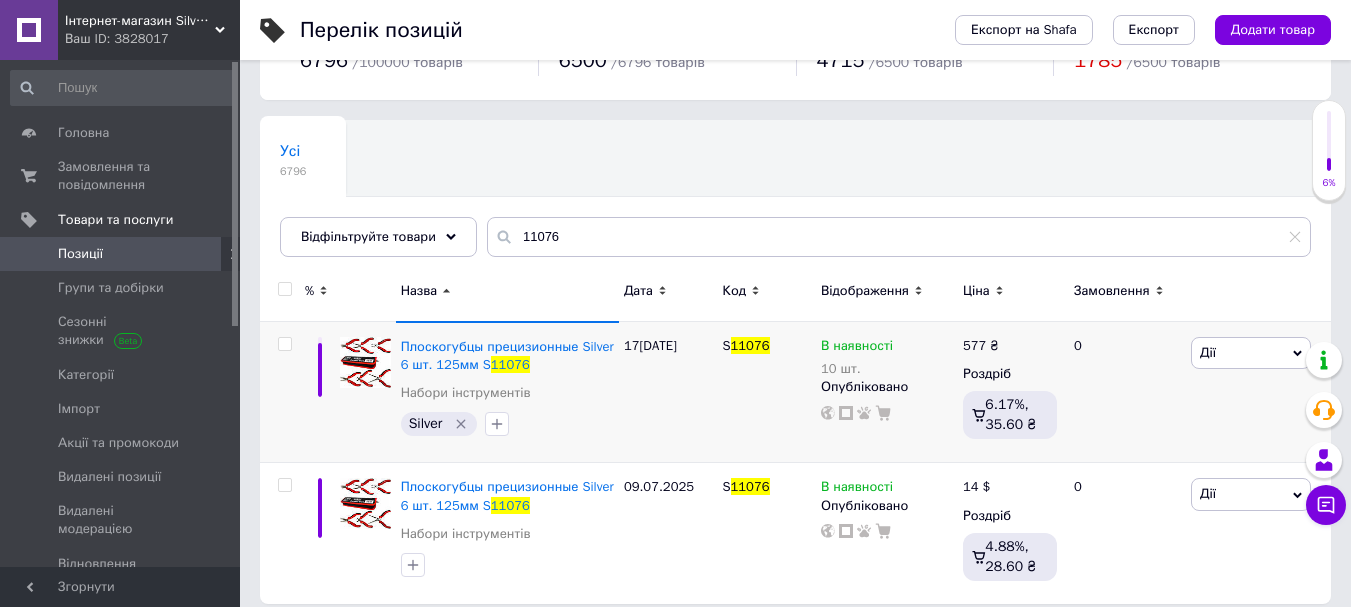 scroll, scrollTop: 98, scrollLeft: 0, axis: vertical 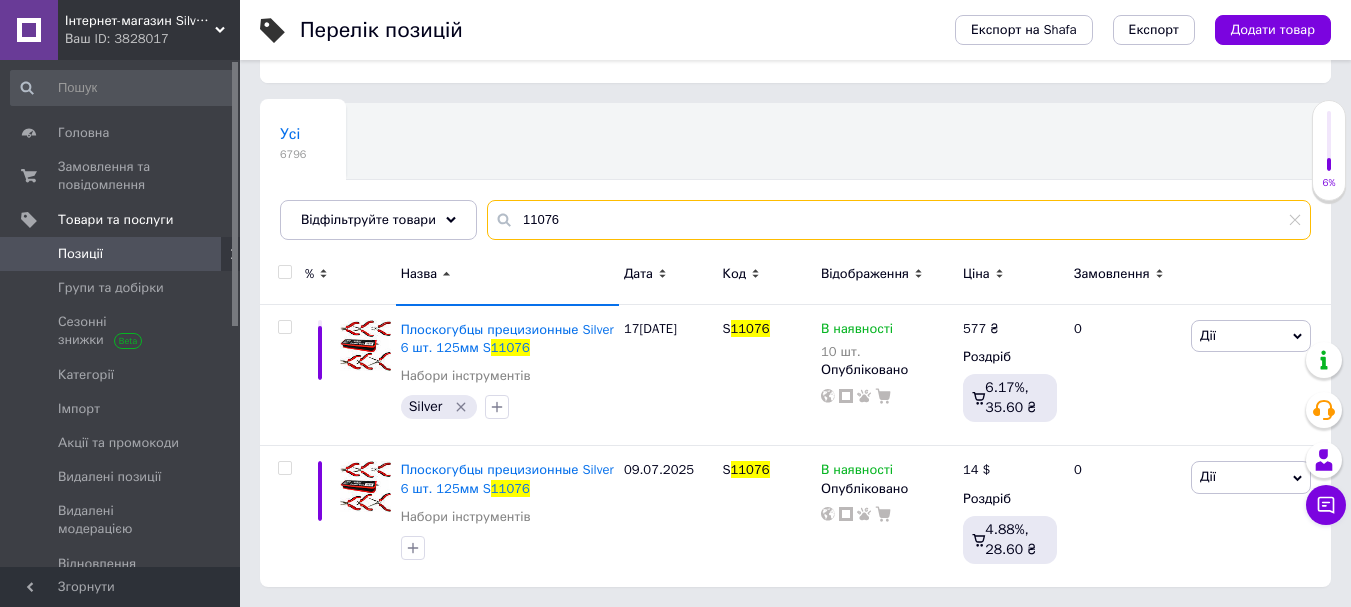 click on "11076" at bounding box center (899, 220) 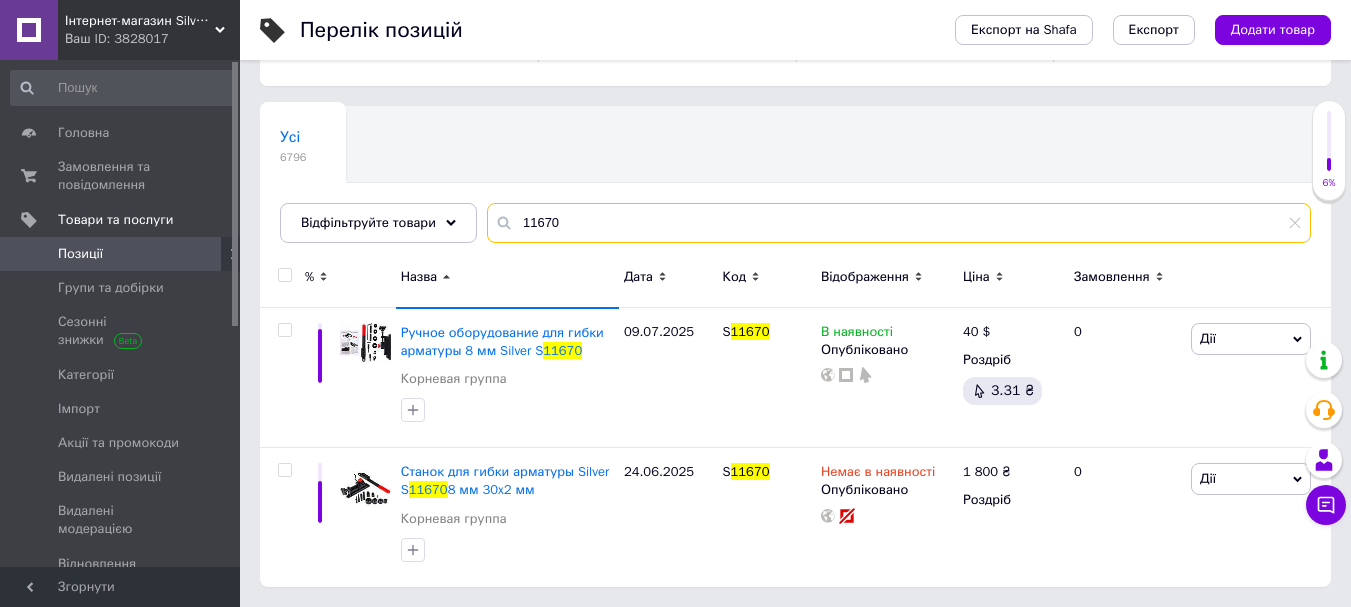 scroll, scrollTop: 95, scrollLeft: 0, axis: vertical 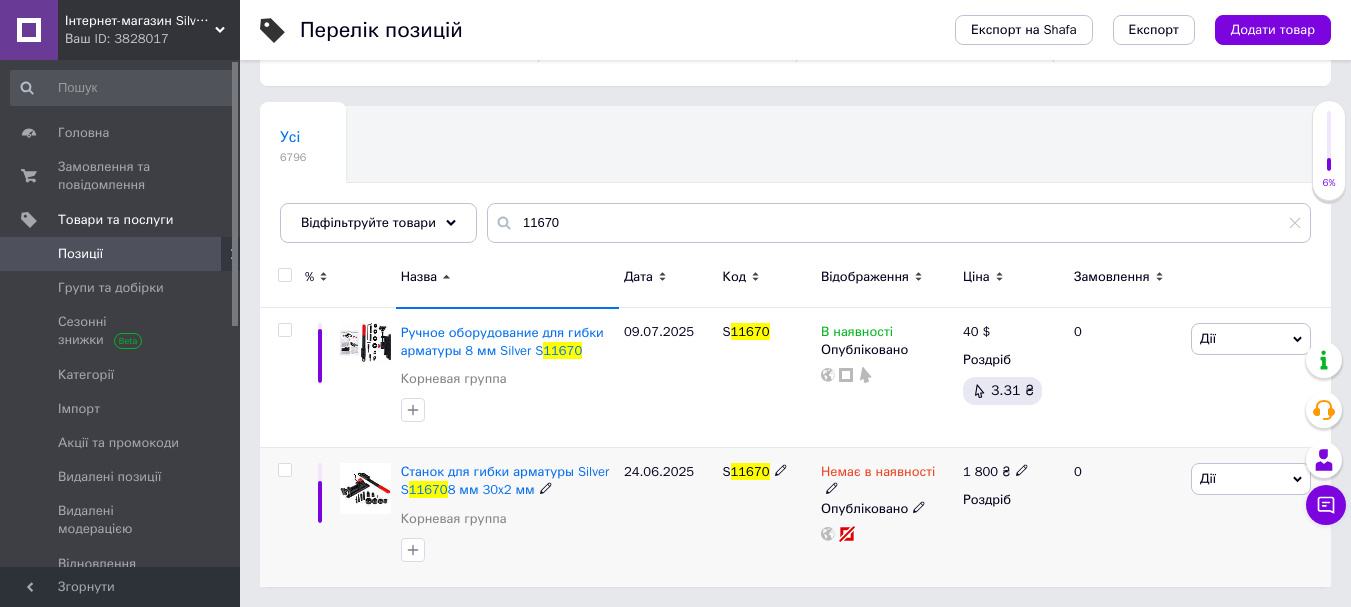 click 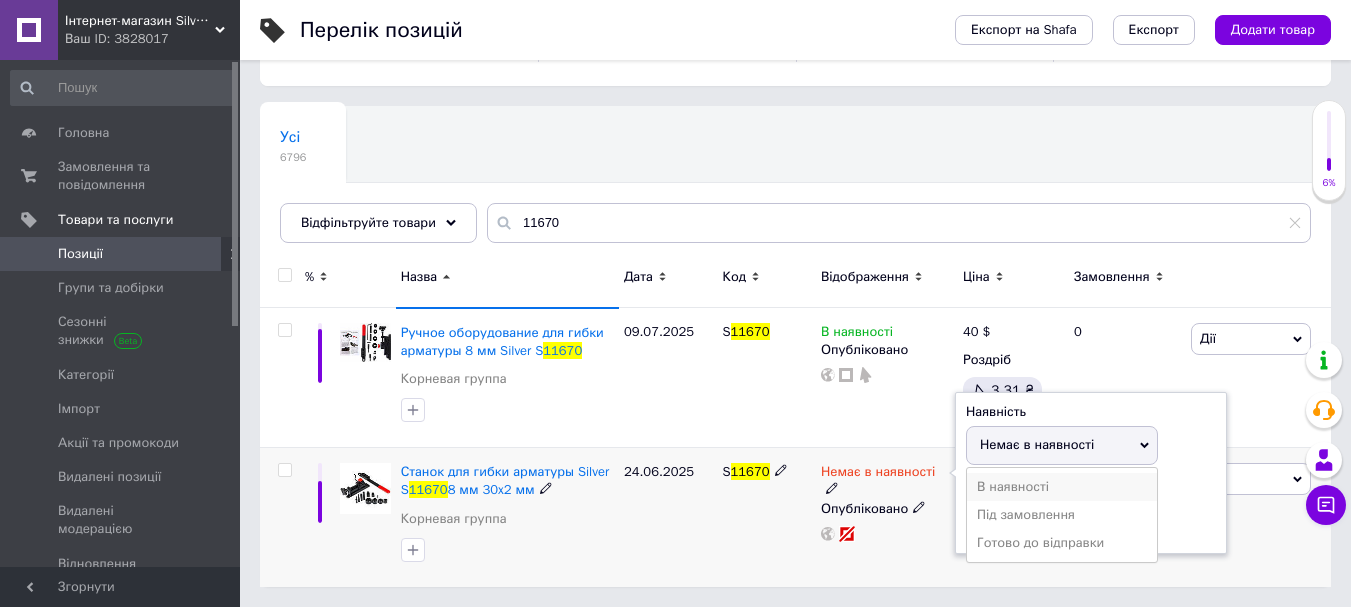 click on "В наявності" at bounding box center [1062, 487] 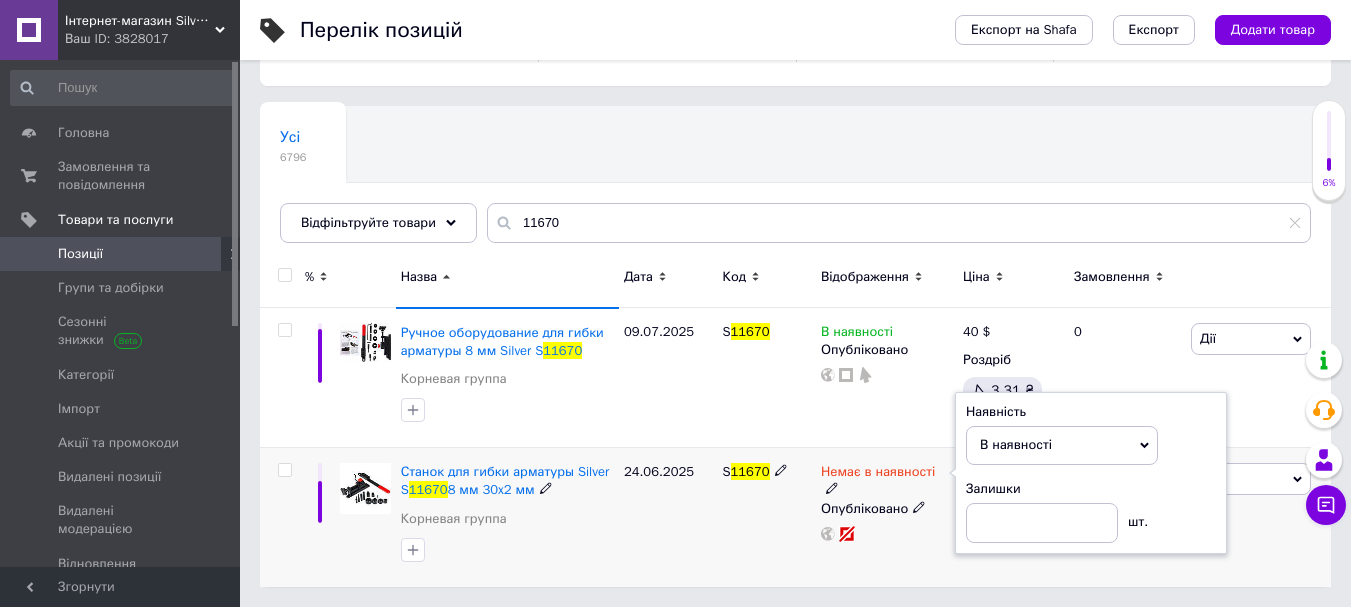click on "Станок для гибки арматуры Silver S 11670  8 мм 30x2 мм Корневая группа [DATE] S 11670 Немає в наявності Наявність В наявності Немає в наявності Під замовлення Готово до відправки Залишки шт. Опубліковано 1 800   ₴ Роздріб 0 Дії Редагувати Підняти на початок групи Копіювати Знижка Подарунок Супутні Приховати Ярлик Додати на вітрину Додати в кампанію Каталог ProSale Видалити" at bounding box center [795, 517] 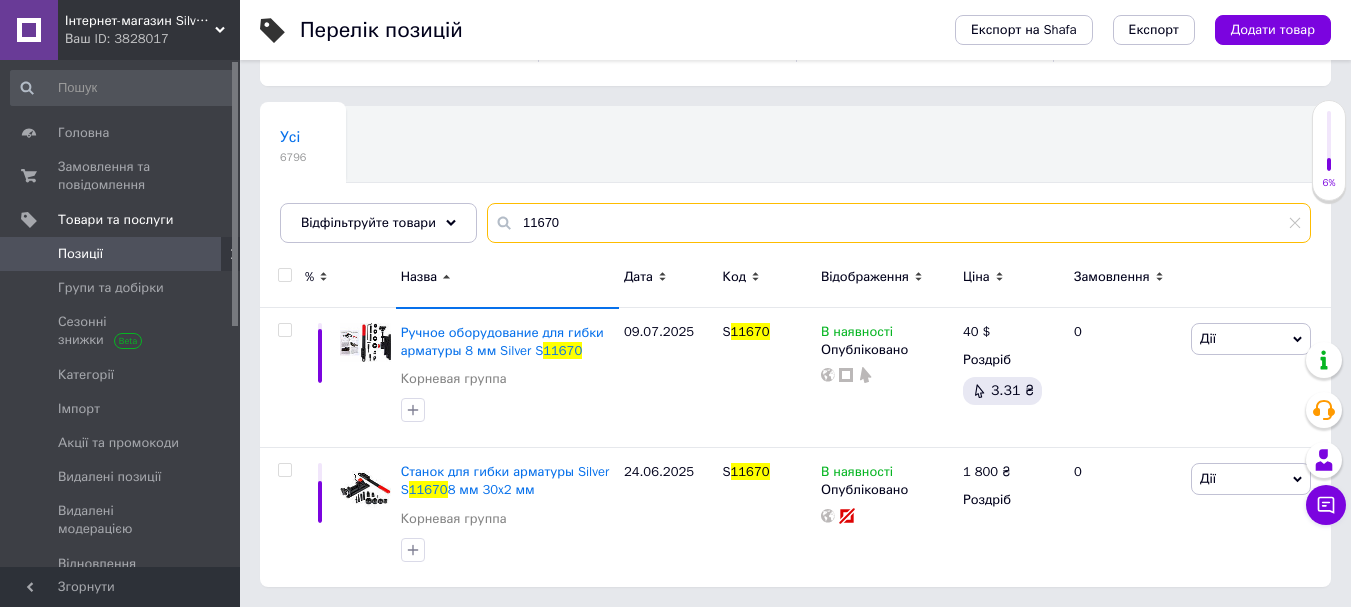click on "11670" at bounding box center [899, 223] 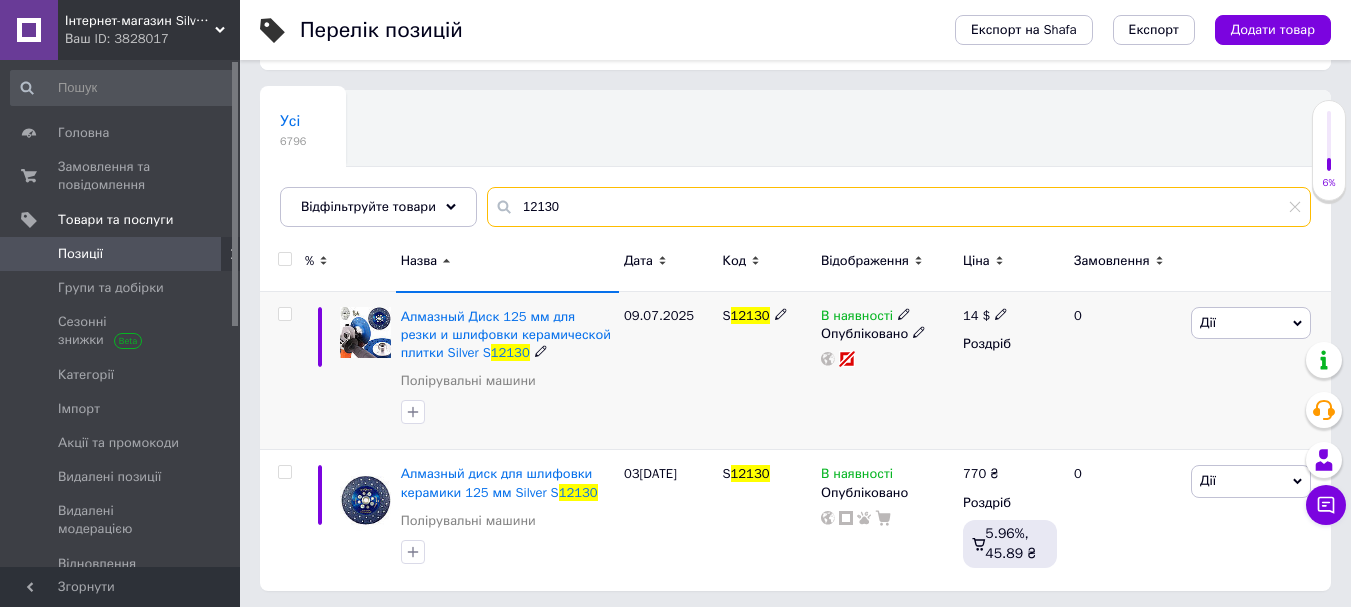 scroll, scrollTop: 115, scrollLeft: 0, axis: vertical 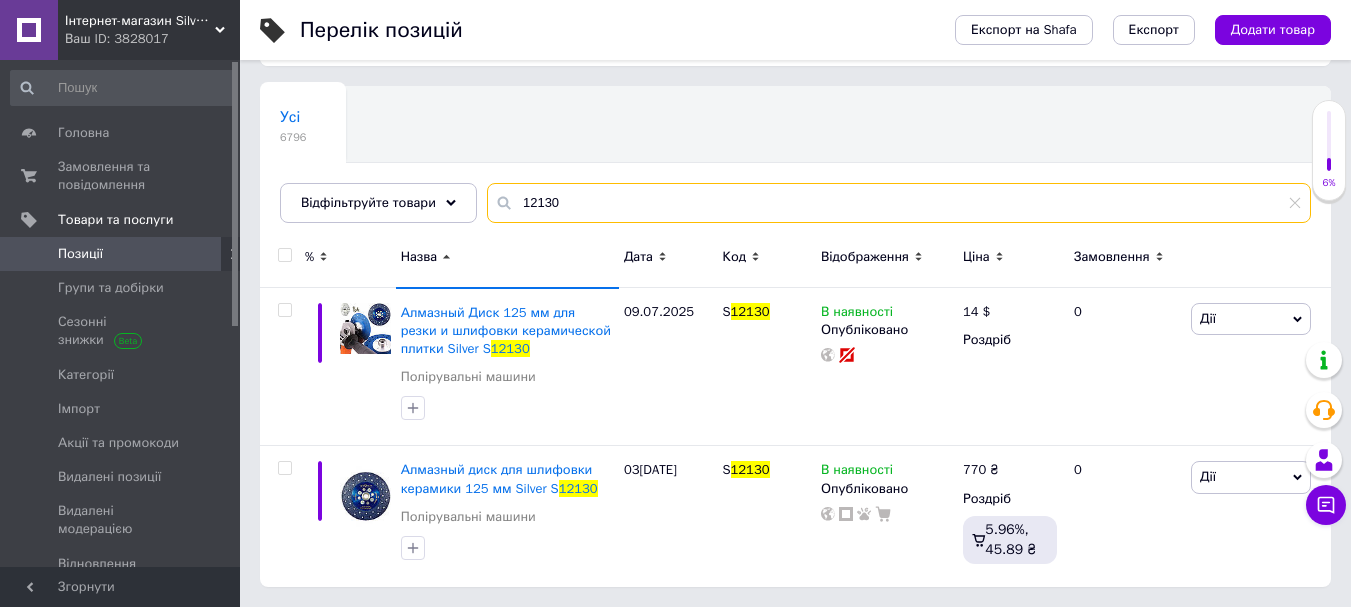 click on "12130" at bounding box center (899, 203) 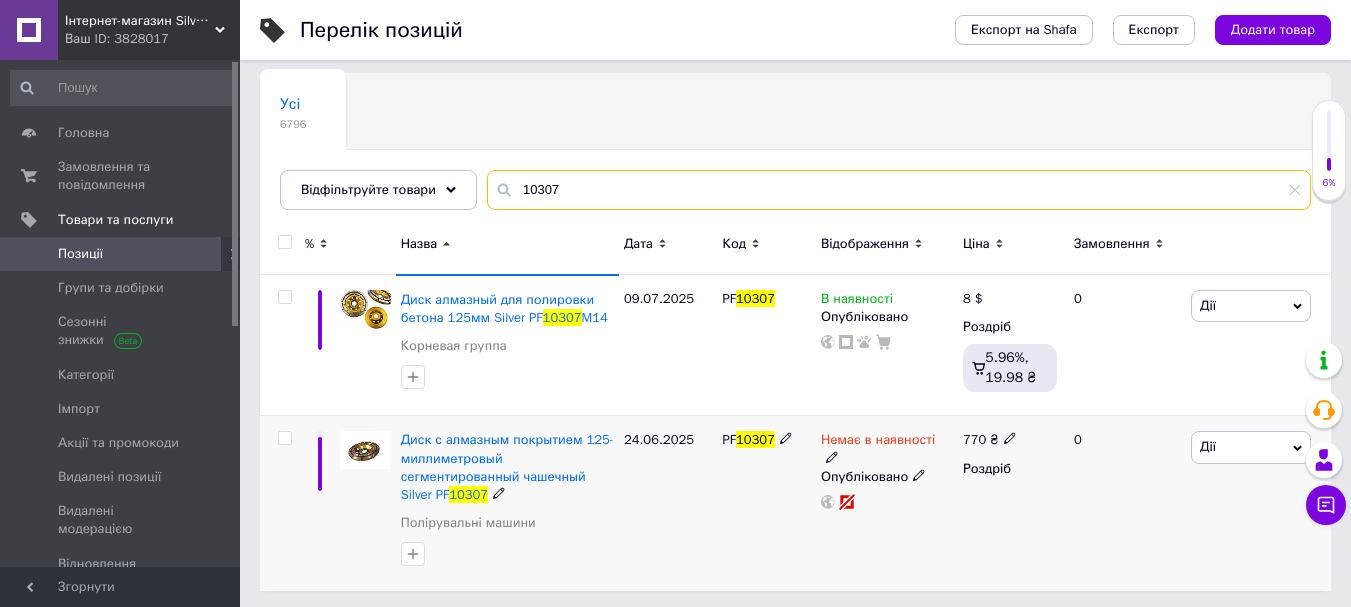 scroll, scrollTop: 132, scrollLeft: 0, axis: vertical 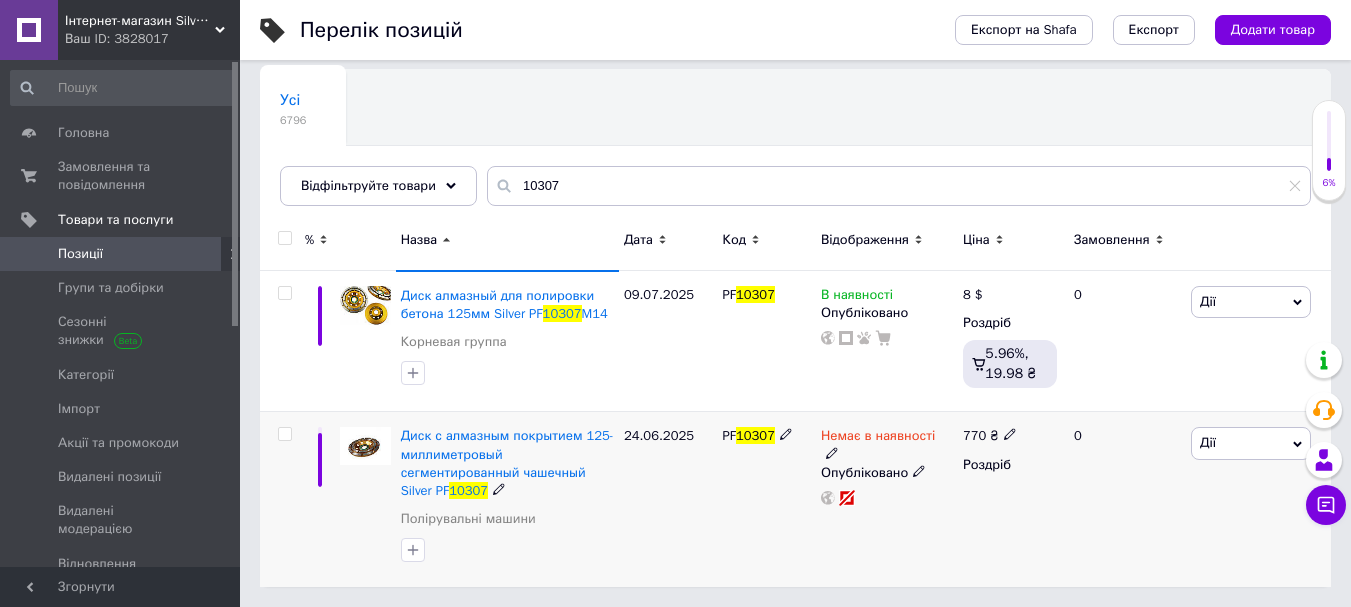 click 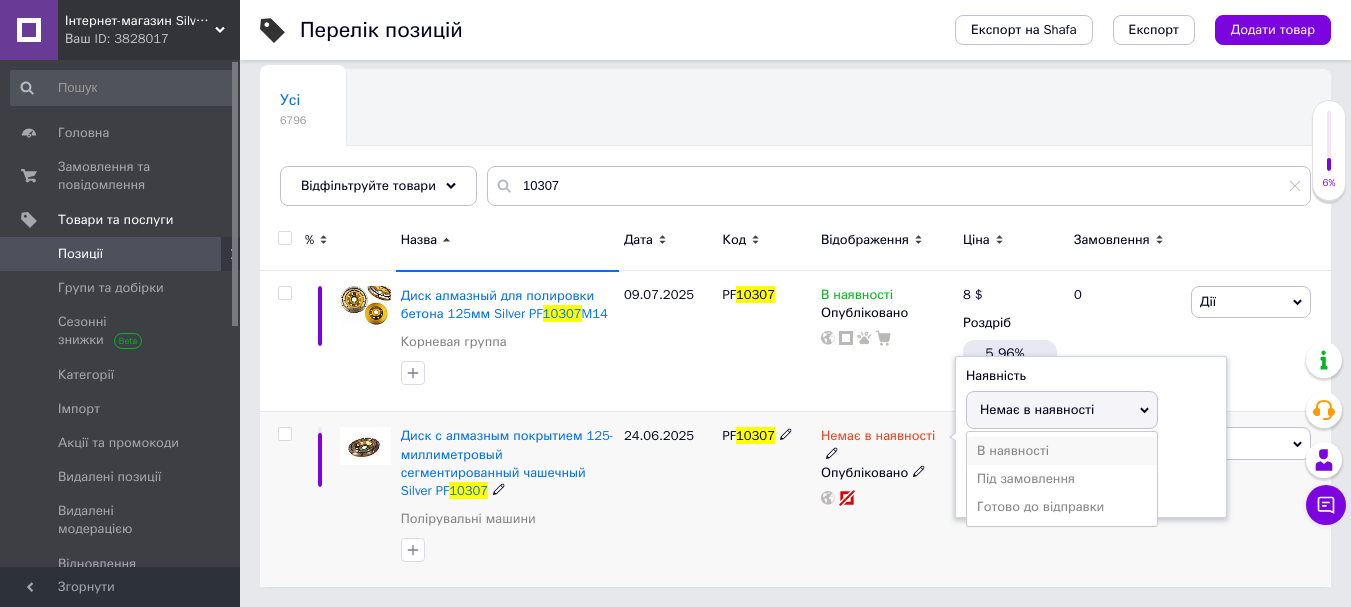 click on "В наявності" at bounding box center [1062, 451] 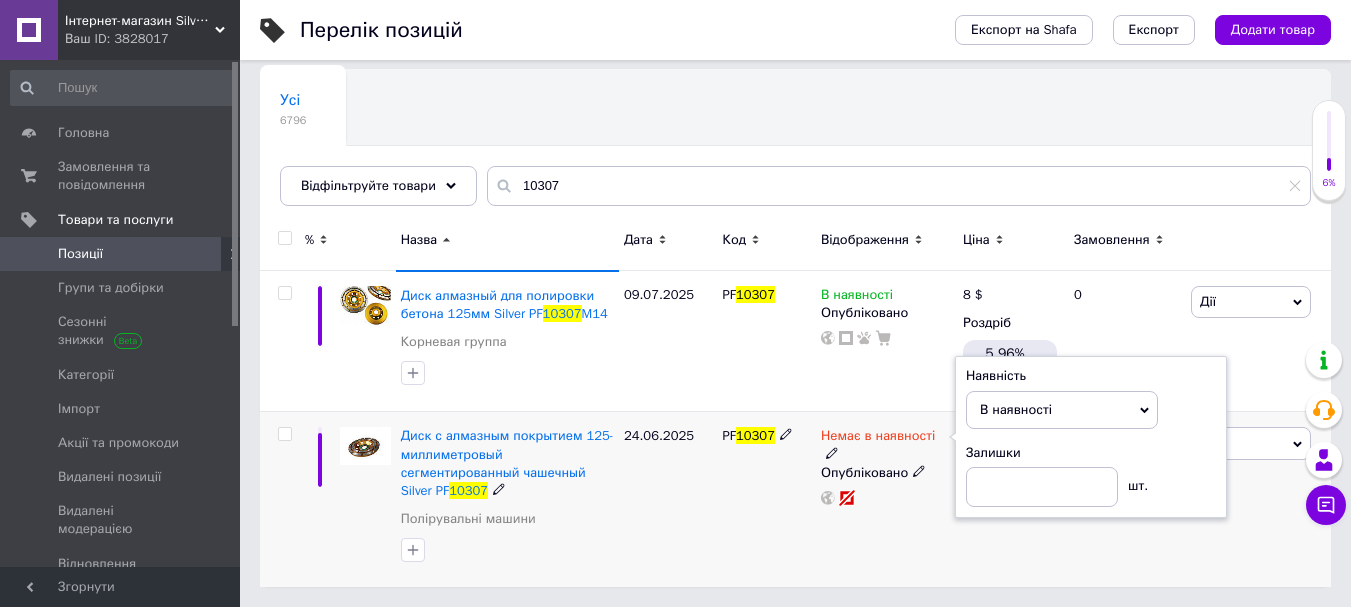 click on "Немає в наявності Наявність В наявності Немає в наявності Під замовлення Готово до відправки Залишки шт. Опубліковано" at bounding box center (887, 499) 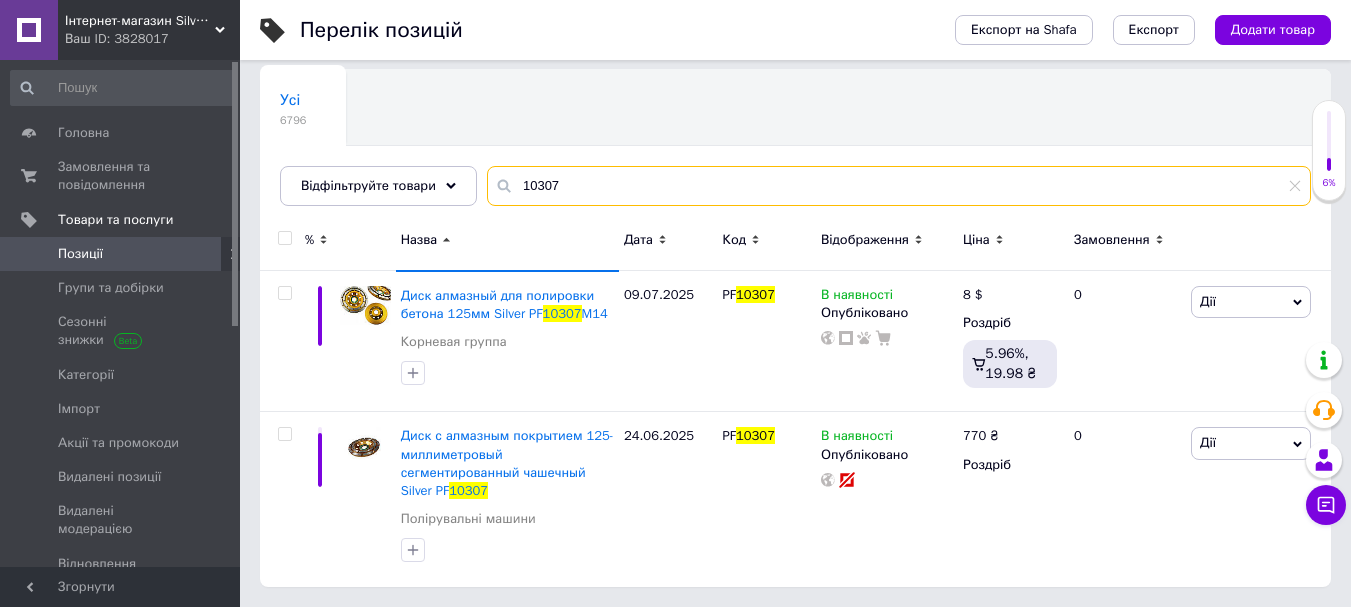 click on "10307" at bounding box center (899, 186) 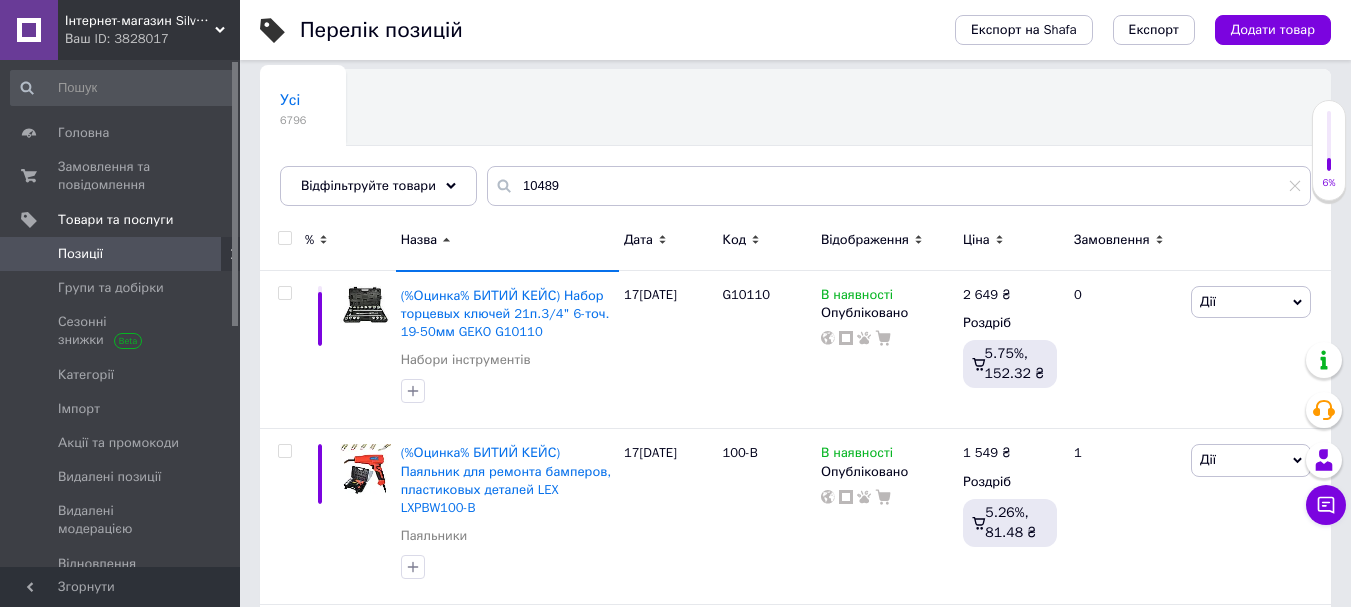 click 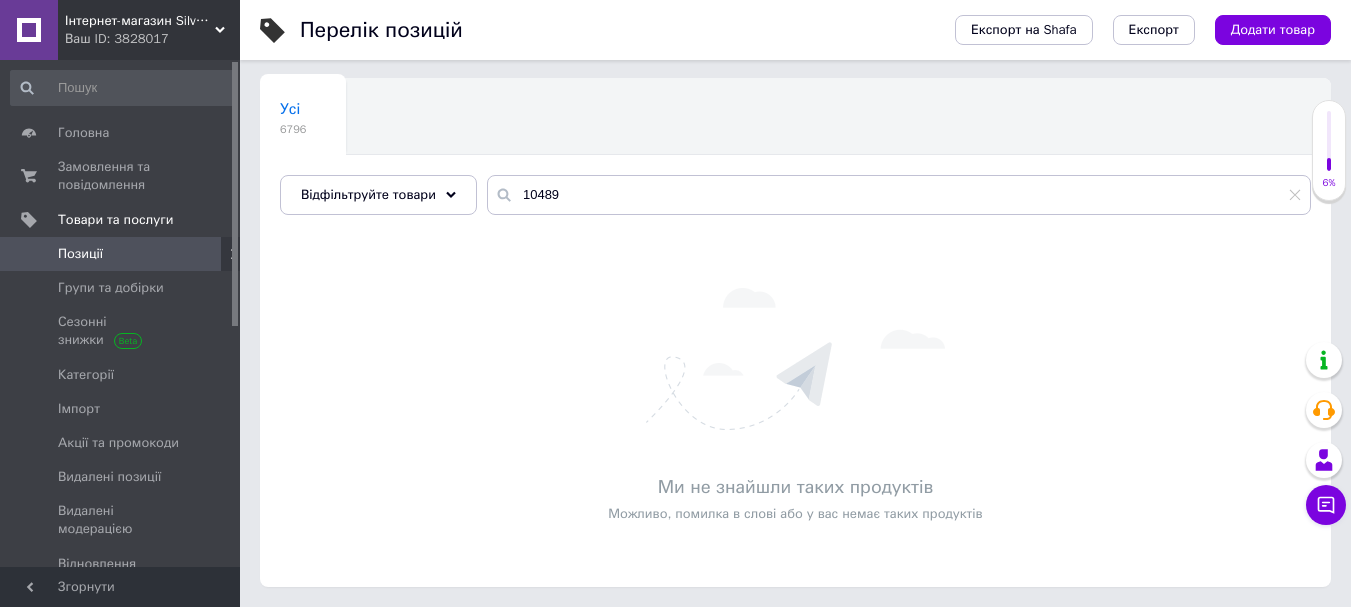 scroll, scrollTop: 123, scrollLeft: 0, axis: vertical 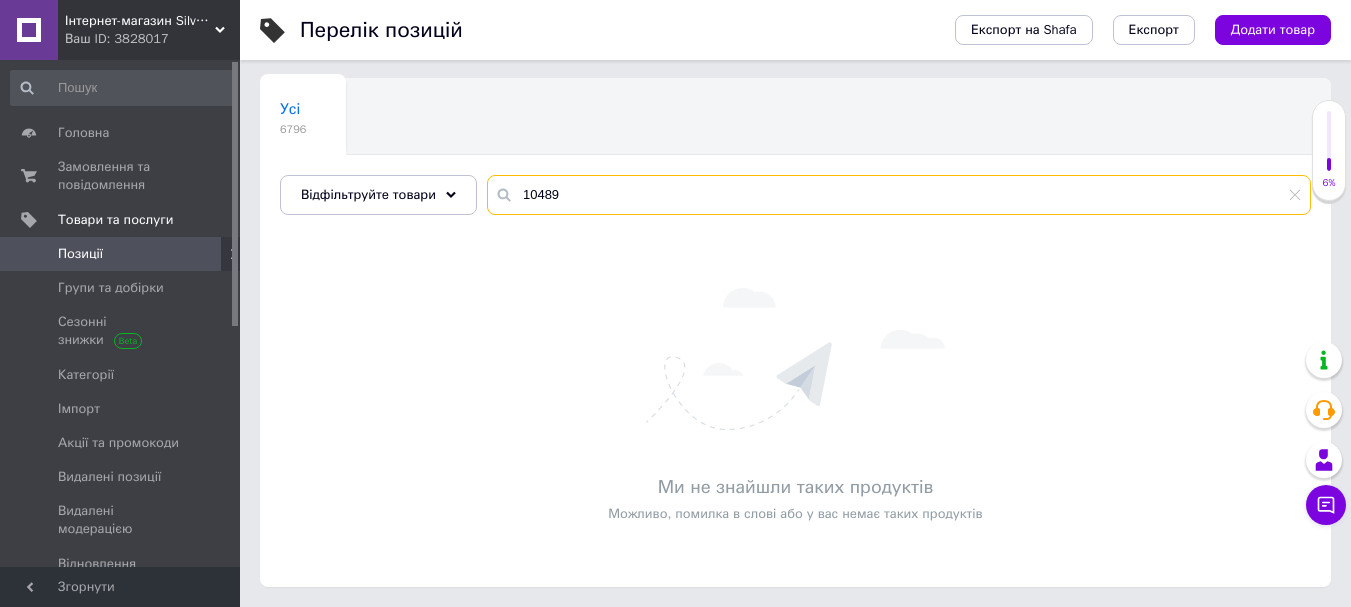 click on "10489" at bounding box center (899, 195) 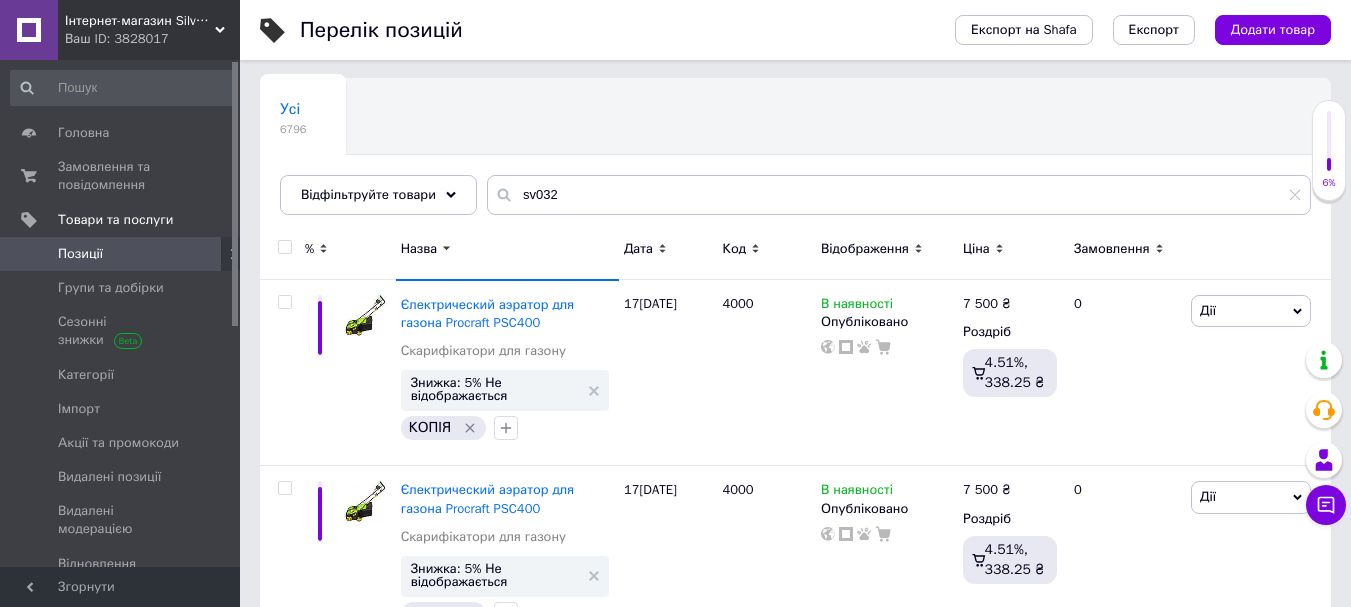click on "Назва" at bounding box center [507, 249] 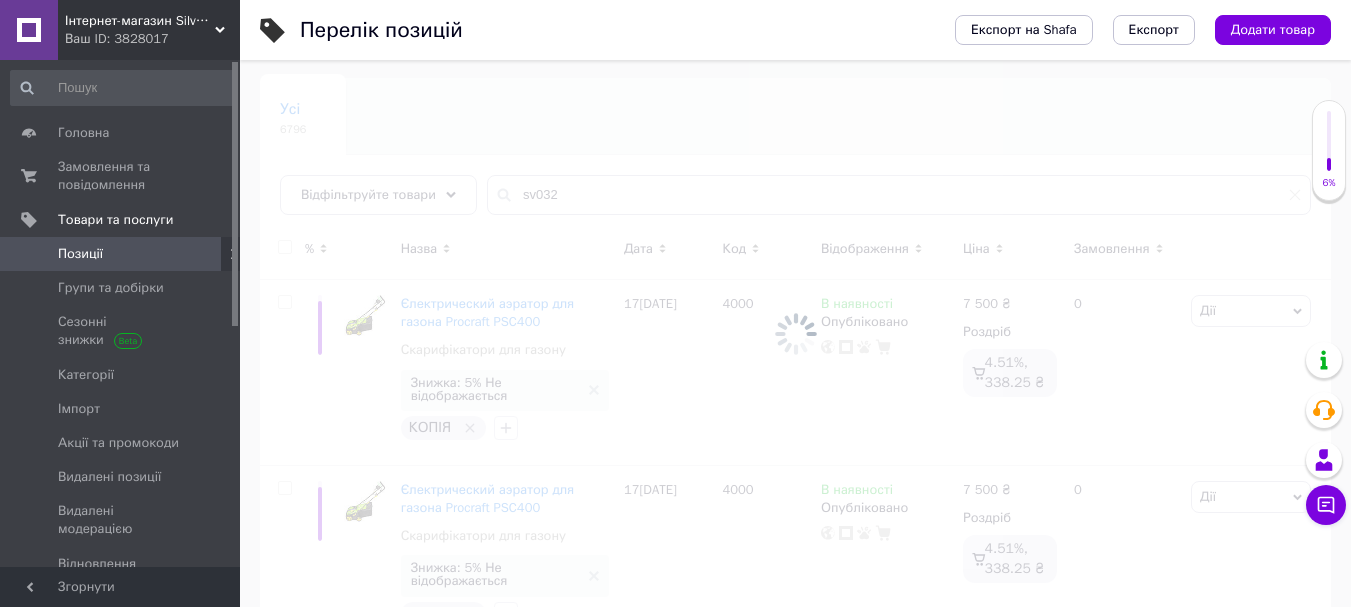 scroll, scrollTop: 94, scrollLeft: 0, axis: vertical 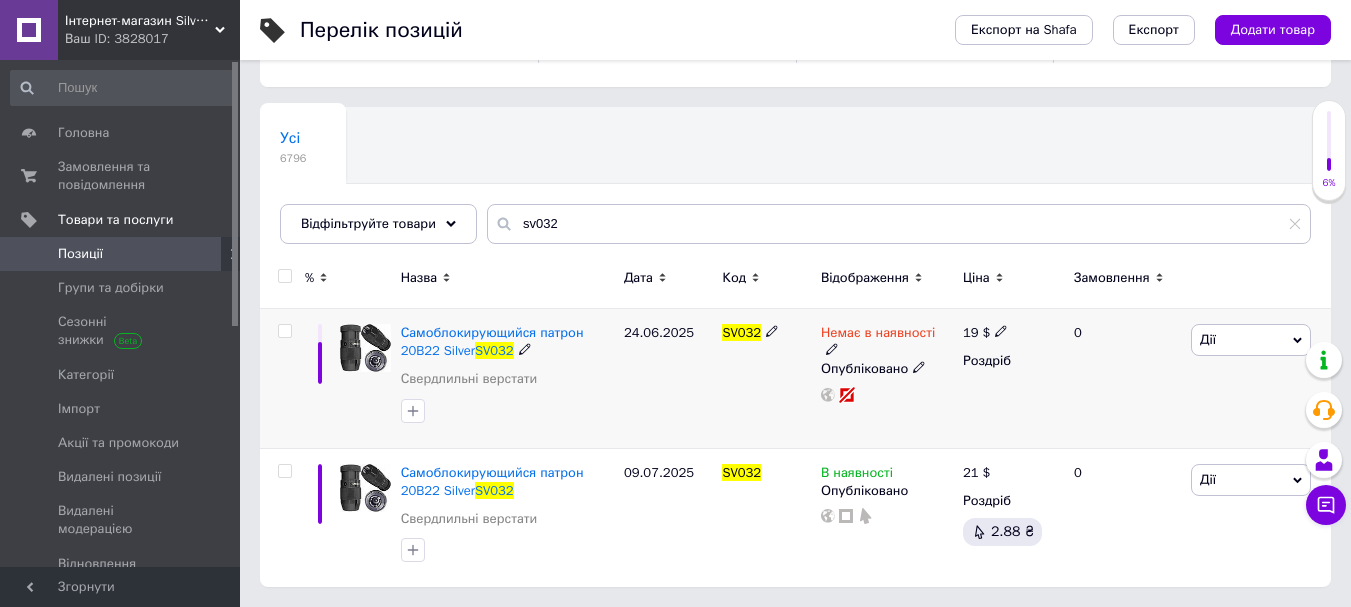 click 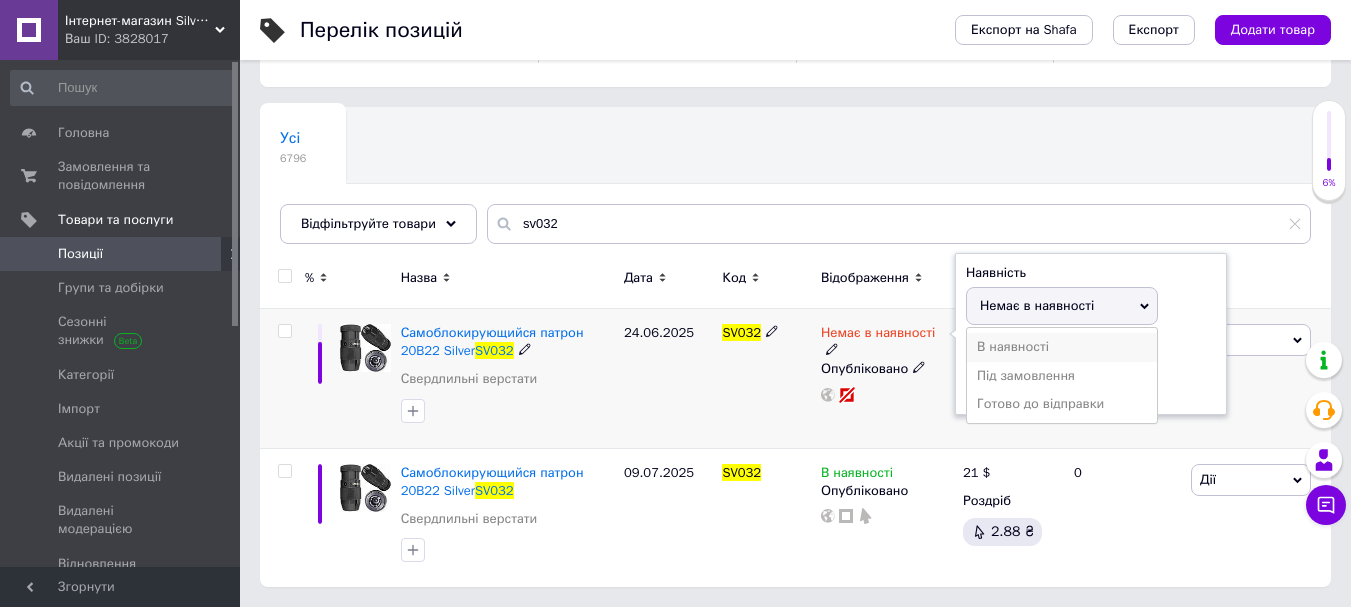 click on "В наявності" at bounding box center [1062, 347] 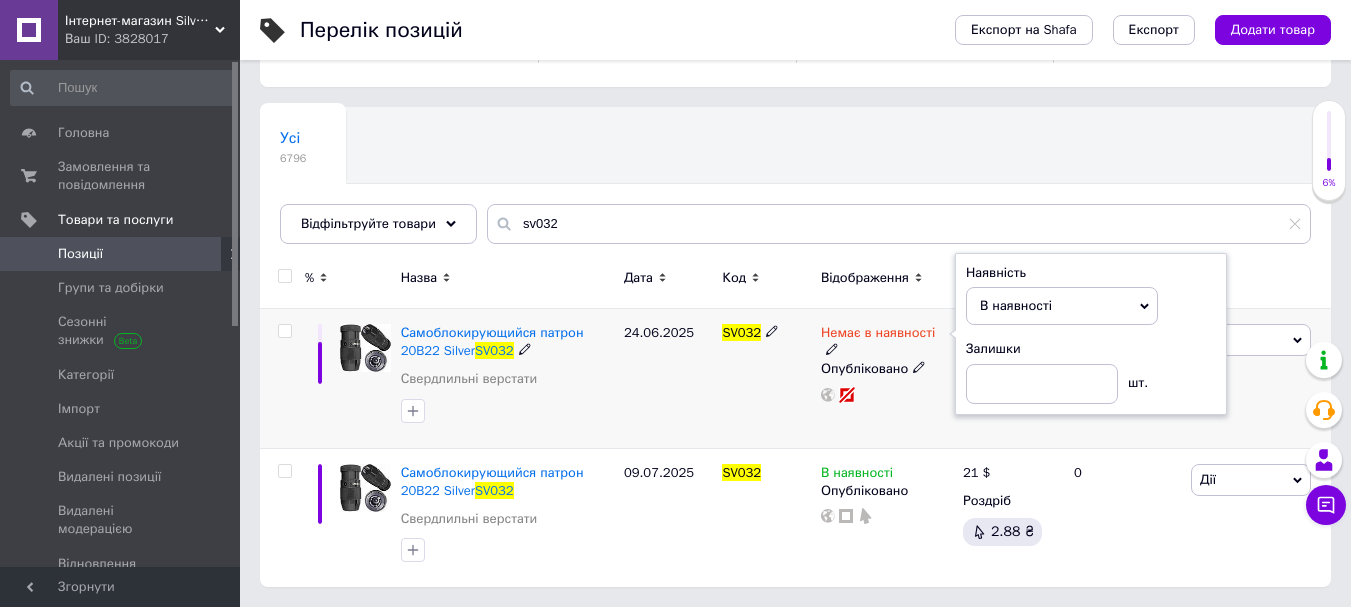click on "24.06.2025" at bounding box center [668, 379] 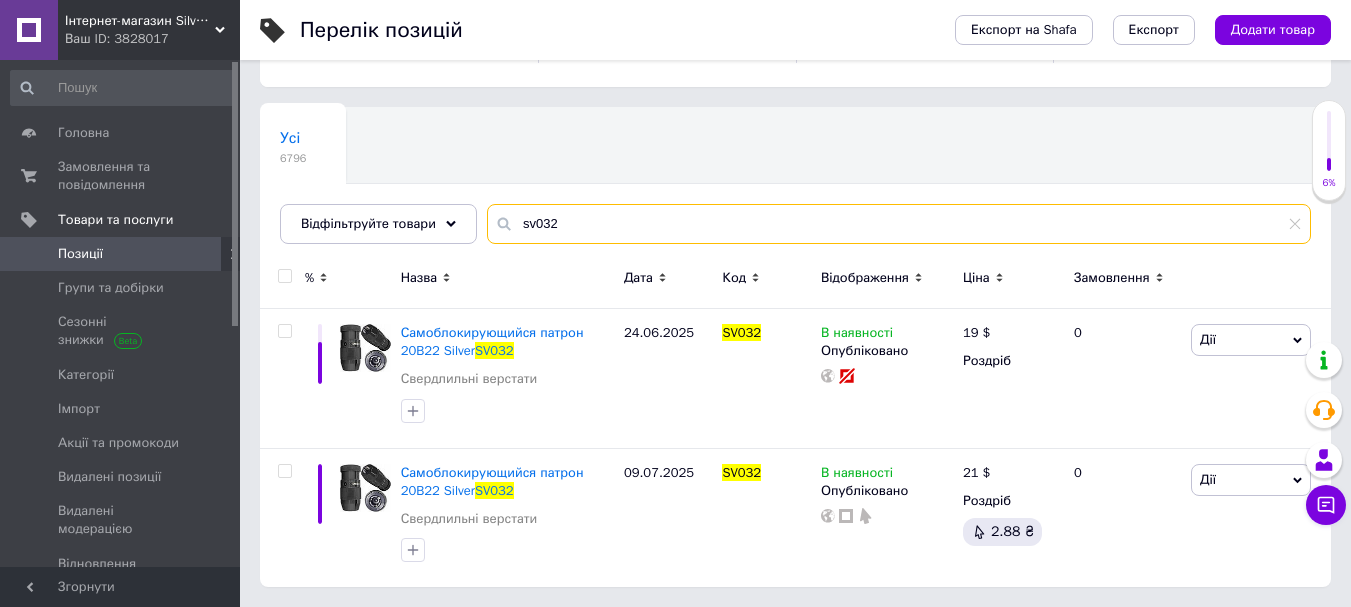 click on "sv032" at bounding box center [899, 224] 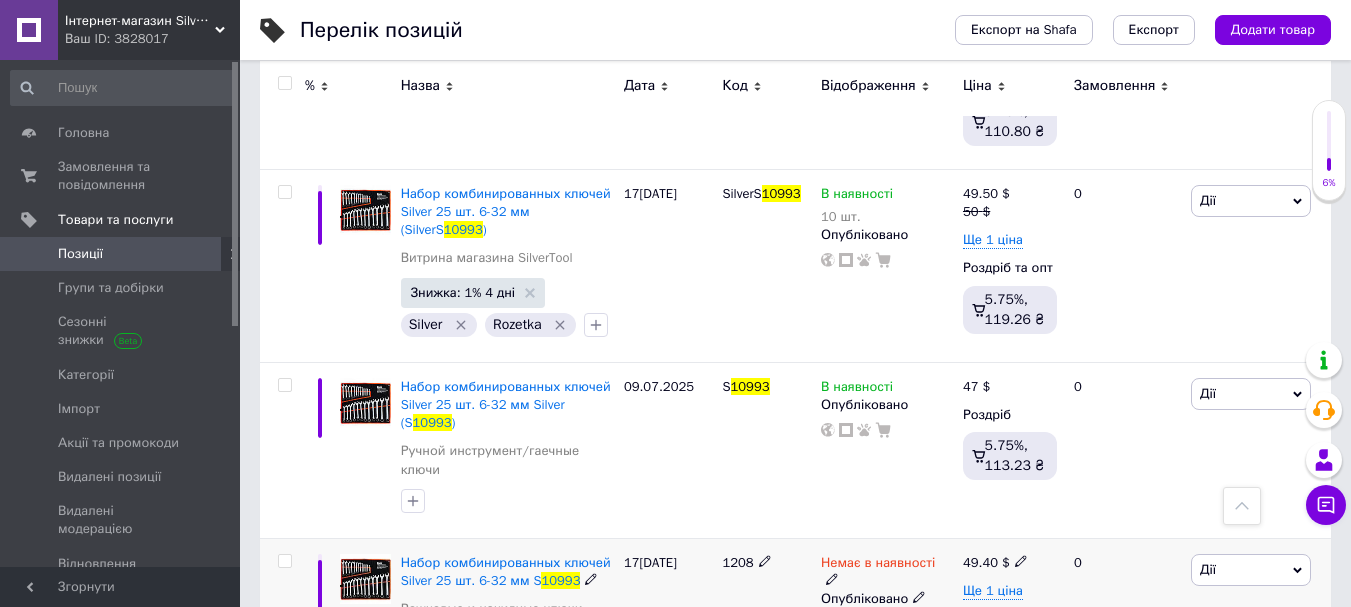 scroll, scrollTop: 1047, scrollLeft: 0, axis: vertical 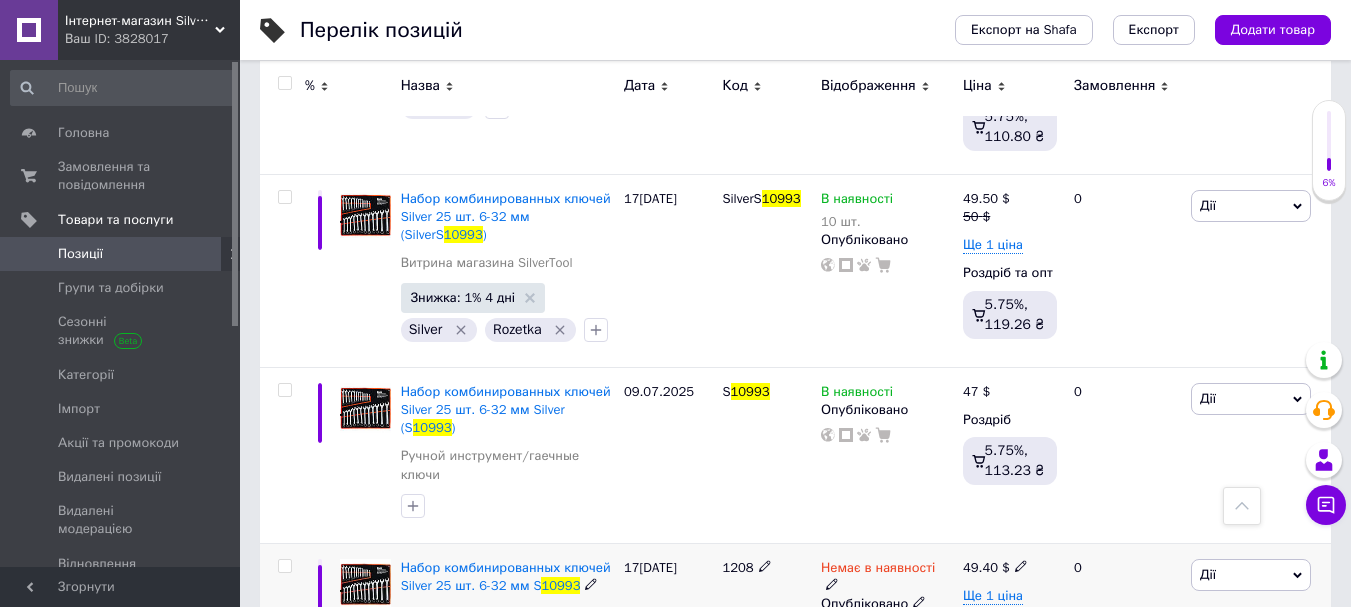 type on "10993" 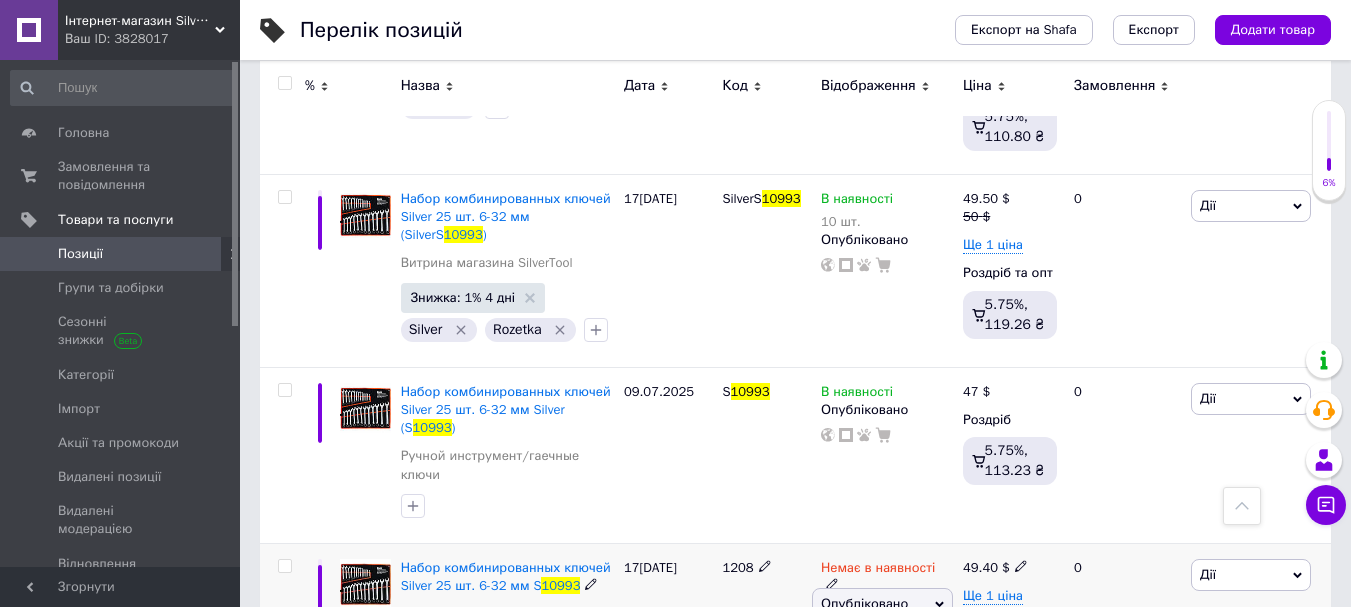 click on "1208" at bounding box center (766, 612) 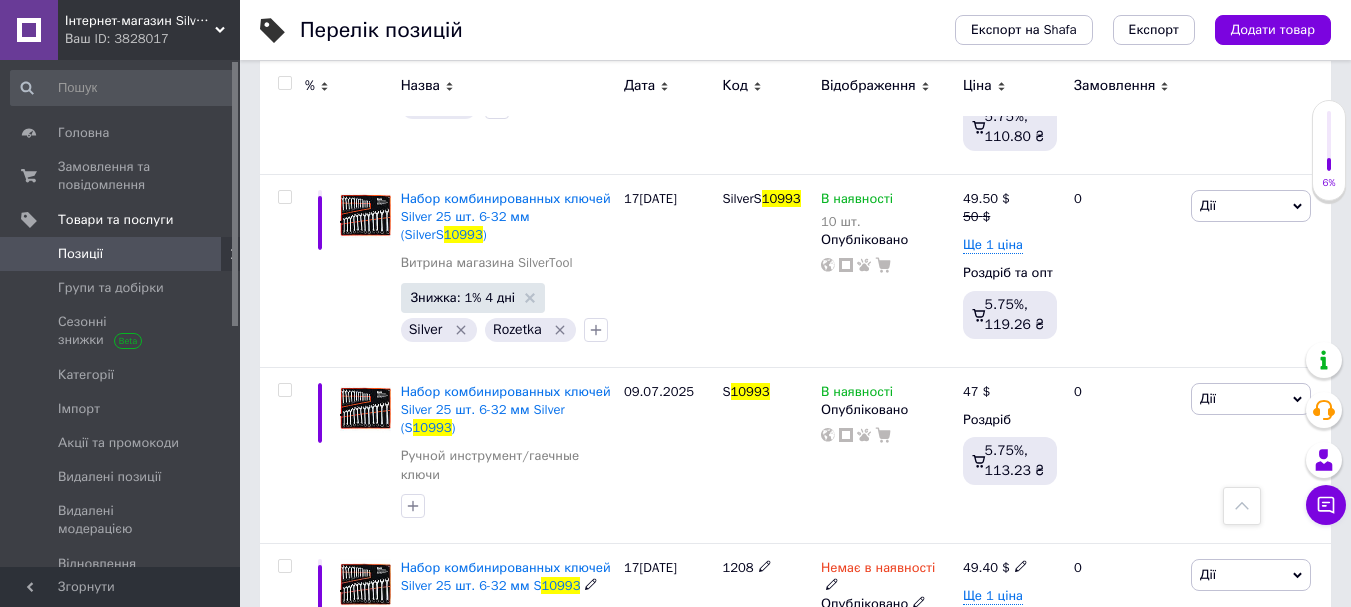 click 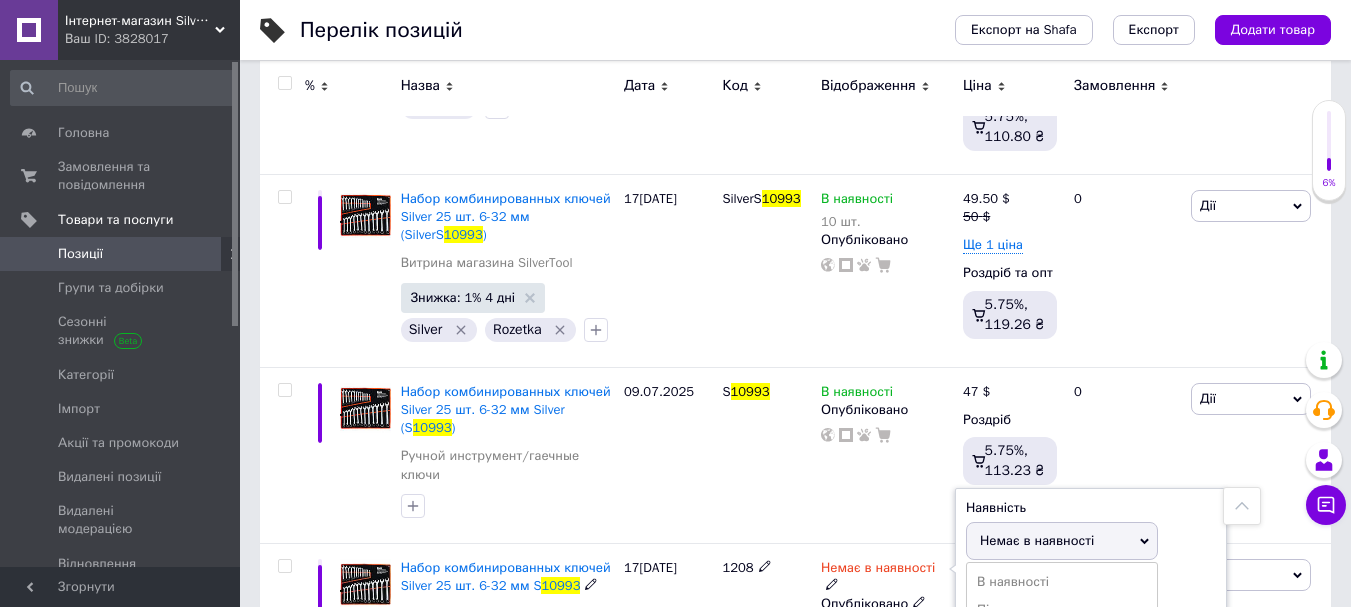 click on "Готово до відправки" at bounding box center (1062, 638) 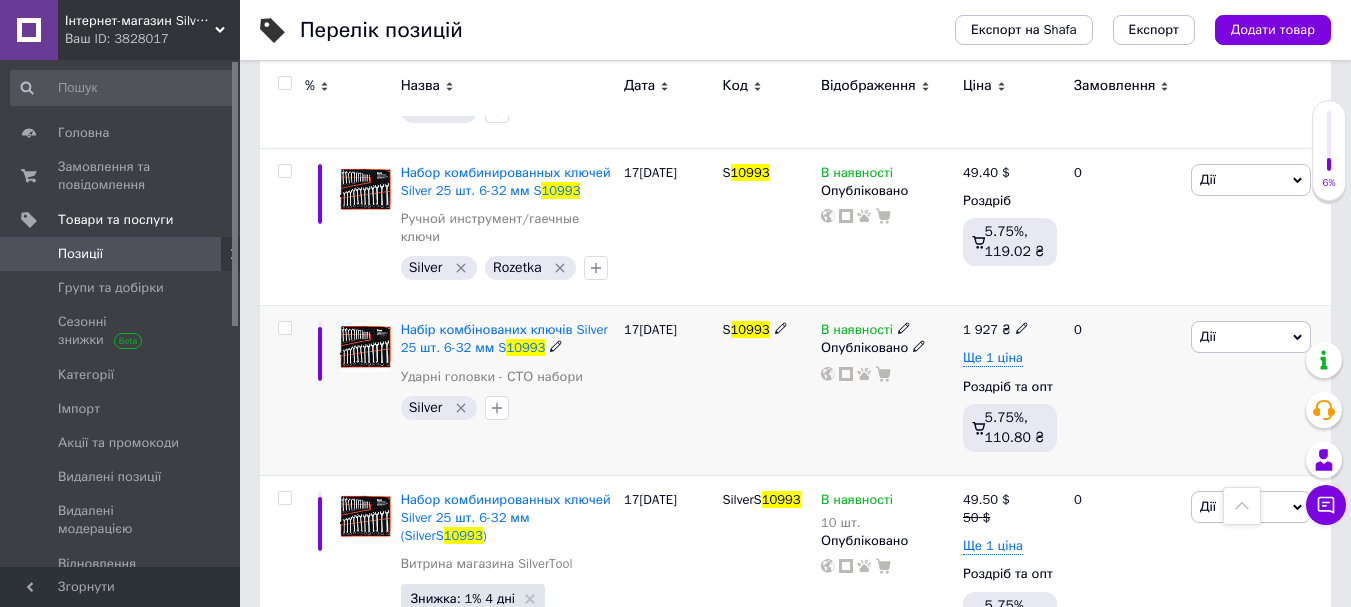 scroll, scrollTop: 447, scrollLeft: 0, axis: vertical 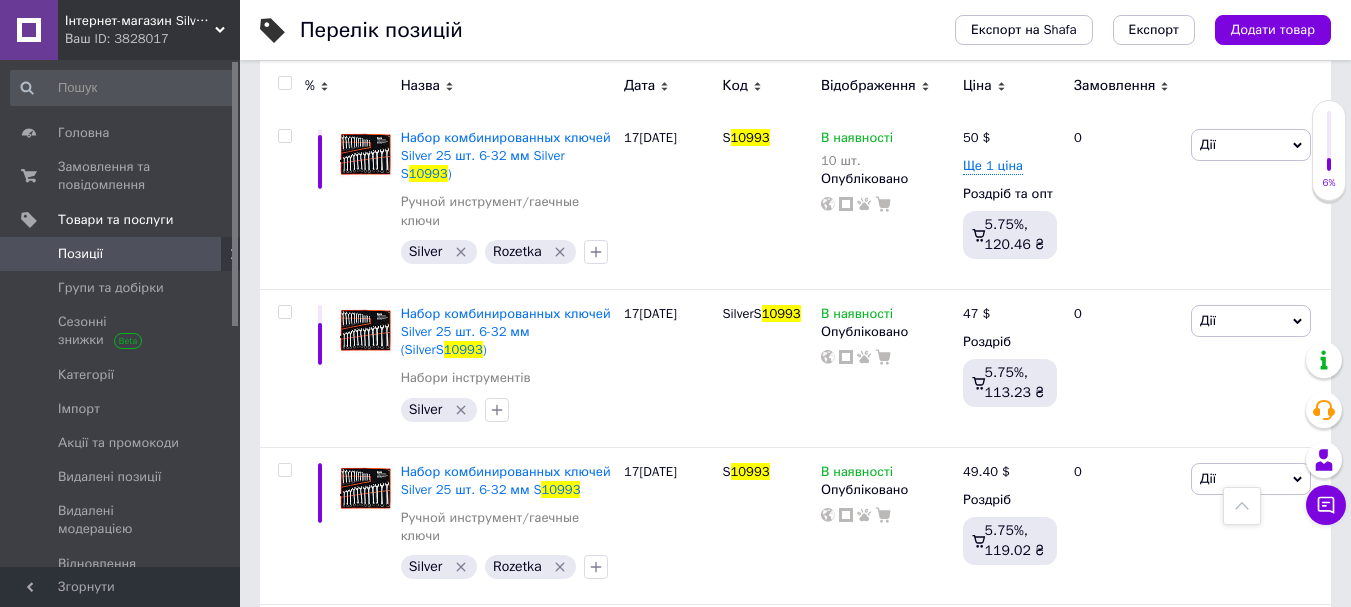 click at bounding box center [284, 83] 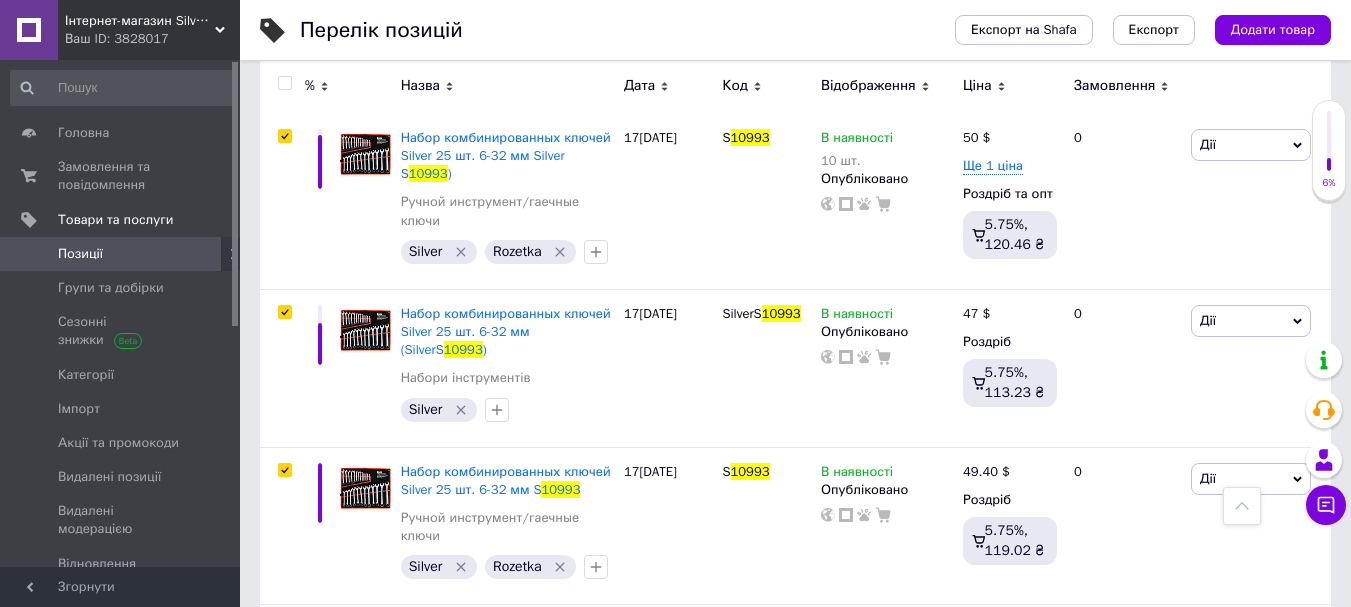 checkbox on "true" 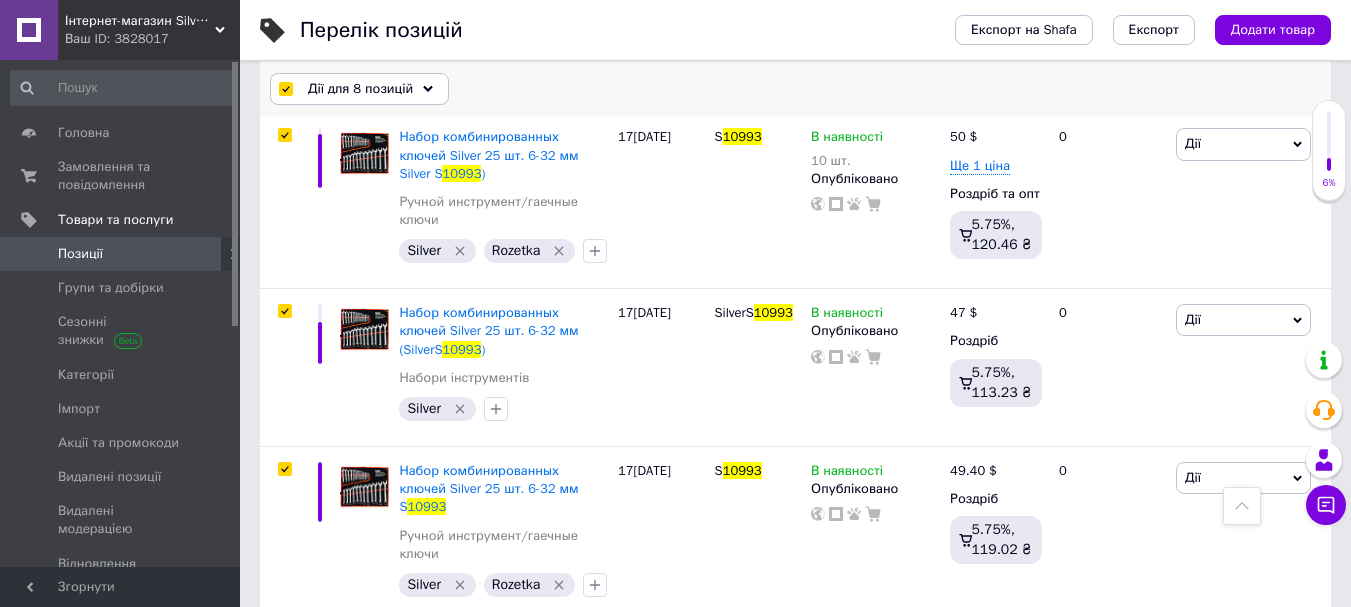 click on "Дії для 8 позицій" at bounding box center [360, 89] 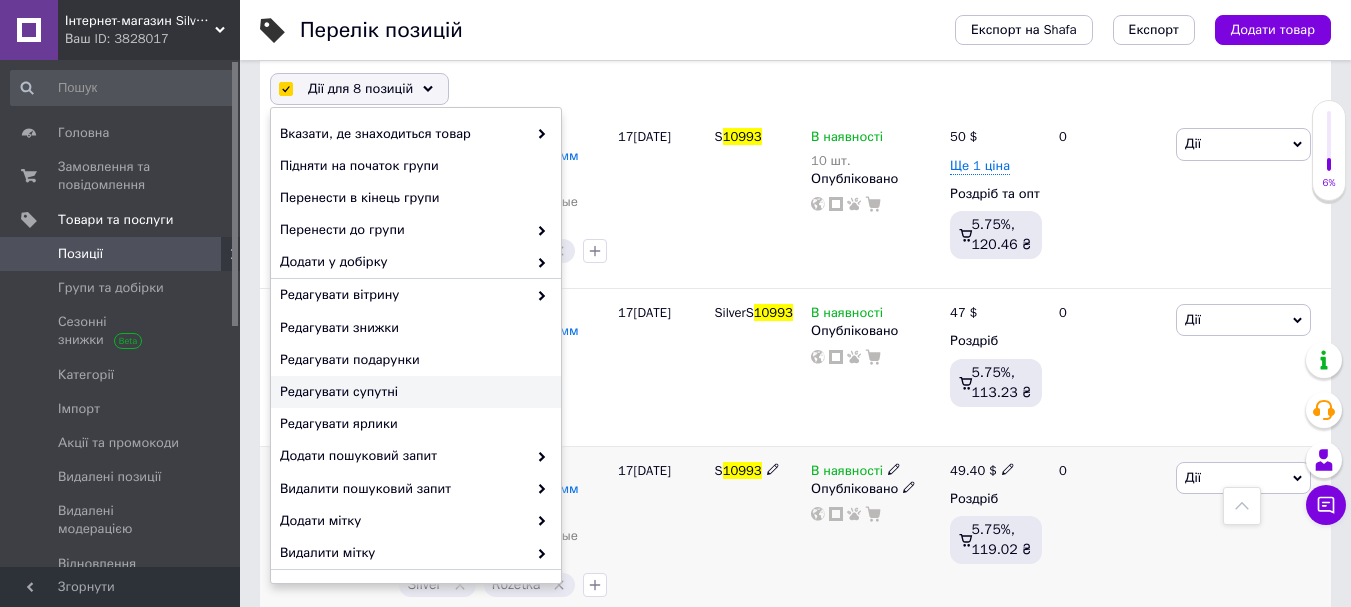 click on "В наявності Опубліковано" at bounding box center (875, 535) 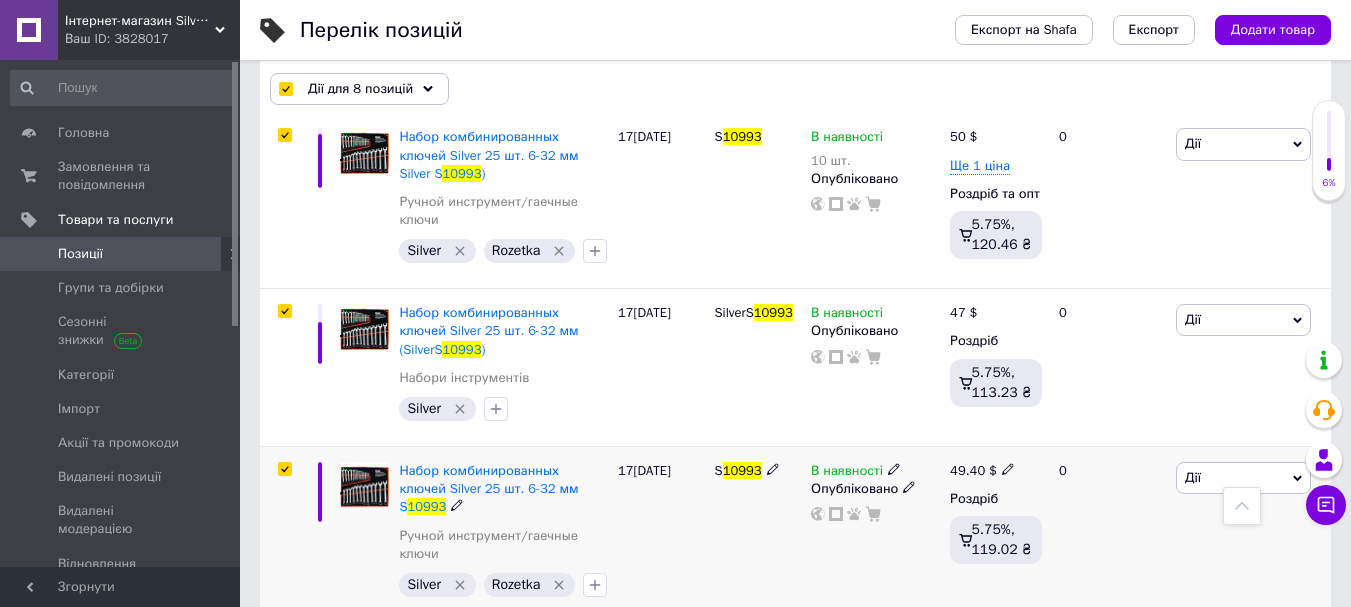 click at bounding box center [894, 468] 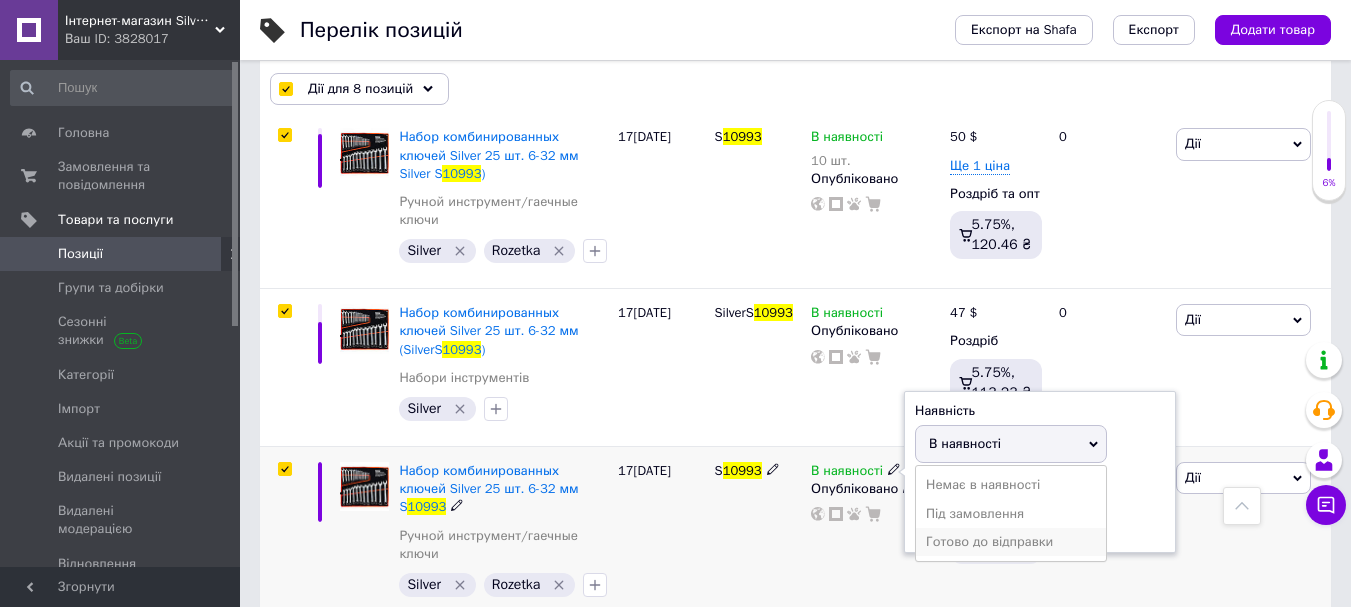 click on "Готово до відправки" at bounding box center (1011, 542) 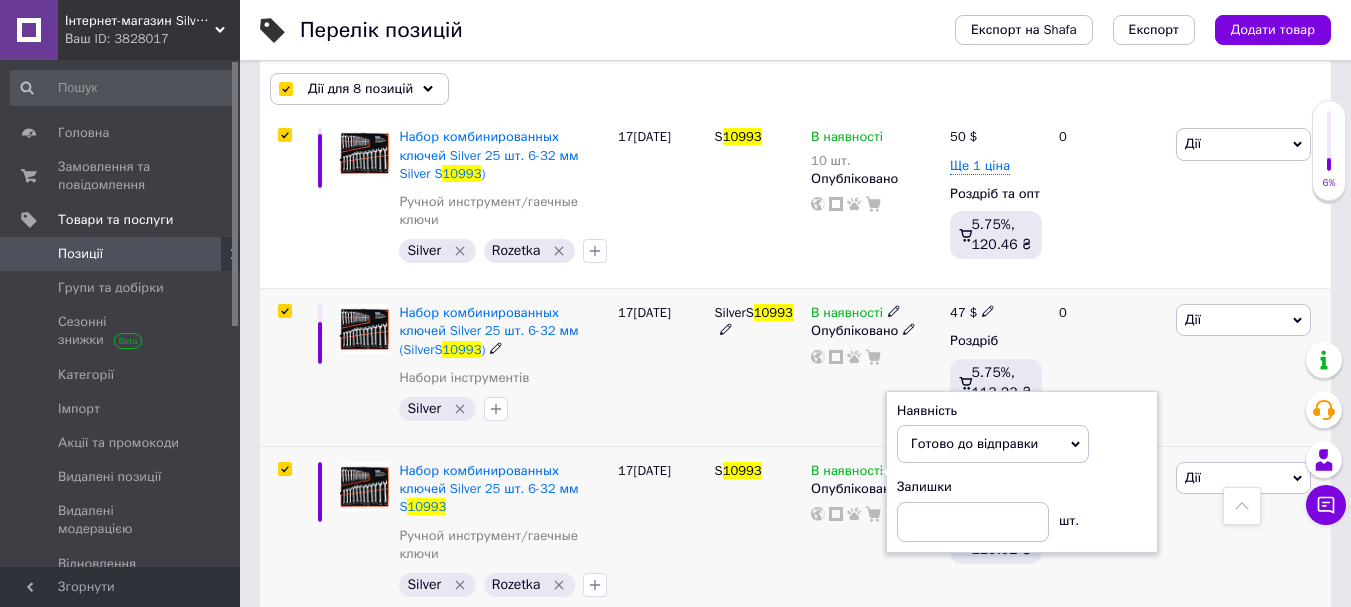 click 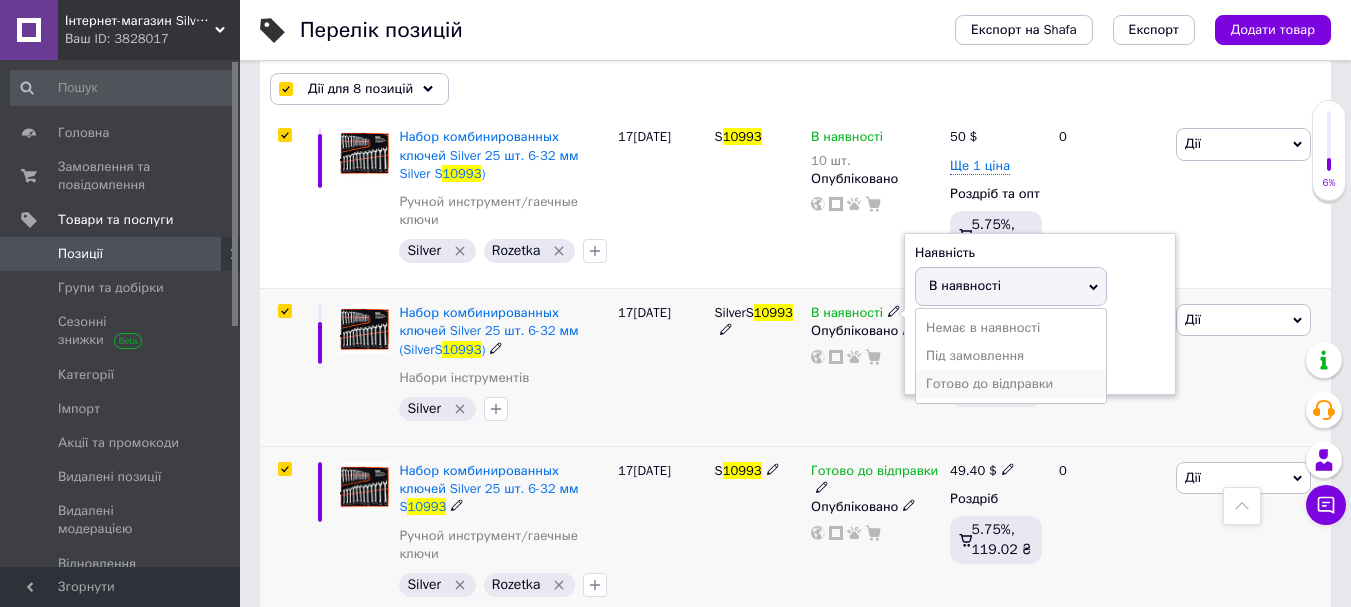 click on "Готово до відправки" at bounding box center [1011, 384] 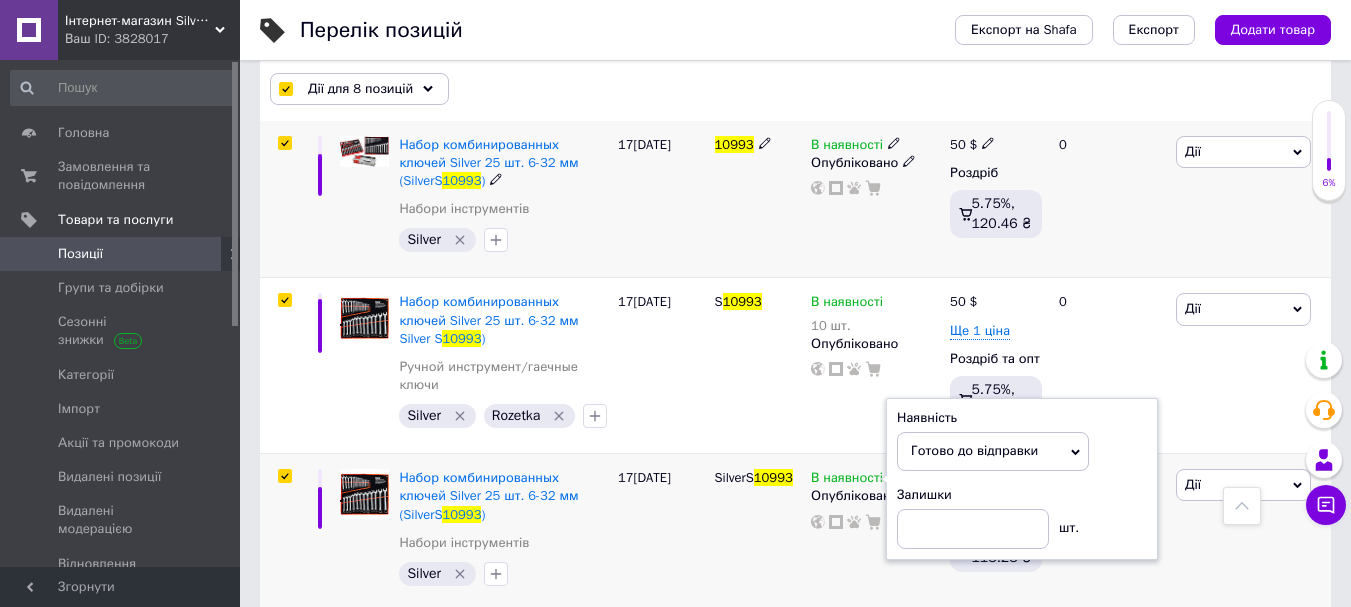 scroll, scrollTop: 247, scrollLeft: 0, axis: vertical 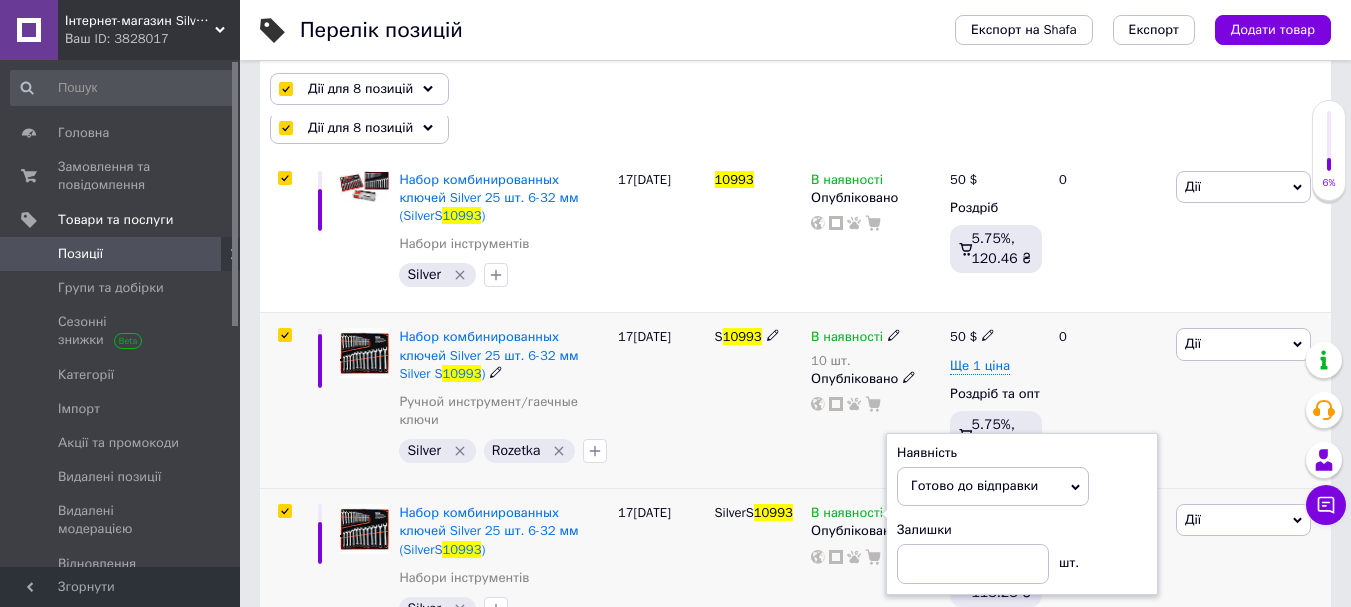 click 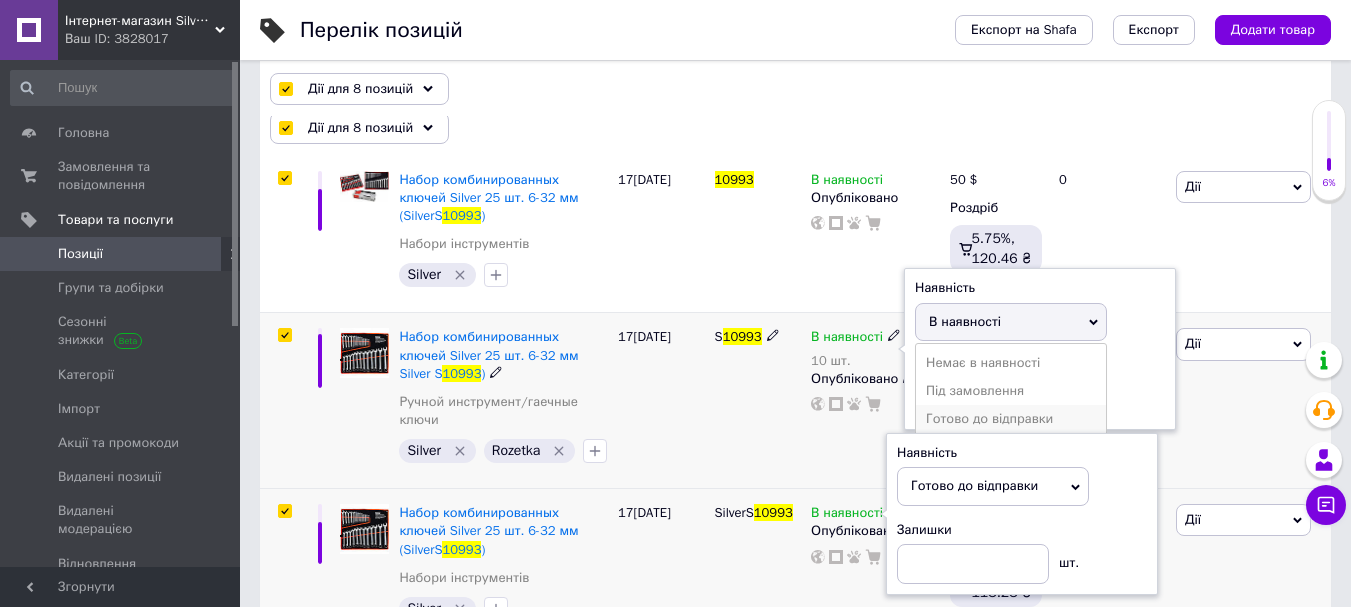 click on "Готово до відправки" at bounding box center [1011, 419] 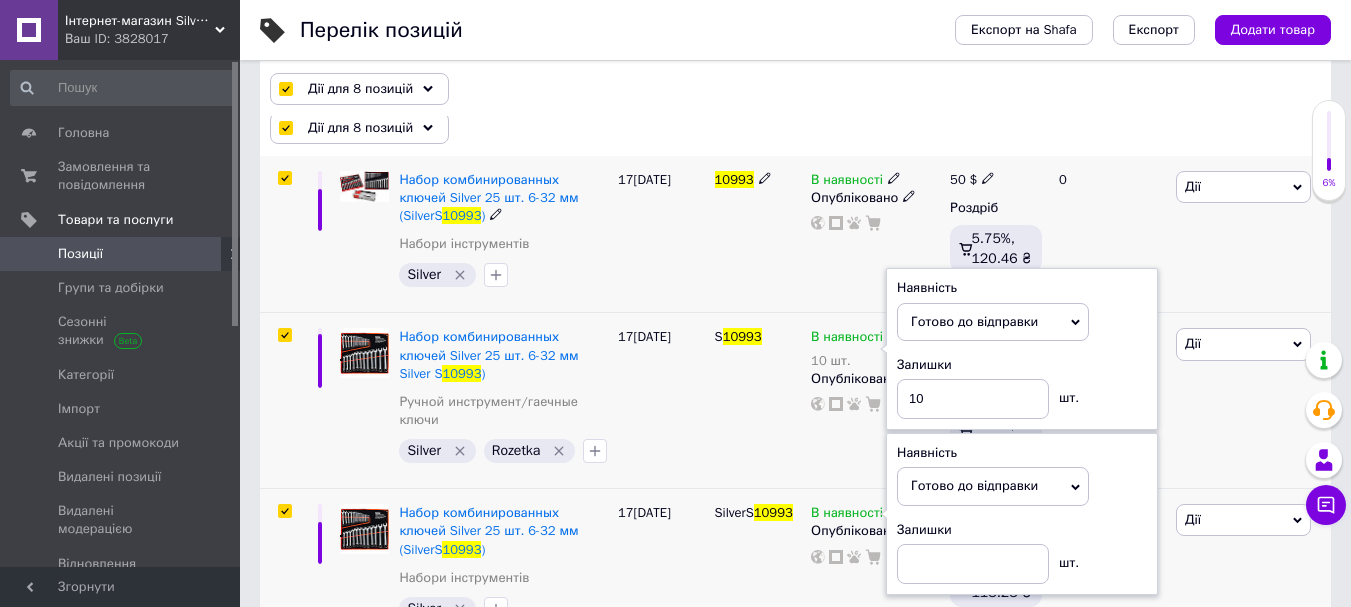 click on "В наявності" at bounding box center [856, 180] 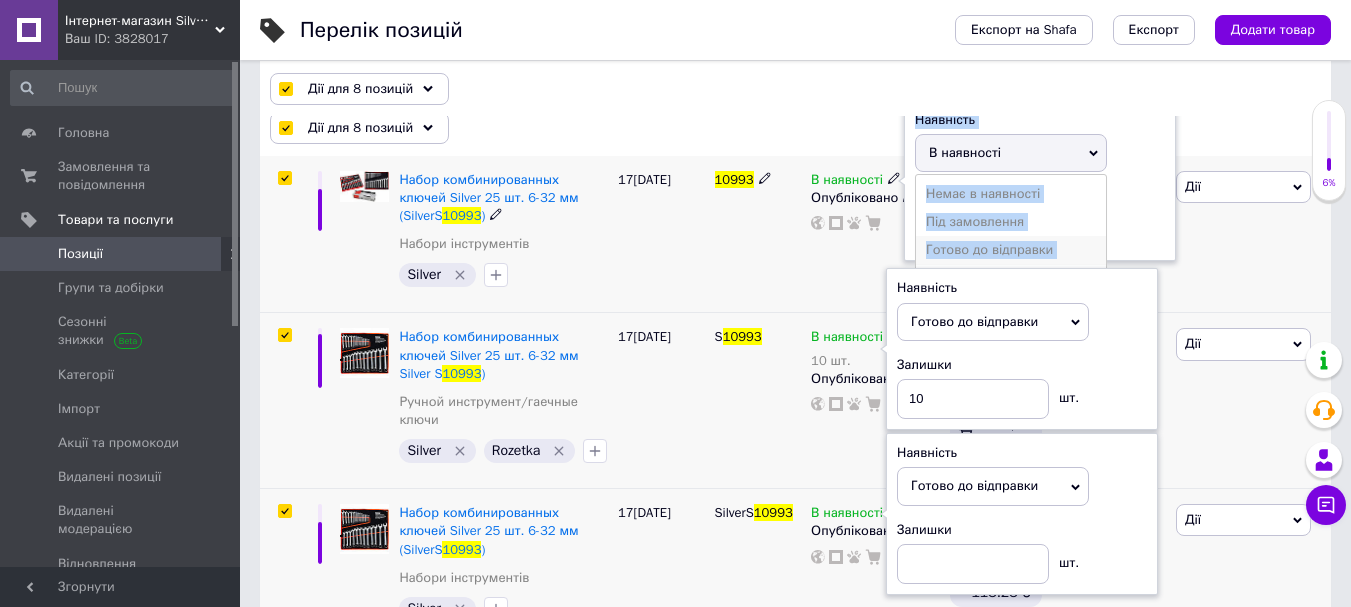 click on "Готово до відправки" at bounding box center [1011, 250] 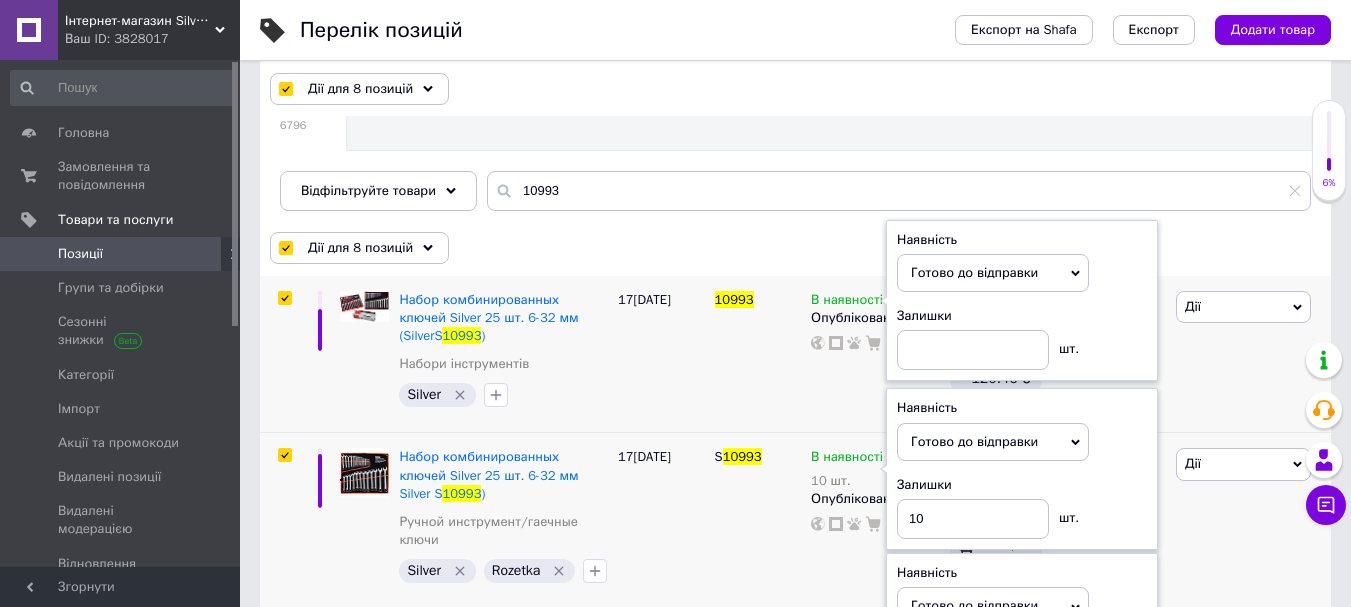 scroll, scrollTop: 0, scrollLeft: 0, axis: both 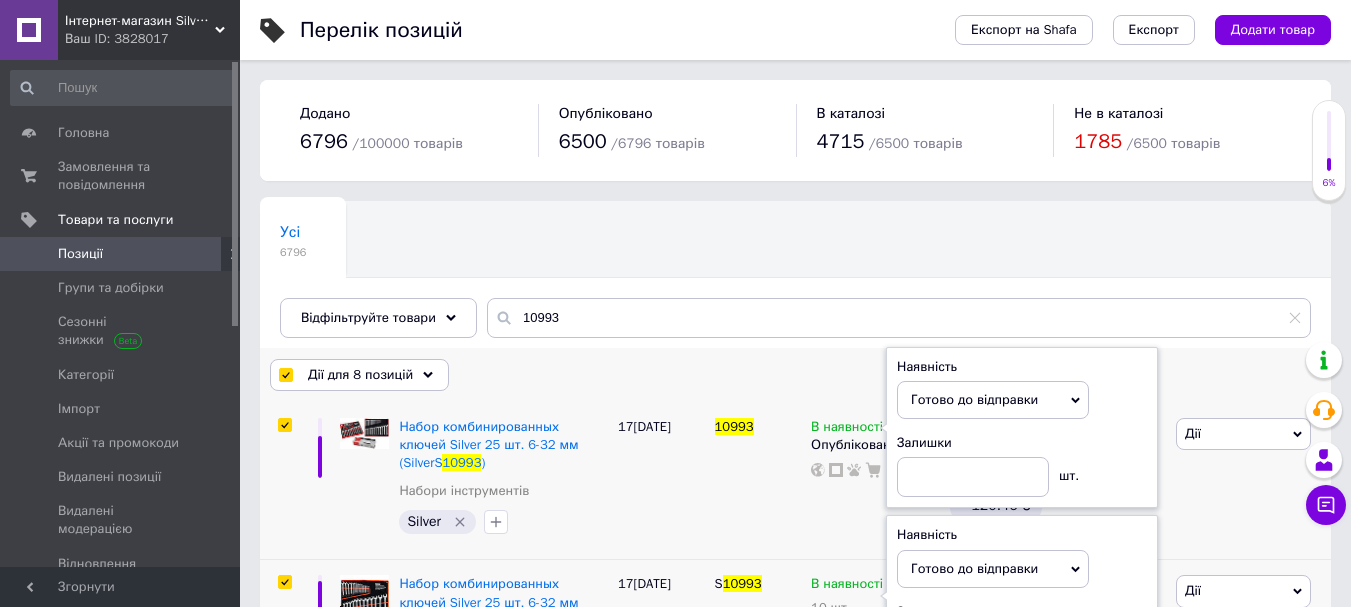 click on "Дії для 8 позицій Вибрати усі 8 позицій Вибрані всі 8 позицій Скасувати обрані Вказати, де знаходиться товар Підняти на початок групи Перенести в кінець групи Перенести до групи Додати у добірку Редагувати вітрину Редагувати знижки Редагувати подарунки Редагувати супутні Редагувати ярлики Додати пошуковий запит Видалити пошуковий запит Додати мітку Видалити мітку Змінити тип Змінити наявність Змінити видимість Додати до замовлення Додати в кампанію Каталог ProSale Експорт груп та позицій Видалити" at bounding box center (795, 375) 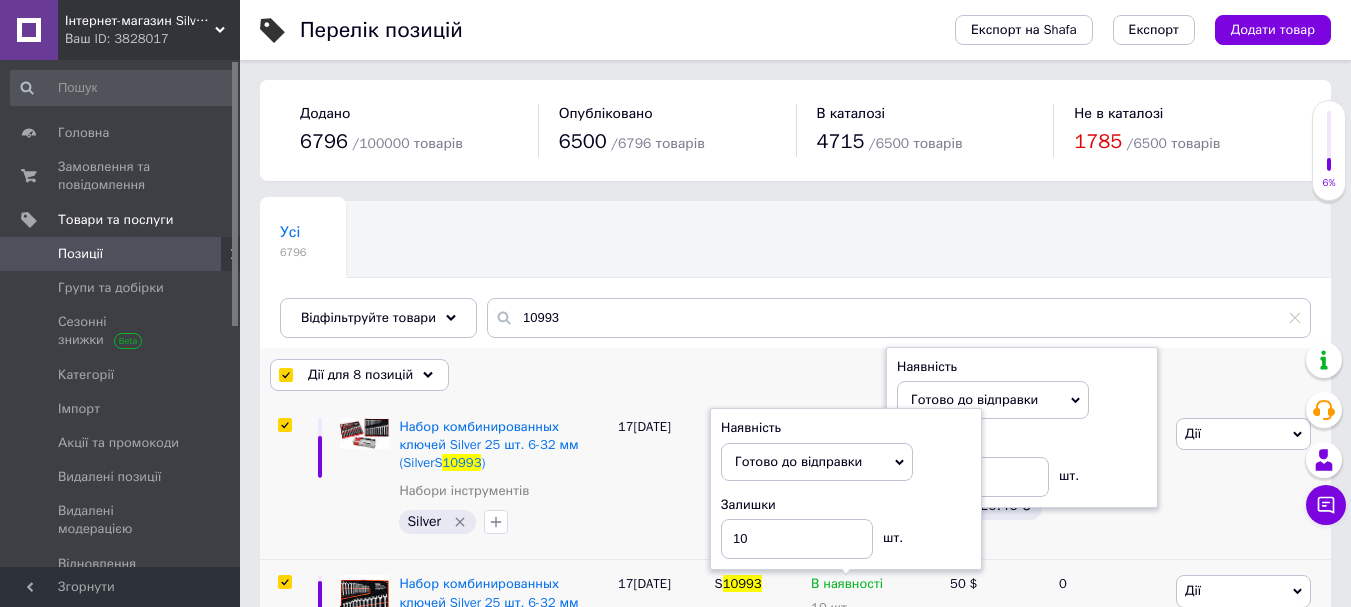 click on "Дії для 8 позицій Вибрати усі 8 позицій Вибрані всі 8 позицій Скасувати обрані Вказати, де знаходиться товар Підняти на початок групи Перенести в кінець групи Перенести до групи Додати у добірку Редагувати вітрину Редагувати знижки Редагувати подарунки Редагувати супутні Редагувати ярлики Додати пошуковий запит Видалити пошуковий запит Додати мітку Видалити мітку Змінити тип Змінити наявність Змінити видимість Додати до замовлення Додати в кампанію Каталог ProSale Експорт груп та позицій Видалити" at bounding box center [795, 375] 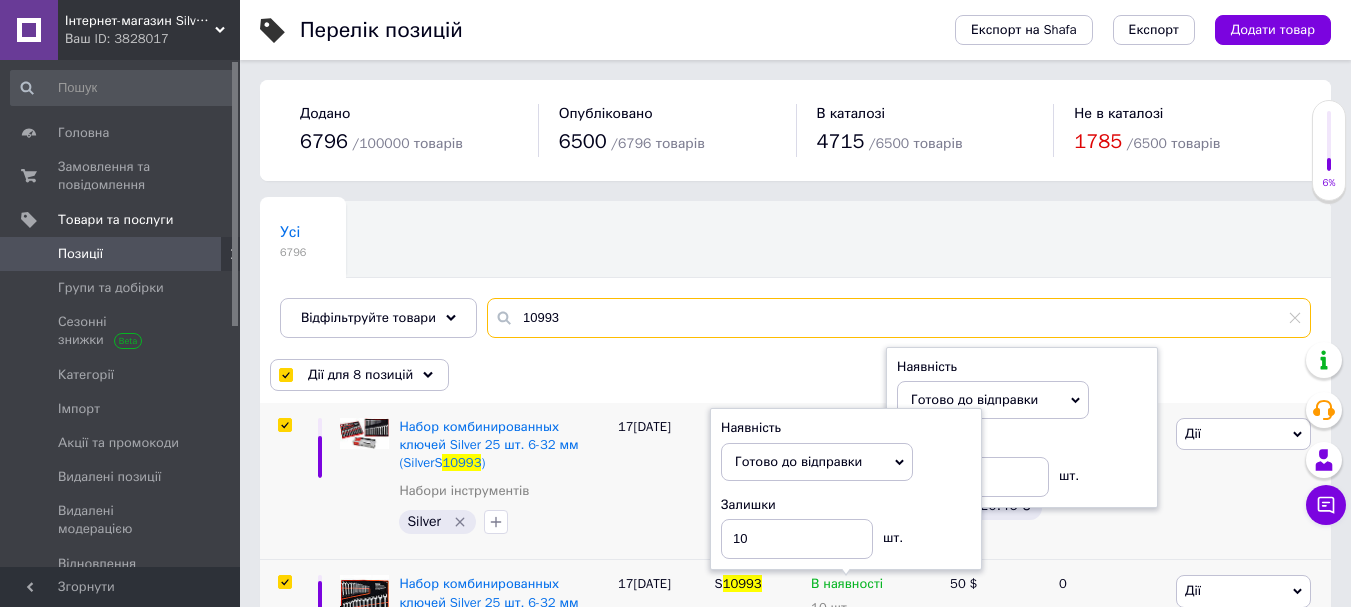 click on "10993" at bounding box center [899, 318] 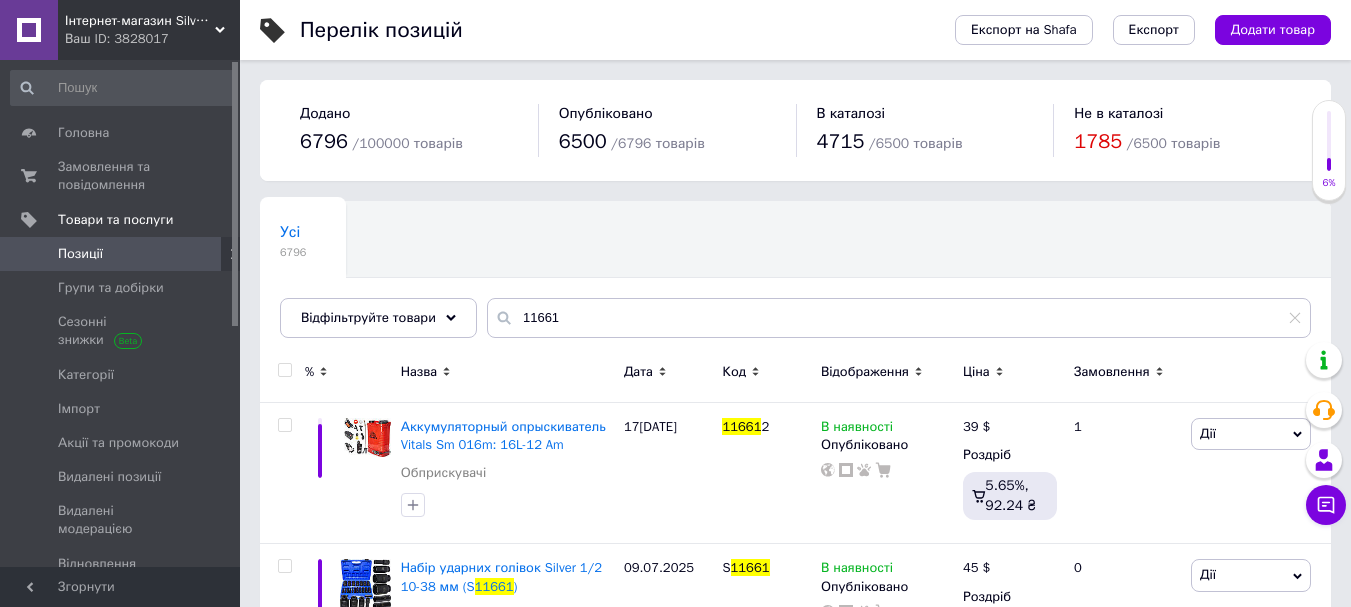 click 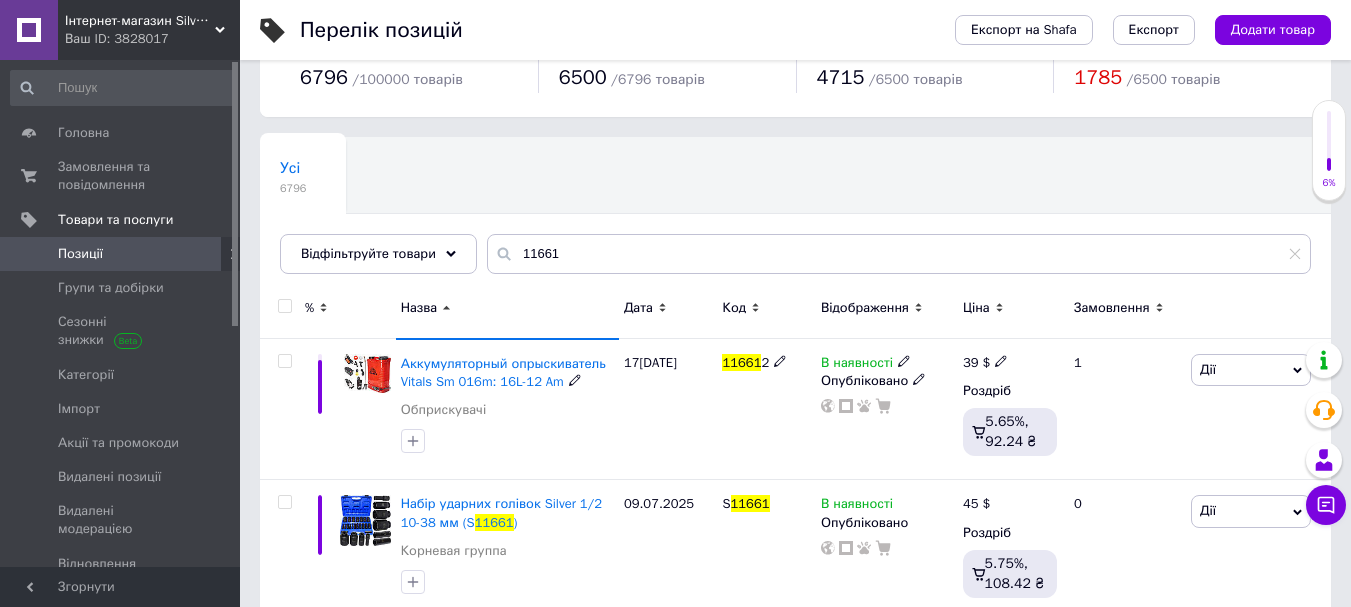 scroll, scrollTop: 98, scrollLeft: 0, axis: vertical 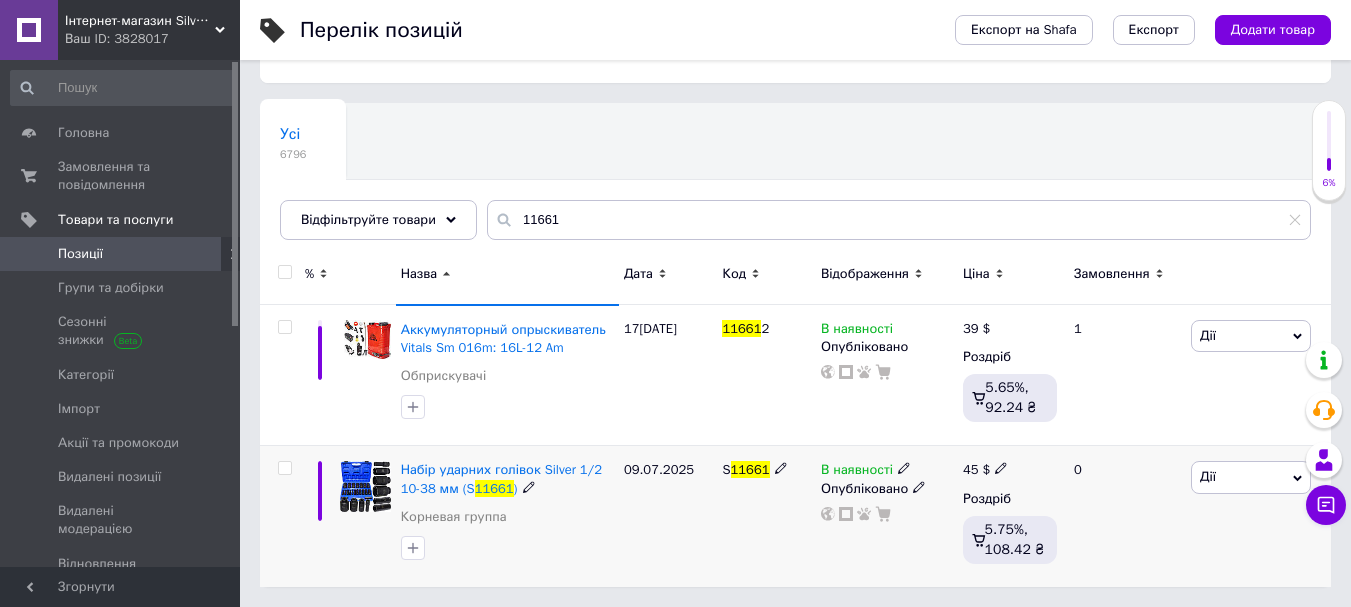 click 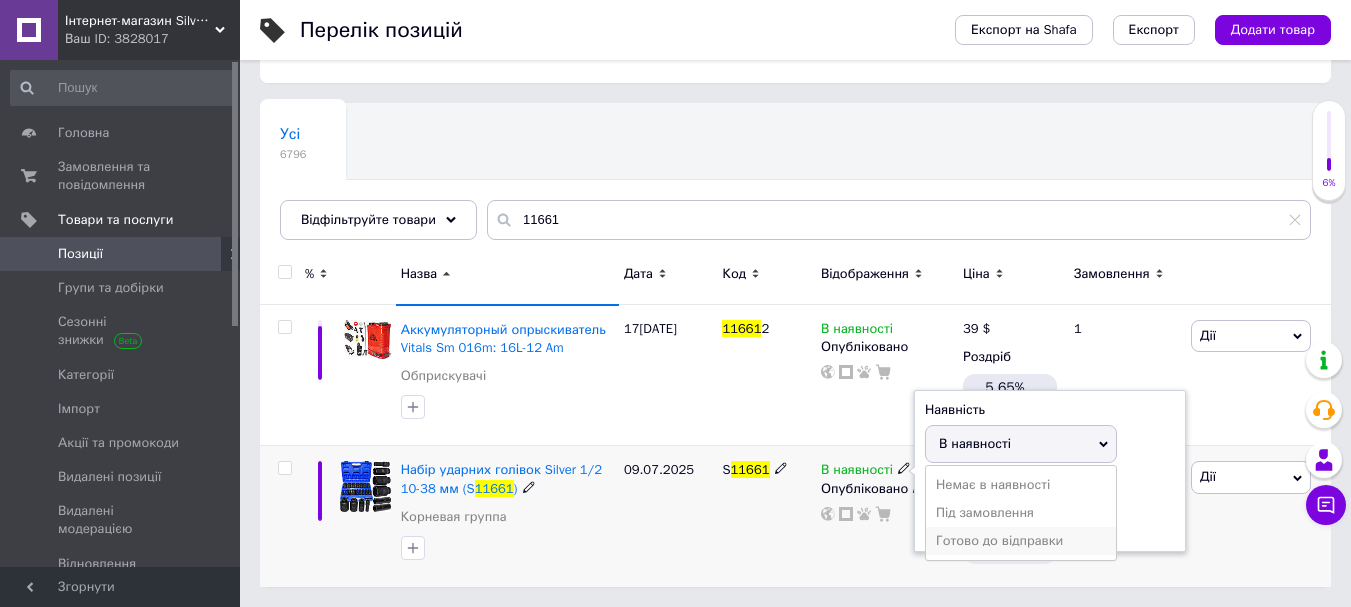 click on "Готово до відправки" at bounding box center [1021, 541] 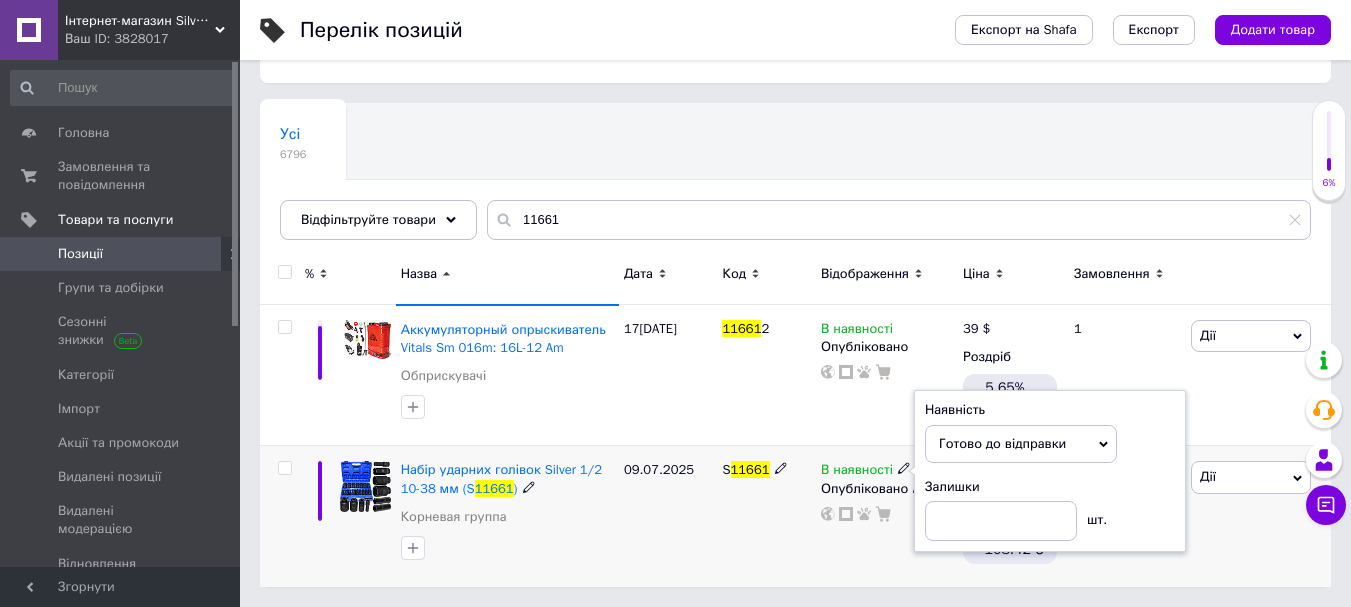 click on "09.07.2025" at bounding box center (668, 516) 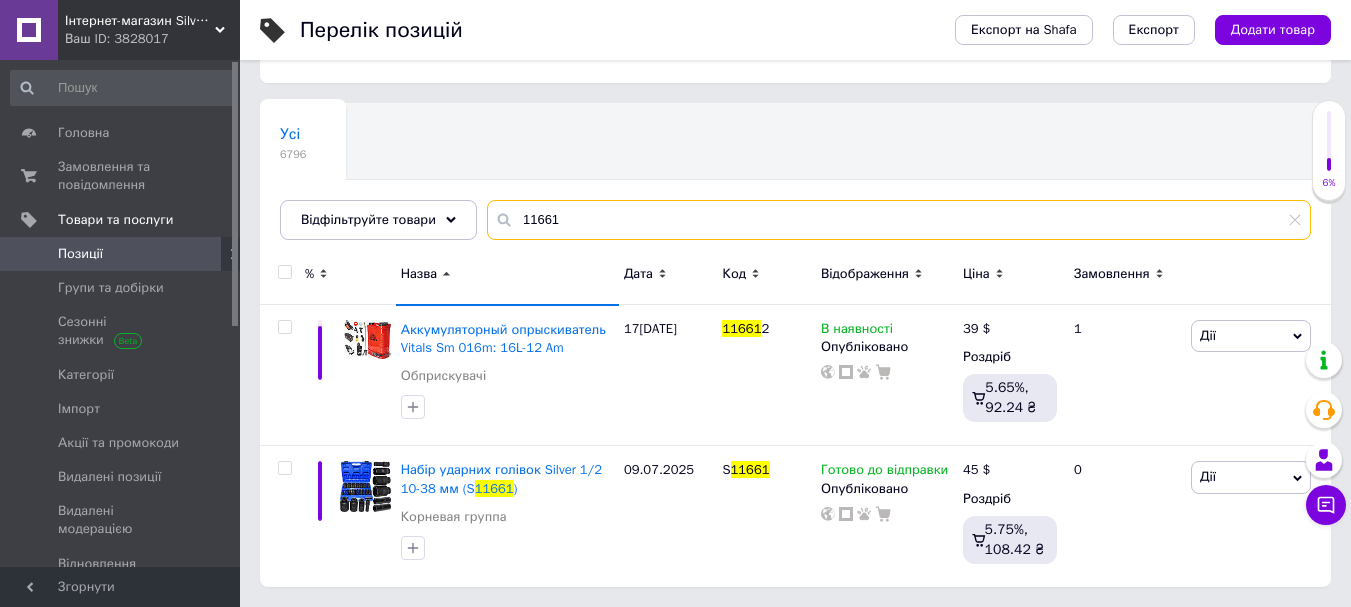click on "11661" at bounding box center (899, 220) 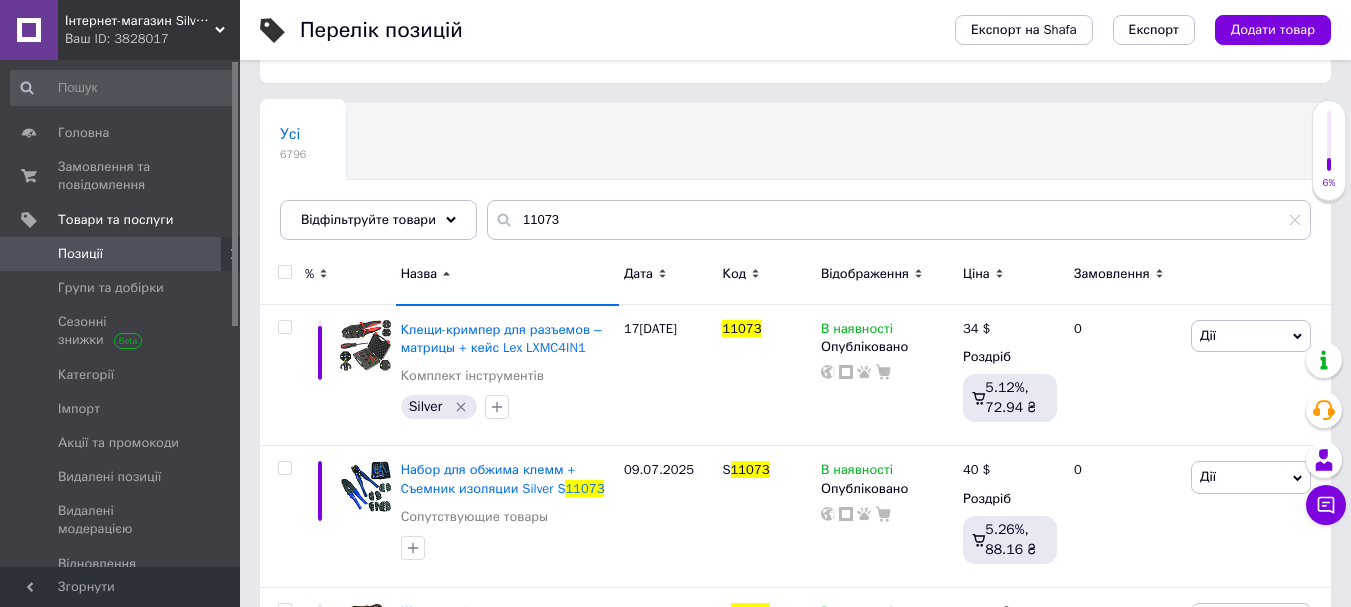 click on "Назва" at bounding box center [419, 274] 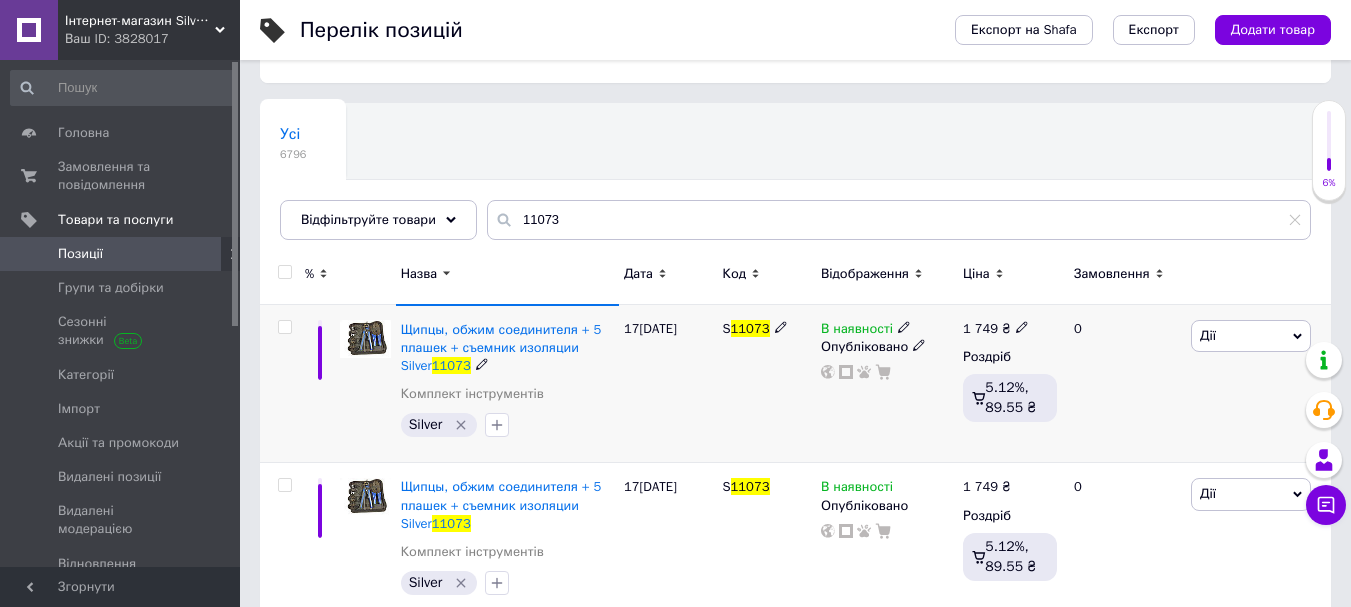 click 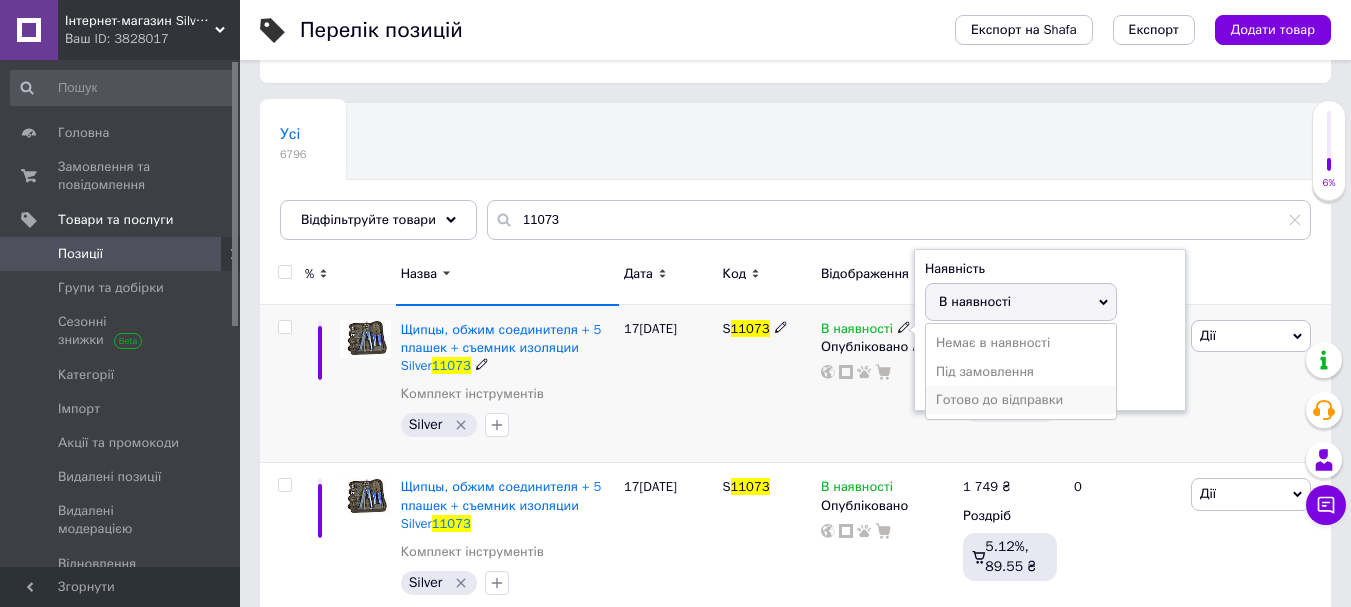 click on "Готово до відправки" at bounding box center [1021, 400] 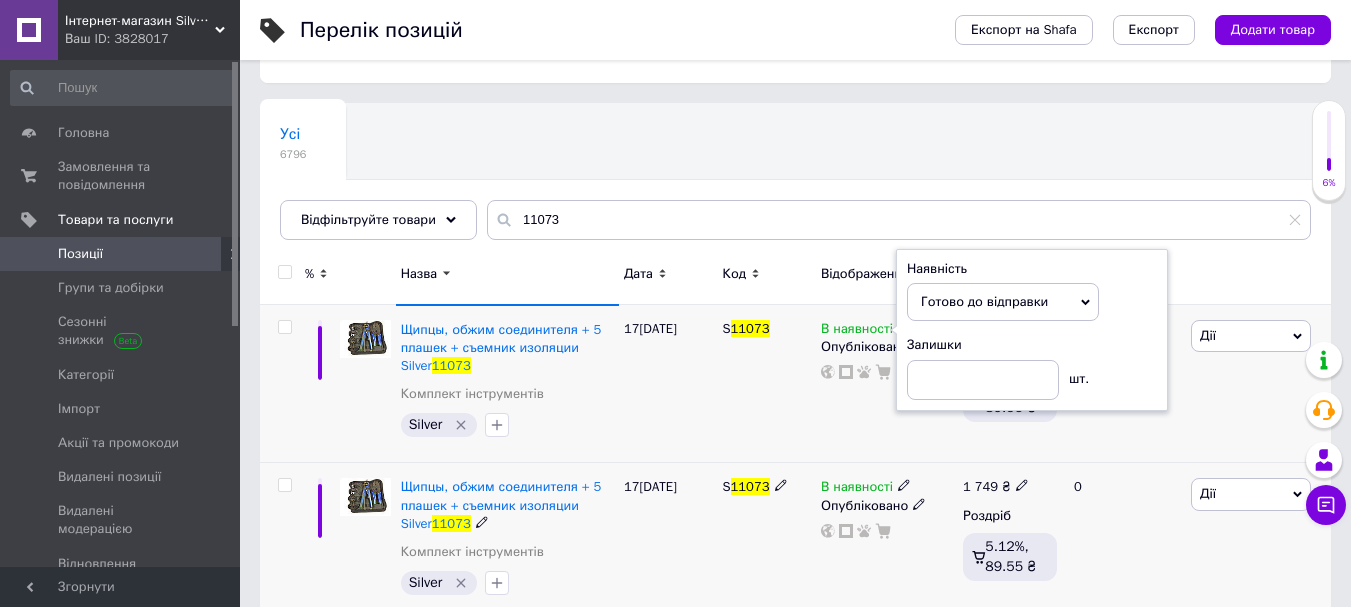 click 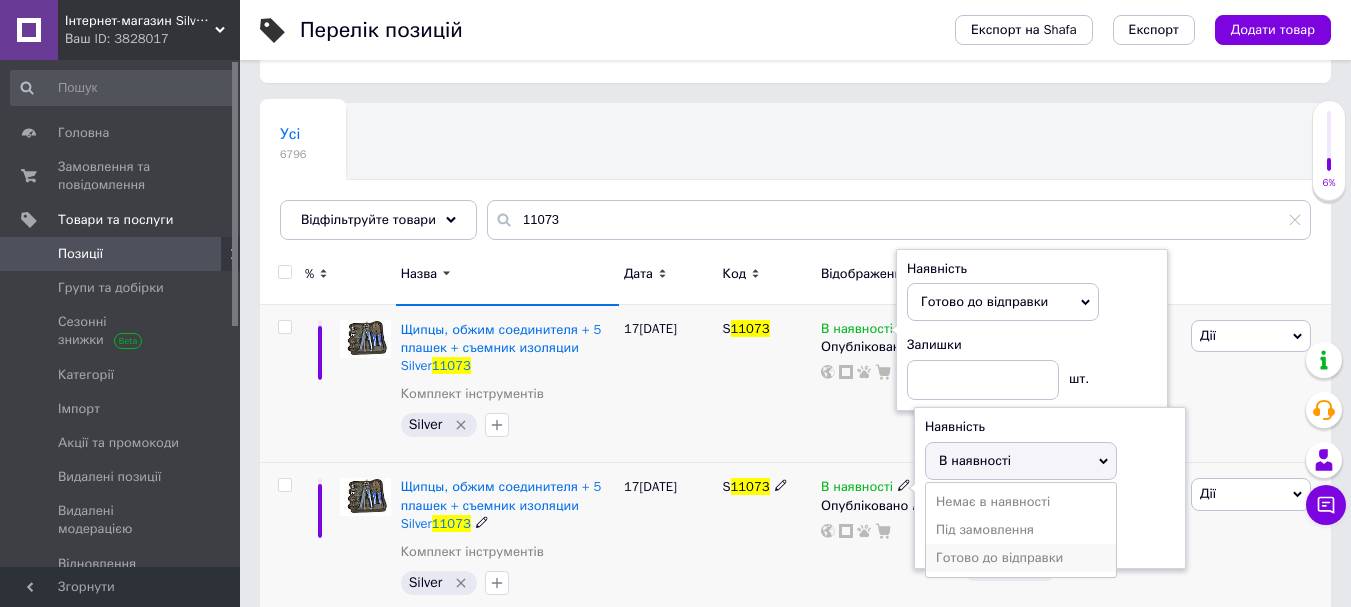 click on "Готово до відправки" at bounding box center (1021, 558) 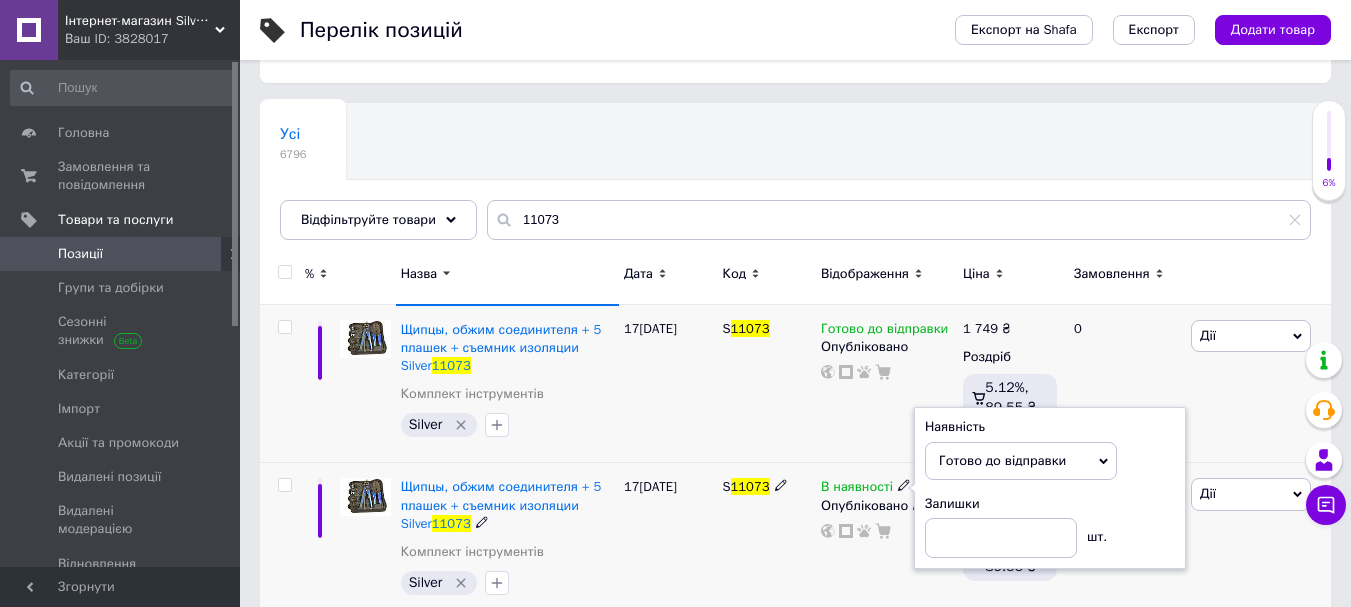click on "17[DATE]" at bounding box center [668, 542] 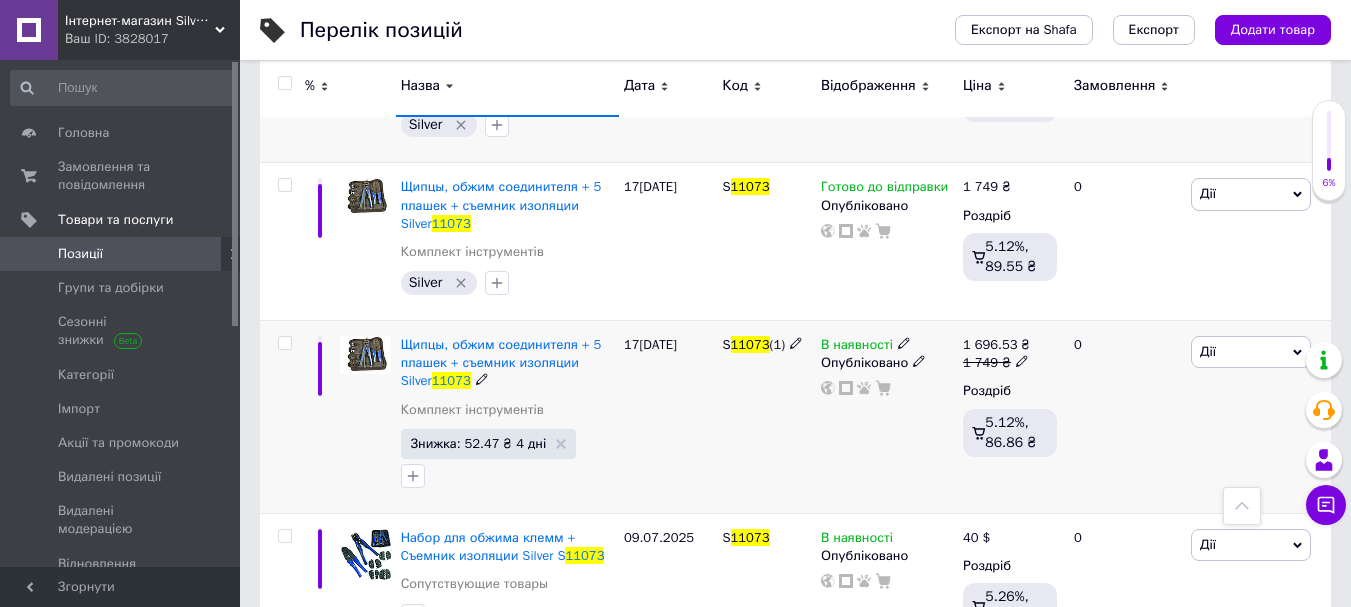 click 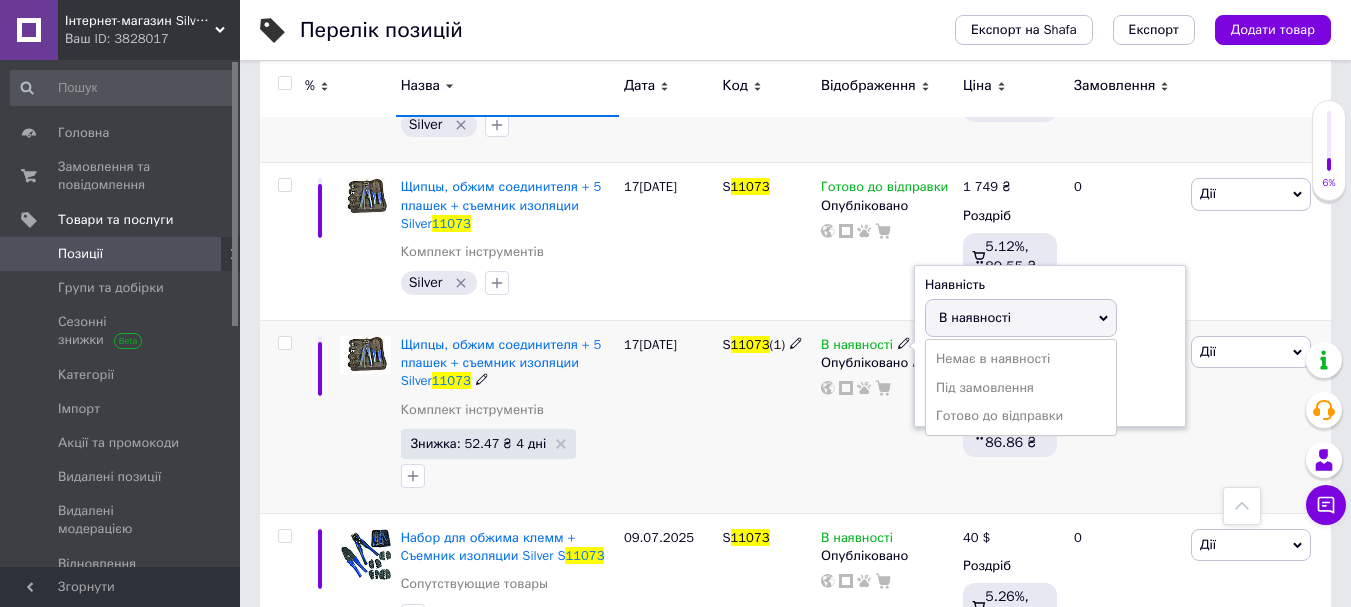 click on "Немає в наявності Під замовлення [PERSON_NAME] до відправки" at bounding box center [1021, 387] 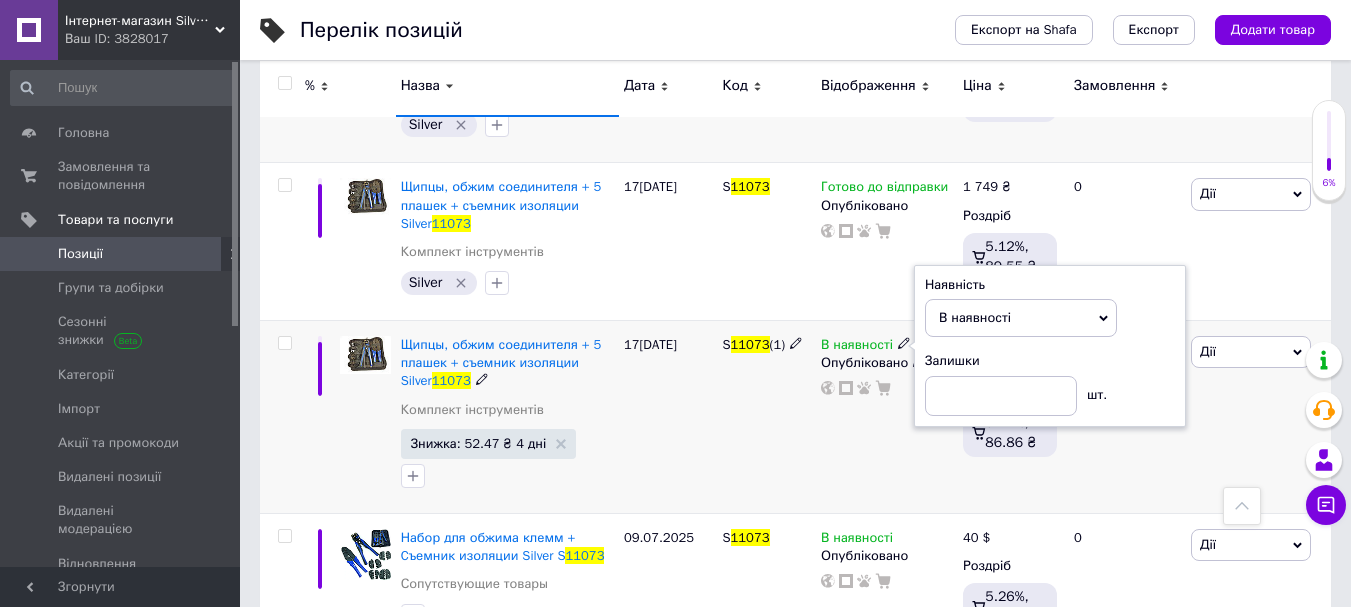 click on "Наявність В наявності Немає в наявності Під замовлення Готово до відправки Залишки шт." at bounding box center [1050, 346] 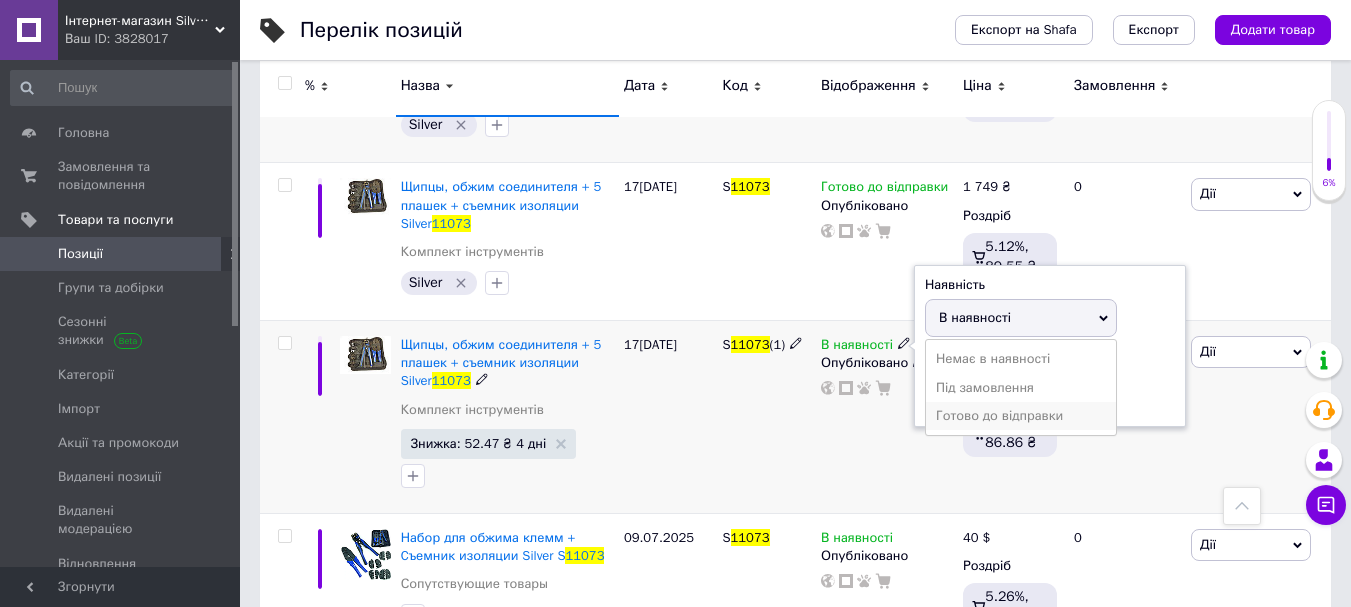 click on "Готово до відправки" at bounding box center (1021, 416) 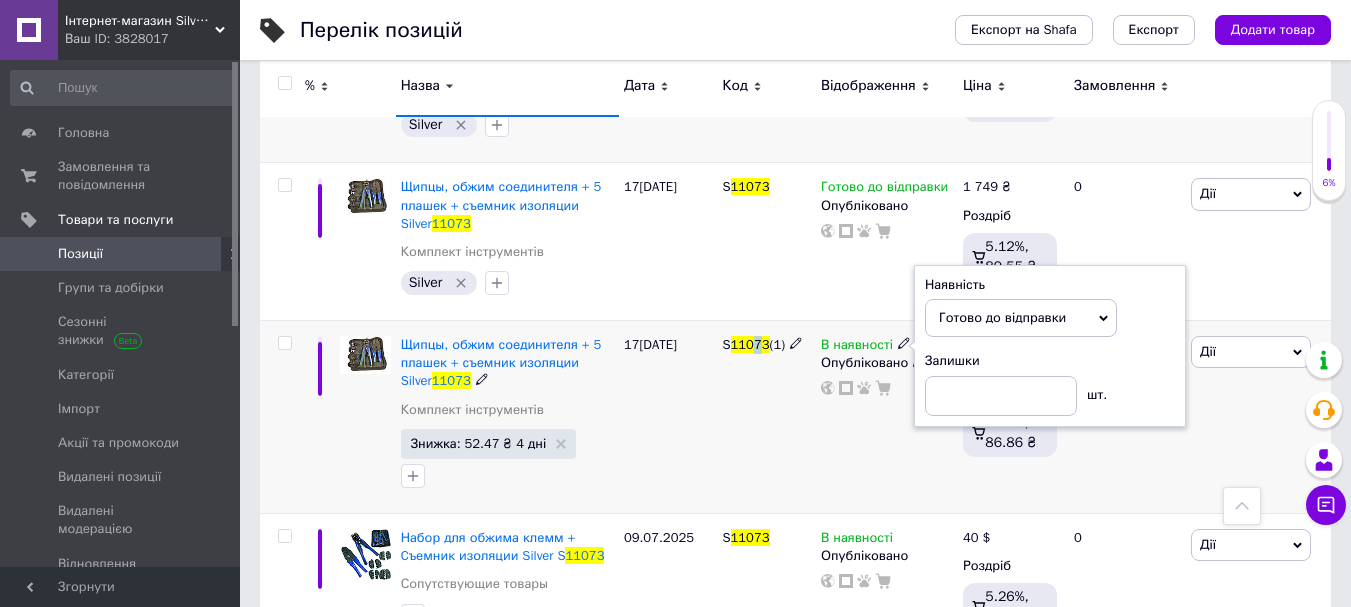 click on "S 11073 (1)" at bounding box center [766, 417] 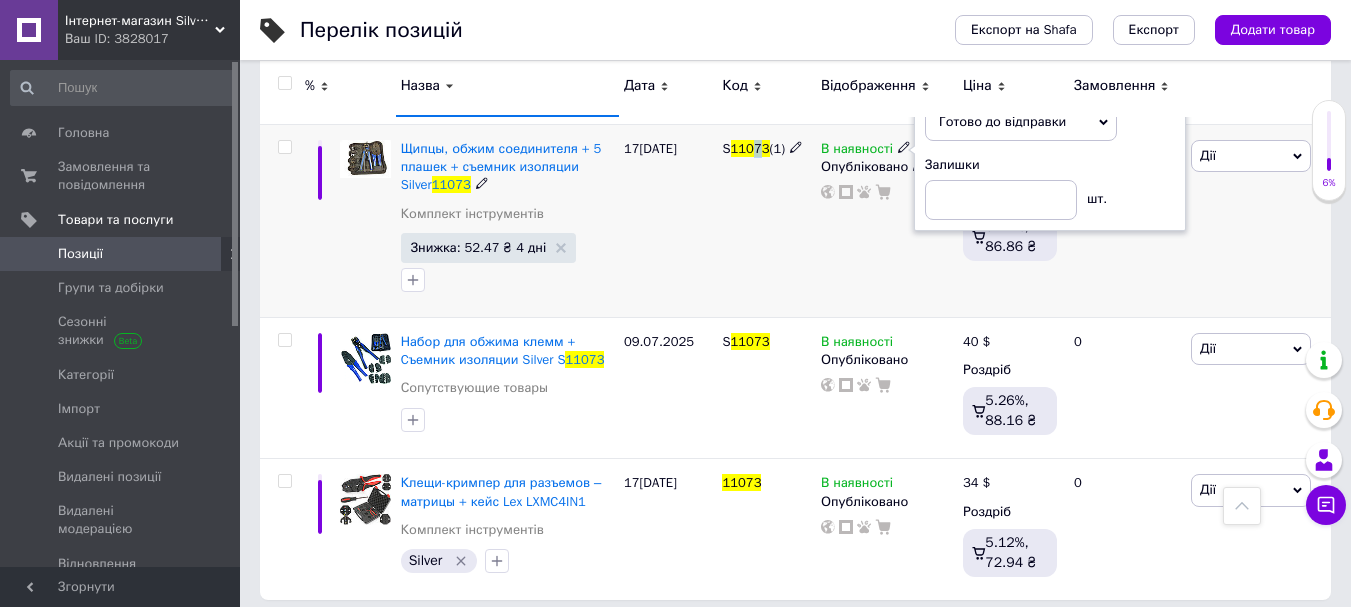 scroll, scrollTop: 607, scrollLeft: 0, axis: vertical 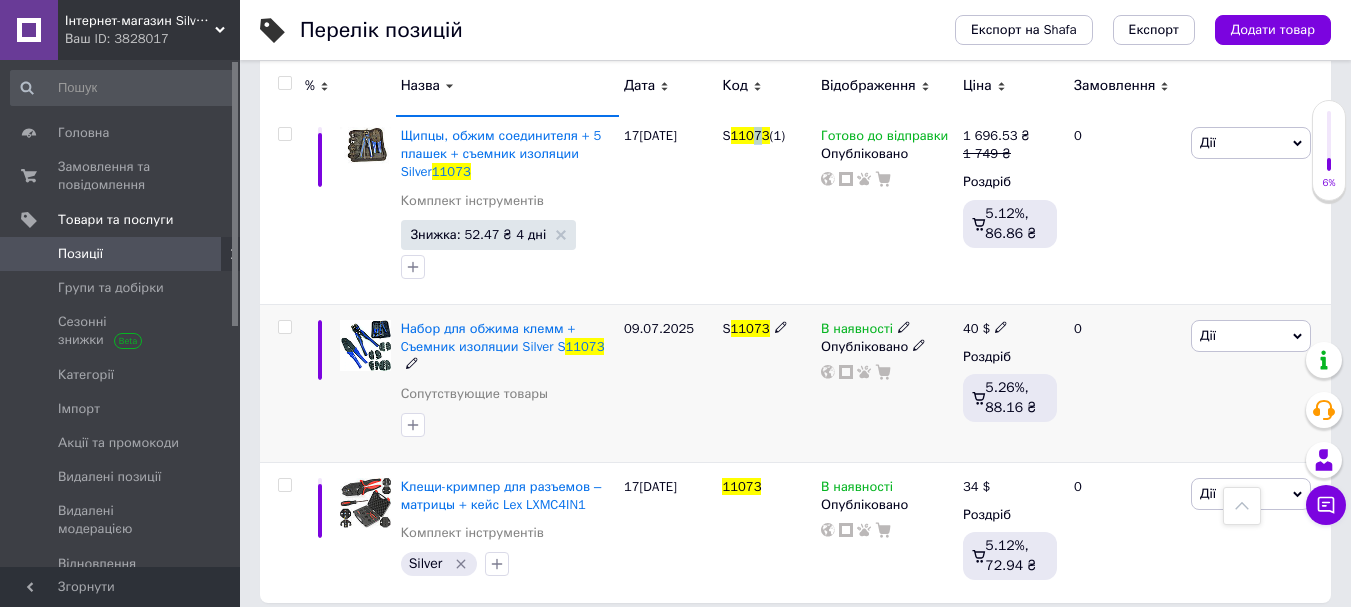 click 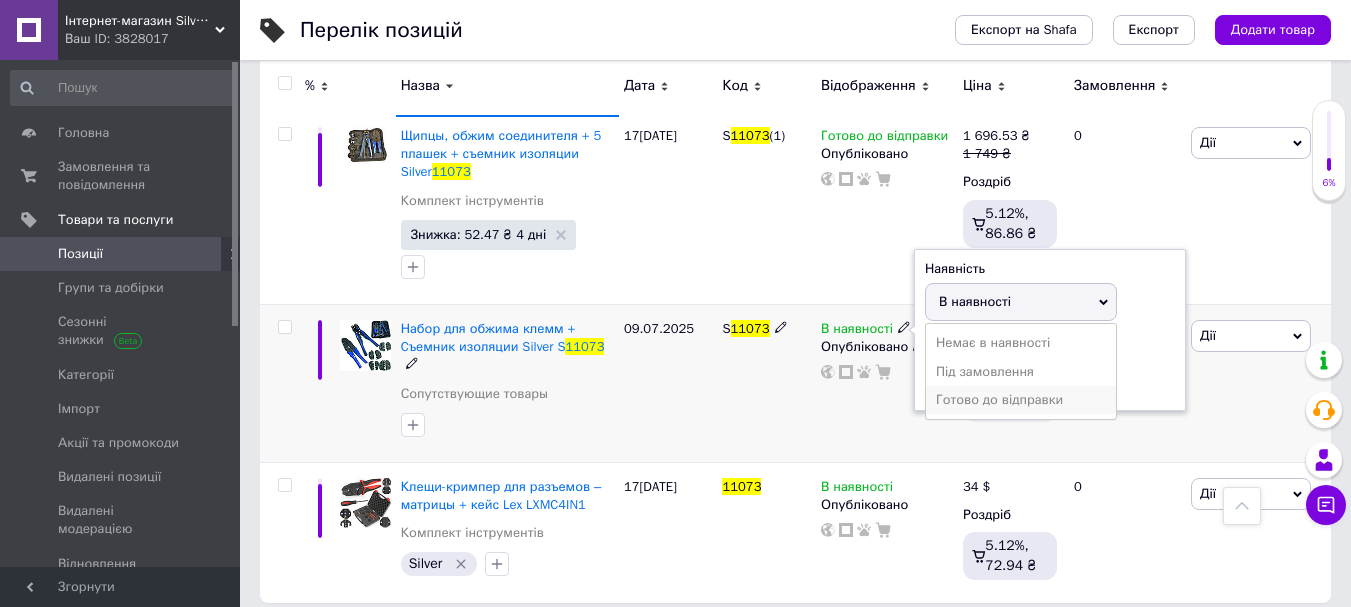 click on "Готово до відправки" at bounding box center (1021, 400) 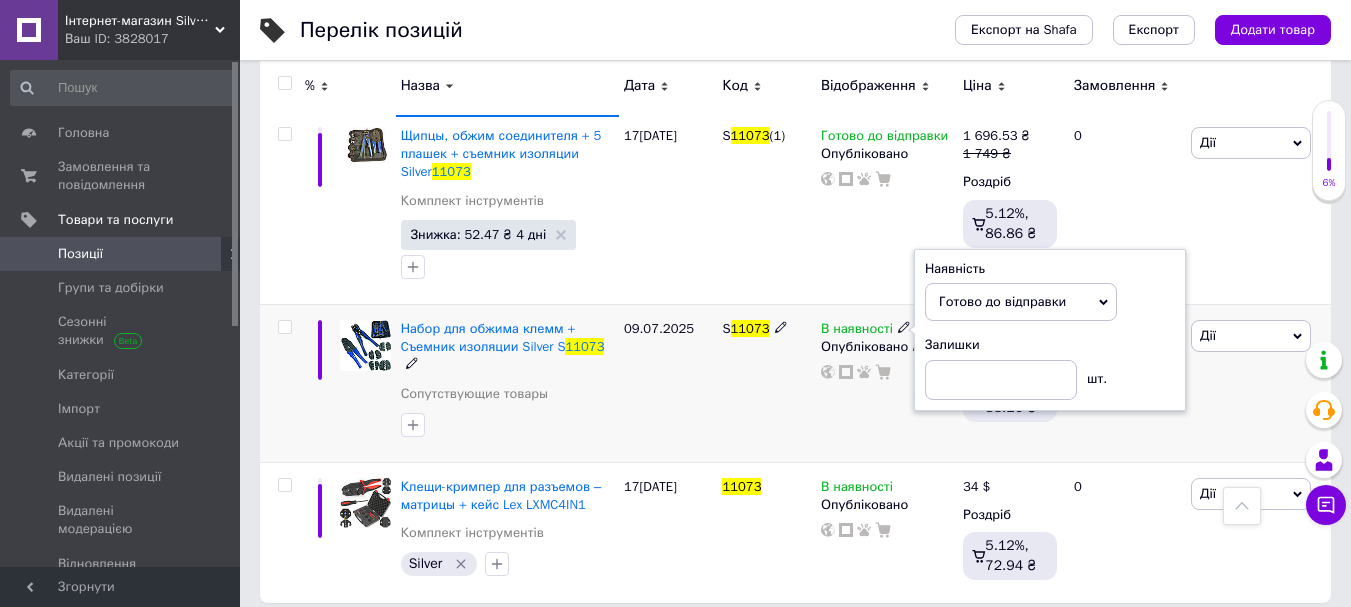 click on "09.07.2025" at bounding box center (668, 384) 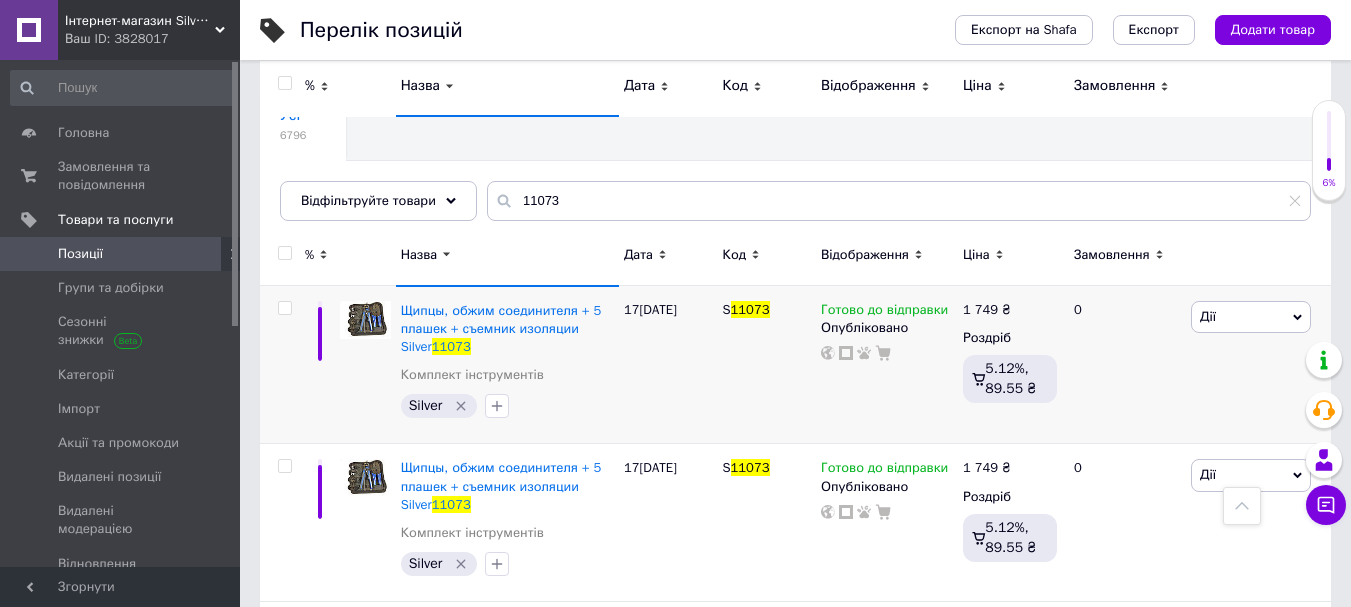 scroll, scrollTop: 0, scrollLeft: 0, axis: both 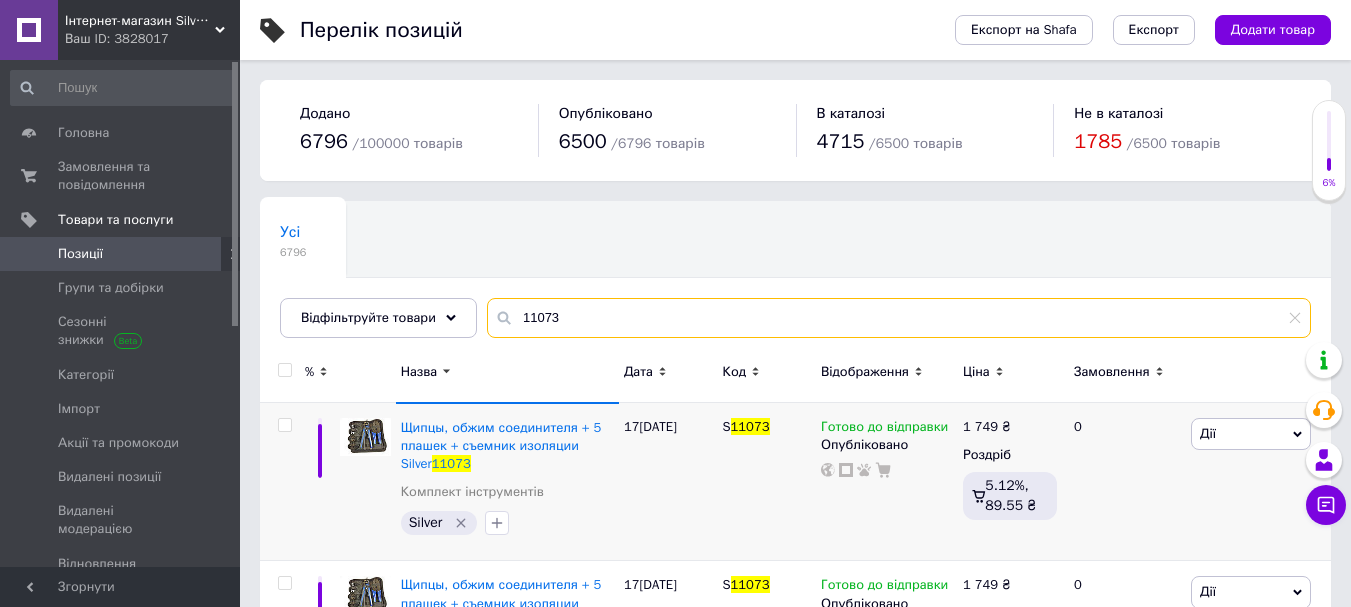 click on "11073" at bounding box center (899, 318) 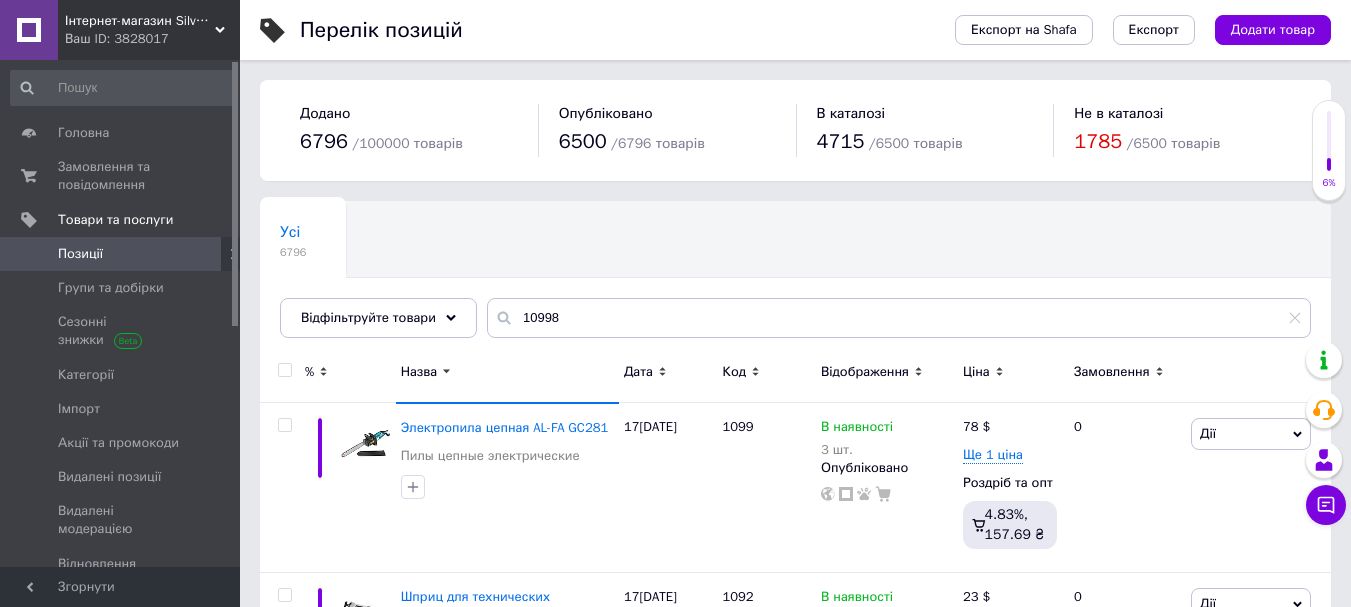 click on "Назва" at bounding box center (419, 372) 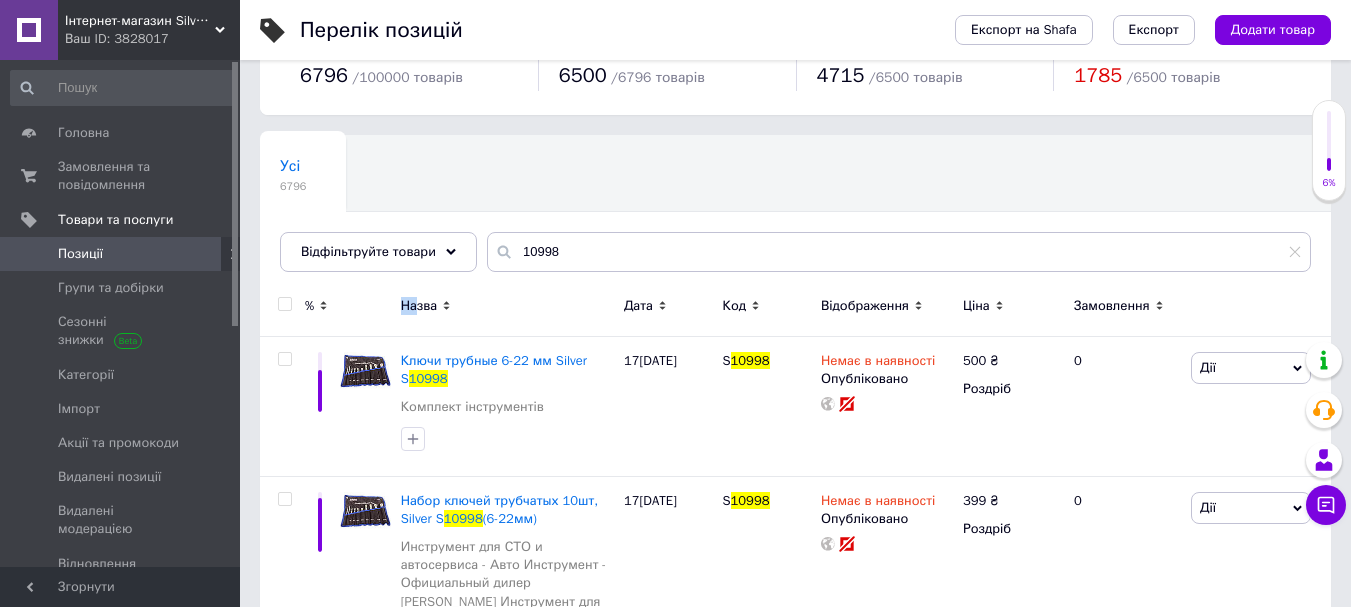 scroll, scrollTop: 100, scrollLeft: 0, axis: vertical 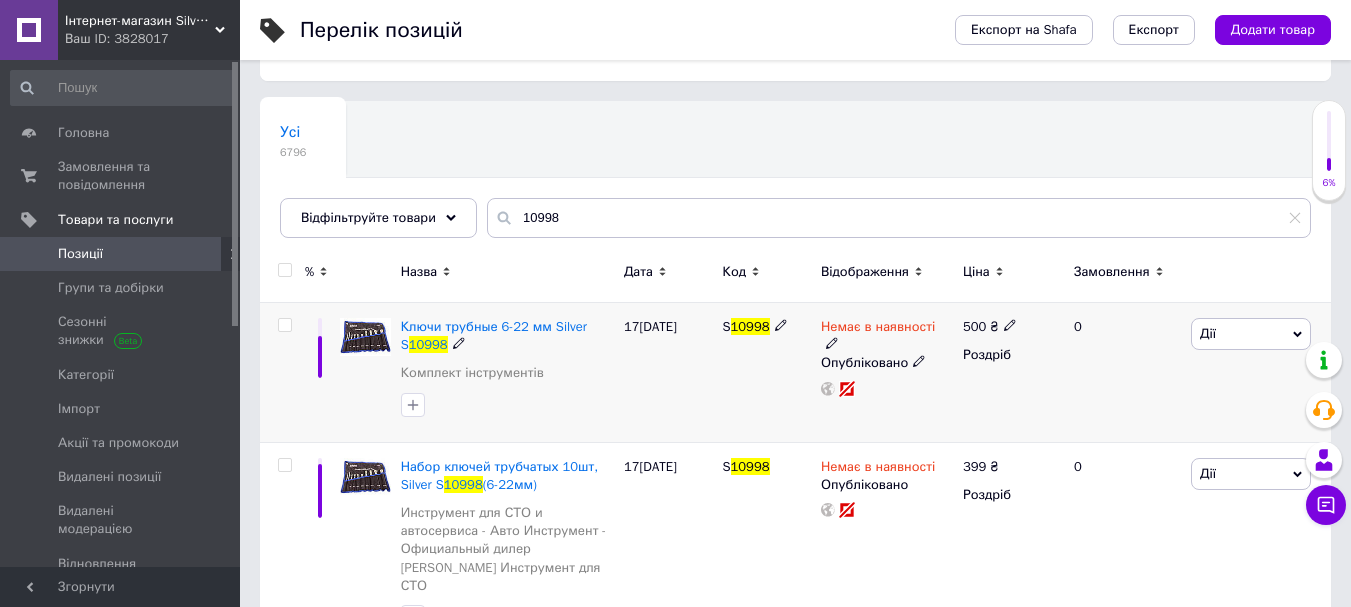 click 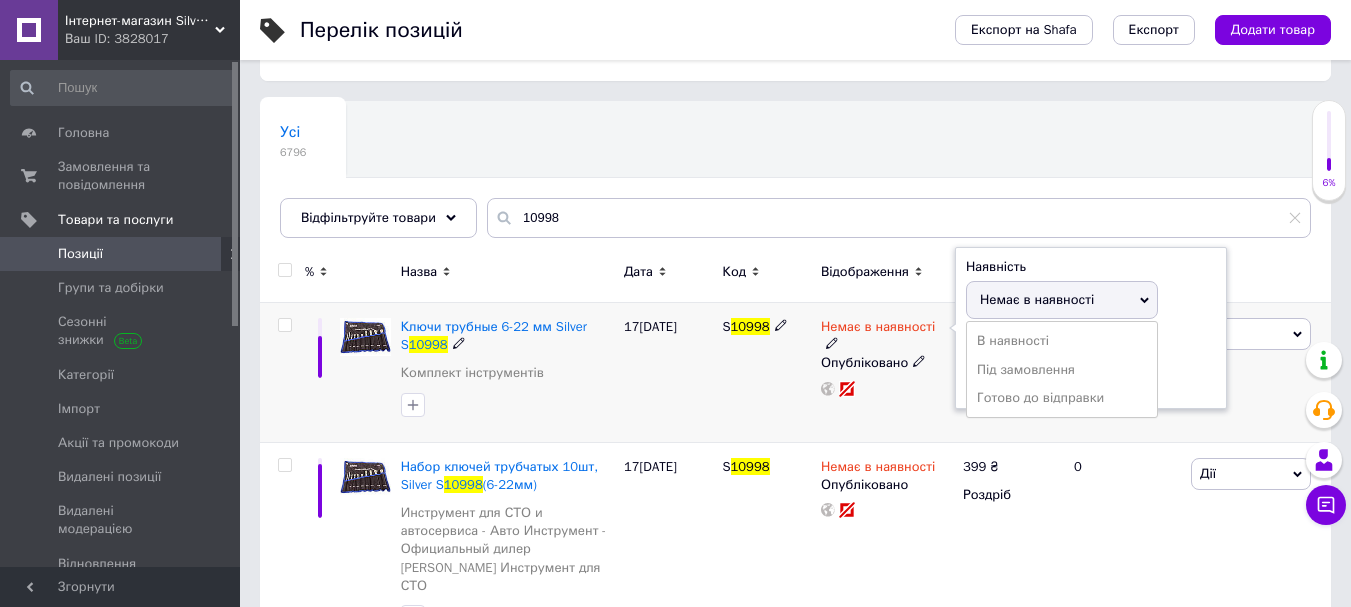 click on "В наявності" at bounding box center (1062, 341) 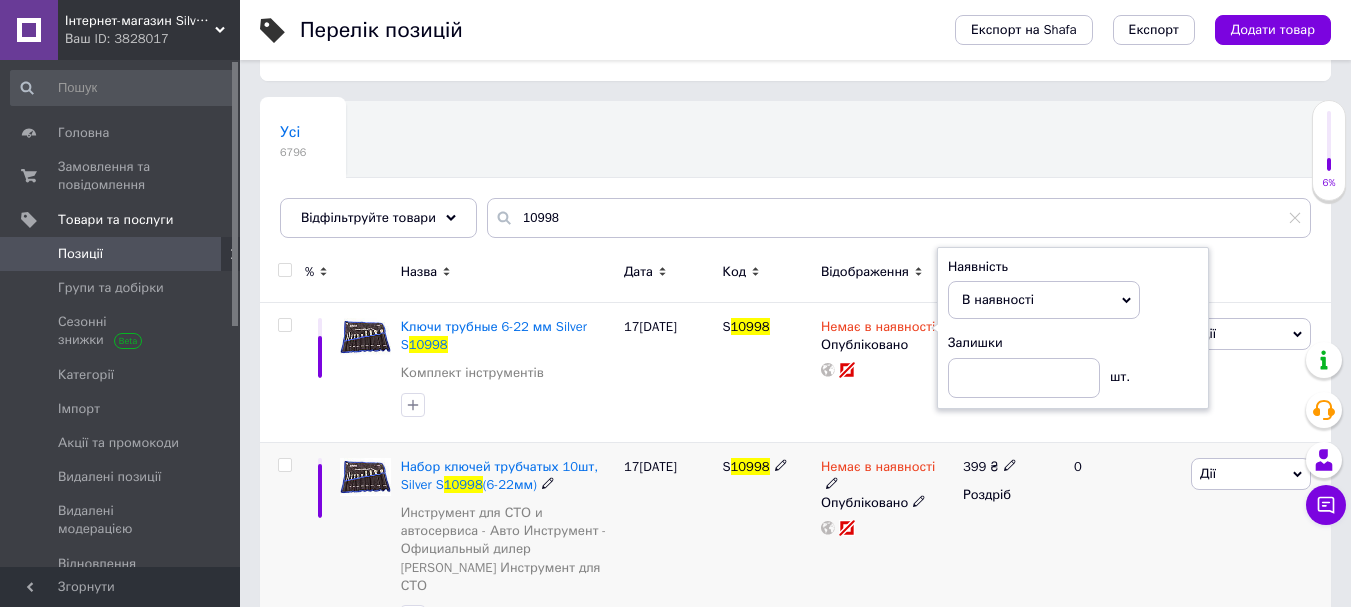 click 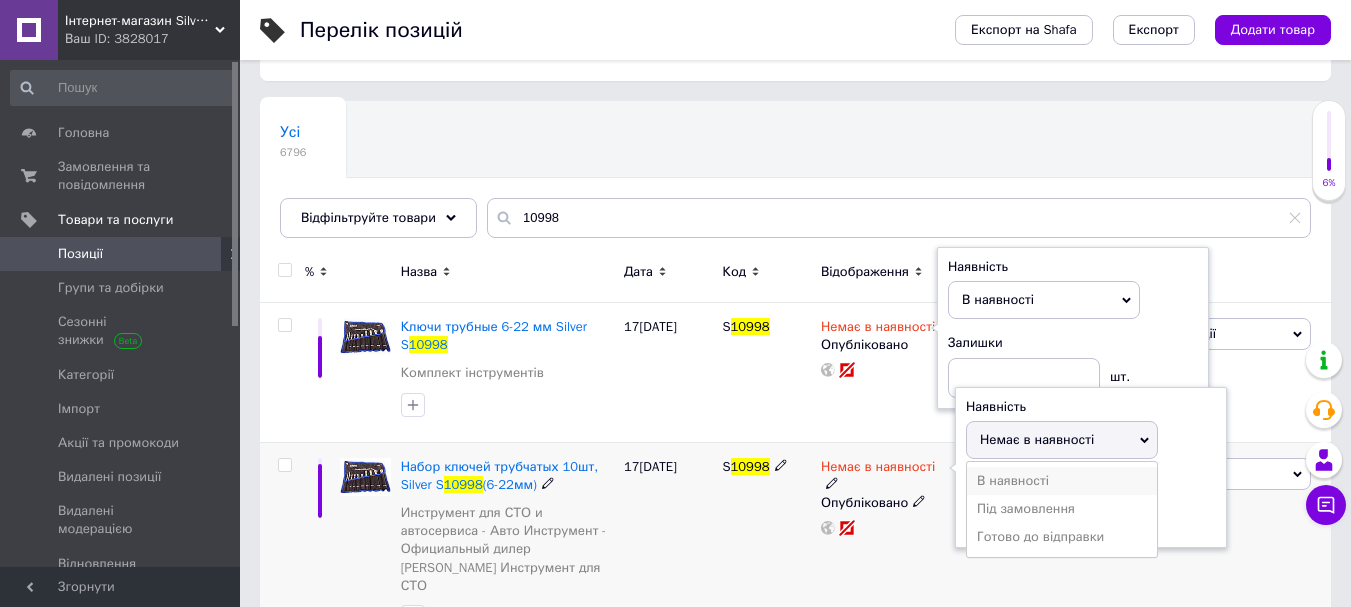 click on "В наявності" at bounding box center (1062, 481) 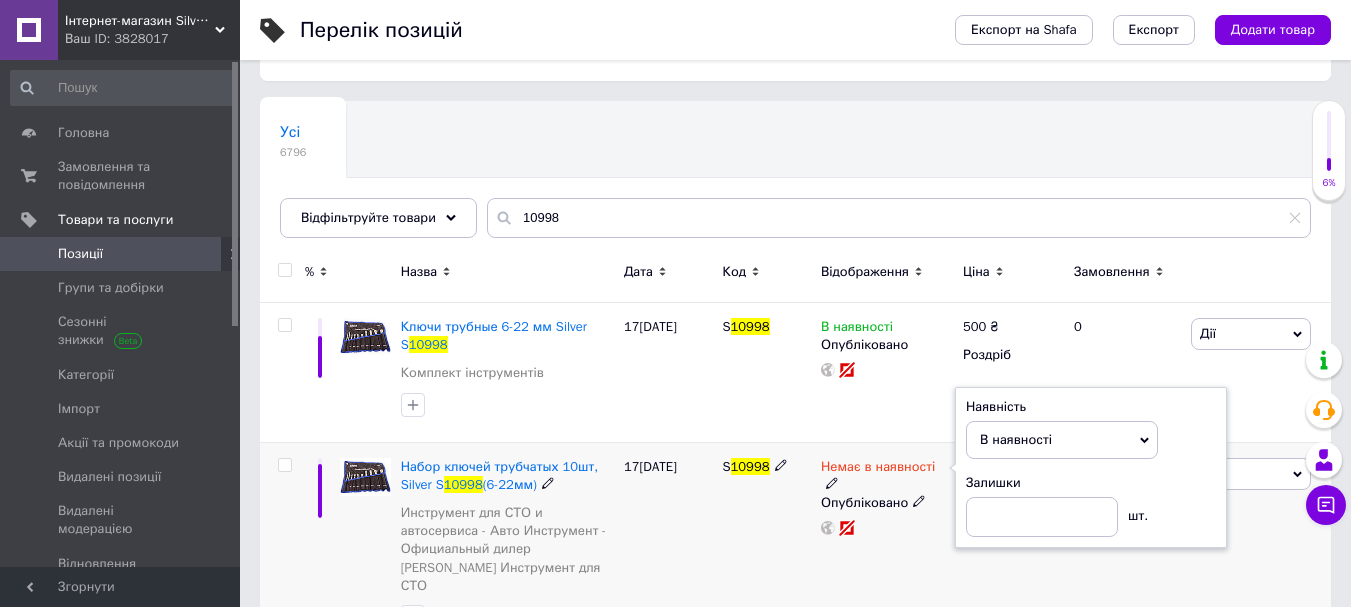 click on "В наявності" at bounding box center [1016, 439] 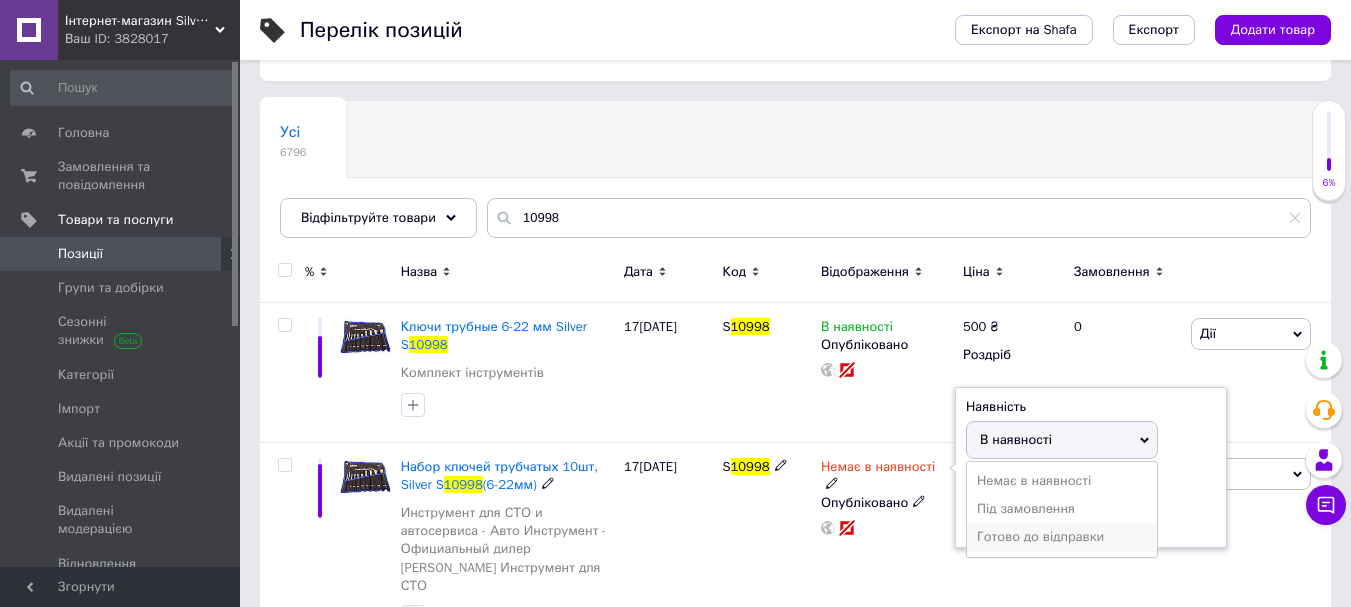 click on "Готово до відправки" at bounding box center [1062, 537] 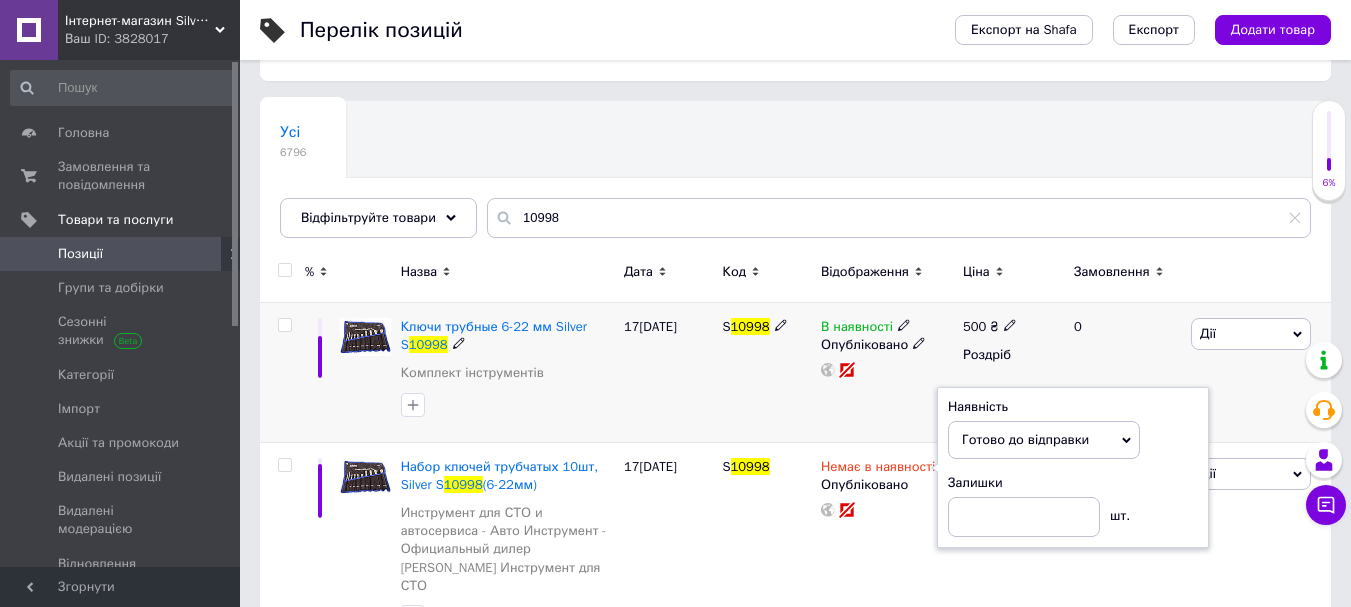 click 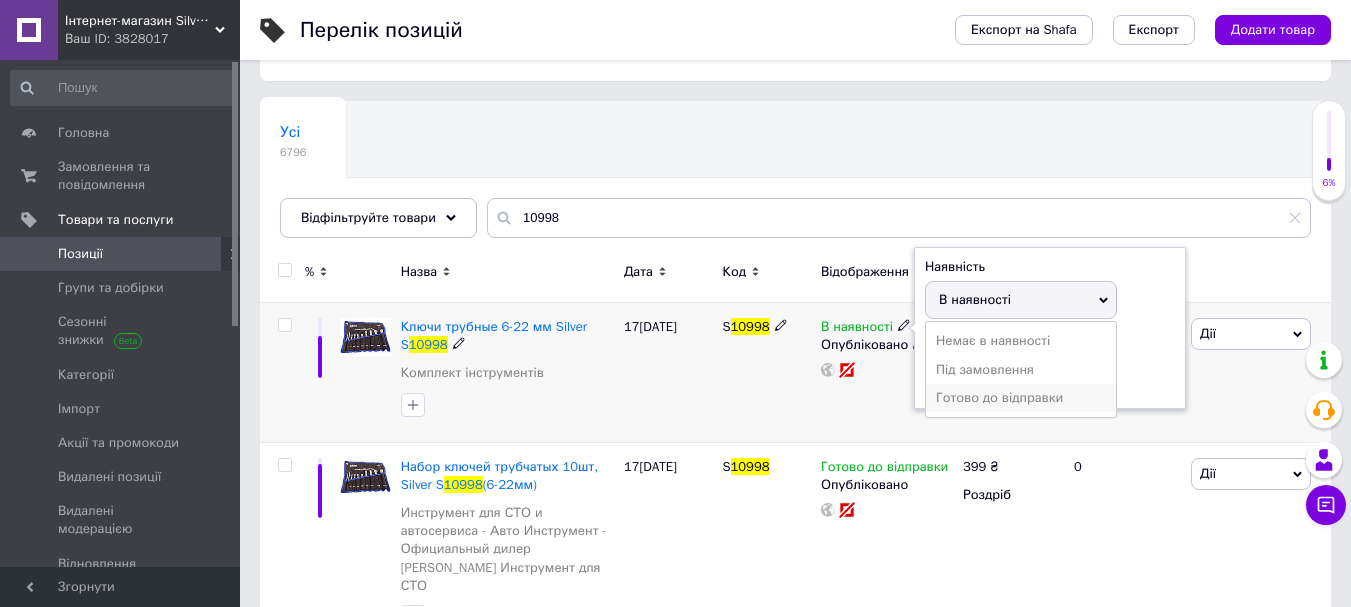 click on "Готово до відправки" at bounding box center (1021, 398) 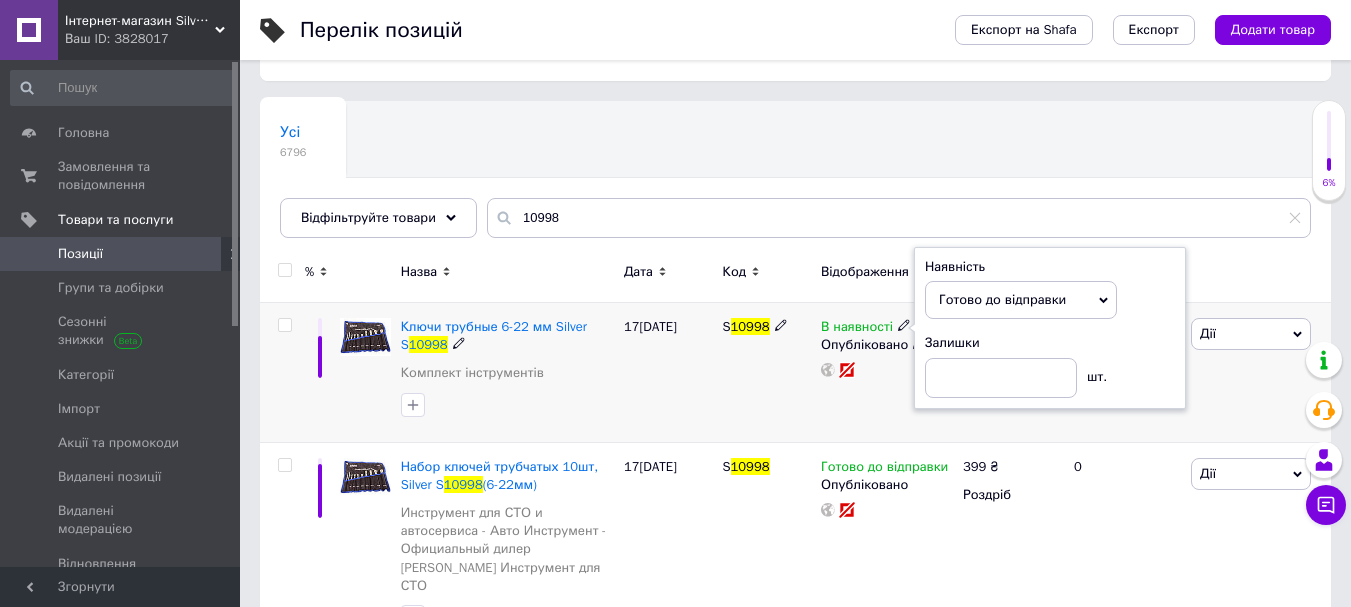 click on "S 10998" at bounding box center (766, 373) 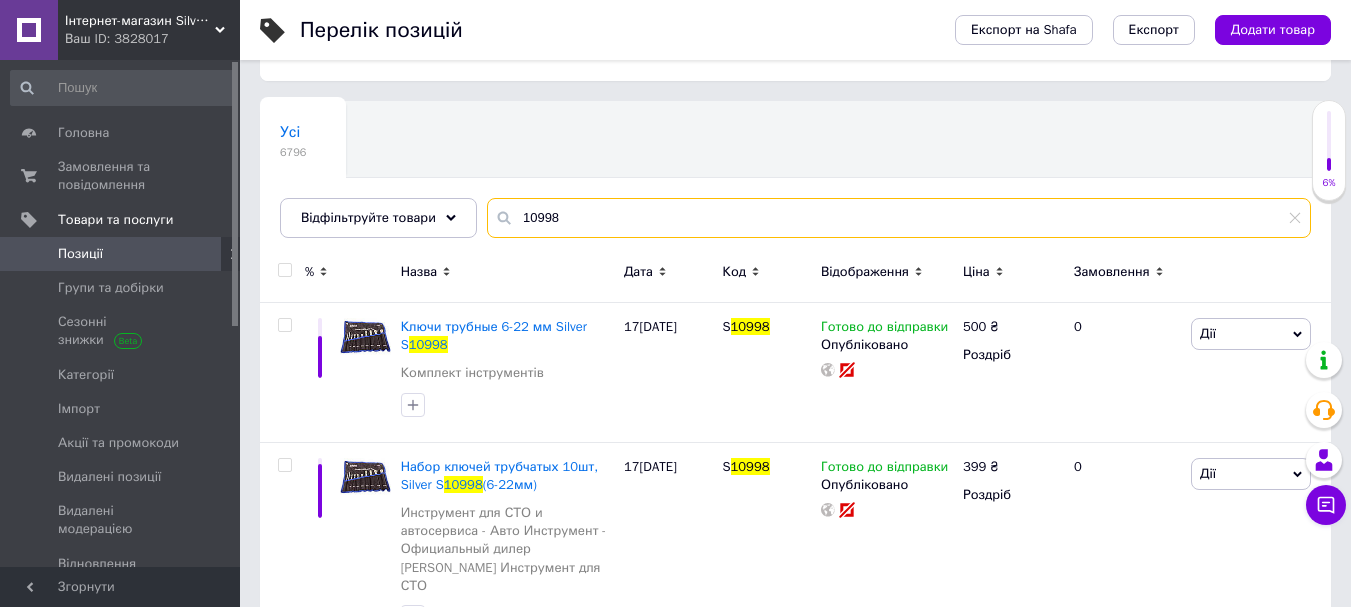click on "10998" at bounding box center [899, 218] 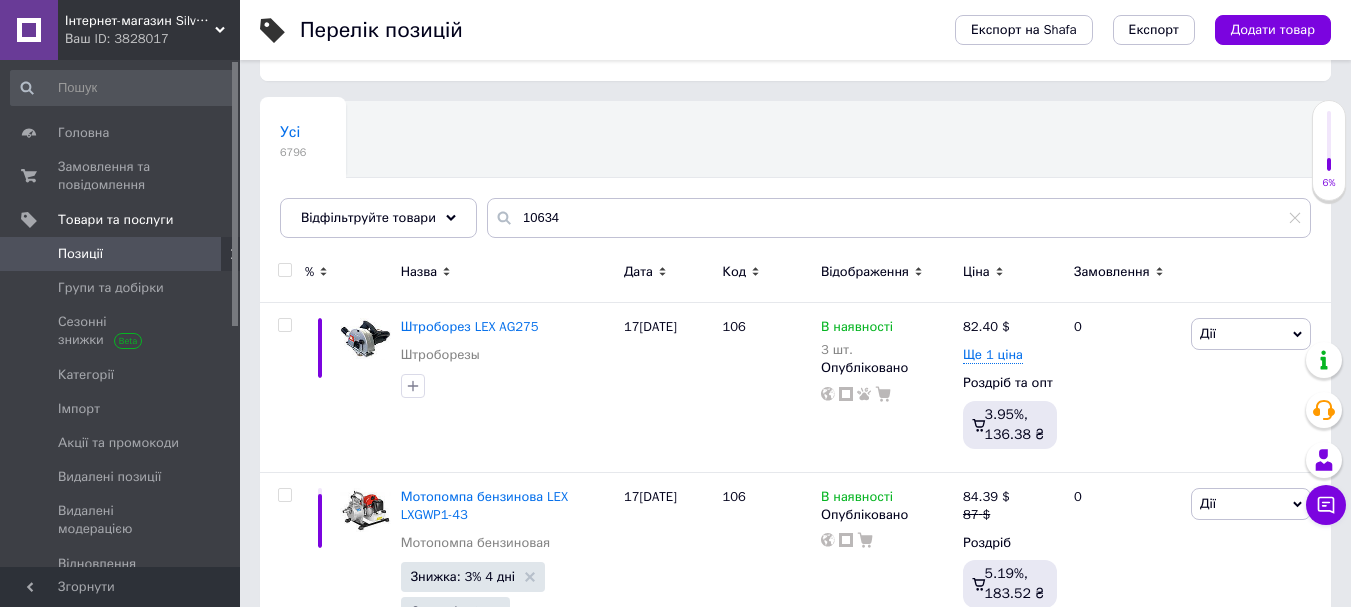 click on "Назва" at bounding box center [419, 272] 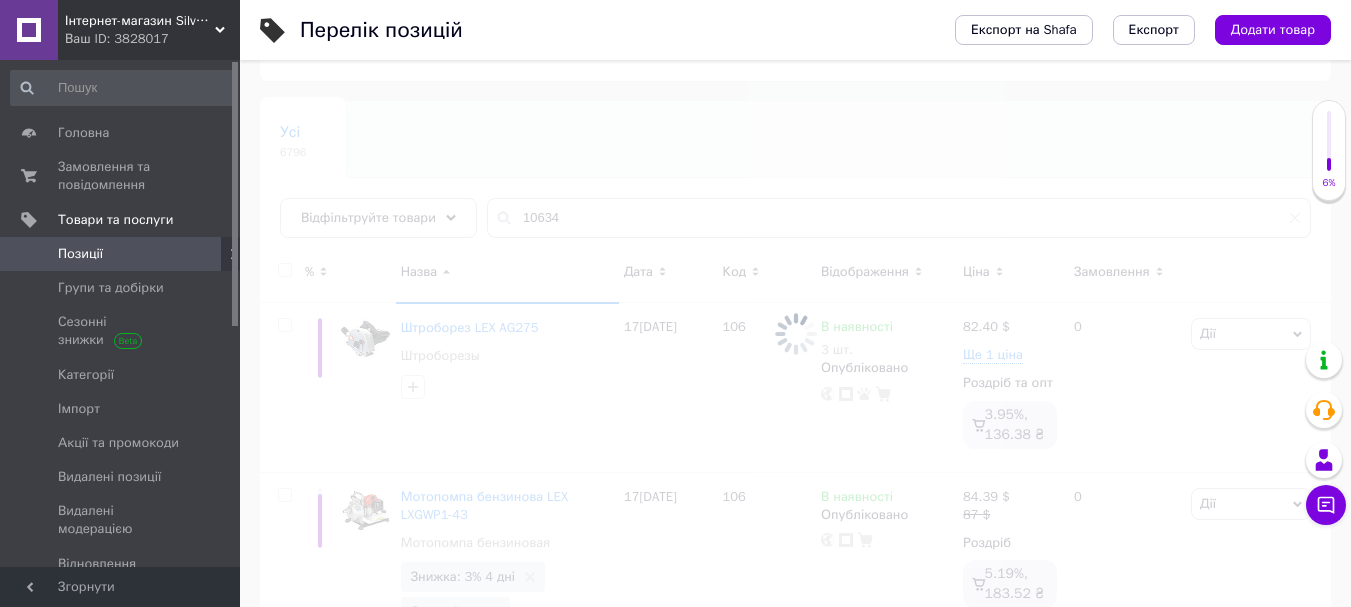 scroll, scrollTop: 0, scrollLeft: 0, axis: both 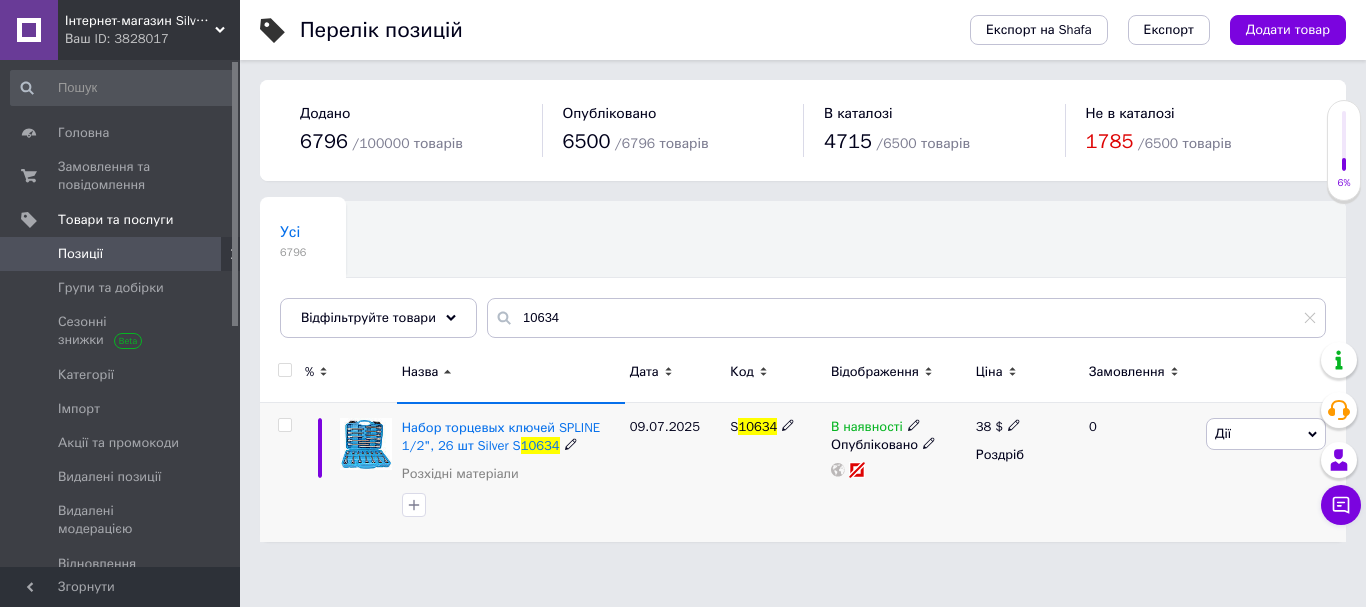 click 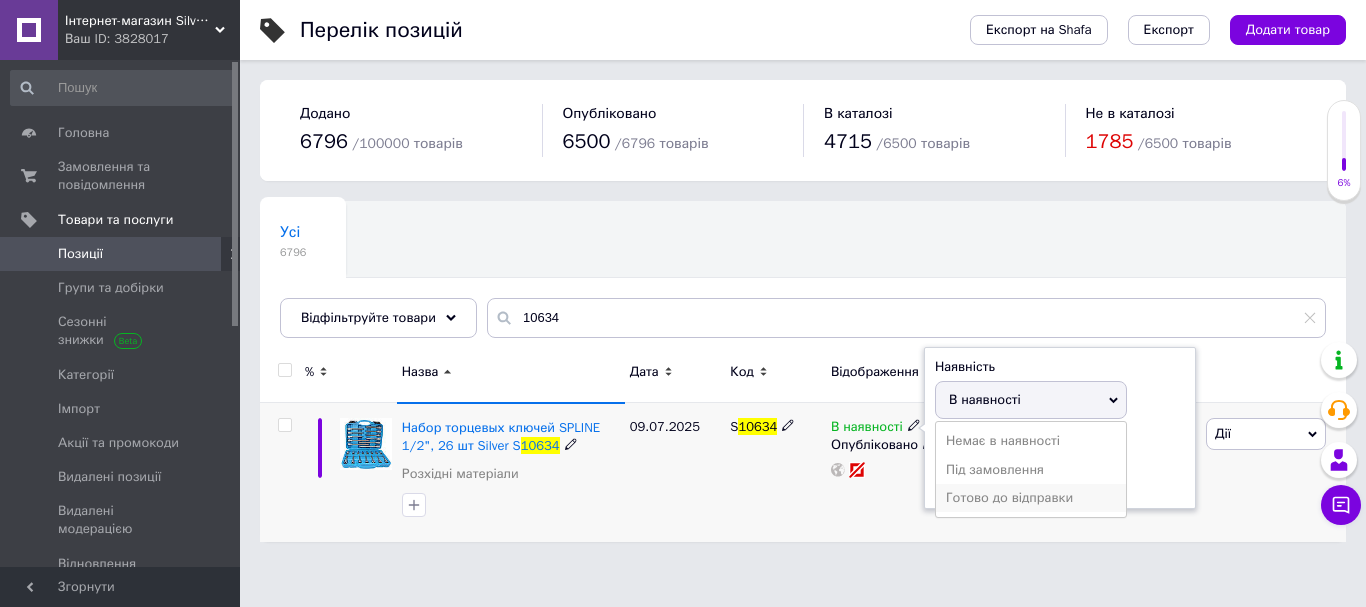 click on "Готово до відправки" at bounding box center [1031, 498] 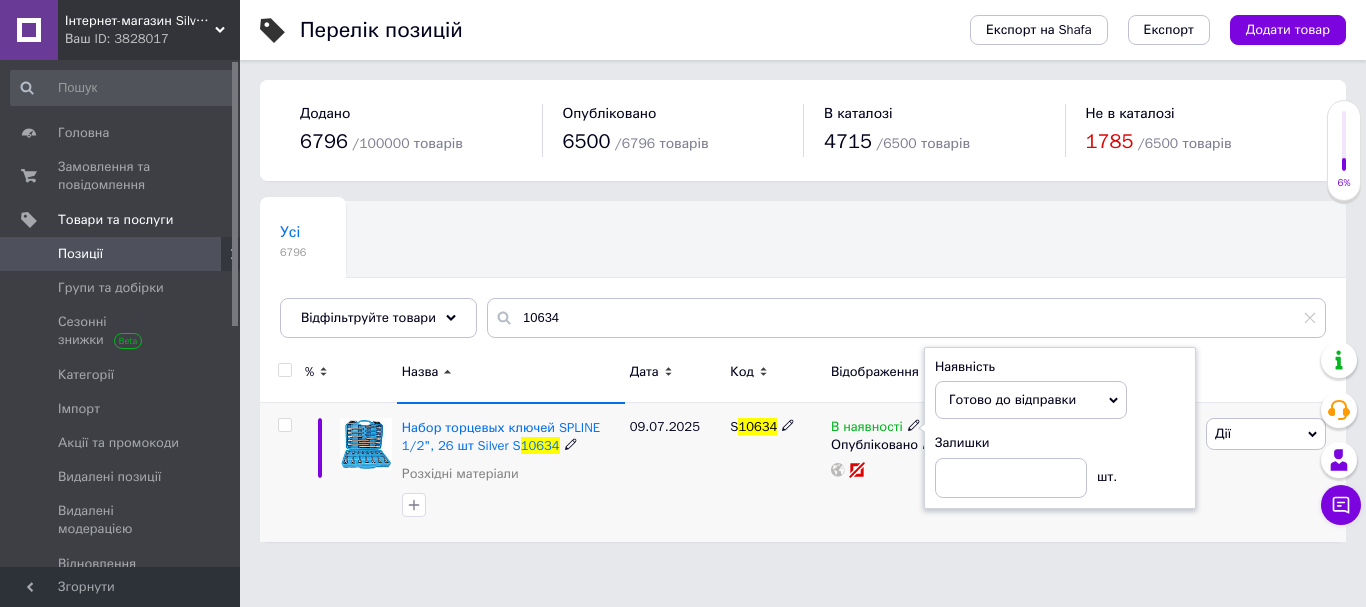 click on "09.07.2025" at bounding box center (675, 473) 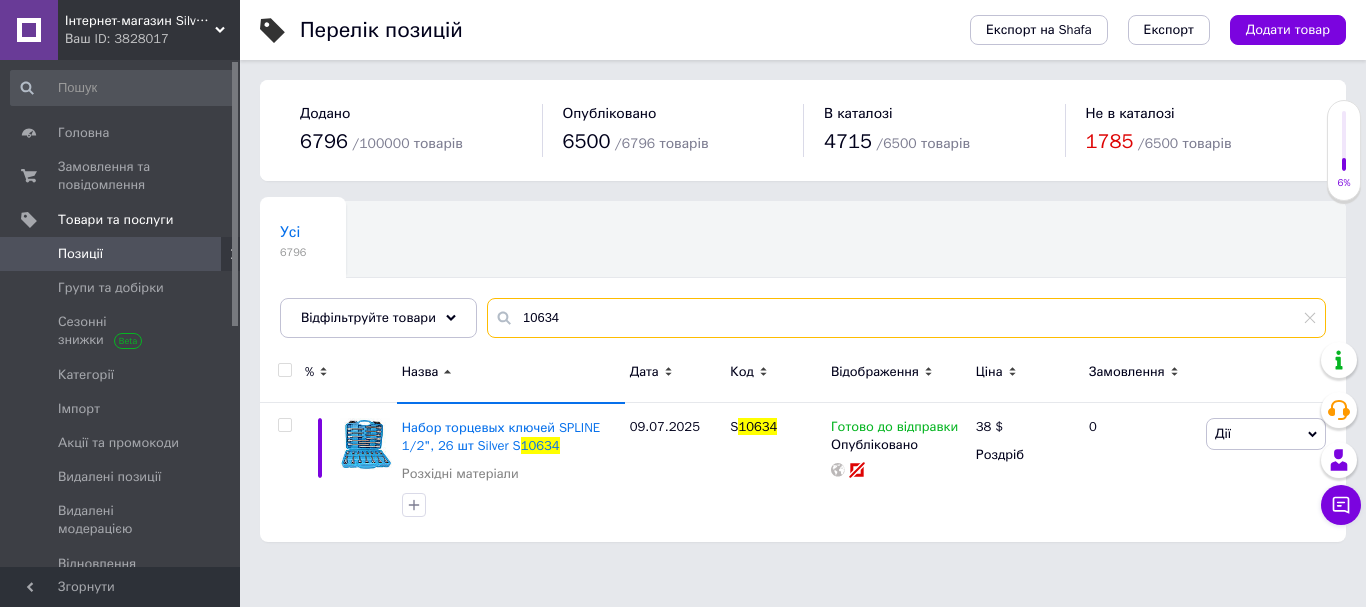 click on "10634" at bounding box center [906, 318] 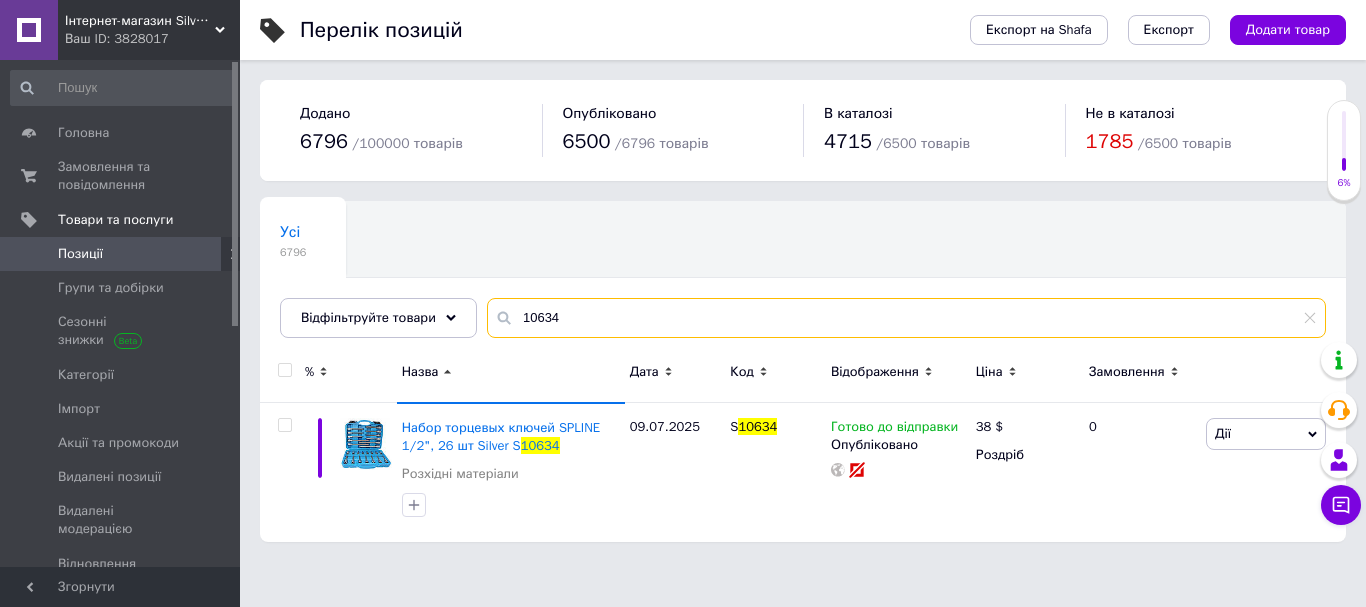 click on "10634" at bounding box center (906, 318) 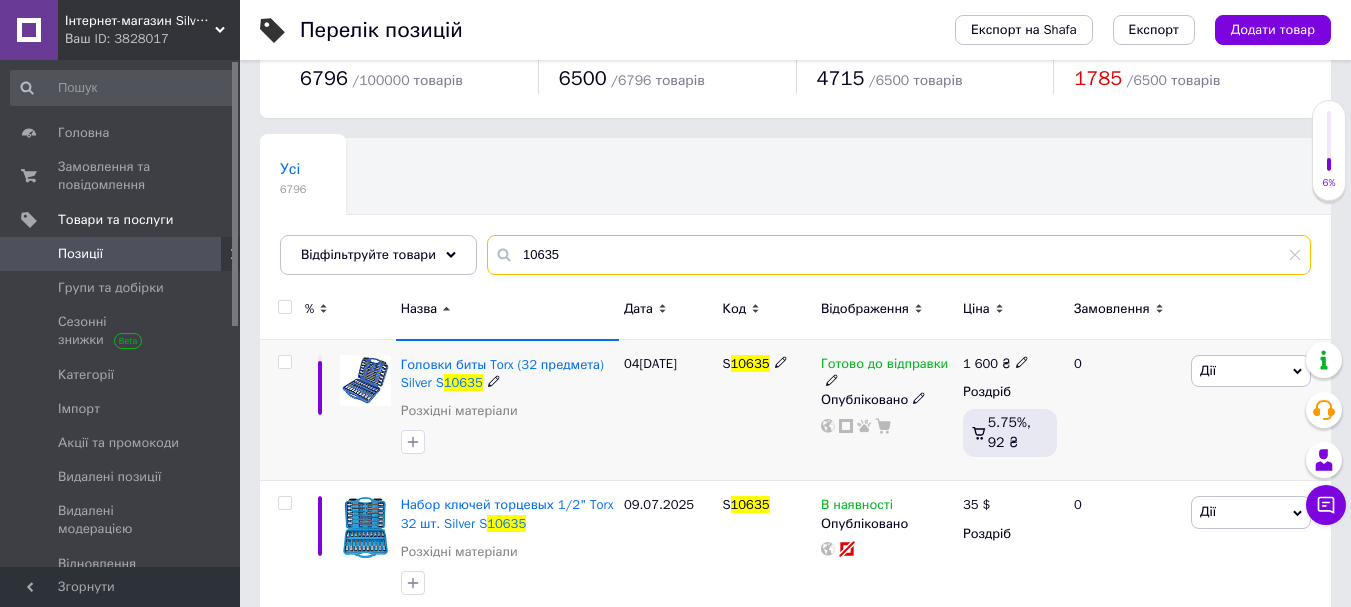scroll, scrollTop: 96, scrollLeft: 0, axis: vertical 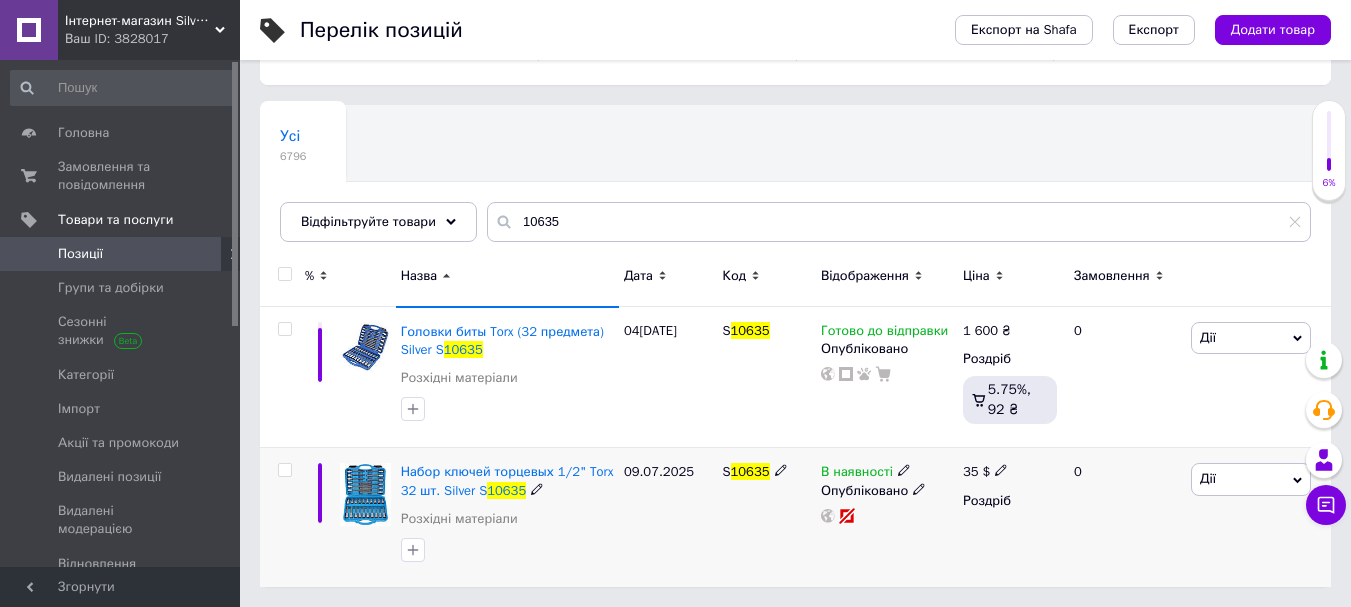 click at bounding box center [904, 470] 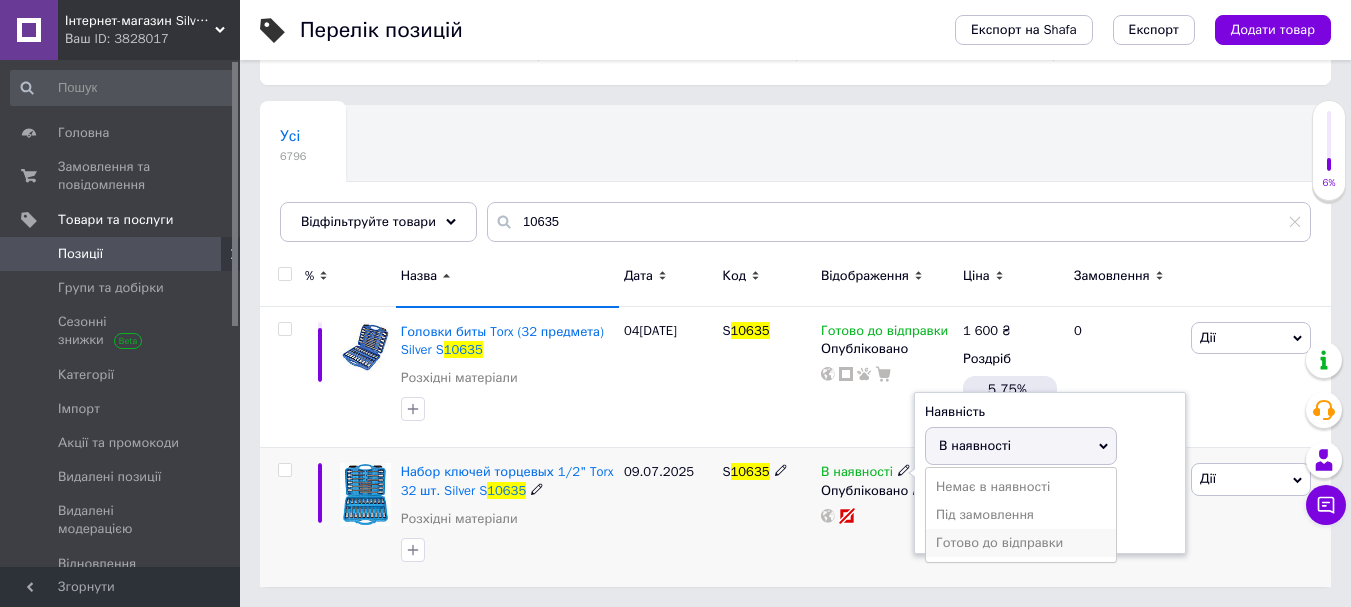 click on "Готово до відправки" at bounding box center [1021, 543] 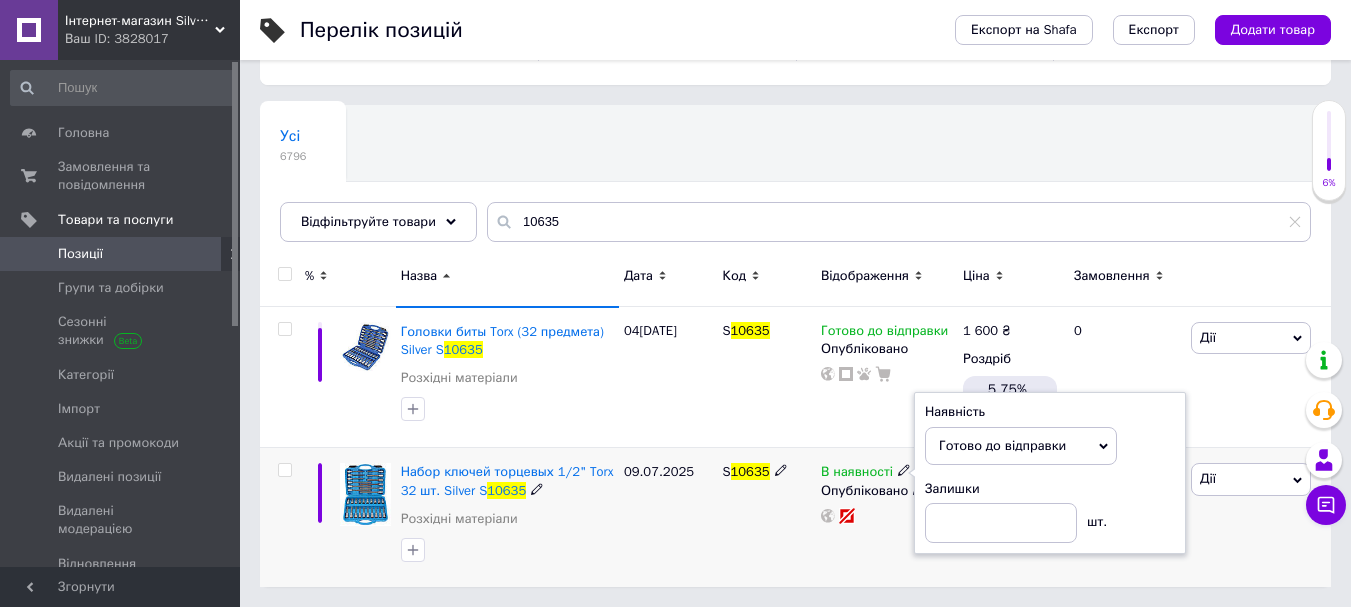 click on "09.07.2025" at bounding box center (668, 517) 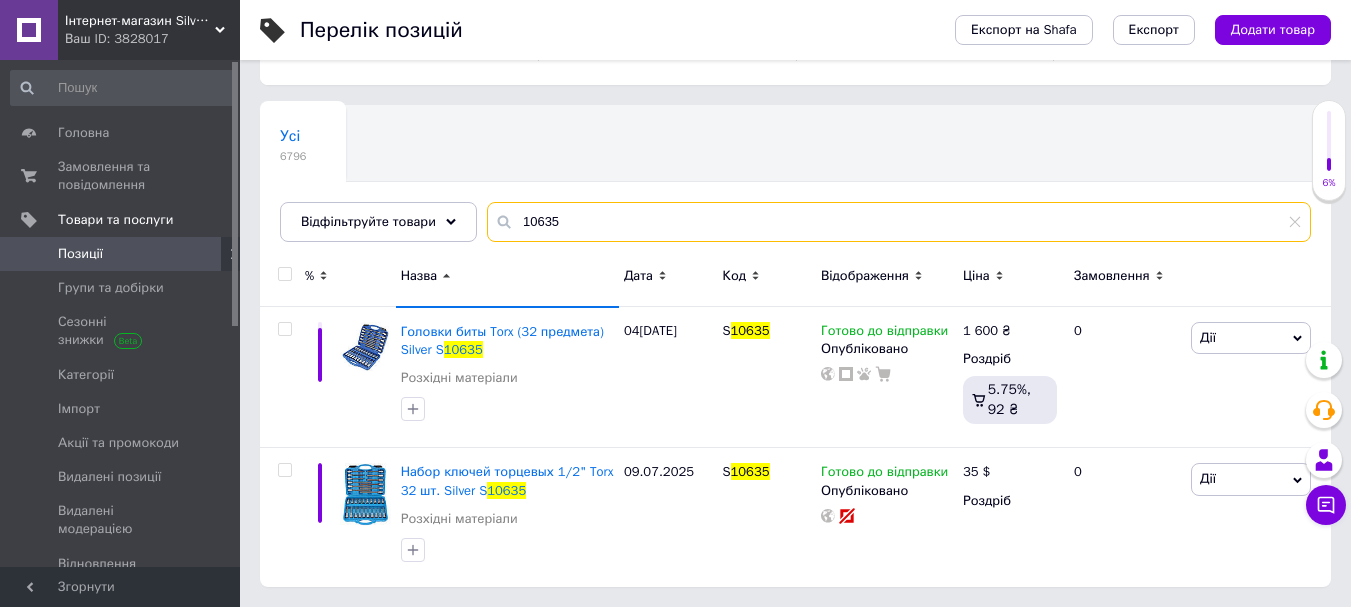 click on "10635" at bounding box center [899, 222] 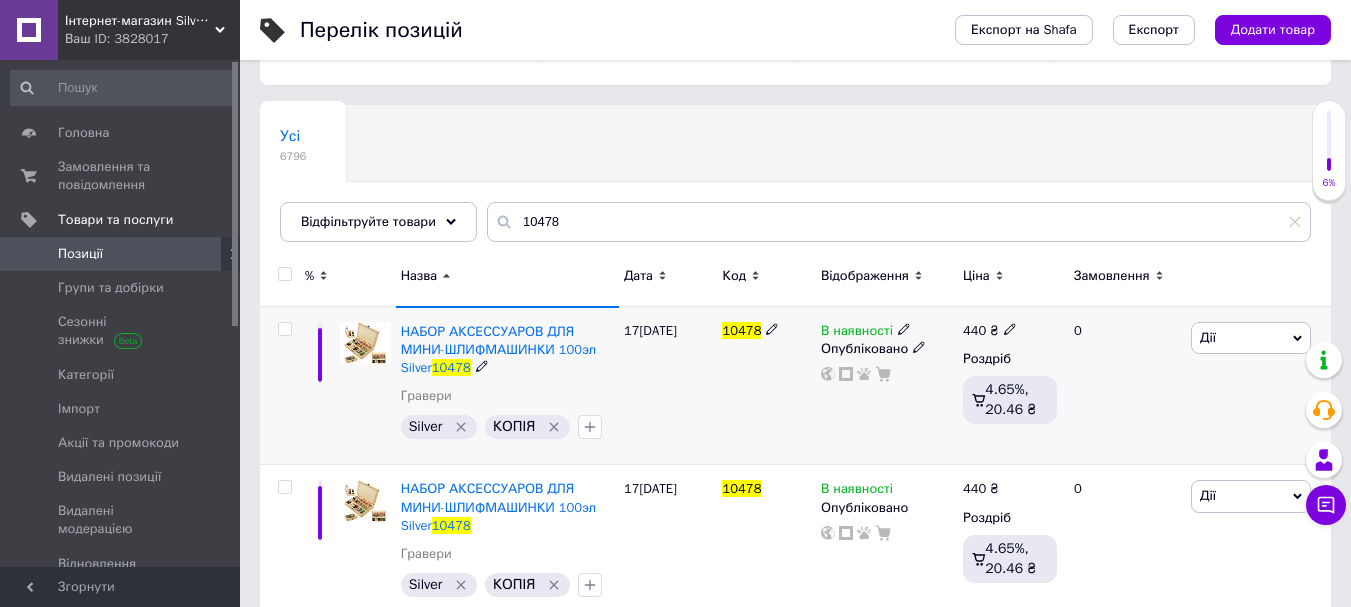 click 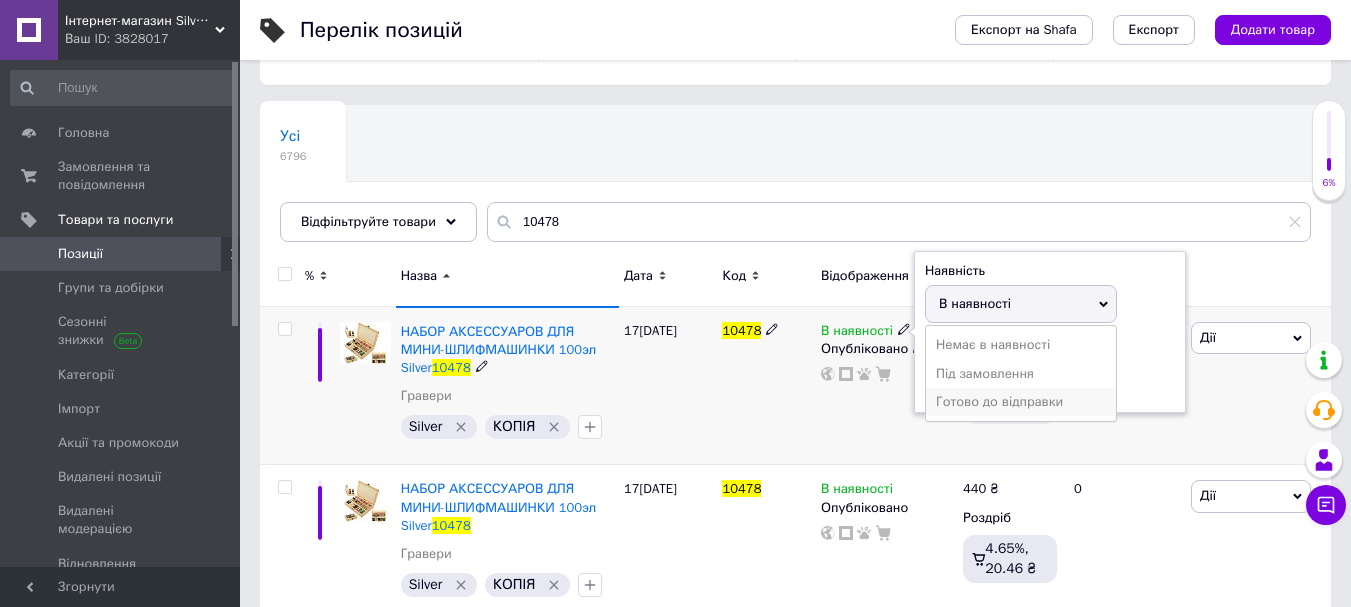 click on "Готово до відправки" at bounding box center [1021, 402] 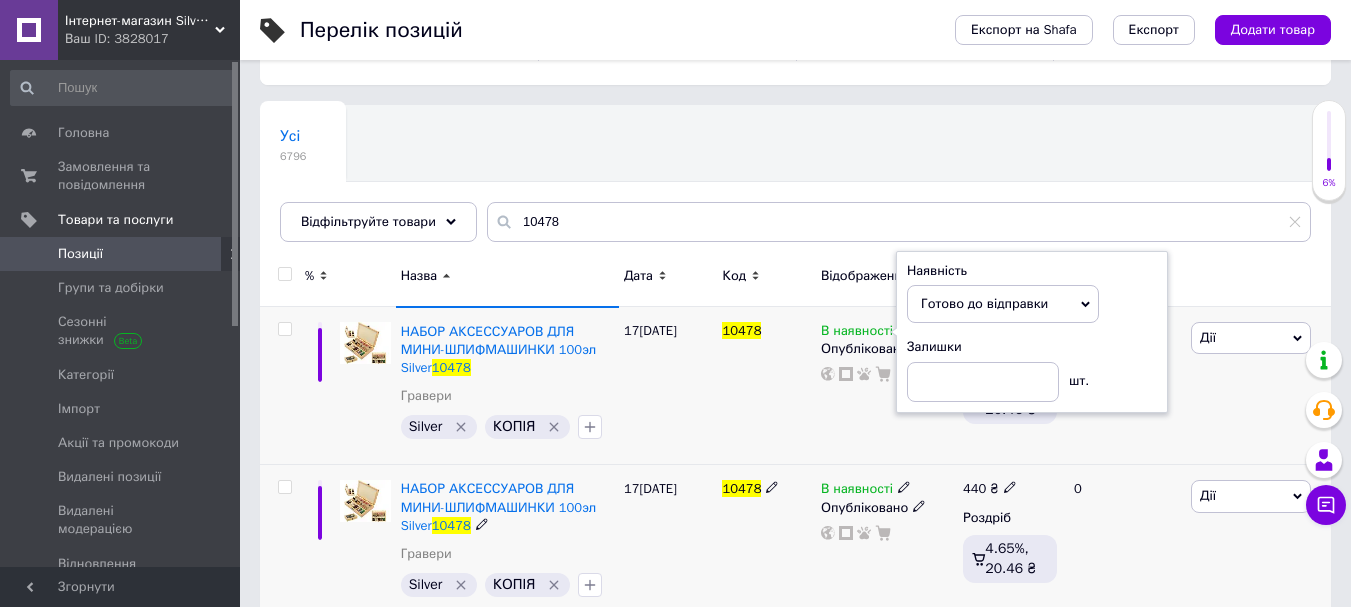 click 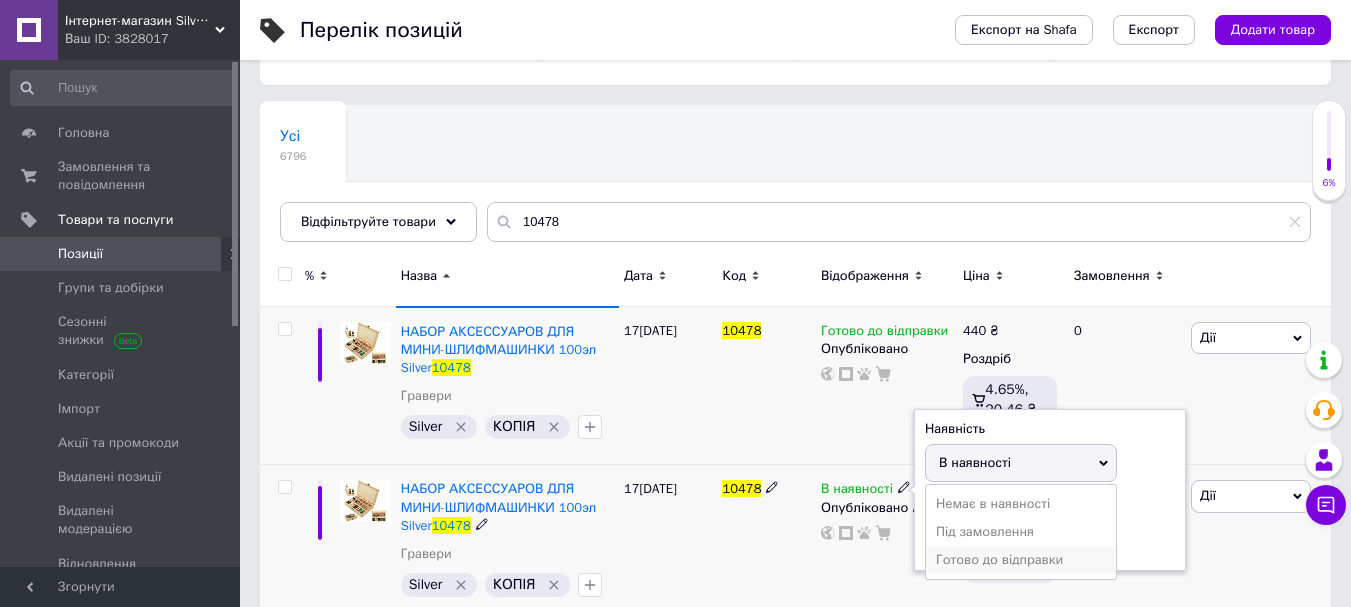 click on "Готово до відправки" at bounding box center (1021, 560) 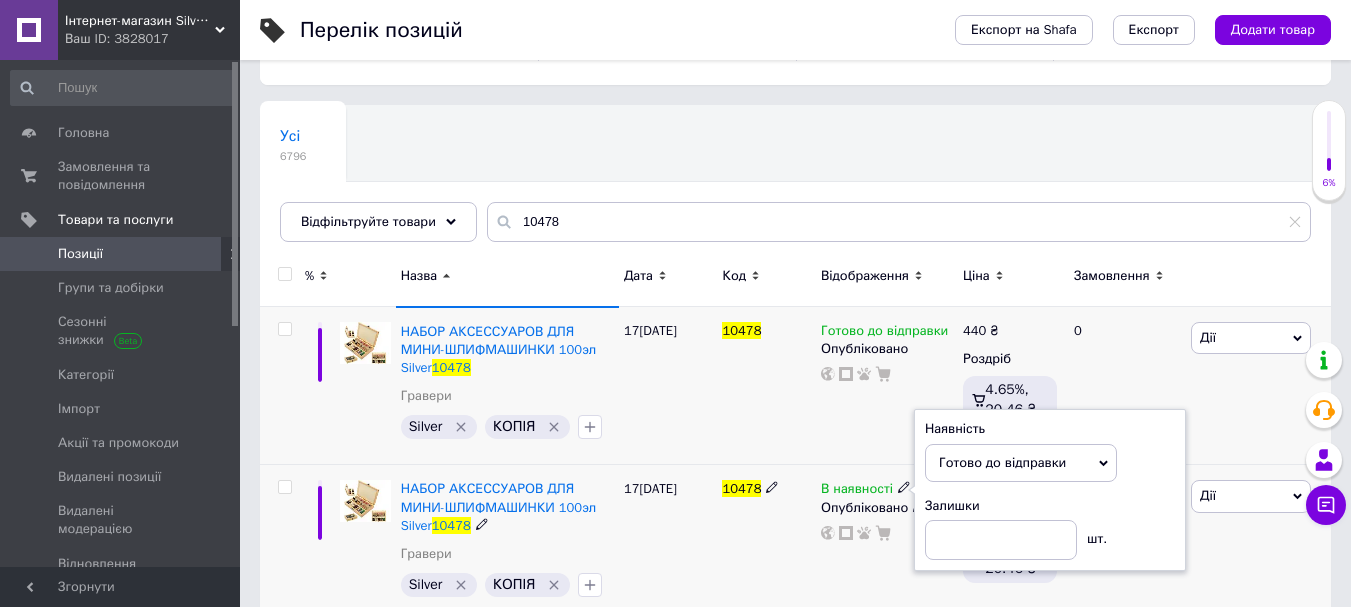 click on "17[DATE]" at bounding box center [668, 544] 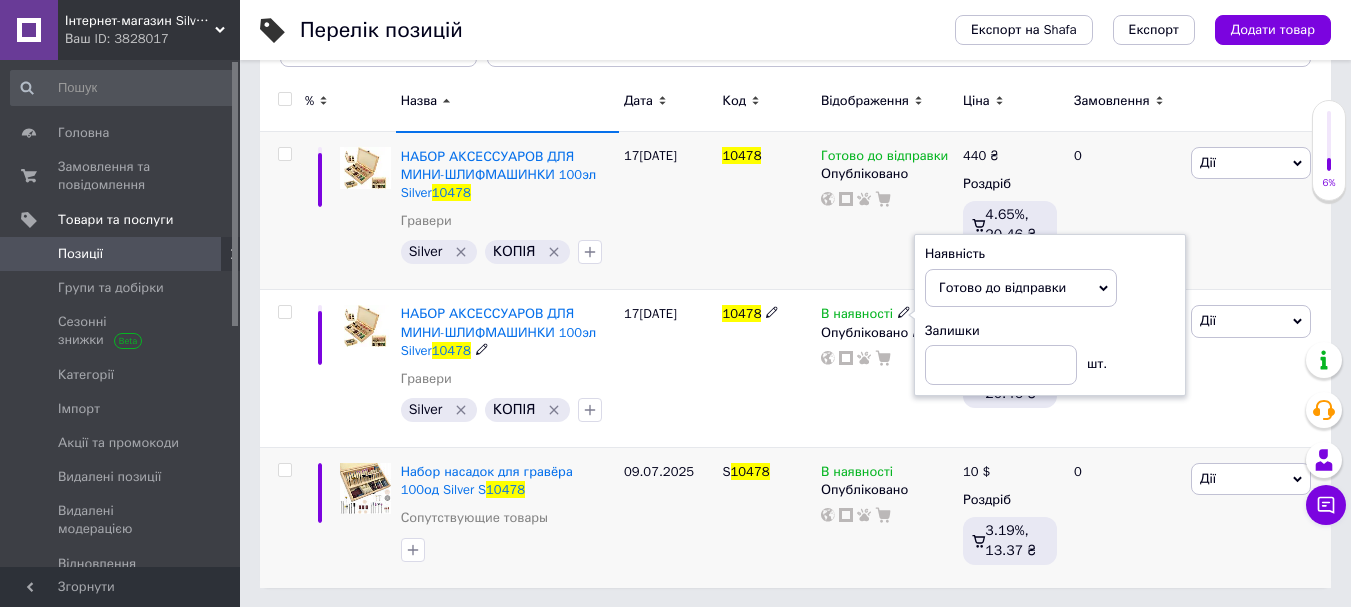 scroll, scrollTop: 272, scrollLeft: 0, axis: vertical 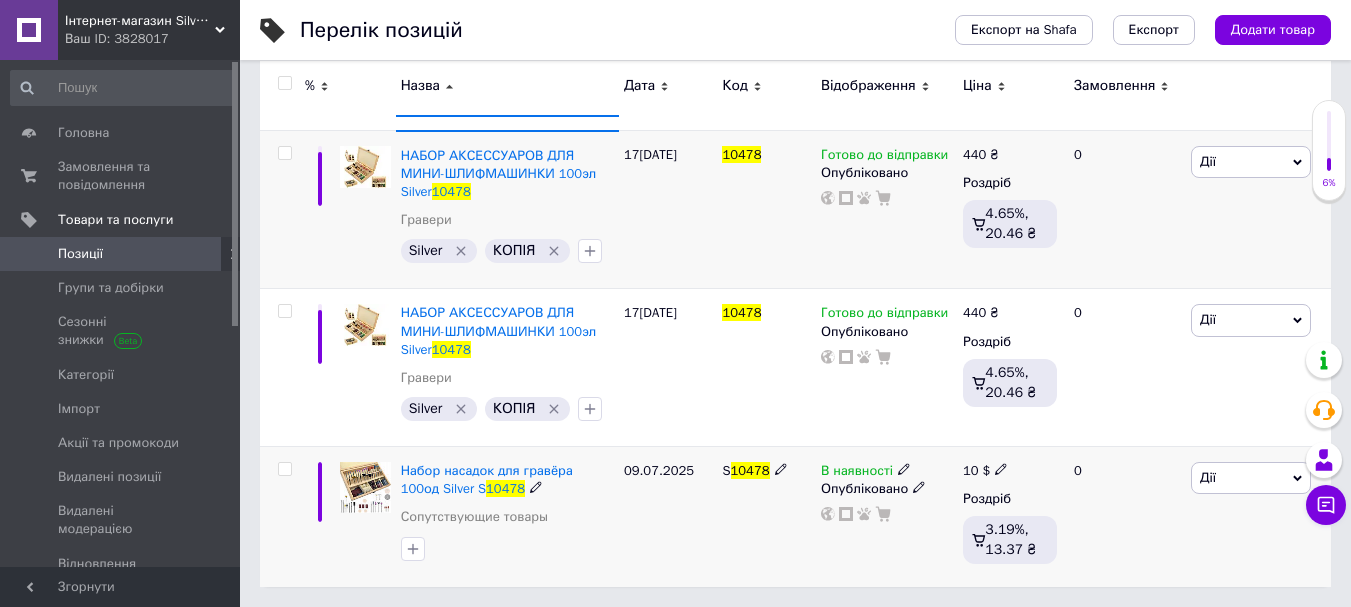 click 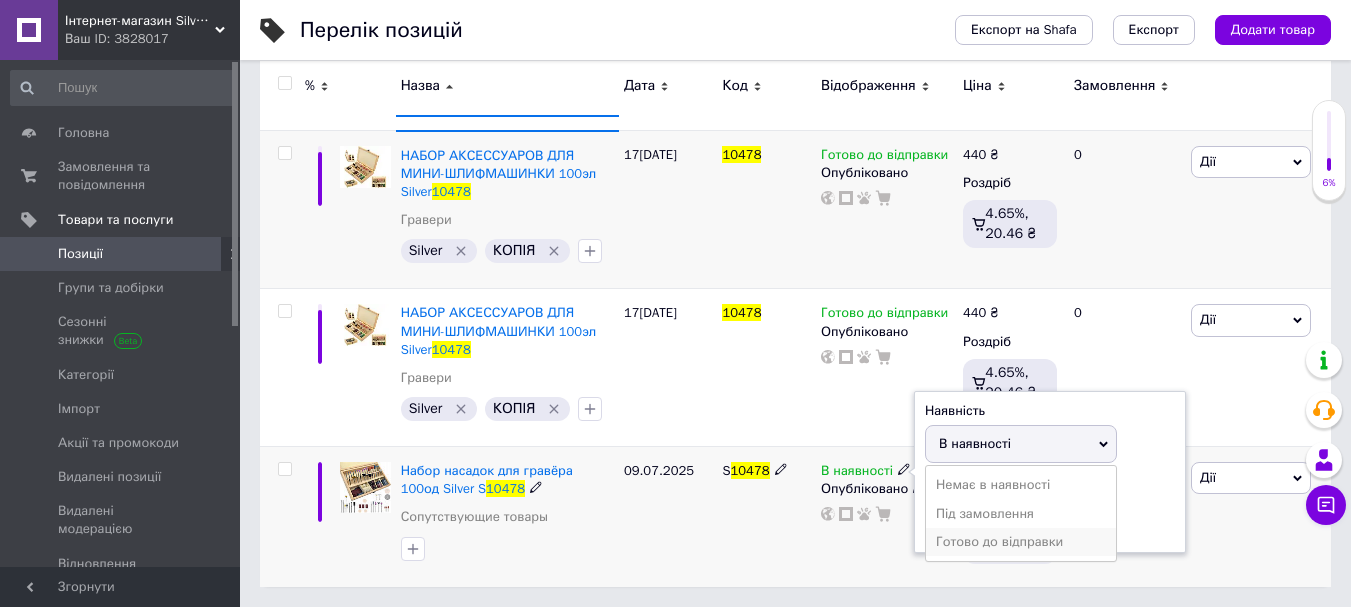 click on "Готово до відправки" at bounding box center [1021, 542] 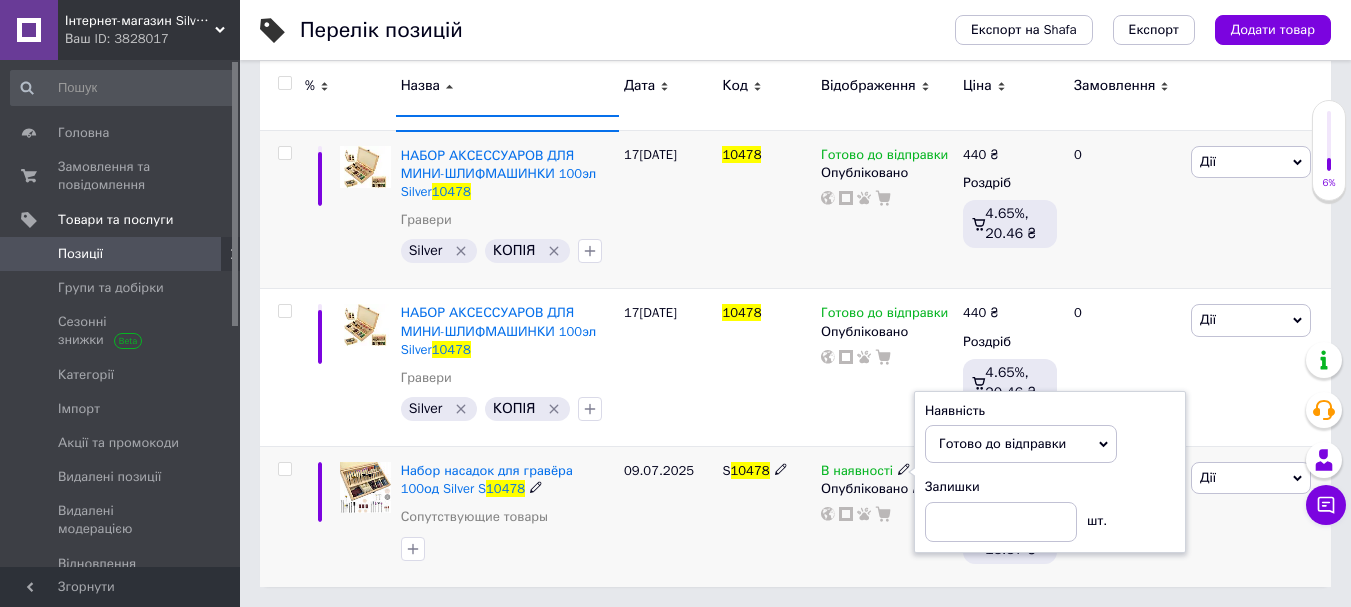 click on "S 10478" at bounding box center (766, 517) 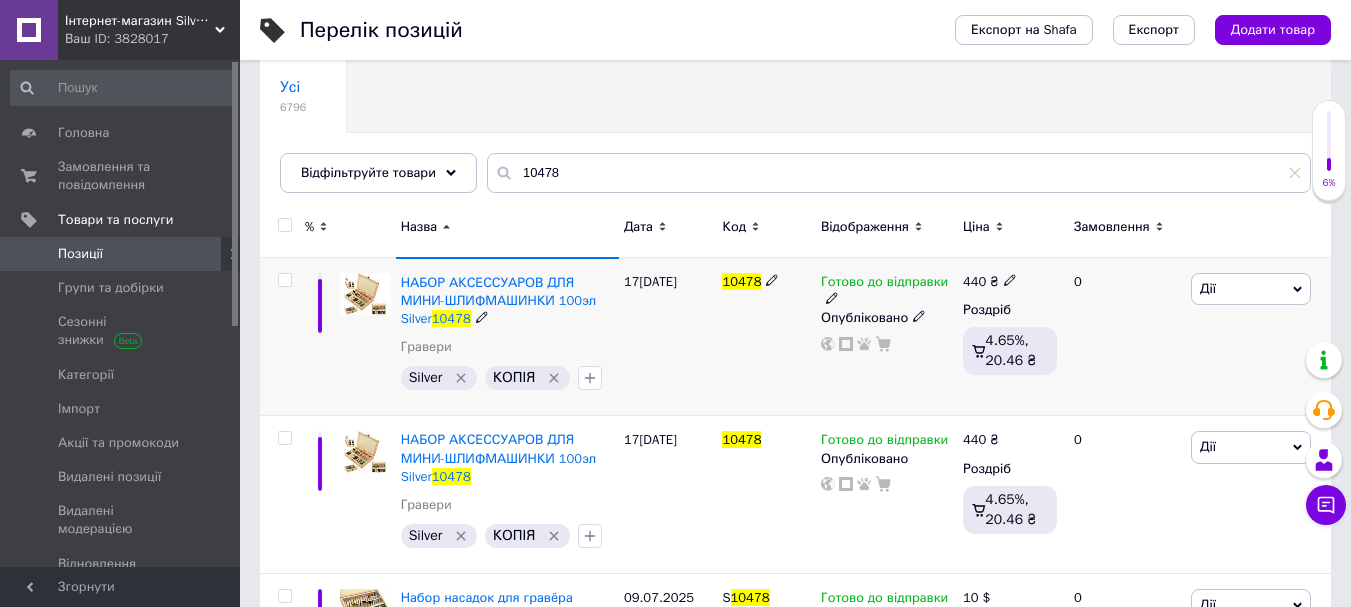 scroll, scrollTop: 0, scrollLeft: 0, axis: both 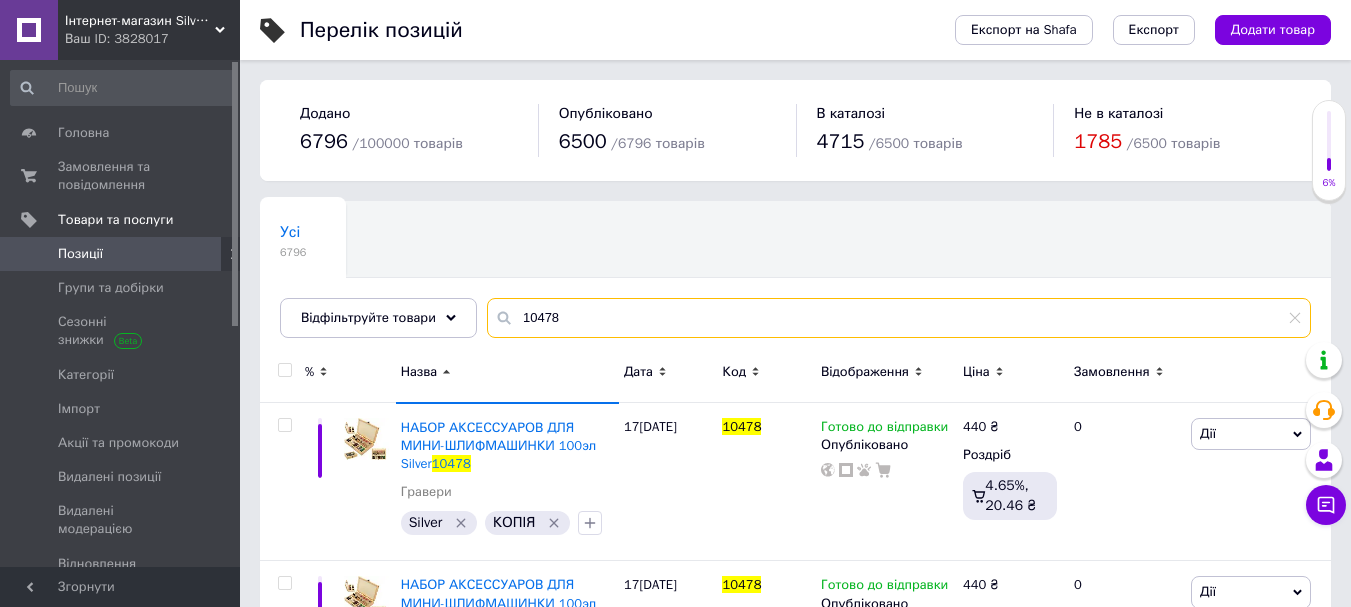click on "10478" at bounding box center (899, 318) 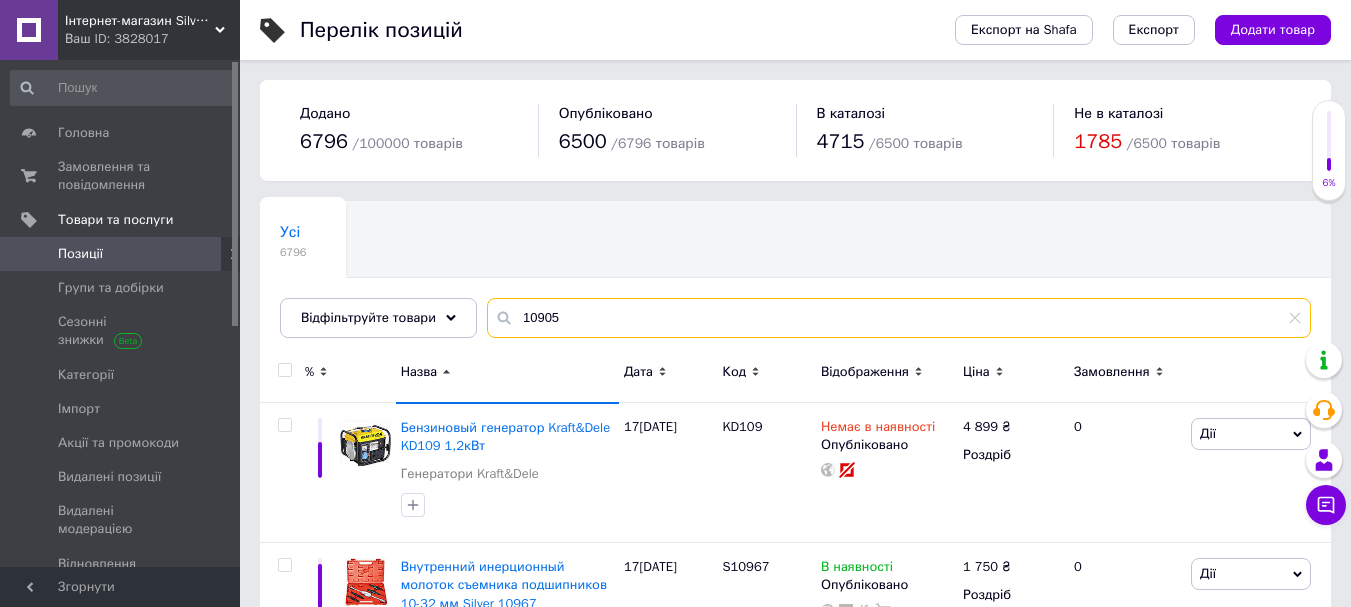 type on "10905" 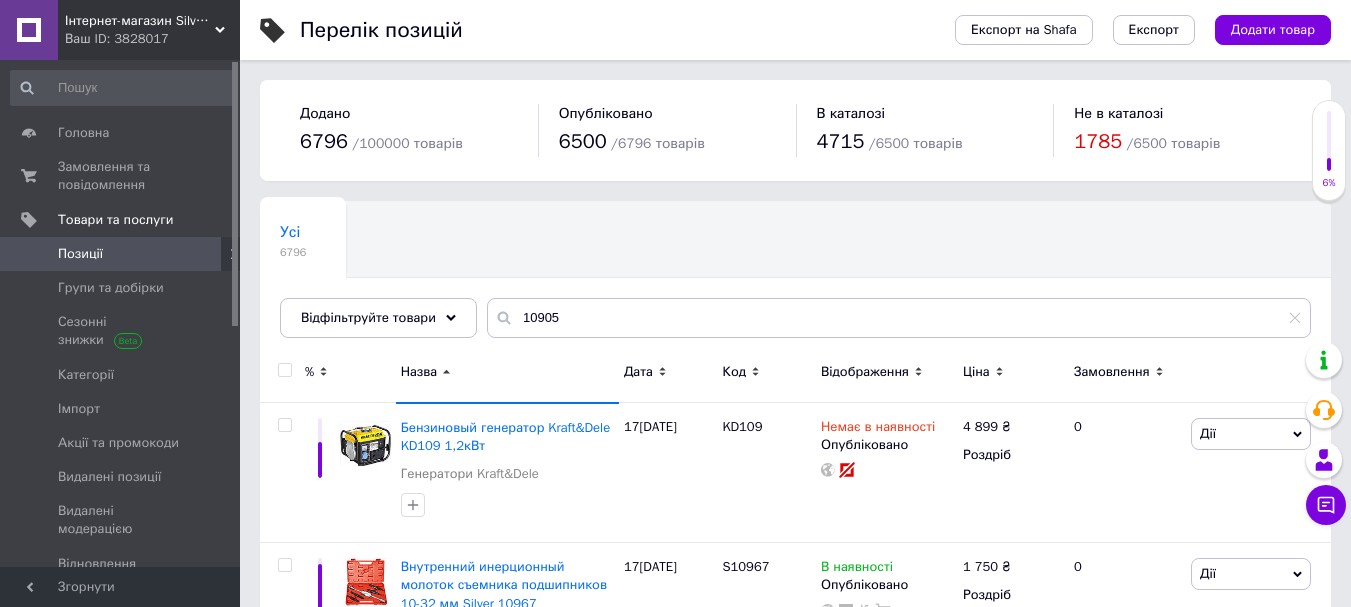 click on "Назва" at bounding box center (507, 372) 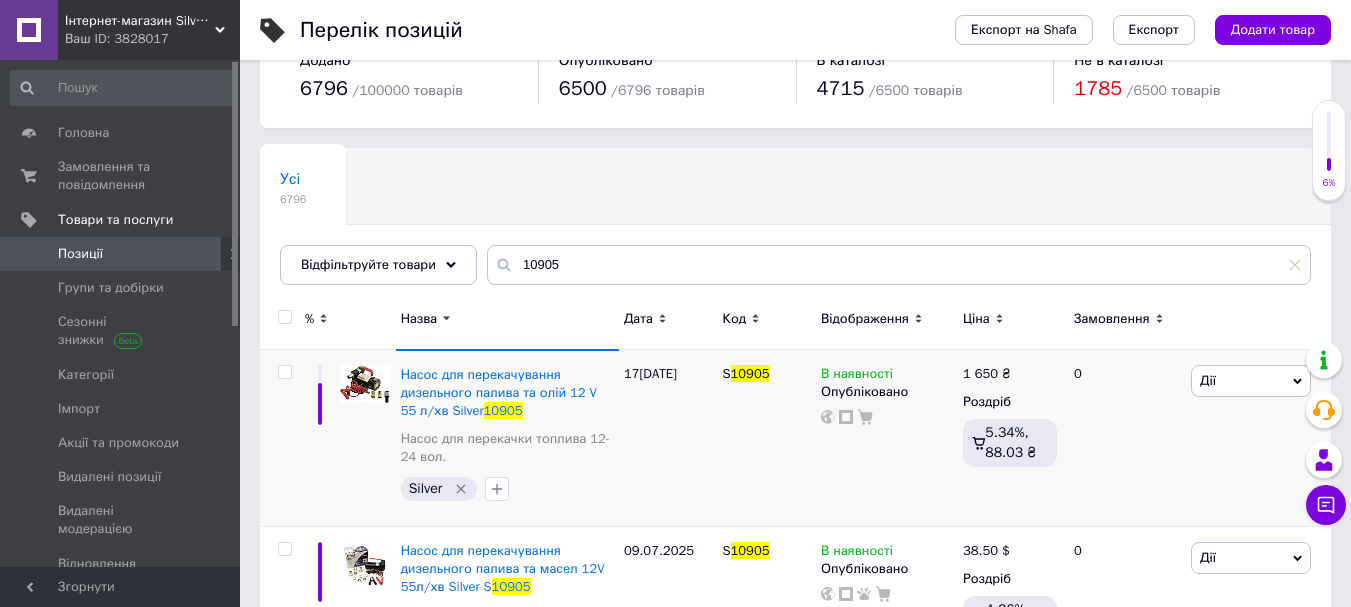 scroll, scrollTop: 100, scrollLeft: 0, axis: vertical 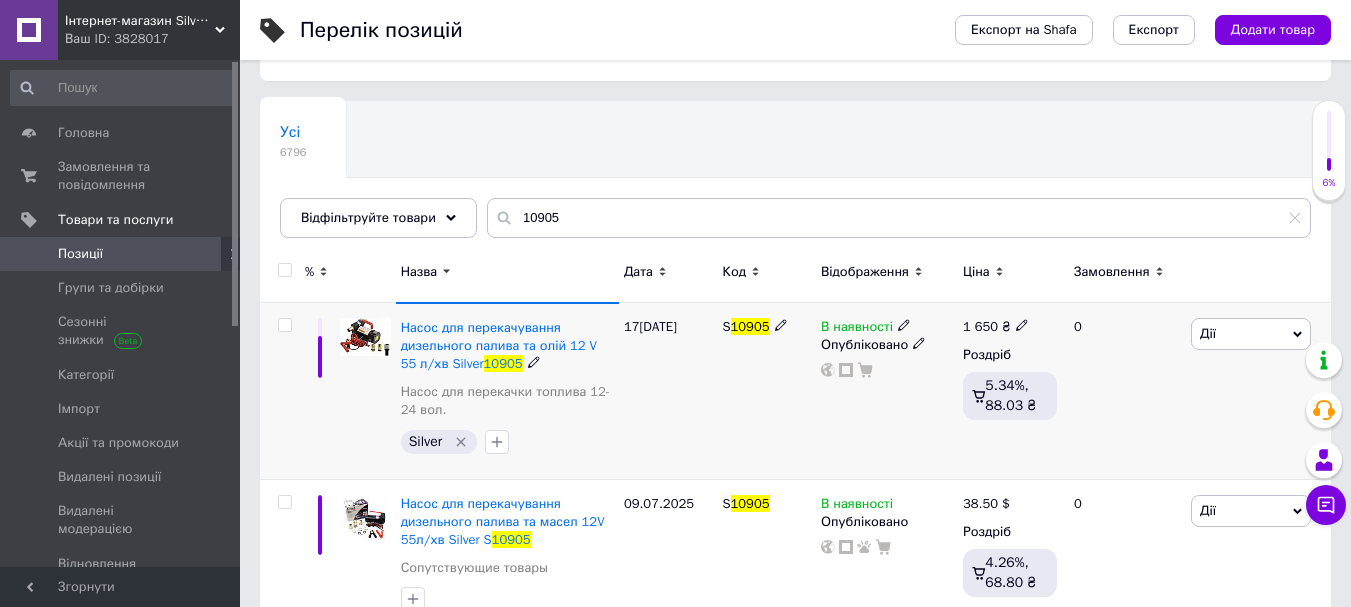 click 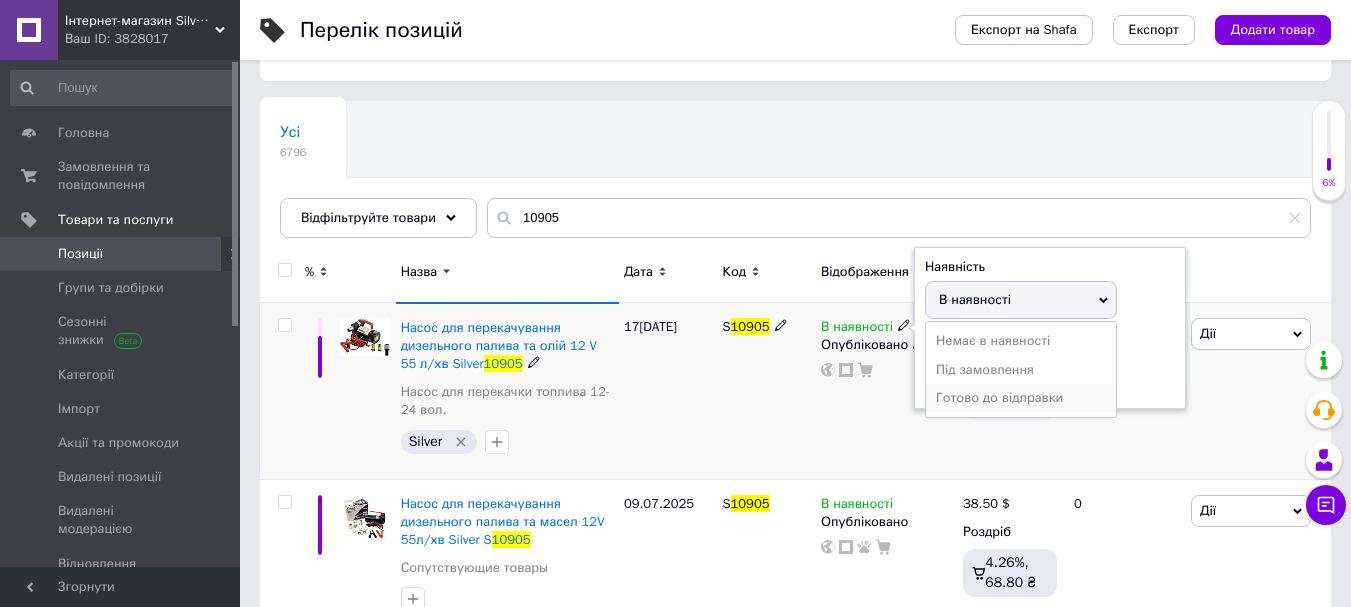 click on "Готово до відправки" at bounding box center [1021, 398] 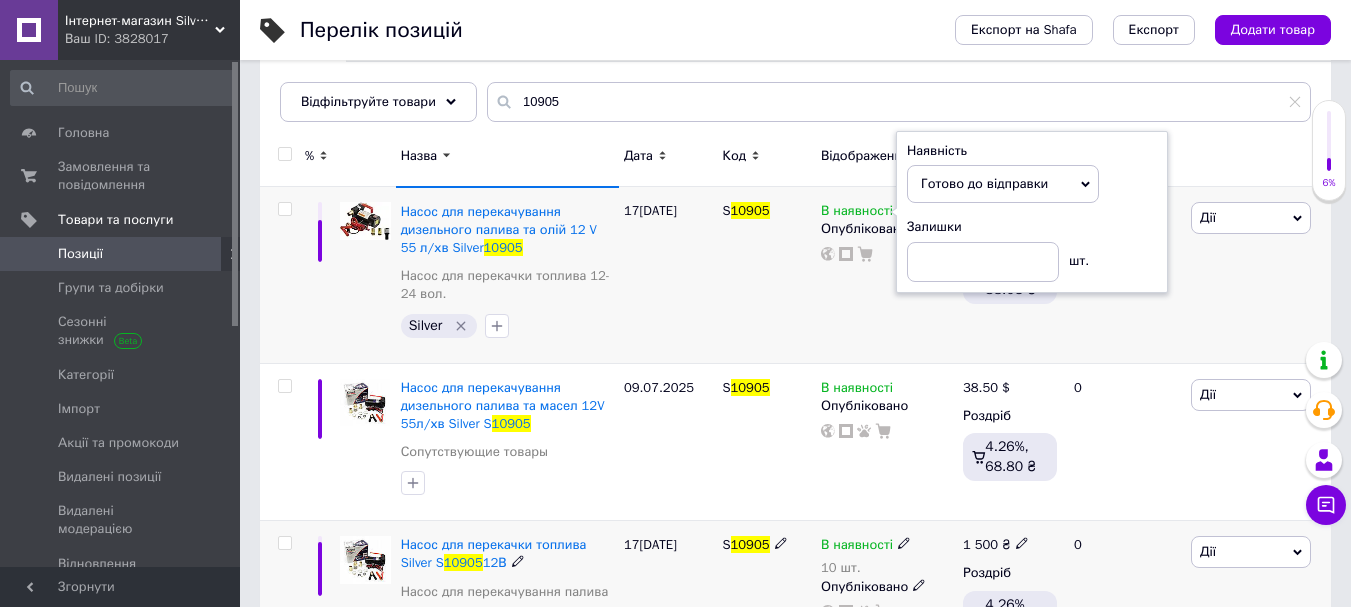 scroll, scrollTop: 300, scrollLeft: 0, axis: vertical 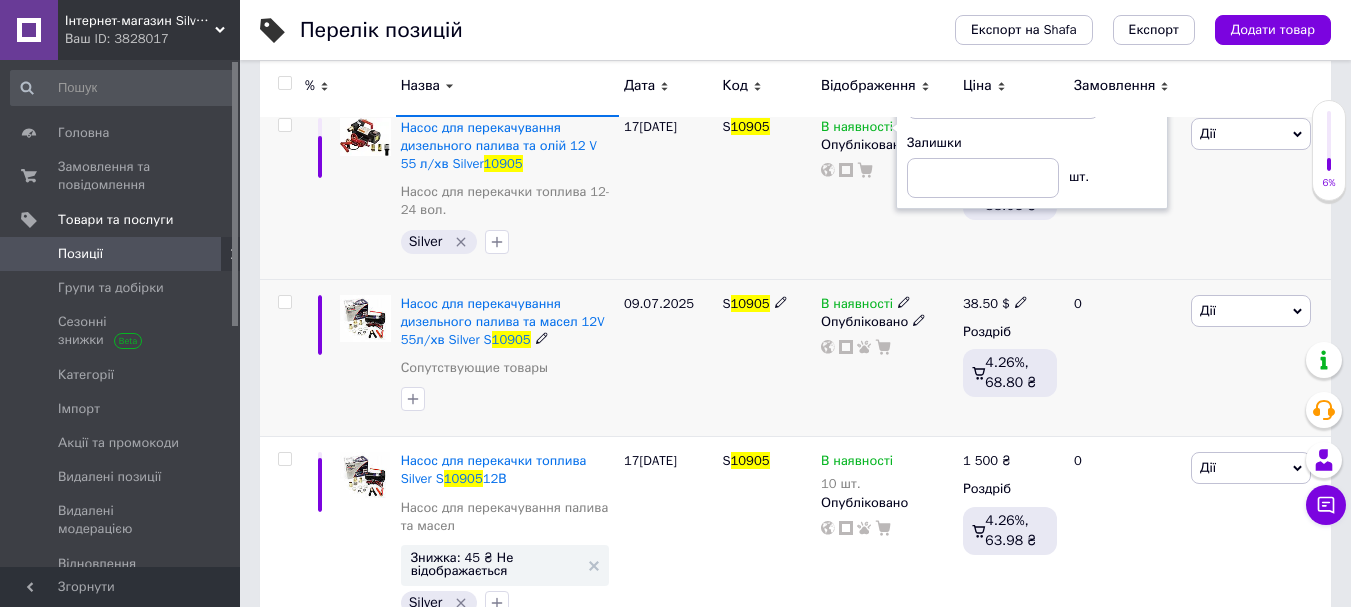 click 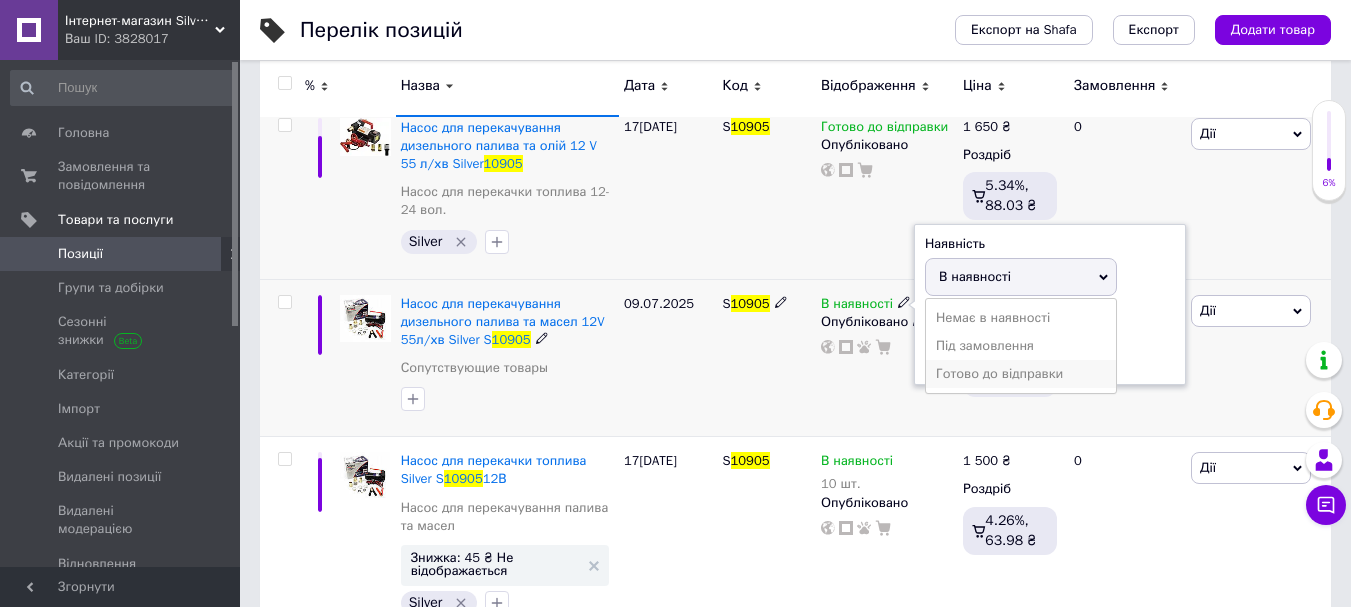 click on "Готово до відправки" at bounding box center (1021, 374) 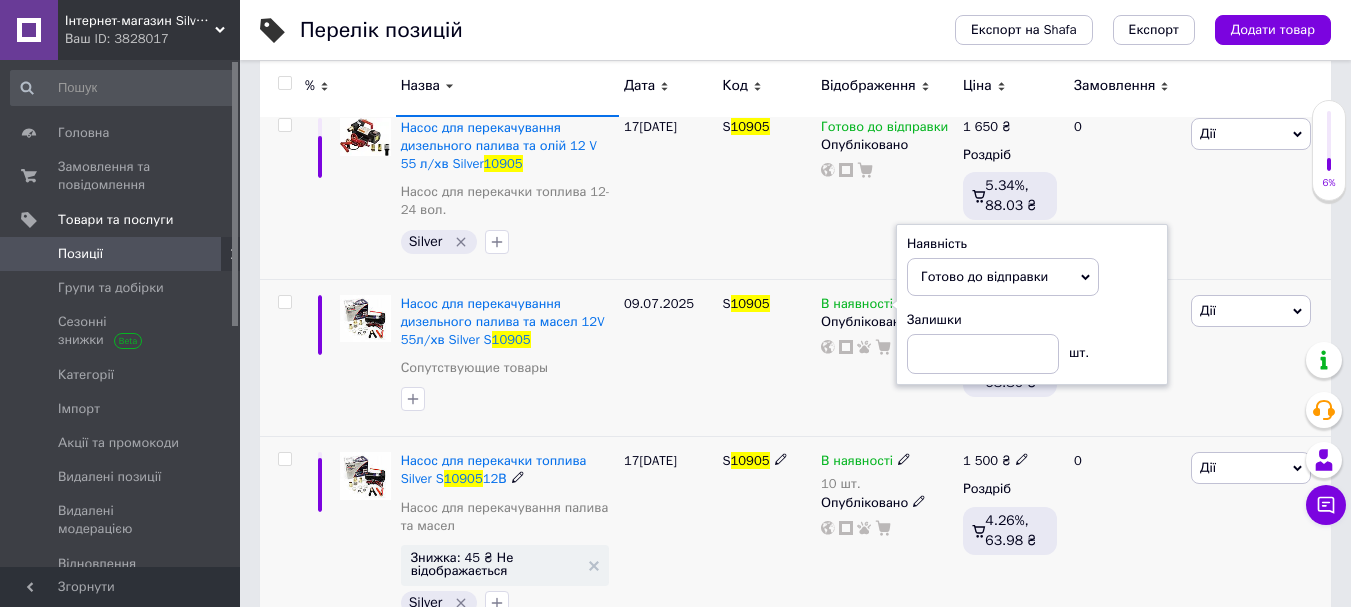 click 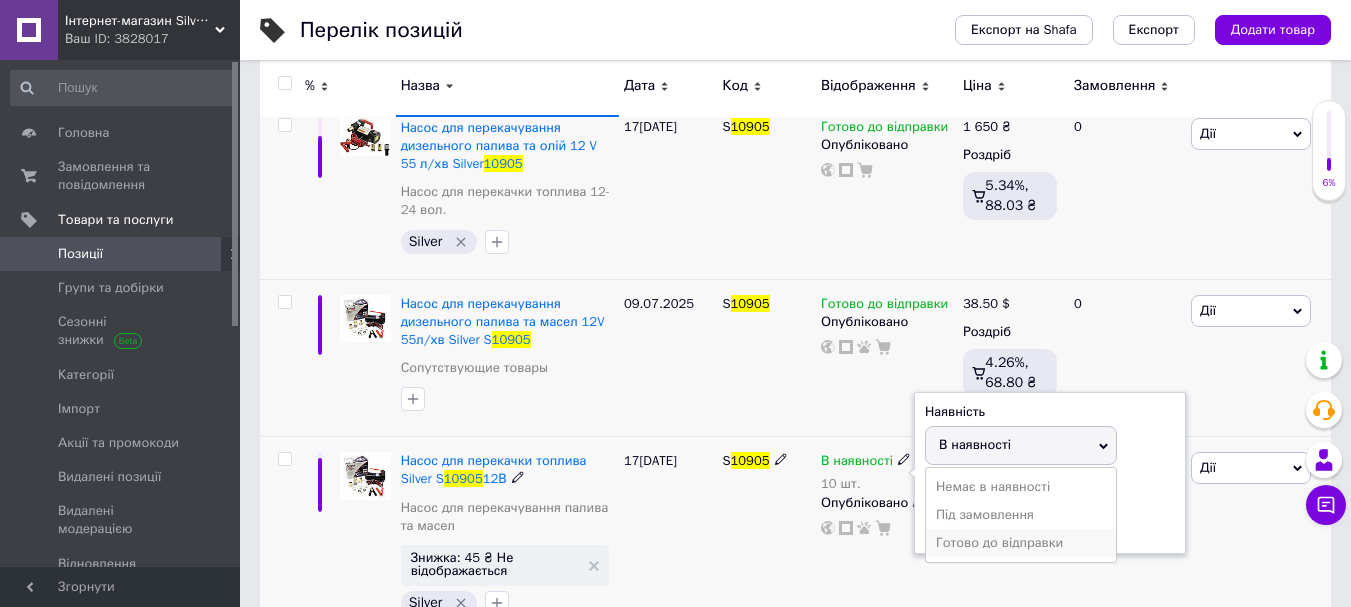 click on "Готово до відправки" at bounding box center [1021, 543] 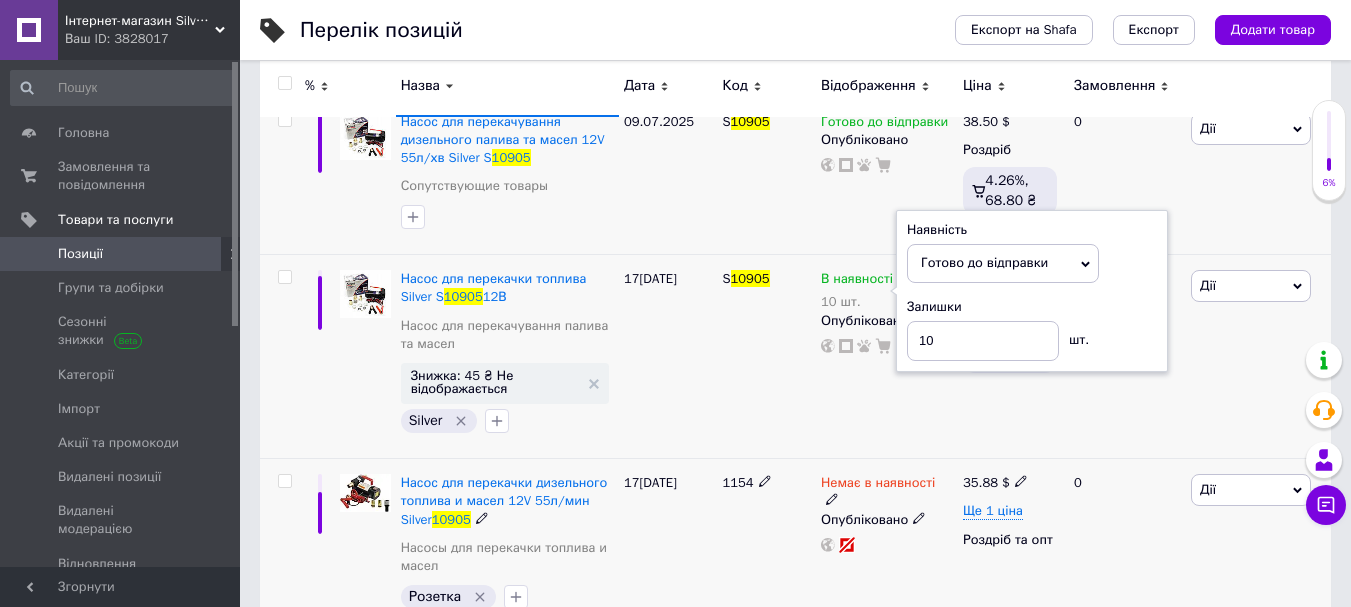 scroll, scrollTop: 500, scrollLeft: 0, axis: vertical 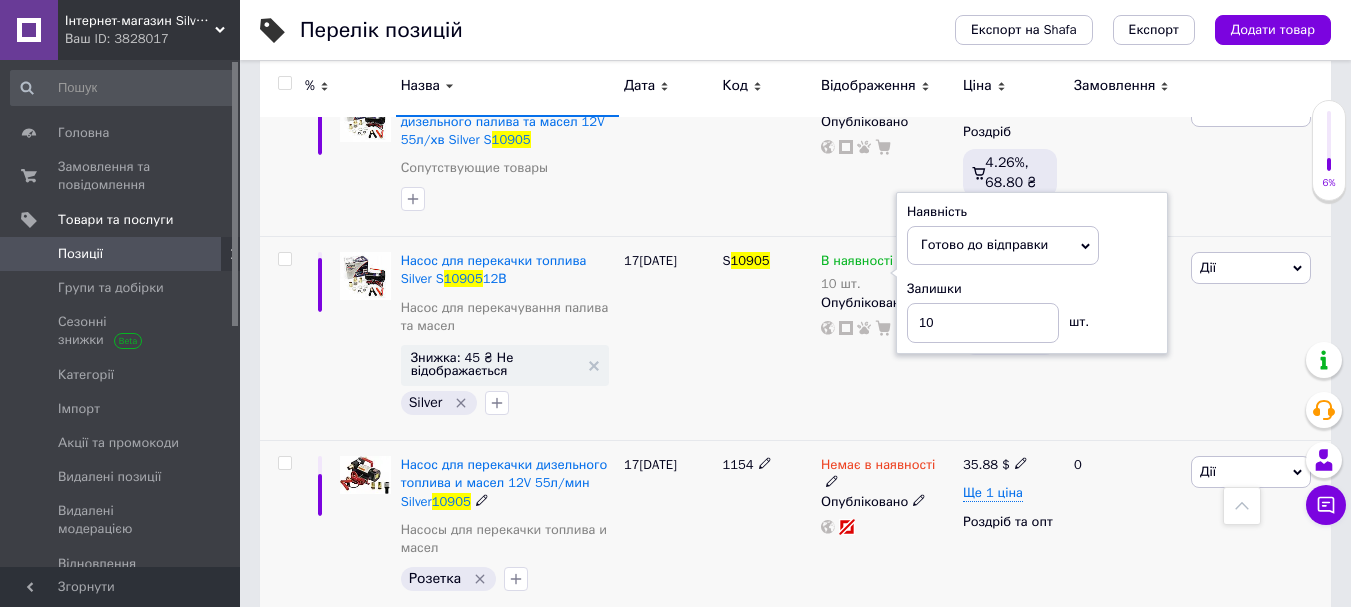 click 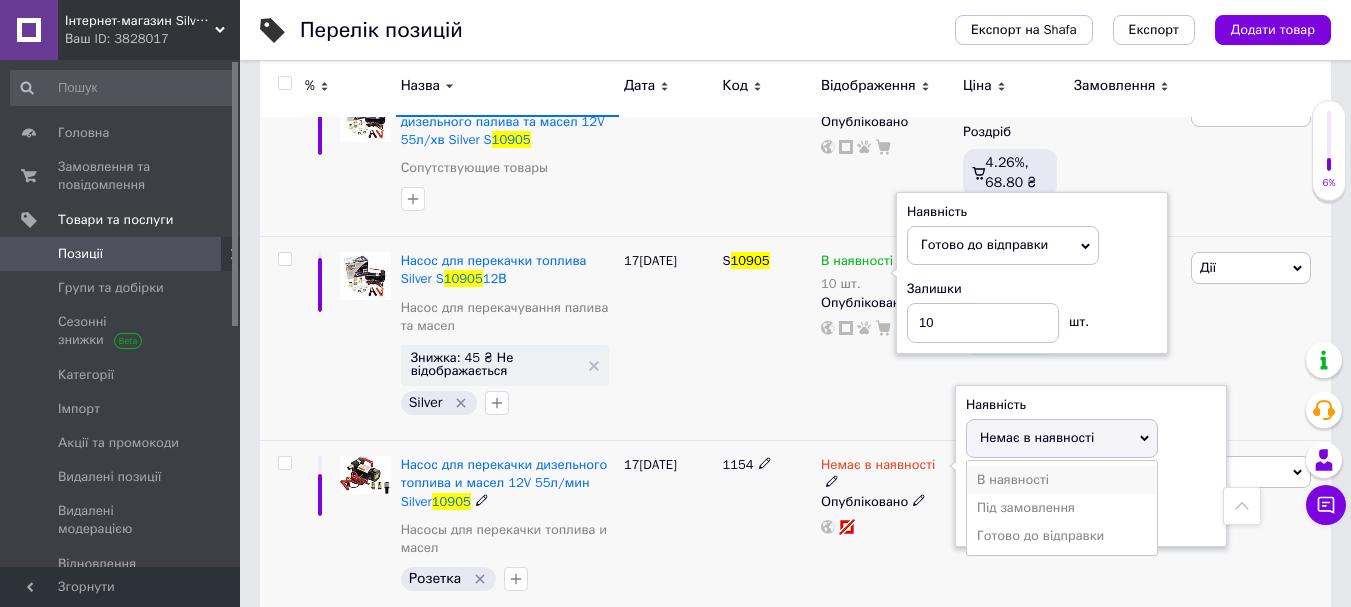 click on "В наявності" at bounding box center (1062, 480) 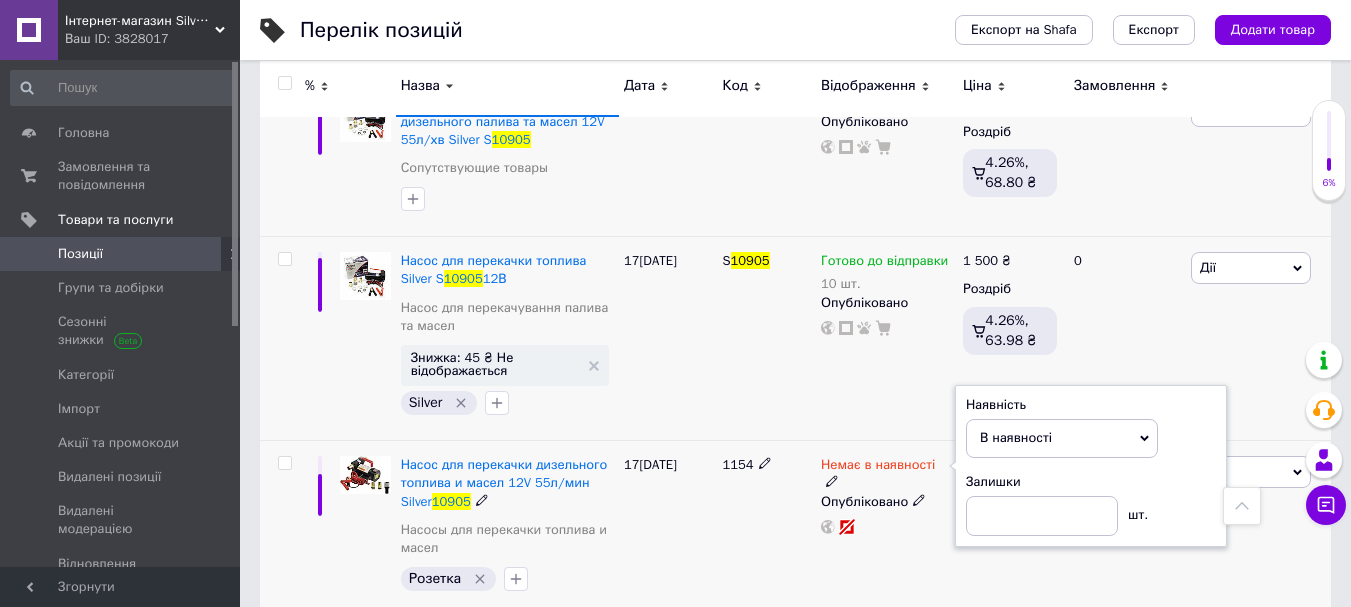 click on "В наявності" at bounding box center [1062, 438] 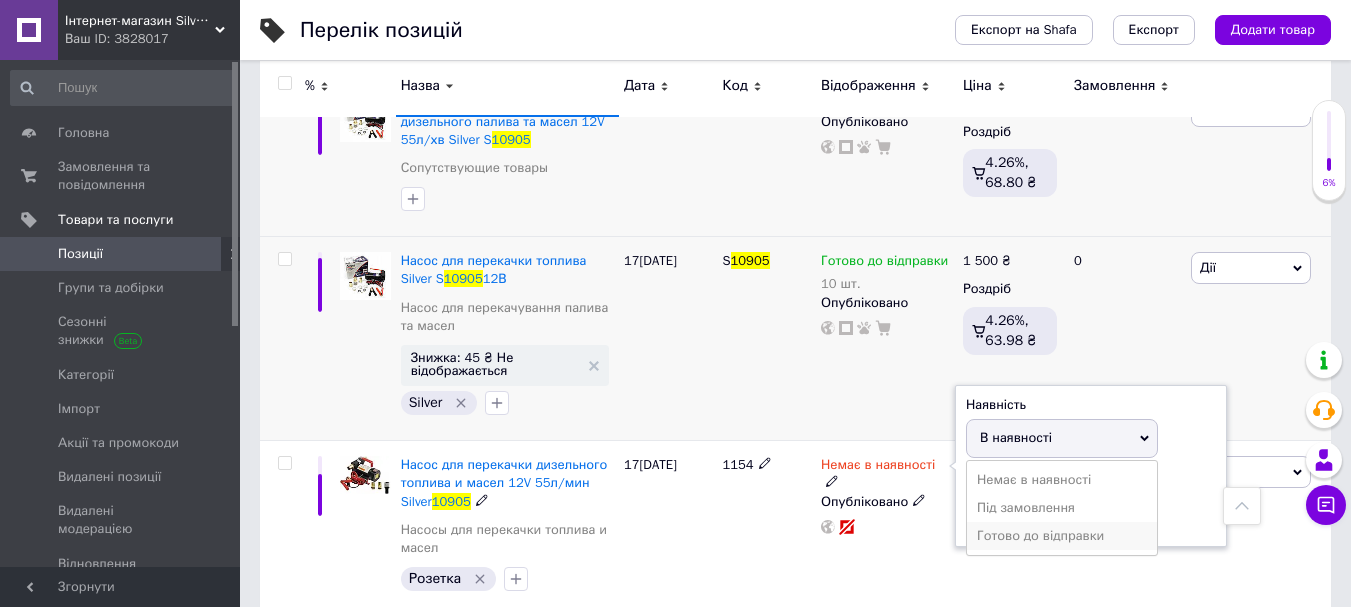 click on "Готово до відправки" at bounding box center (1062, 536) 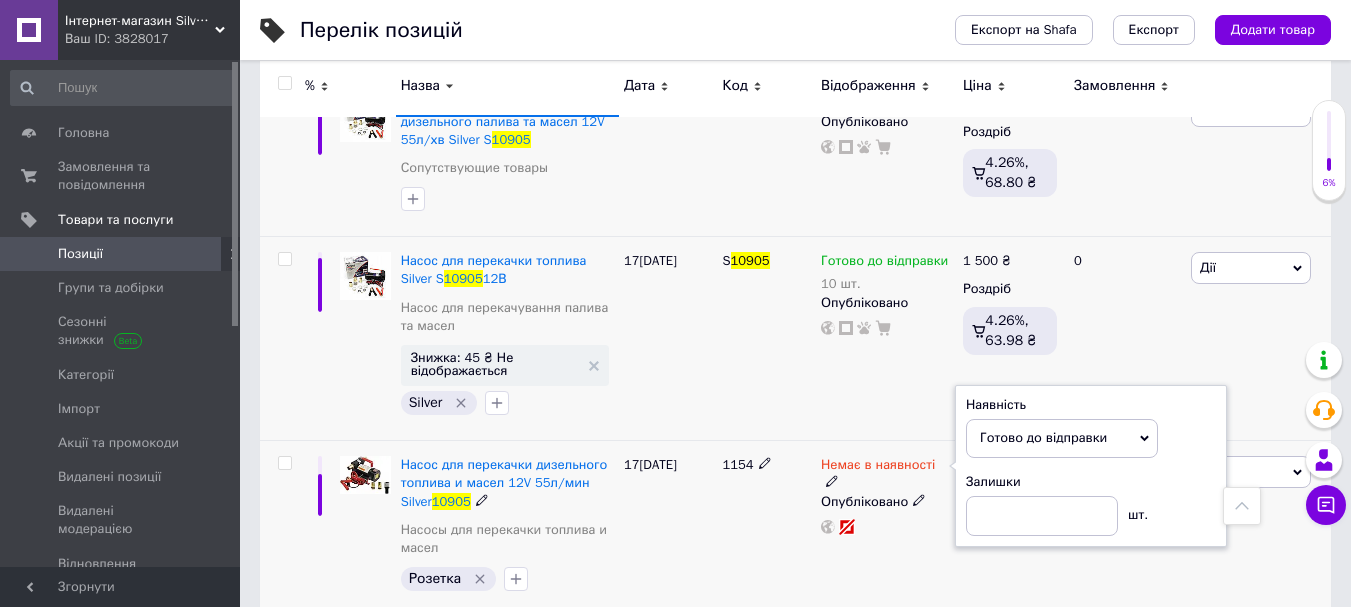 click on "Немає в наявності Наявність [PERSON_NAME] до відправки В наявності Немає в наявності Під замовлення Залишки шт. Опубліковано" at bounding box center [887, 528] 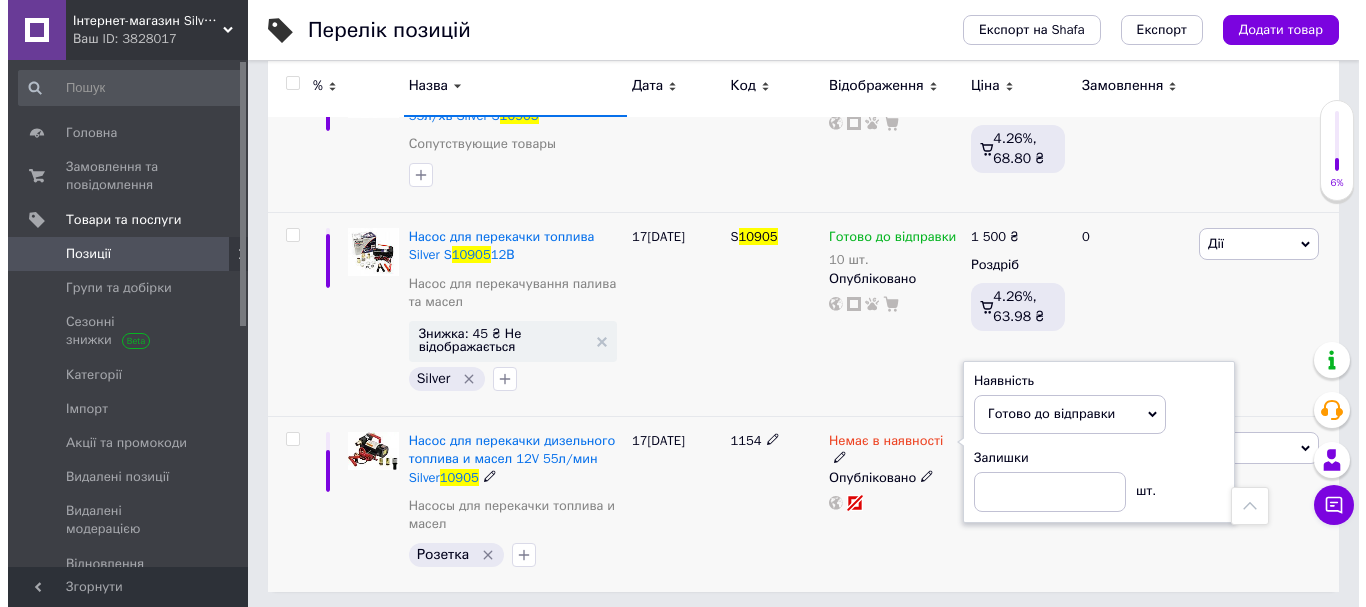 scroll, scrollTop: 529, scrollLeft: 0, axis: vertical 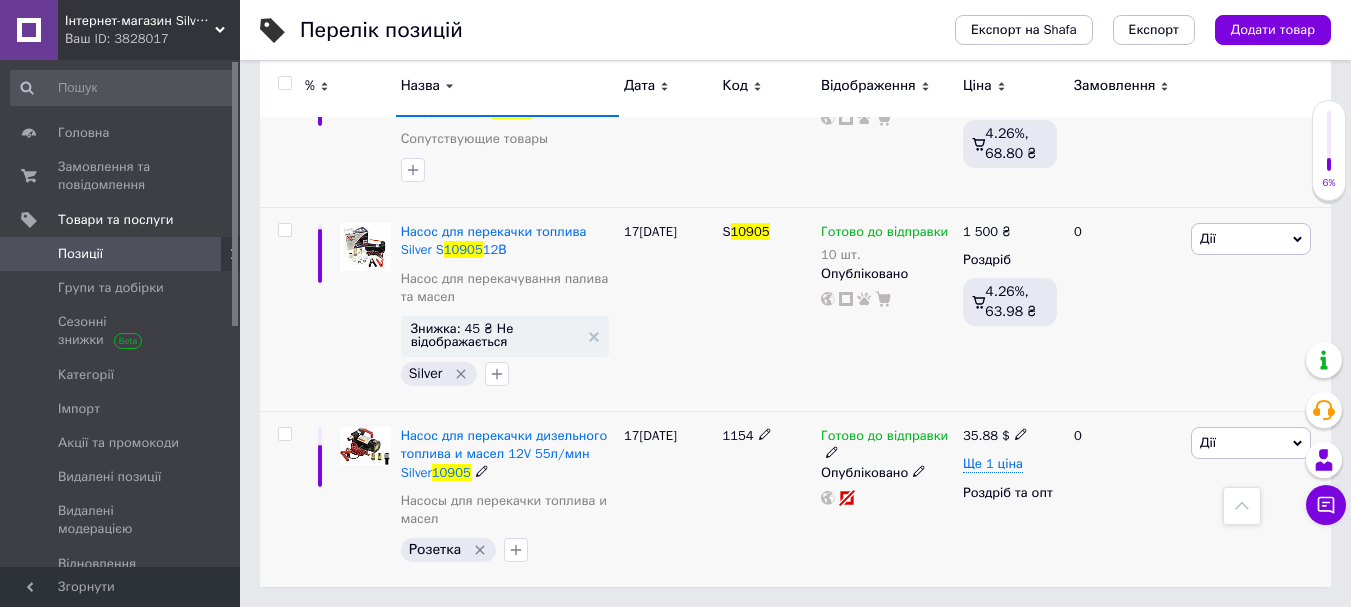 click on "1154" at bounding box center [766, 499] 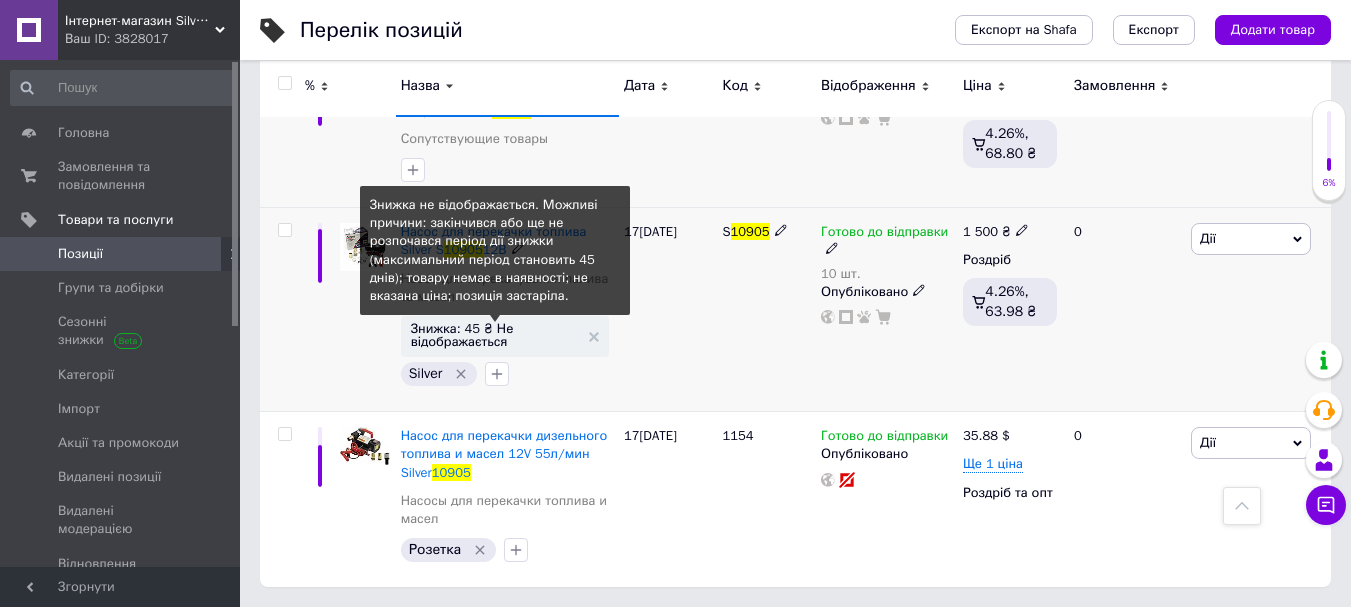 click on "Знижка: 45 ₴ Не відображається" at bounding box center [495, 335] 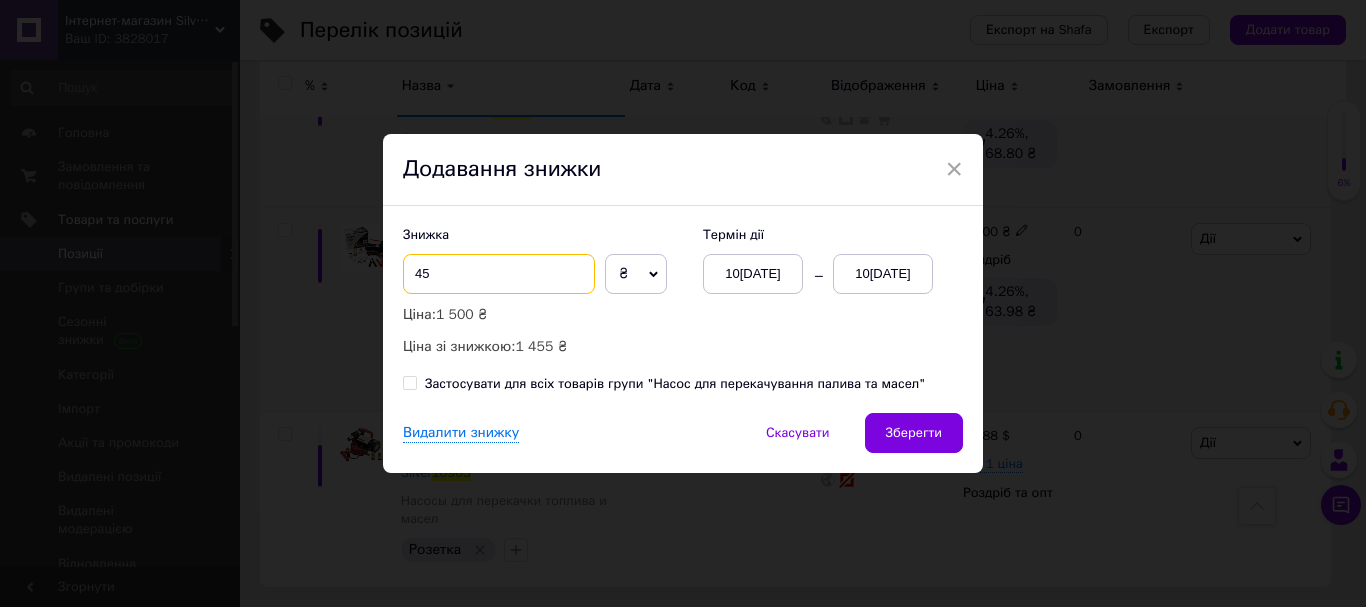 click on "45" at bounding box center (499, 274) 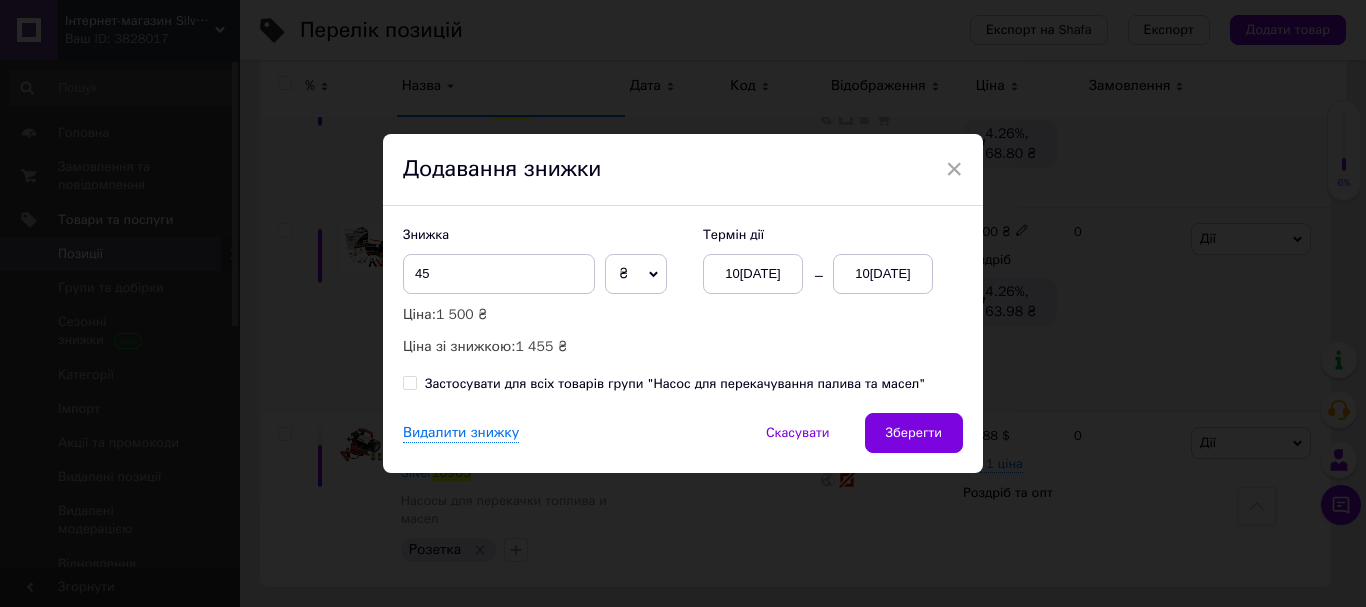 click on "₴" at bounding box center [623, 273] 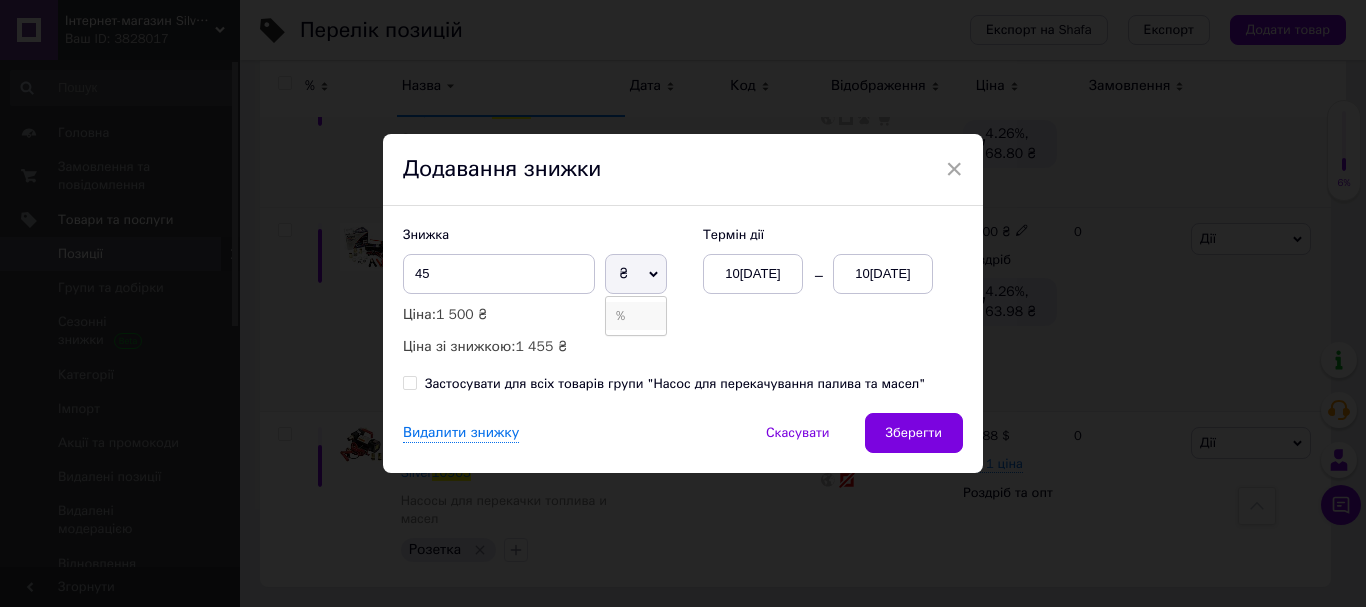 click on "%" at bounding box center [636, 316] 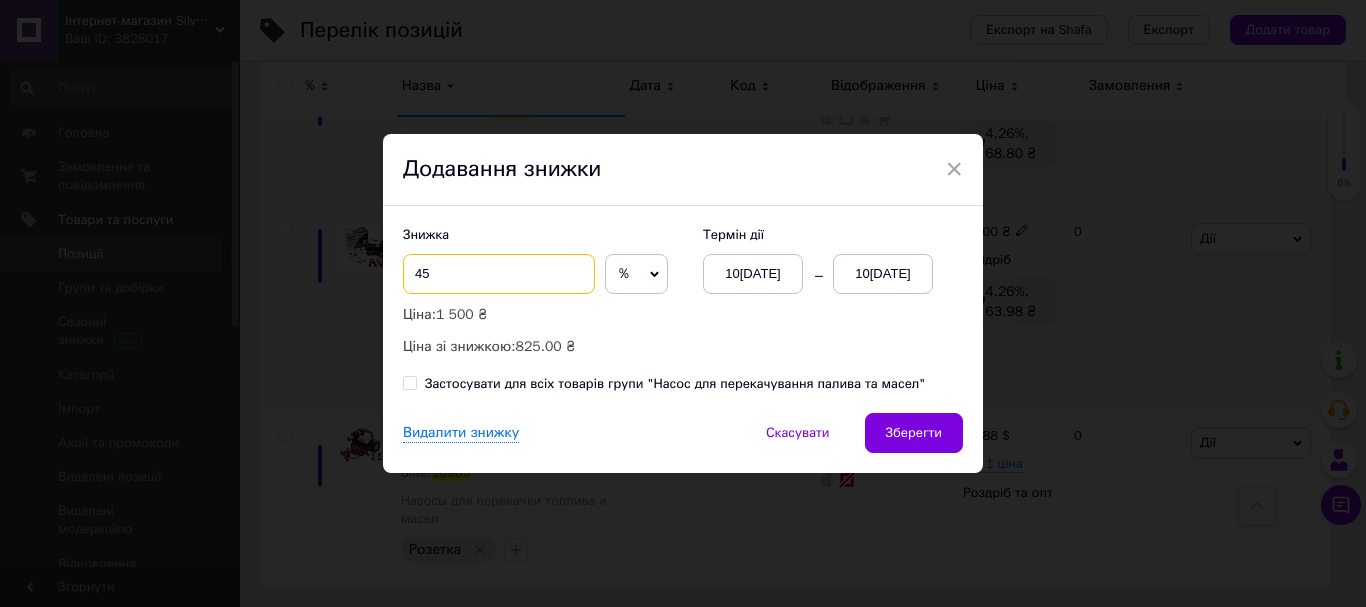 click on "45" at bounding box center [499, 274] 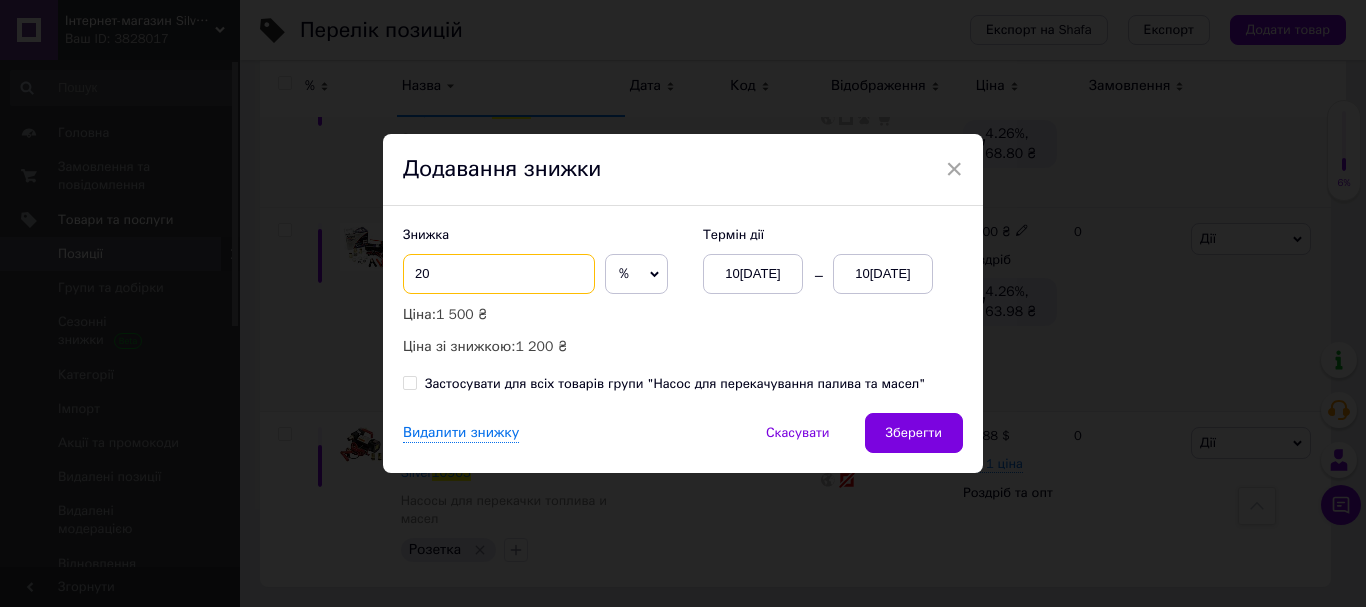 type on "20" 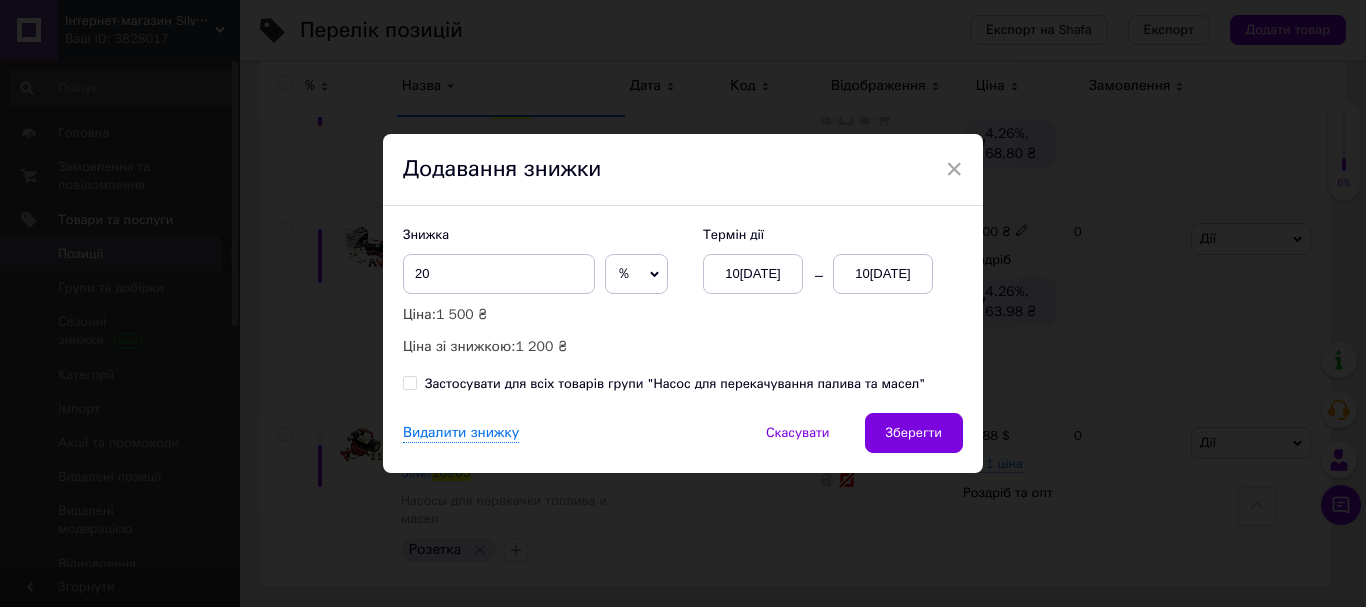 click on "10[DATE]" at bounding box center [883, 274] 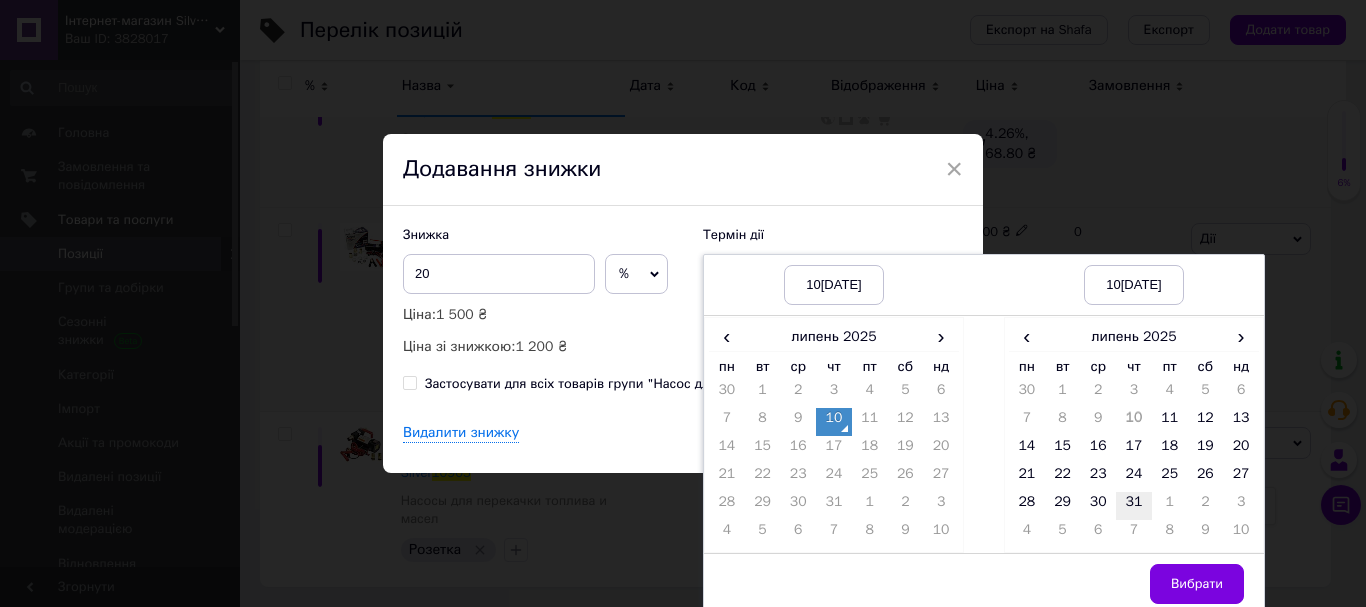 click on "31" at bounding box center (1134, 506) 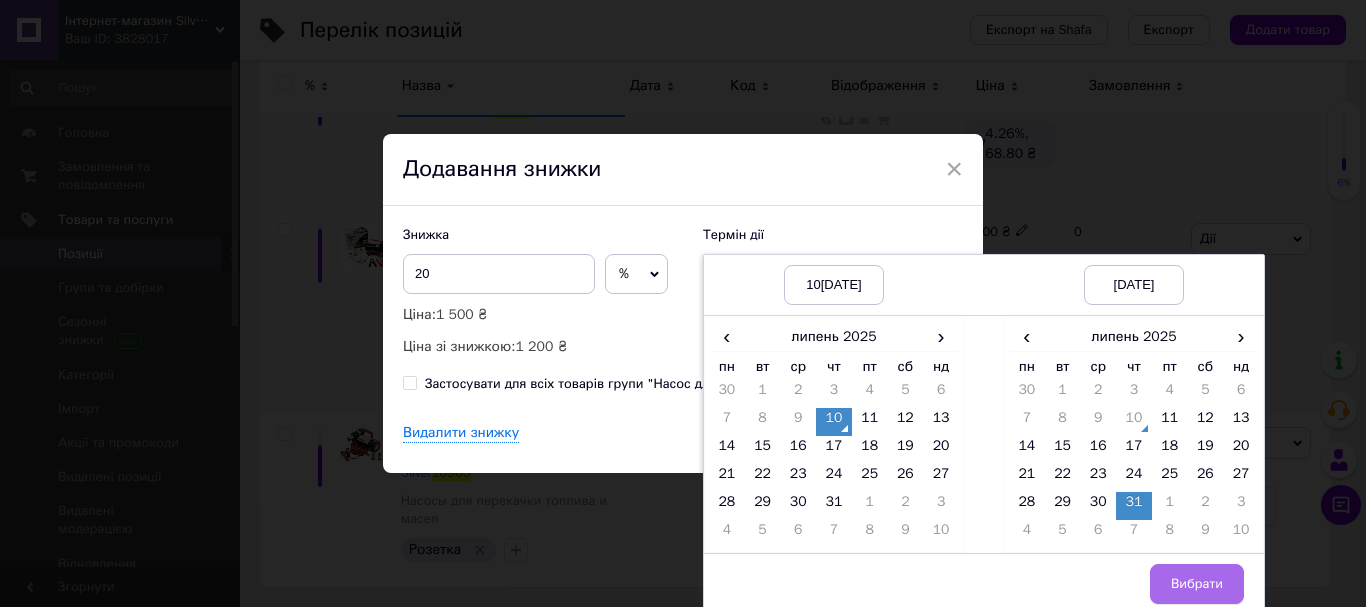 click on "Вибрати" at bounding box center (1197, 584) 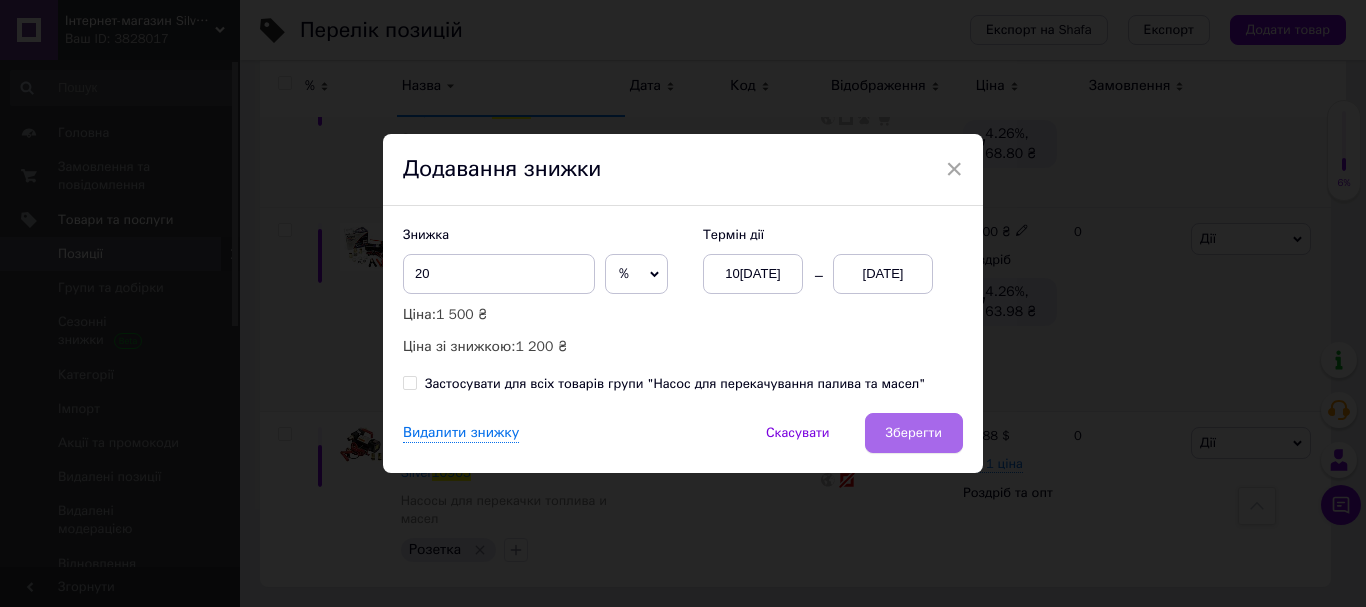click on "Зберегти" at bounding box center (914, 433) 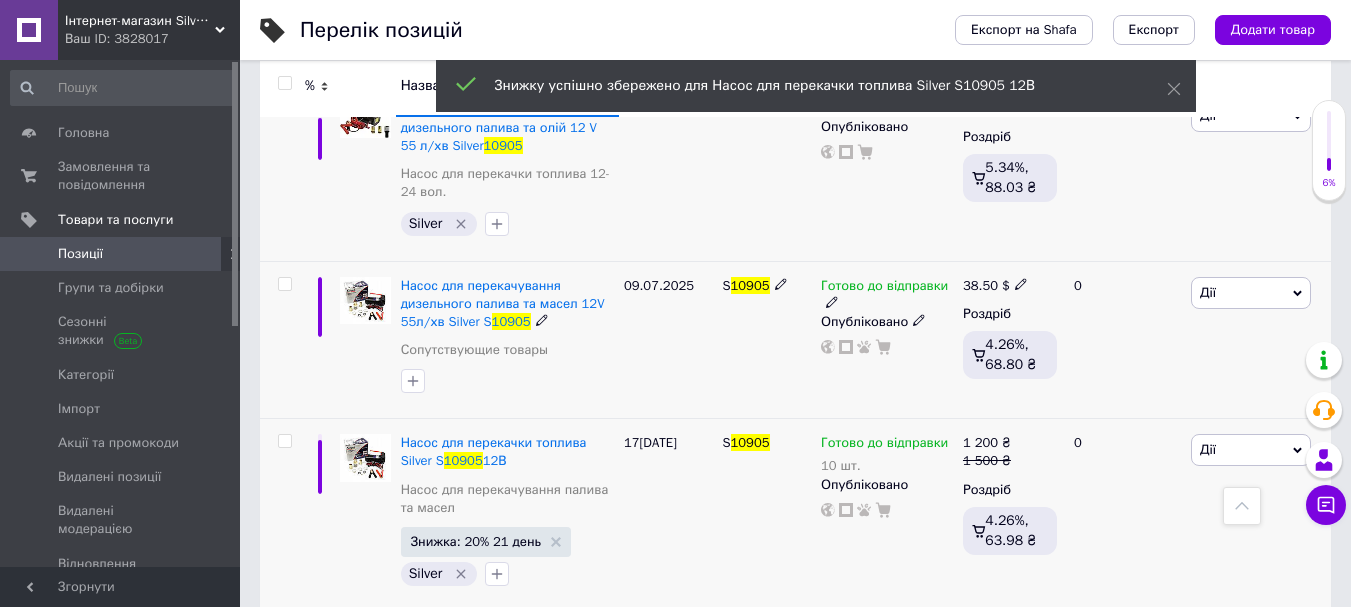 scroll, scrollTop: 118, scrollLeft: 0, axis: vertical 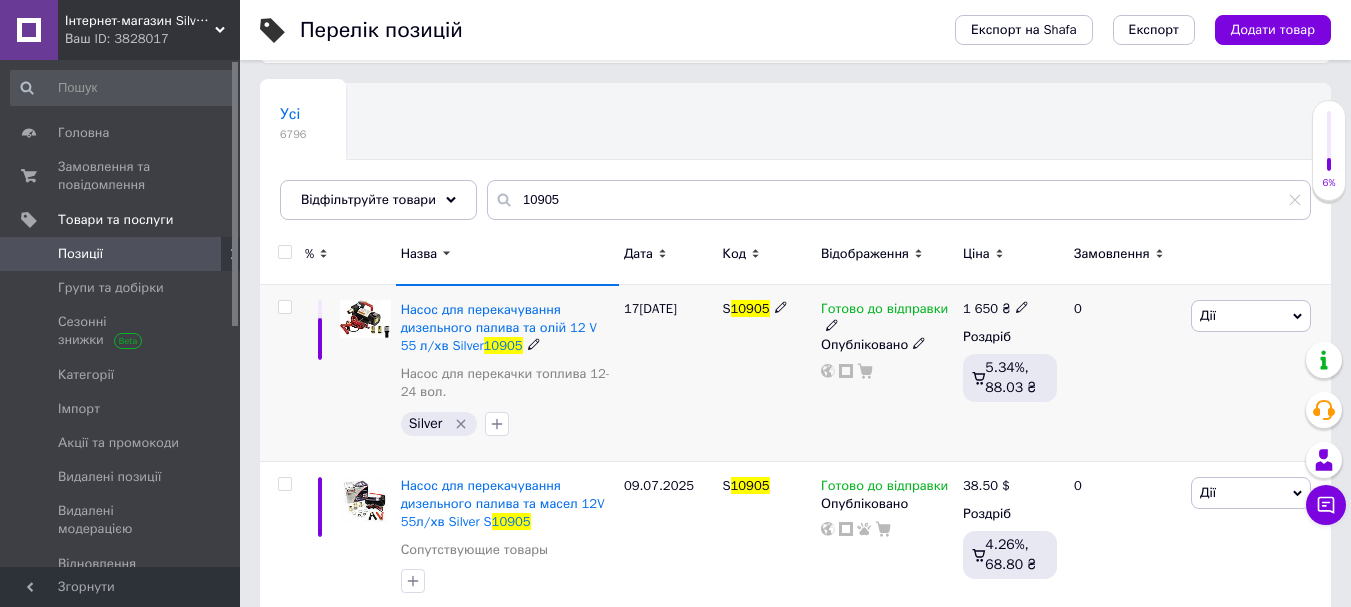 click on "Дії" at bounding box center [1208, 315] 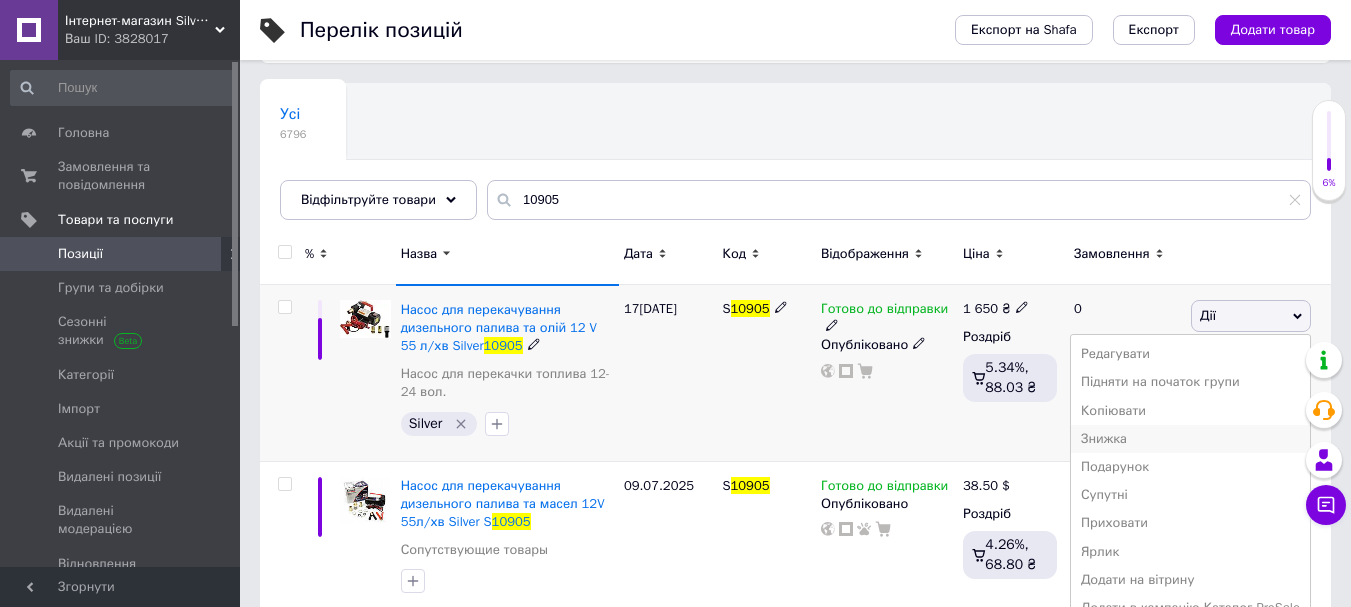click on "Знижка" at bounding box center (1190, 439) 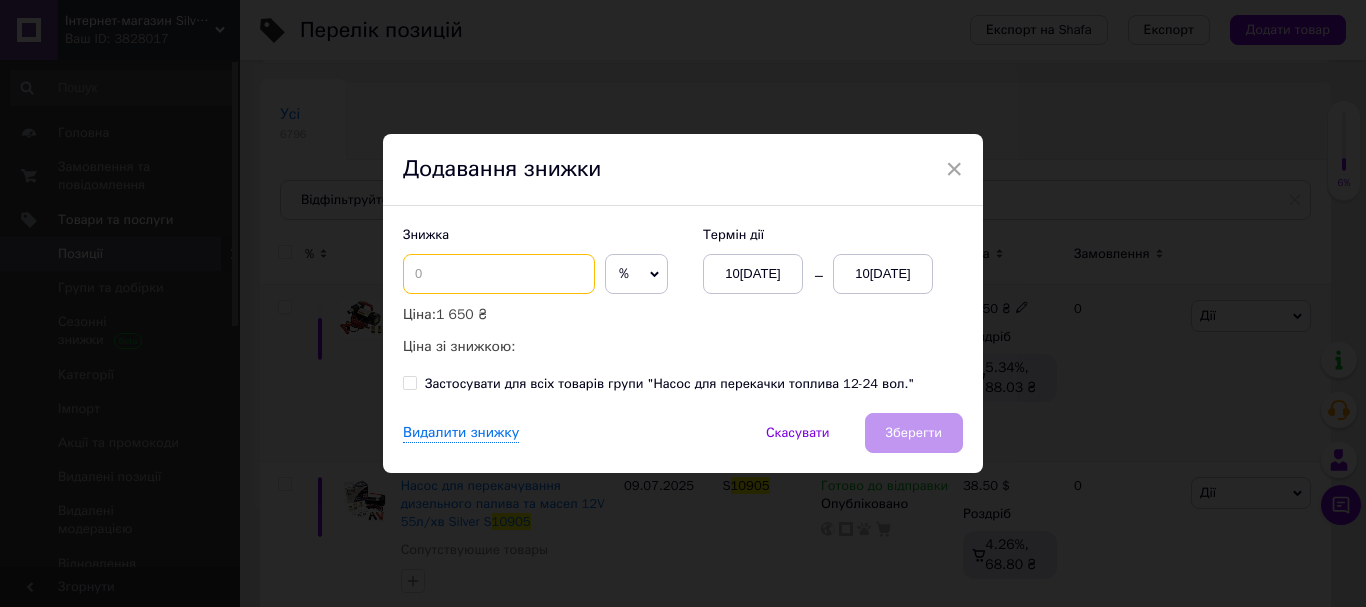 click at bounding box center [499, 274] 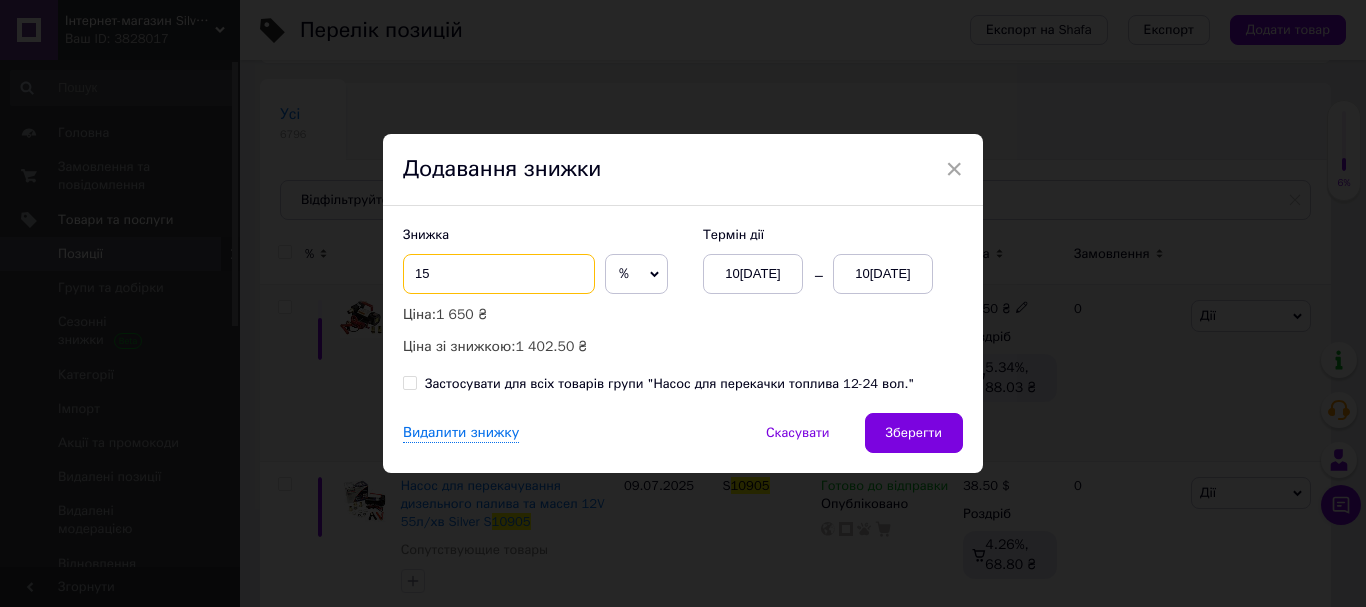 type on "15" 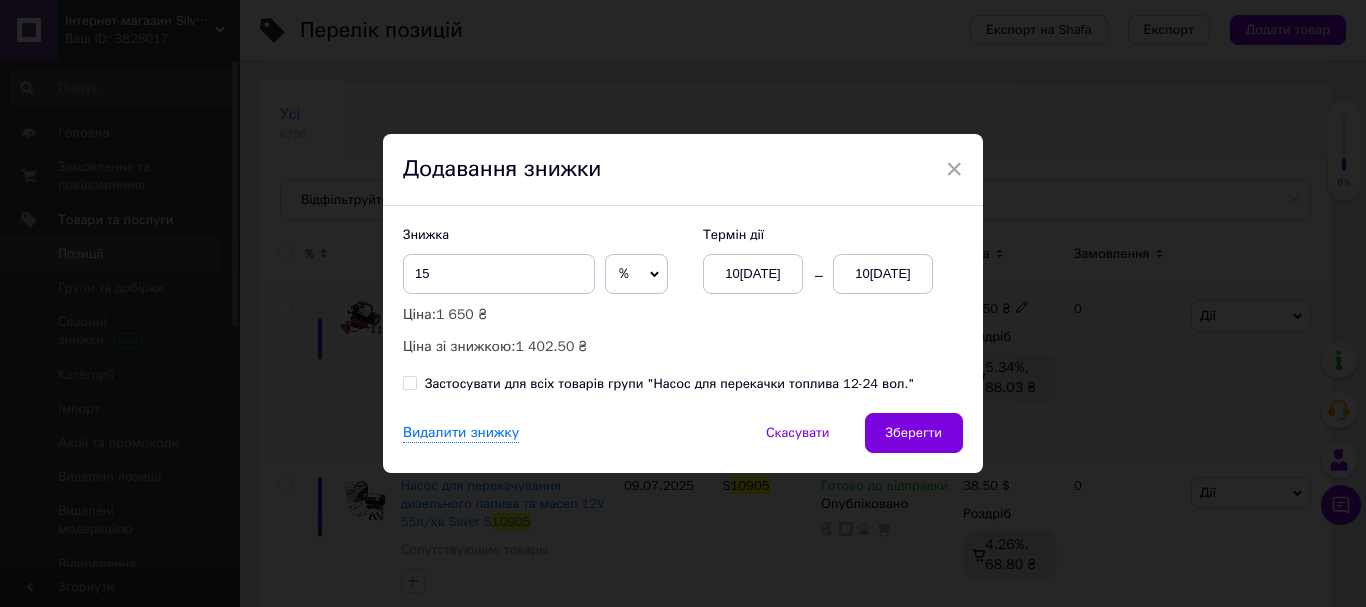click on "10[DATE]" at bounding box center (883, 274) 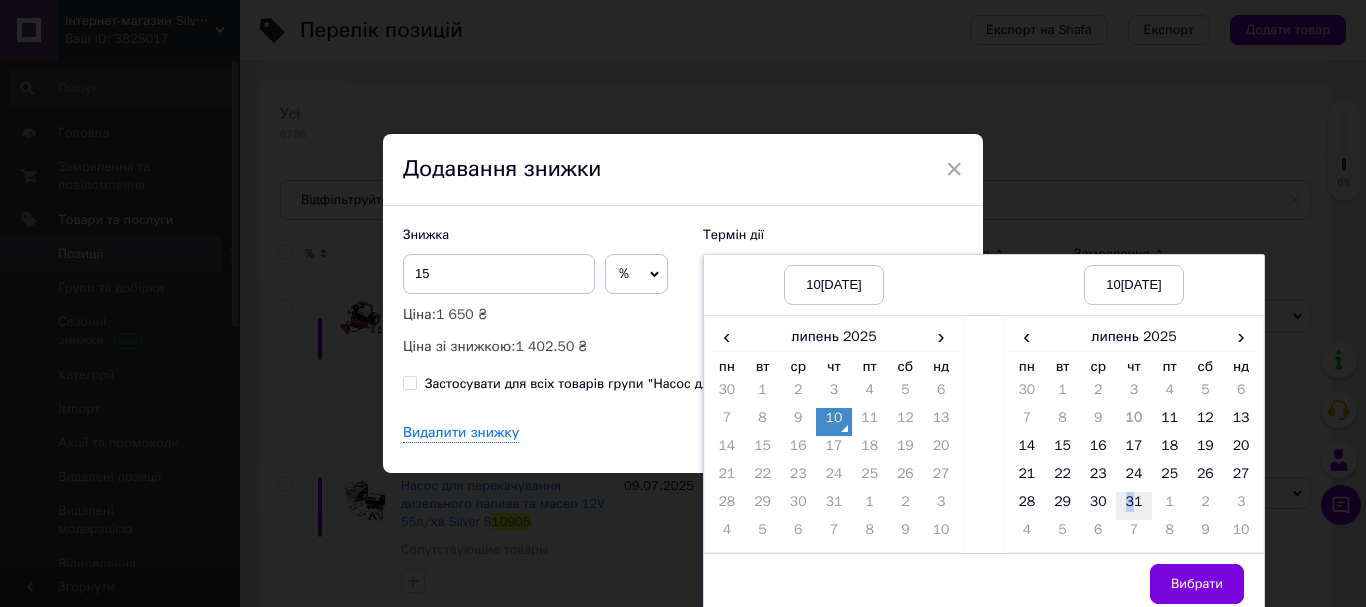 drag, startPoint x: 1129, startPoint y: 497, endPoint x: 1142, endPoint y: 518, distance: 24.698177 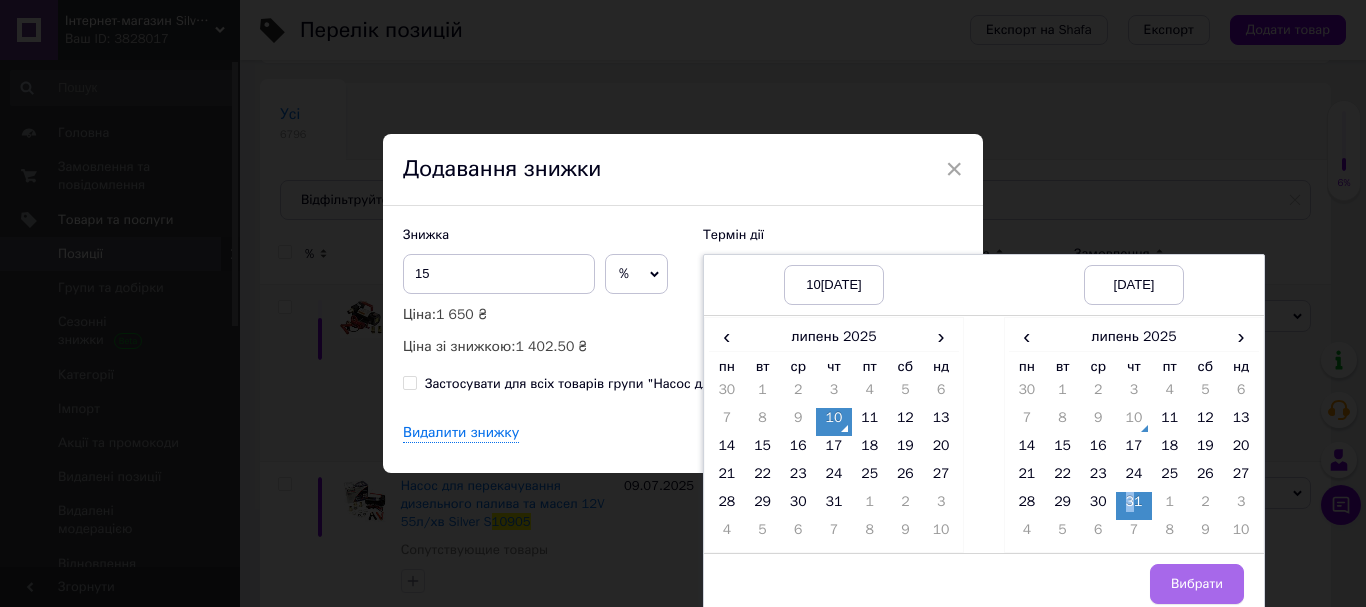 click on "Вибрати" at bounding box center (1197, 584) 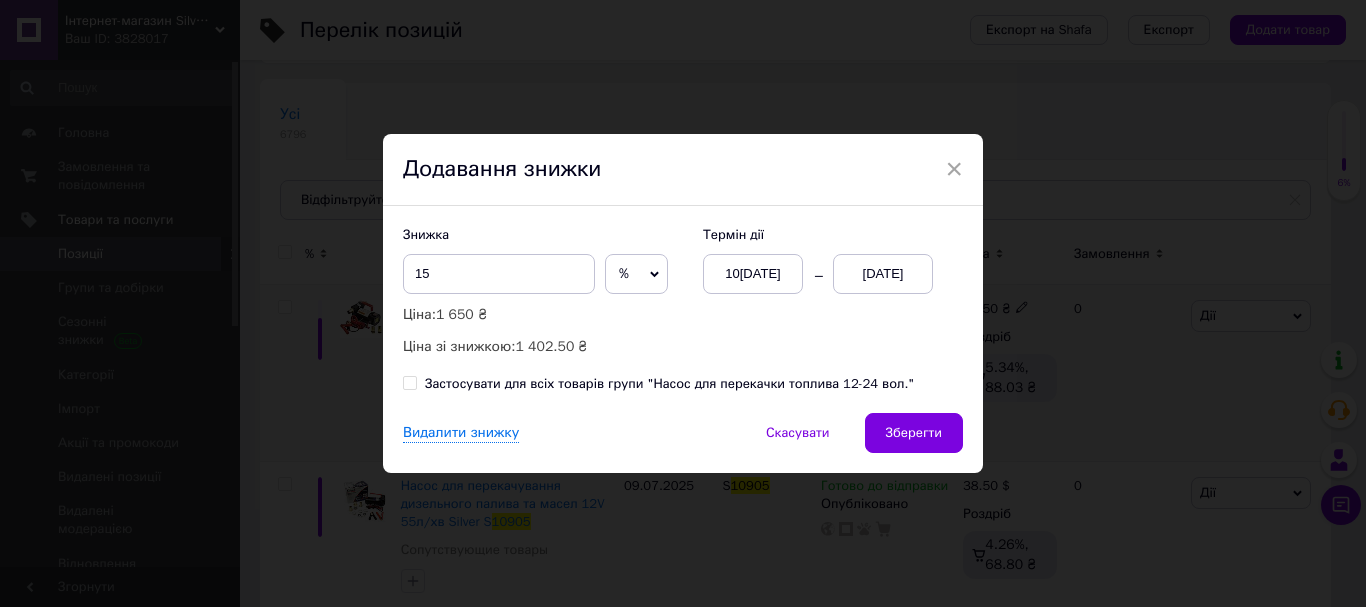 click on "Зберегти" at bounding box center [914, 433] 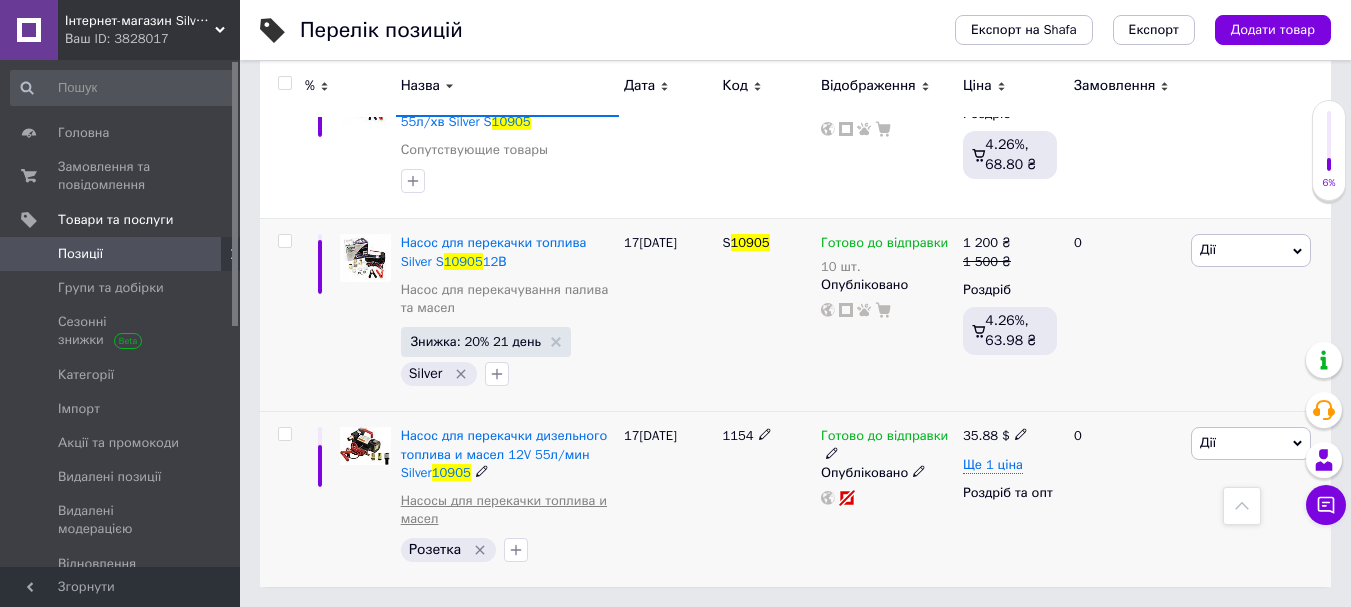 scroll, scrollTop: 0, scrollLeft: 0, axis: both 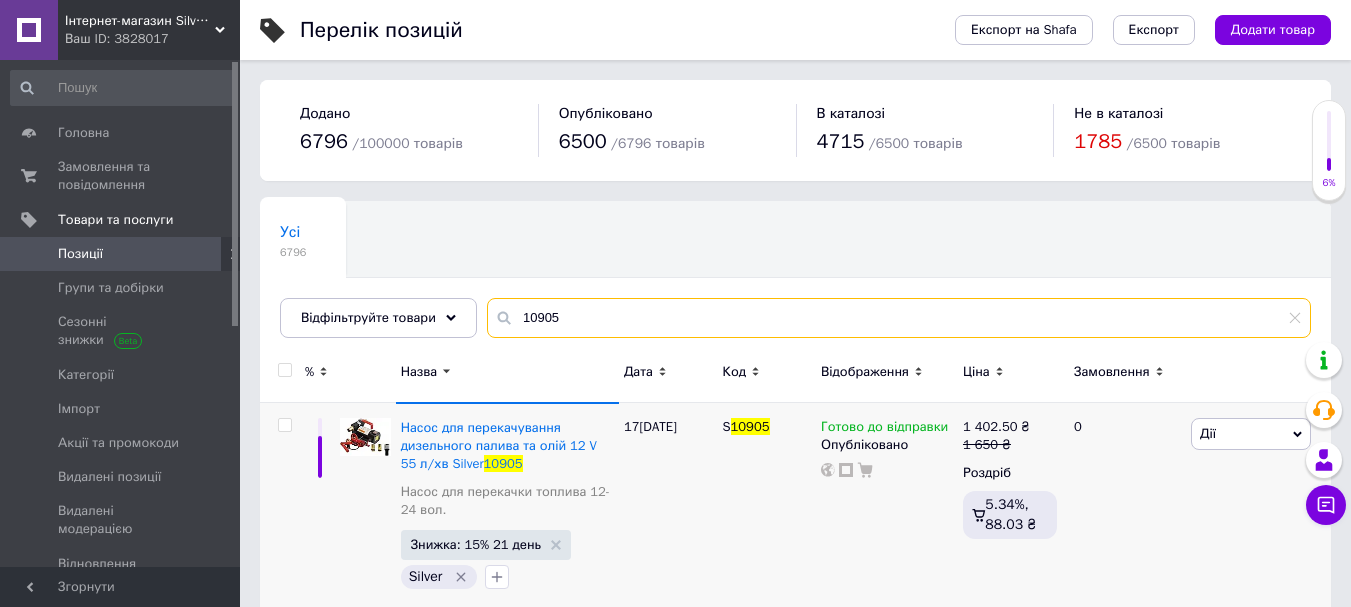 click on "10905" at bounding box center (899, 318) 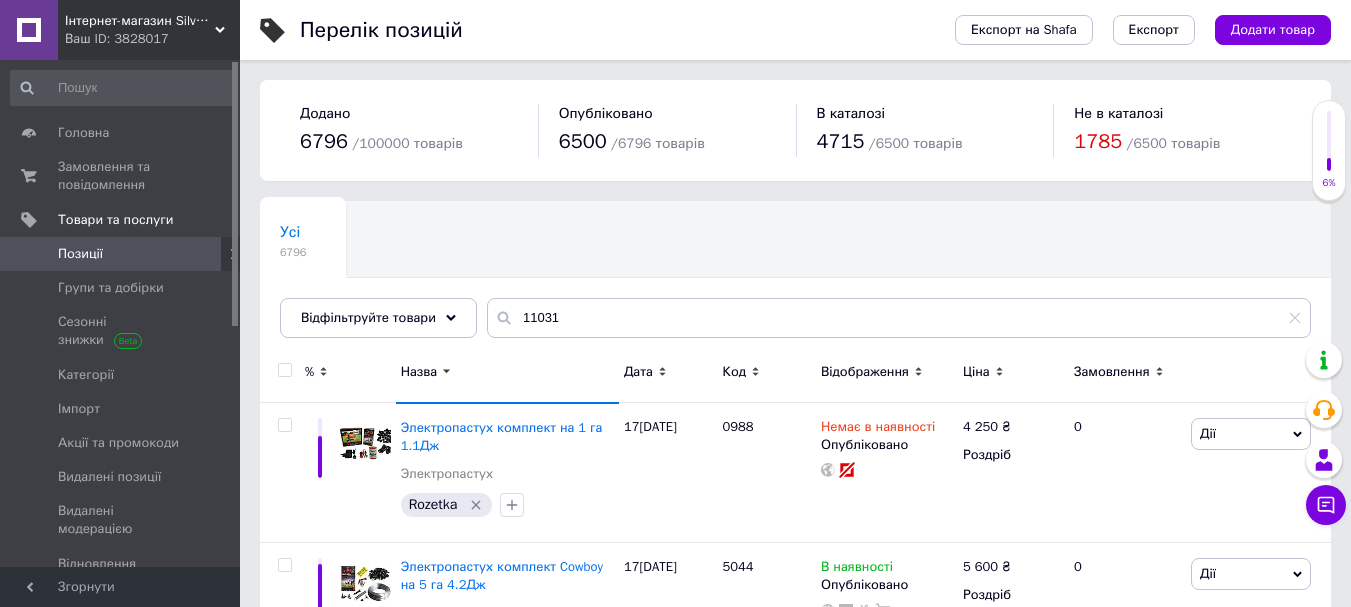 click on "Назва" at bounding box center [419, 372] 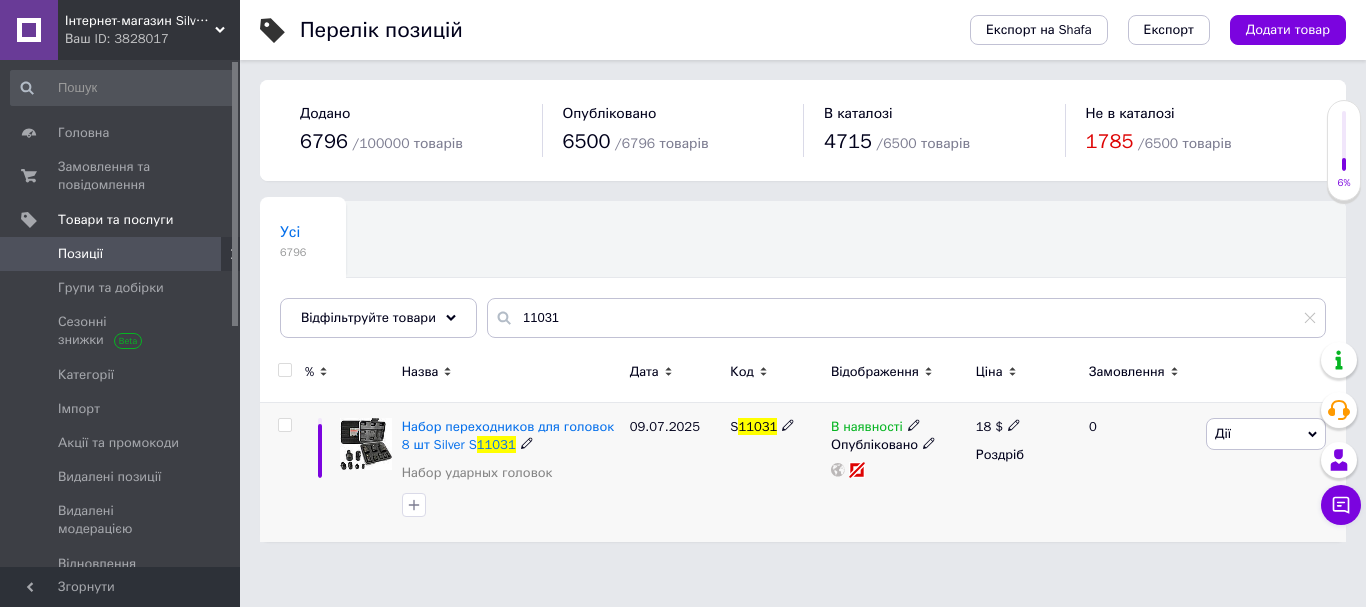 click 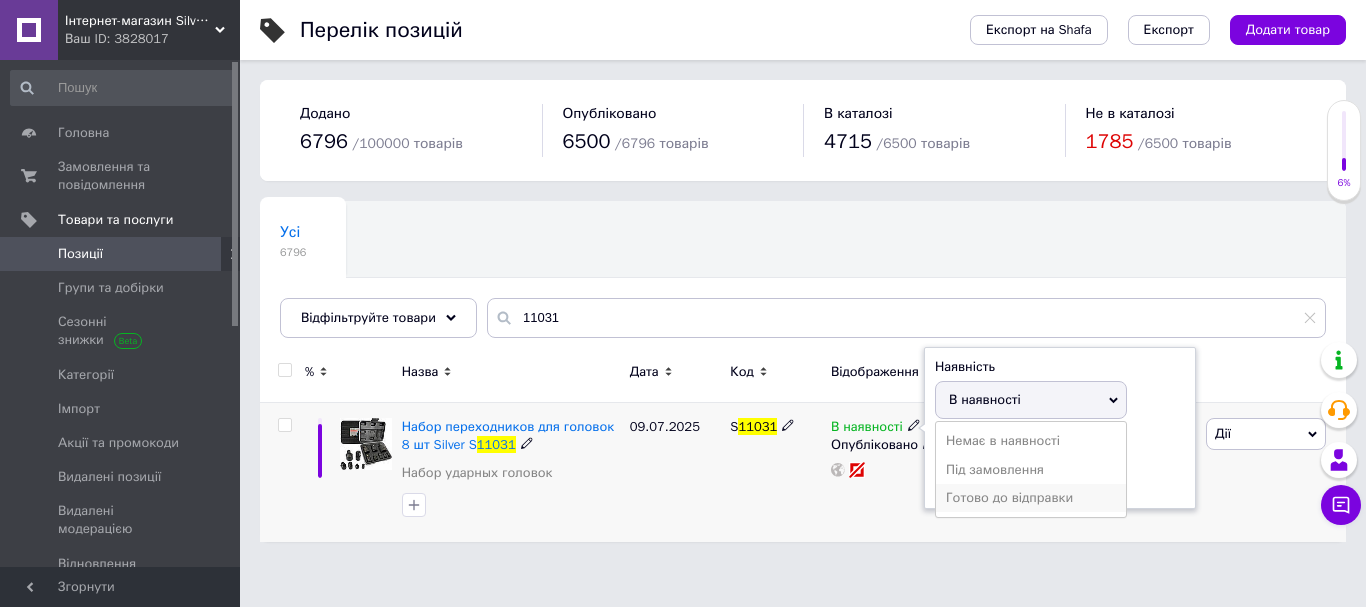 click on "Готово до відправки" at bounding box center [1031, 498] 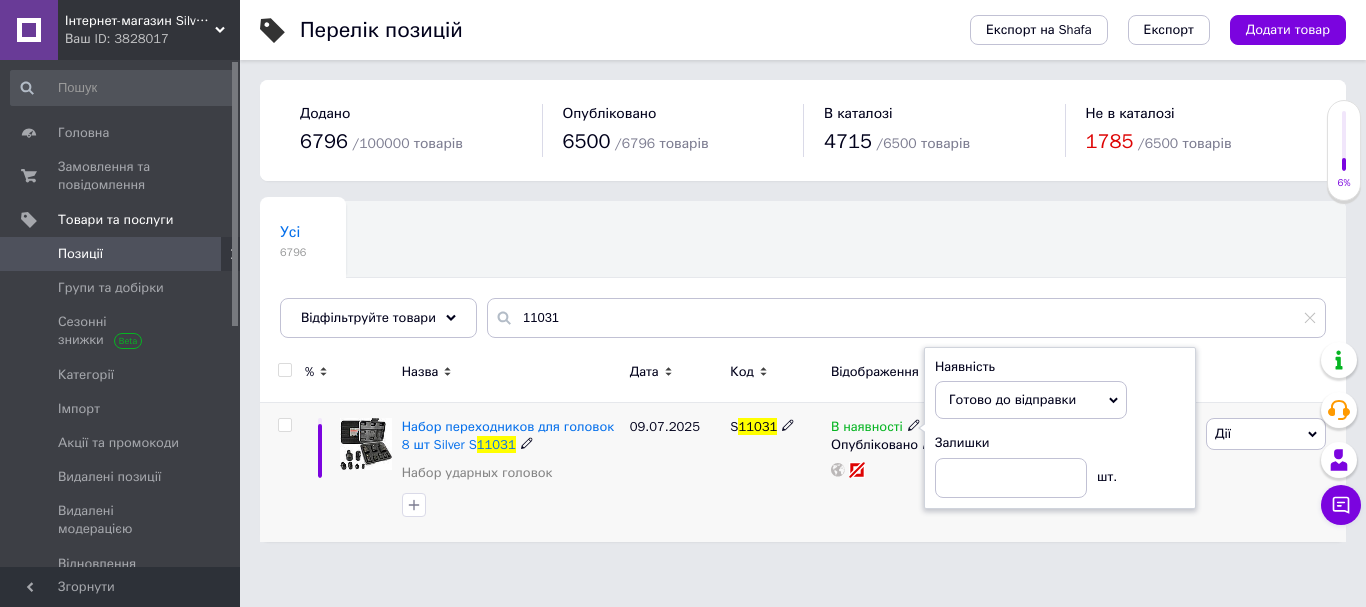 click on "09.07.2025" at bounding box center (675, 472) 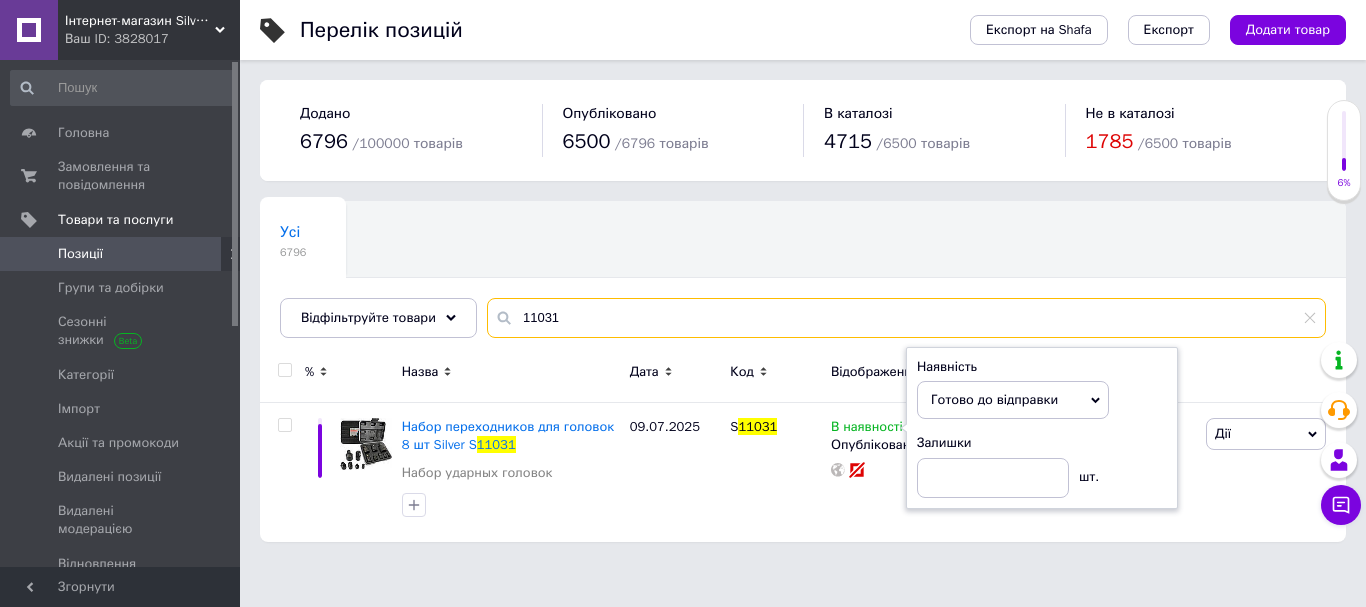 click on "11031" at bounding box center [906, 318] 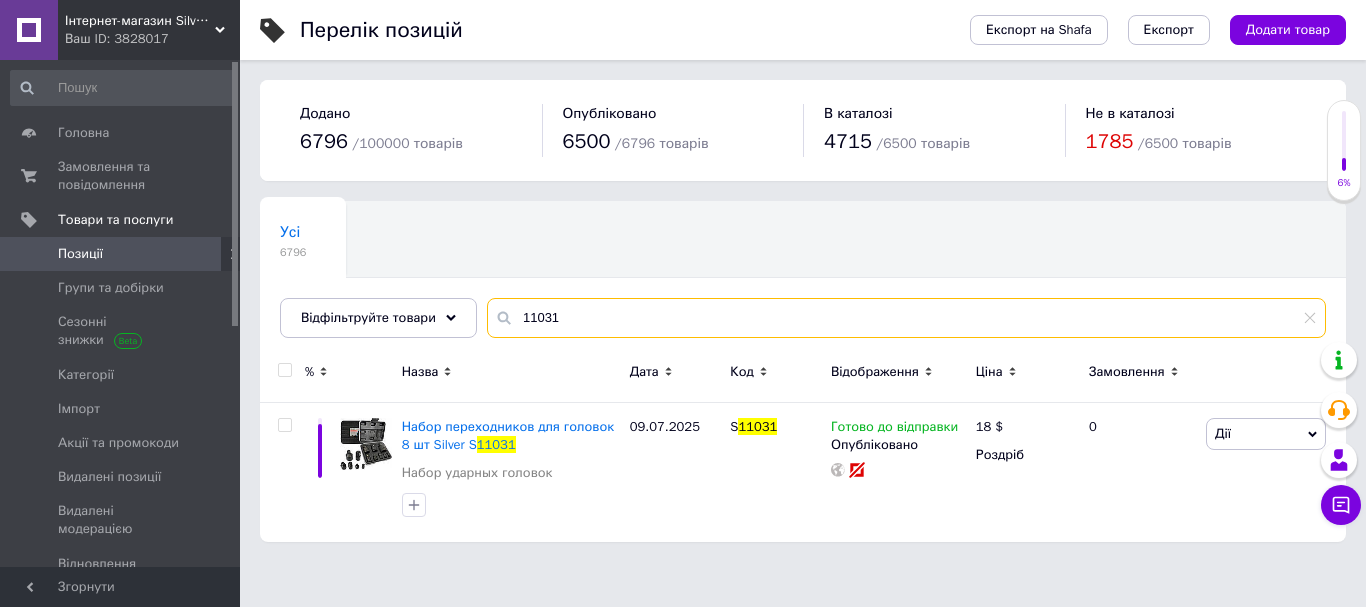 click on "11031" at bounding box center [906, 318] 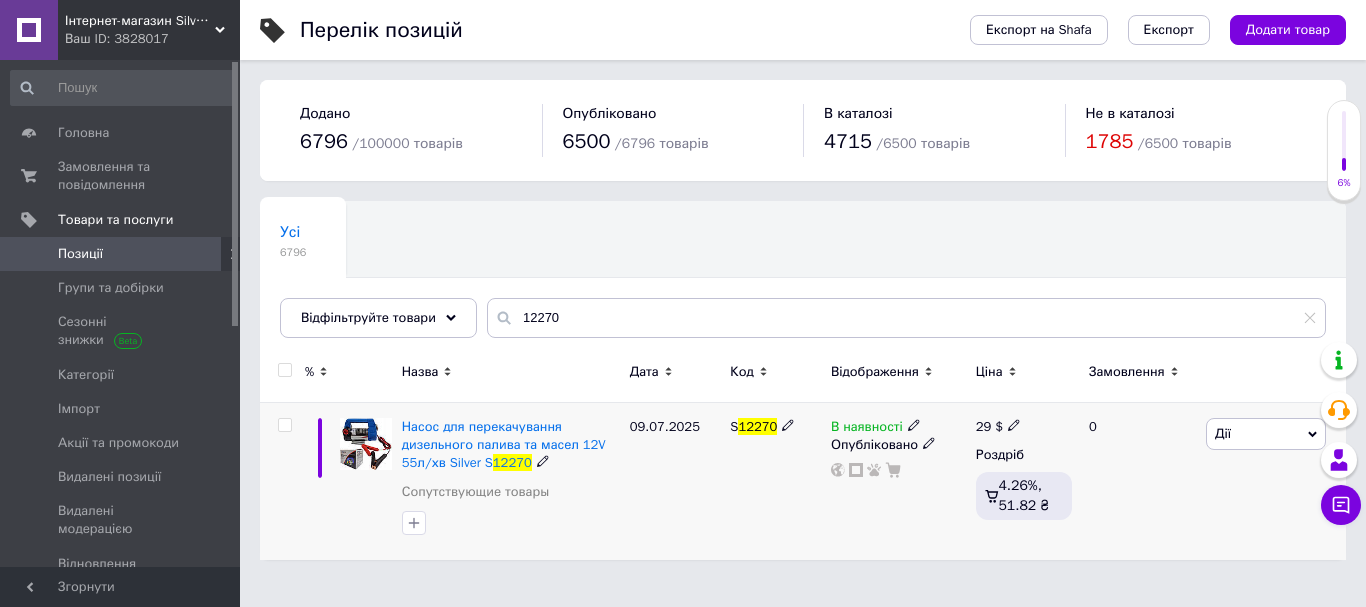 click at bounding box center (914, 424) 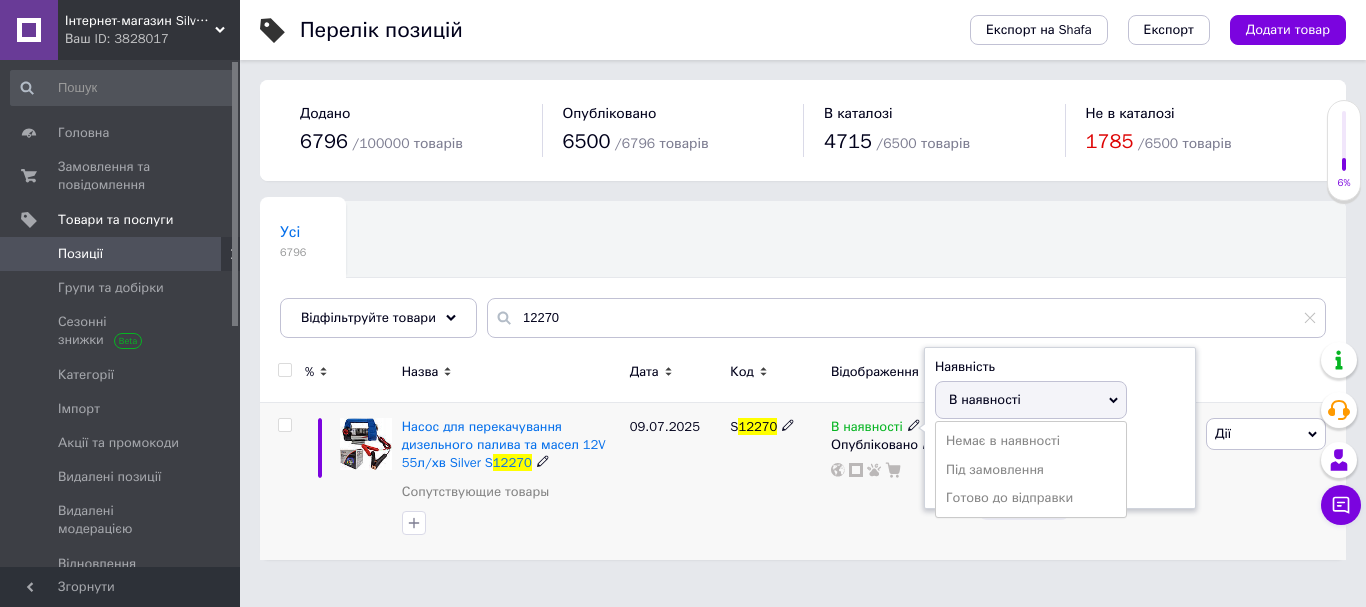 click 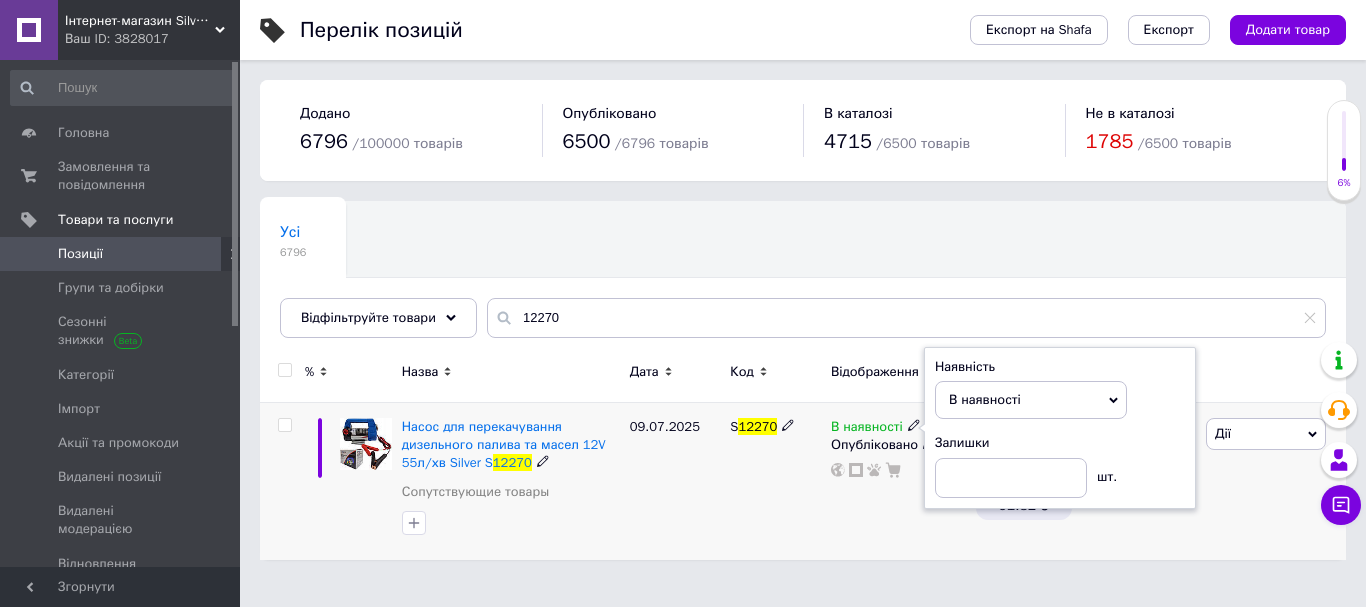 click 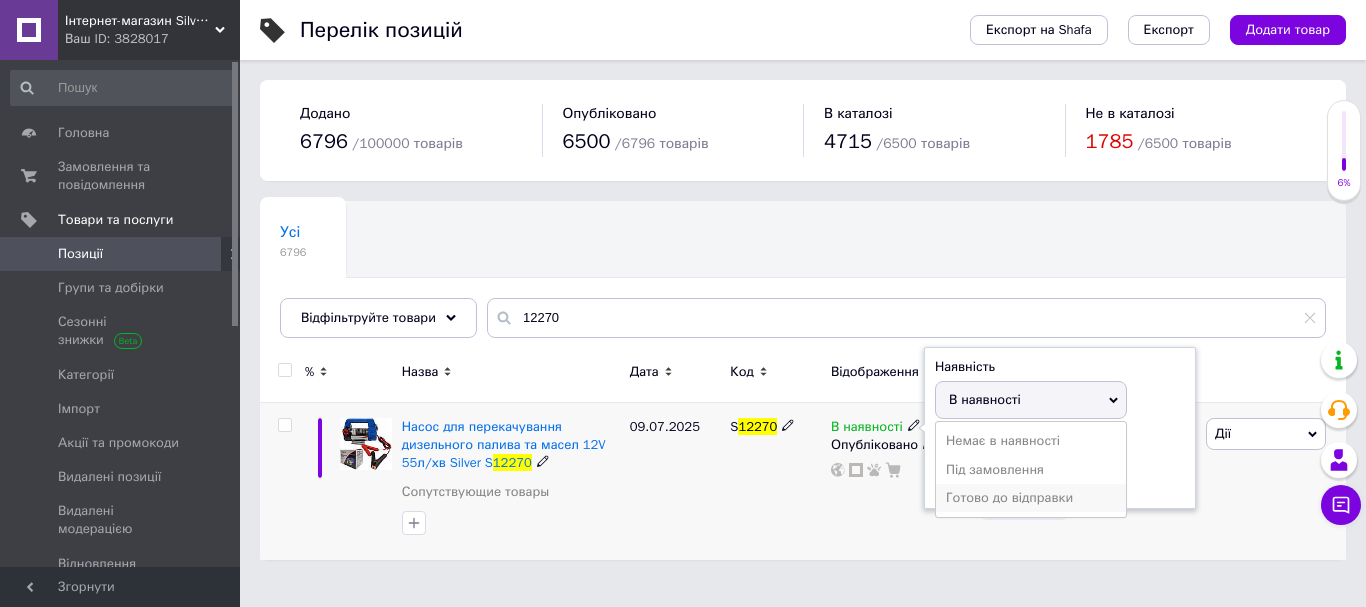 click on "Готово до відправки" at bounding box center [1031, 498] 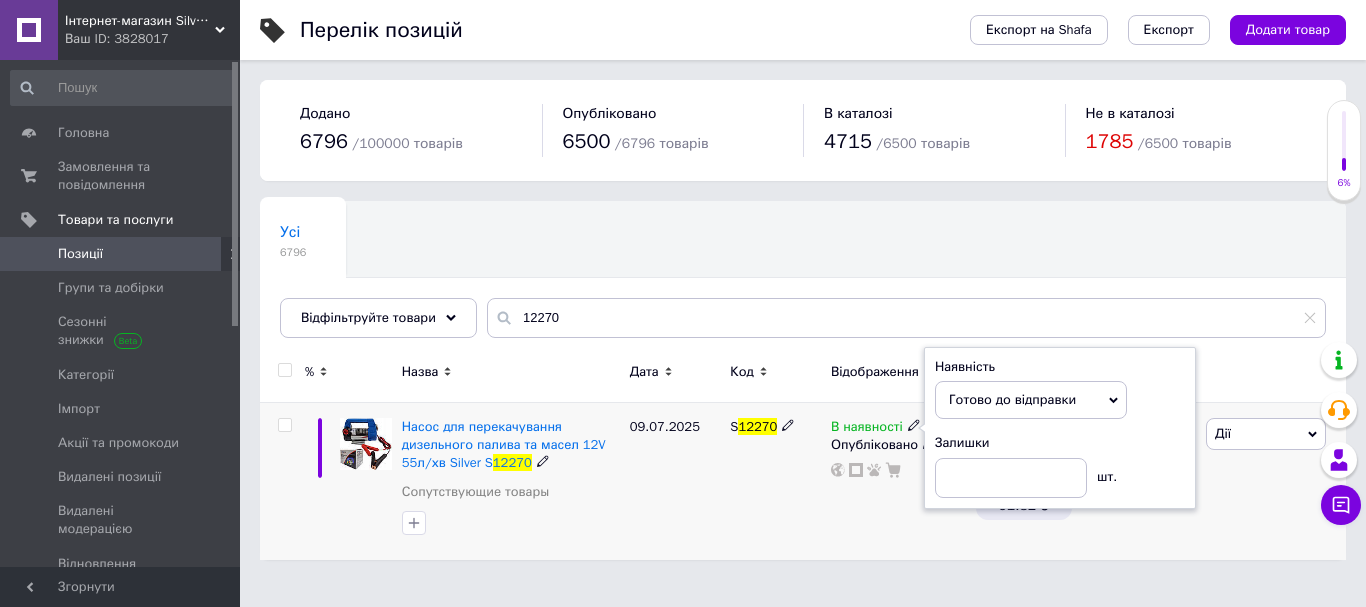click on "09.07.2025" at bounding box center [675, 481] 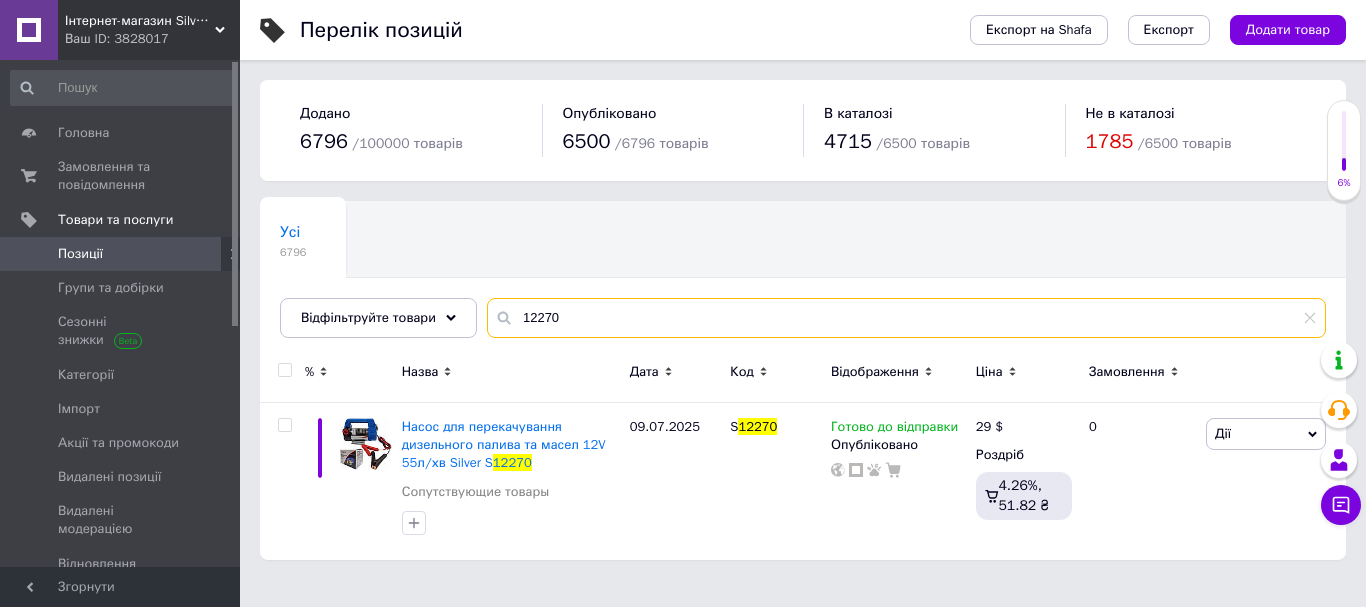 click on "12270" at bounding box center (906, 318) 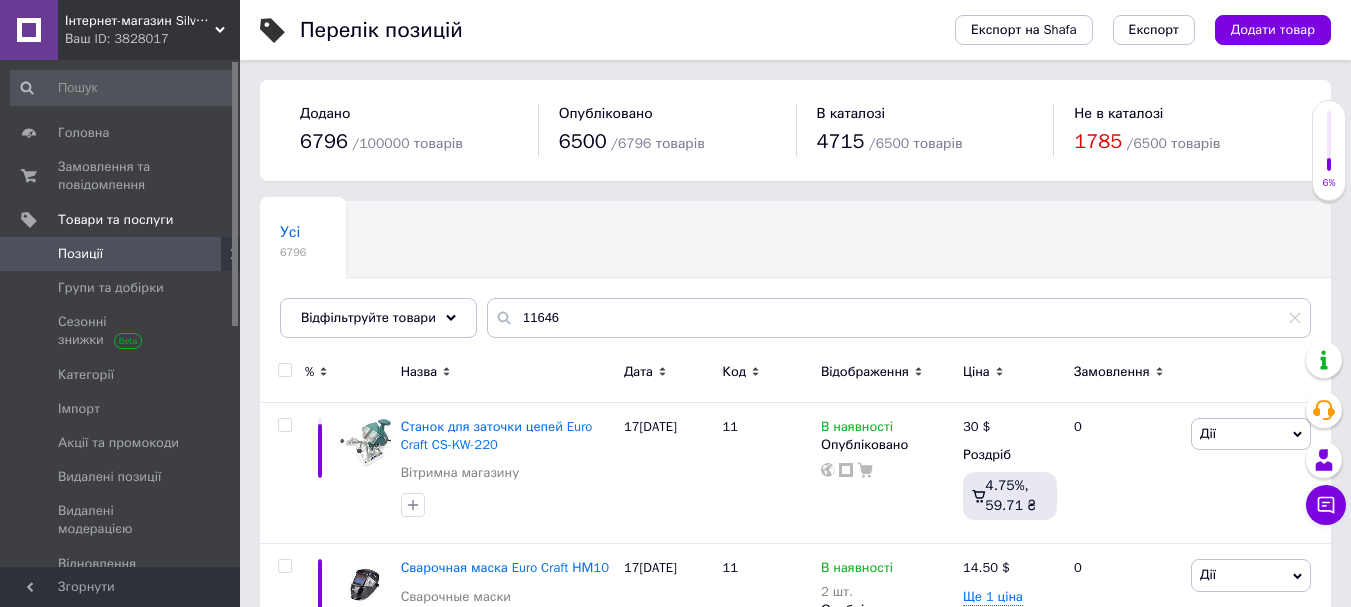 click on "Назва" at bounding box center [507, 375] 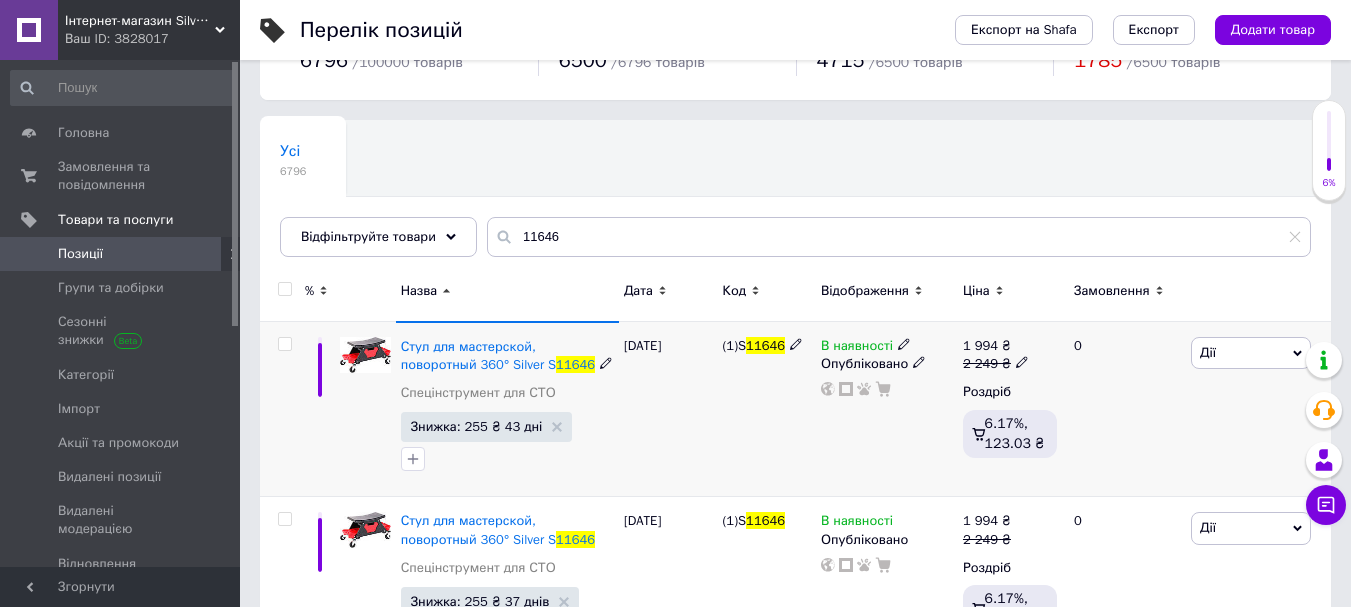 scroll, scrollTop: 200, scrollLeft: 0, axis: vertical 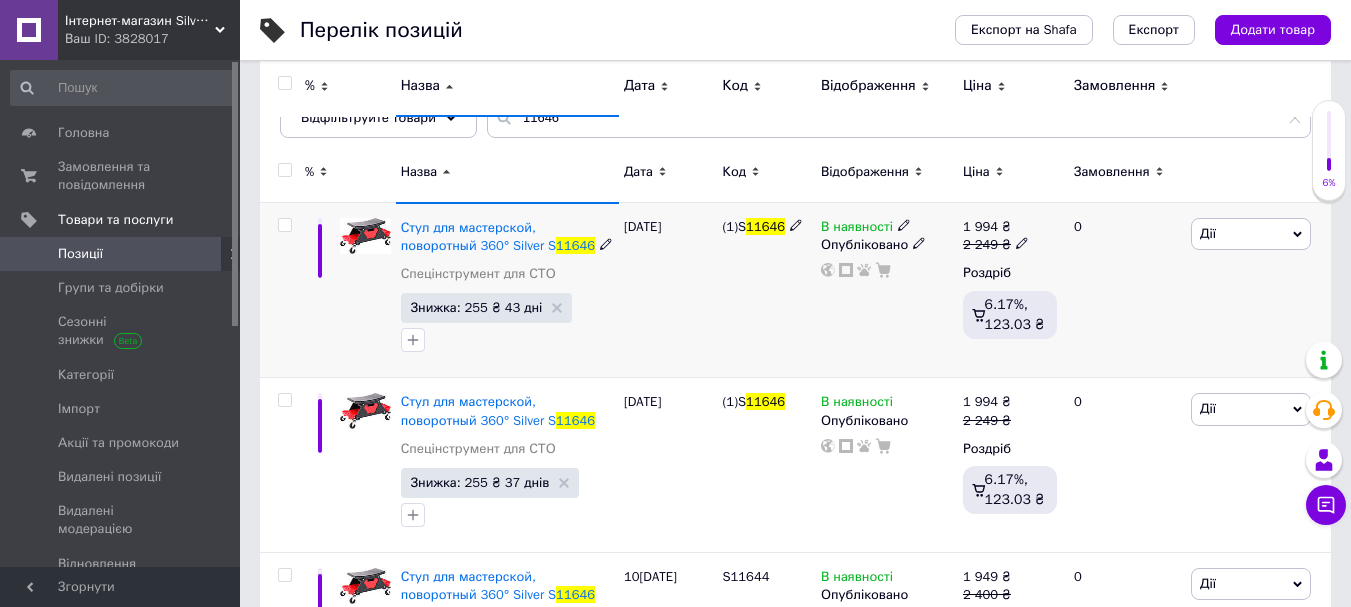 click 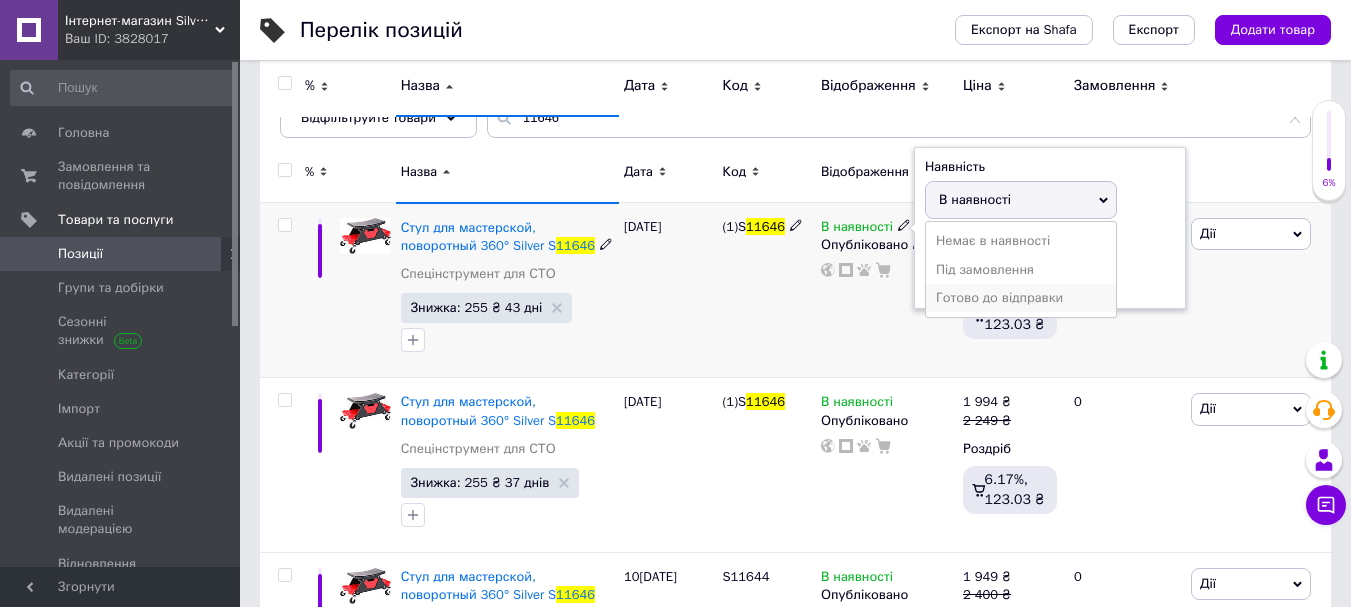 click on "Готово до відправки" at bounding box center [1021, 298] 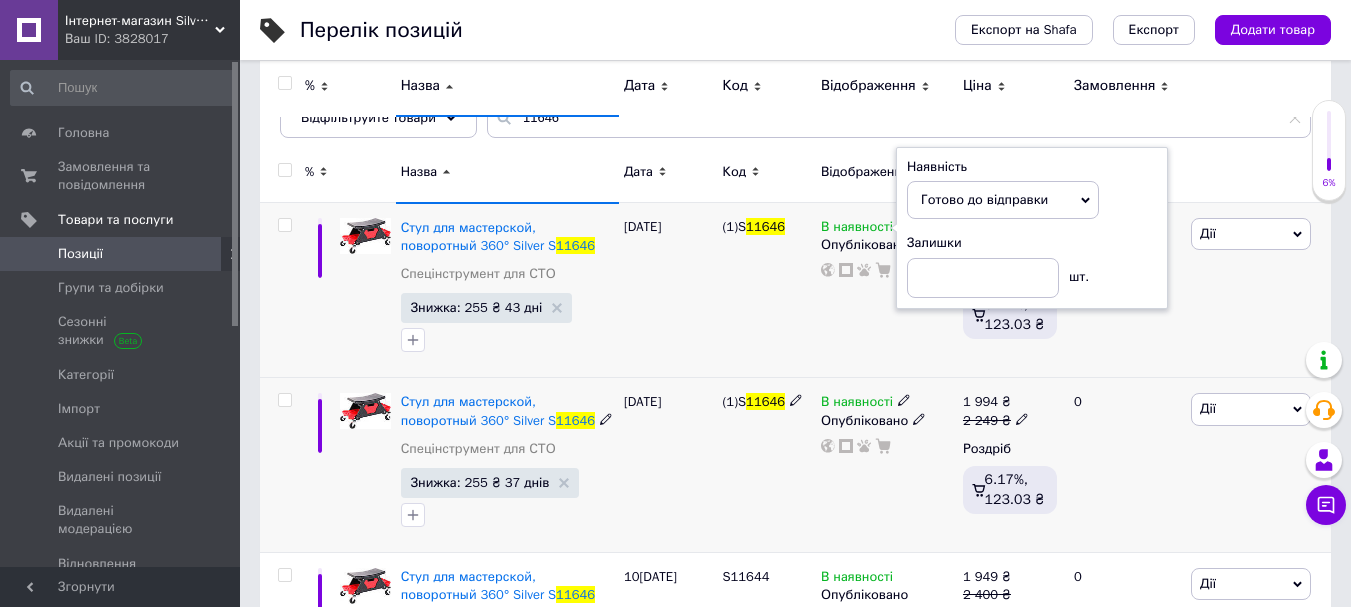 click 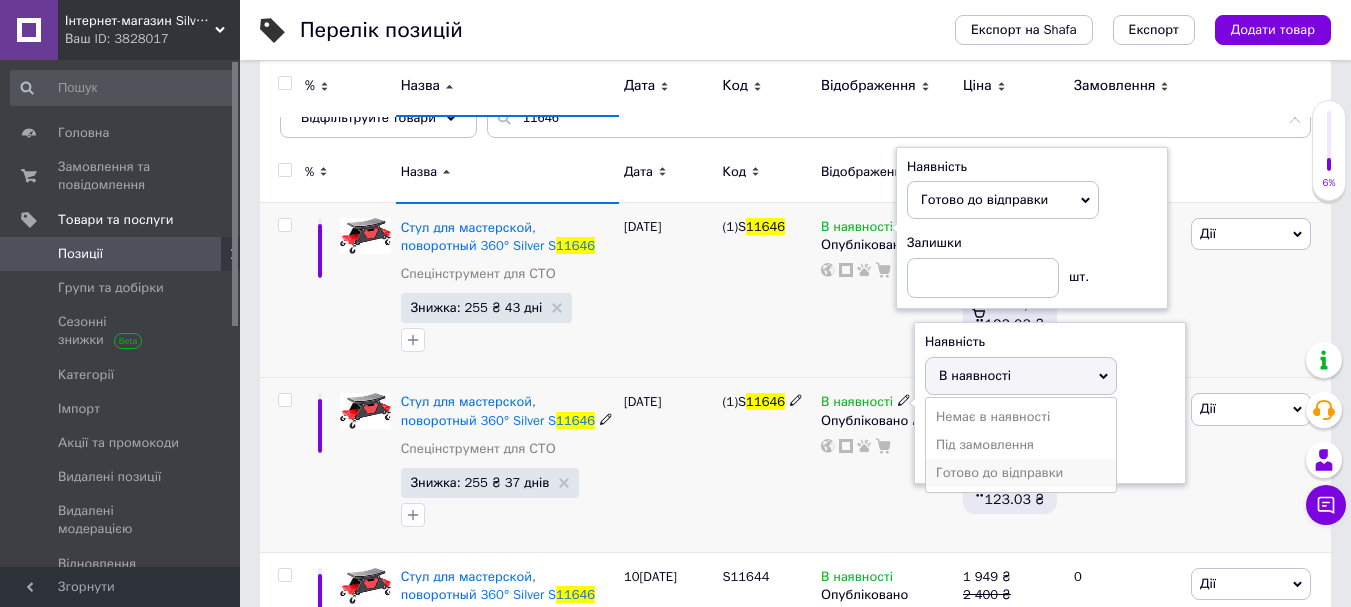 click on "Готово до відправки" at bounding box center [1021, 473] 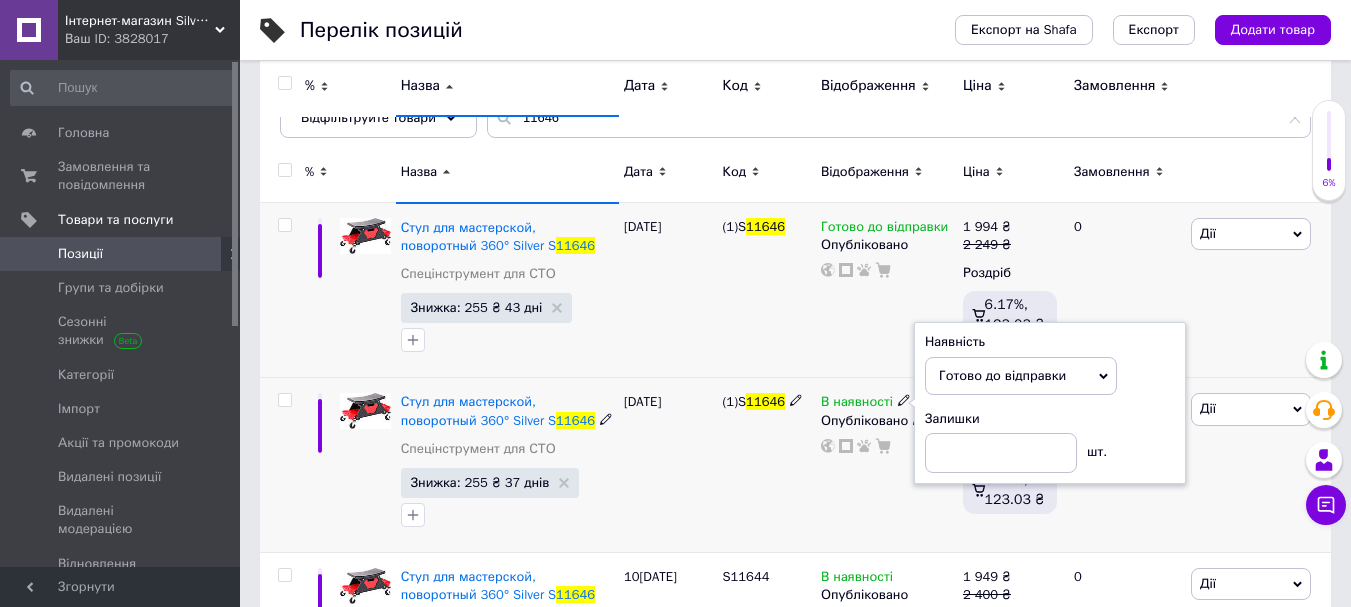 click on "(1)S 11646" at bounding box center [766, 465] 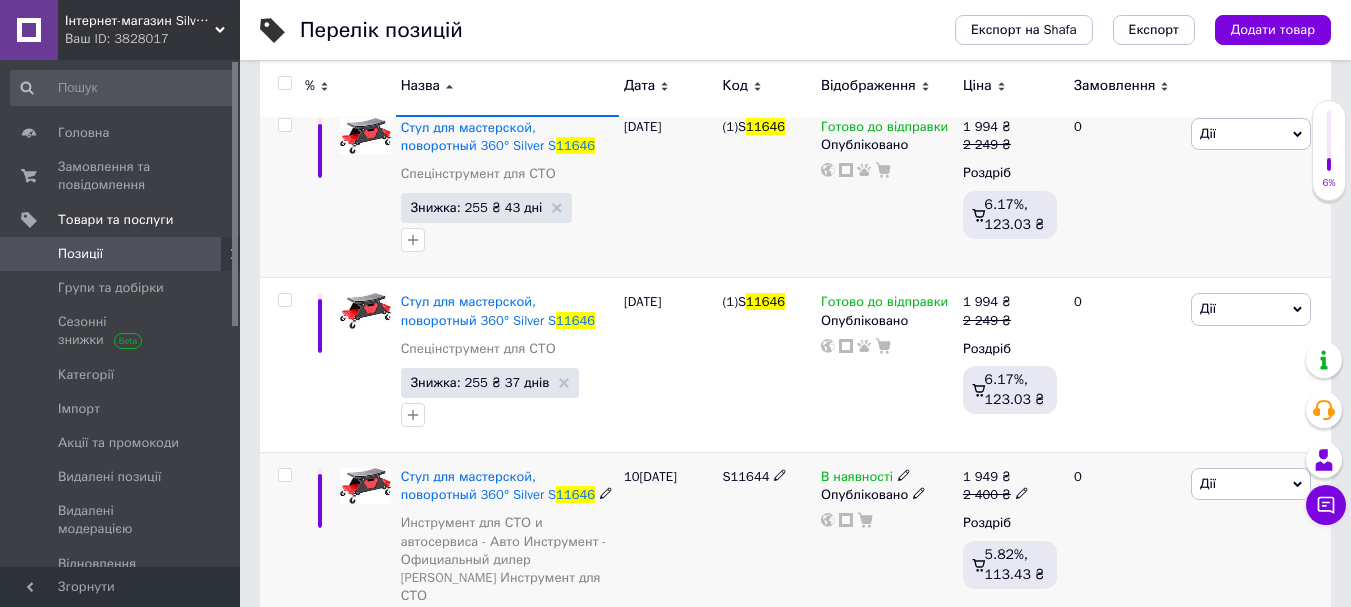 click on "В наявності" at bounding box center [866, 477] 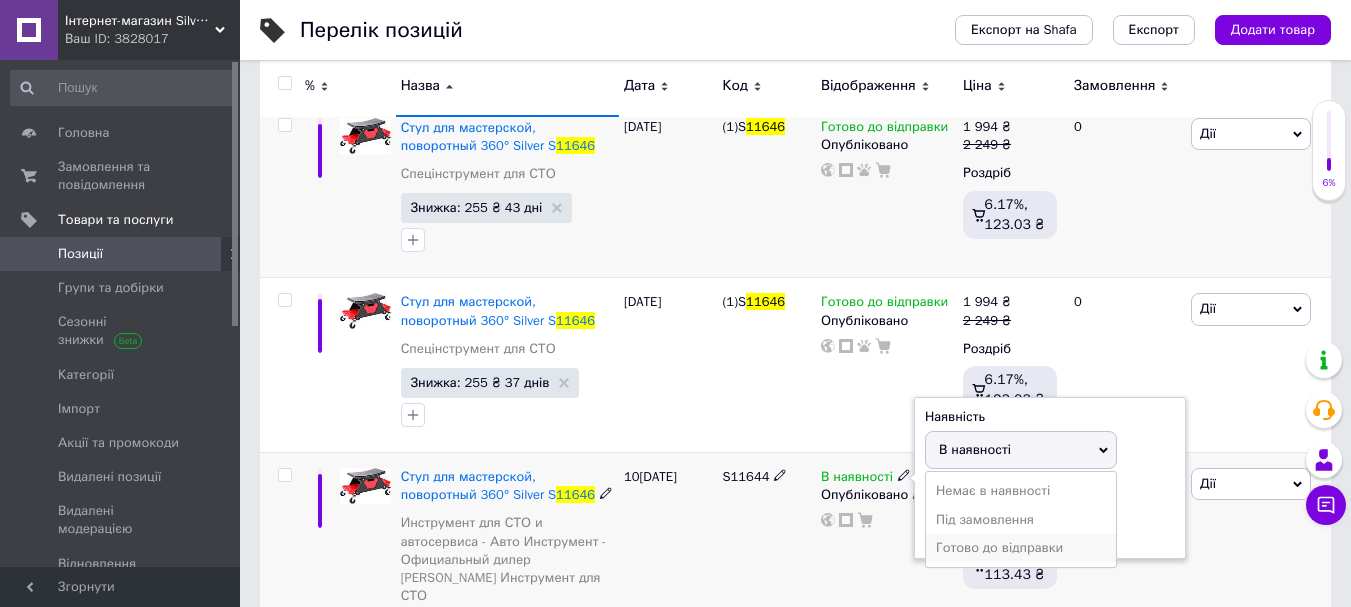 click on "Готово до відправки" at bounding box center [1021, 548] 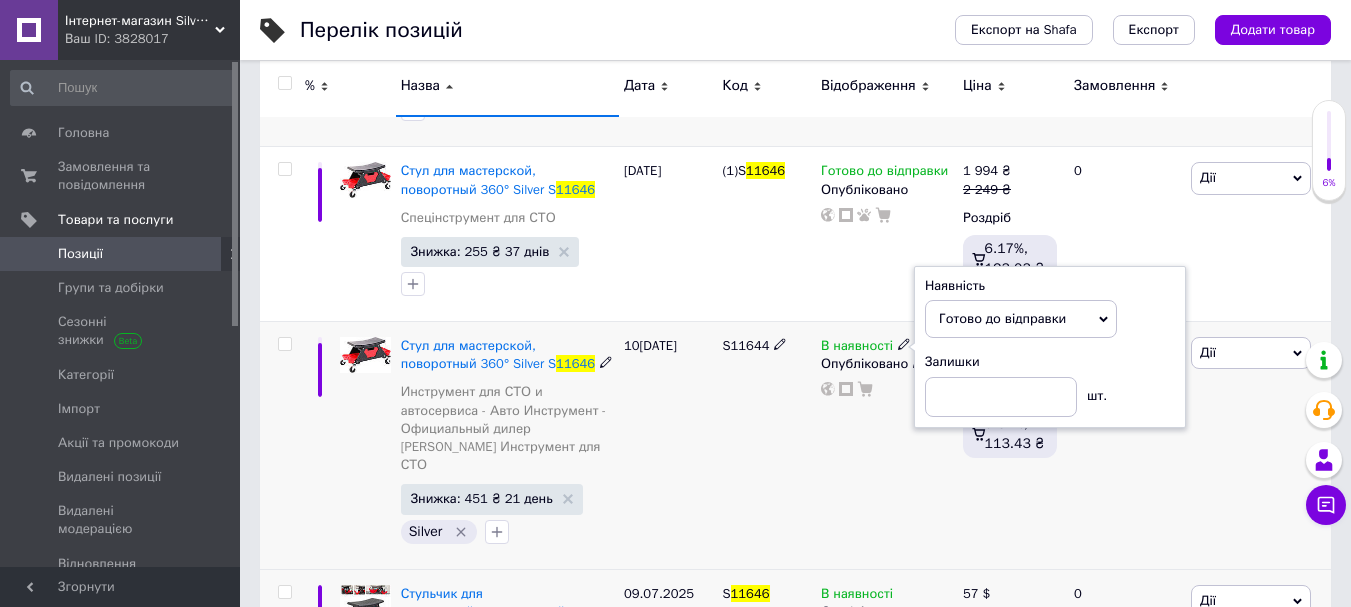 scroll, scrollTop: 534, scrollLeft: 0, axis: vertical 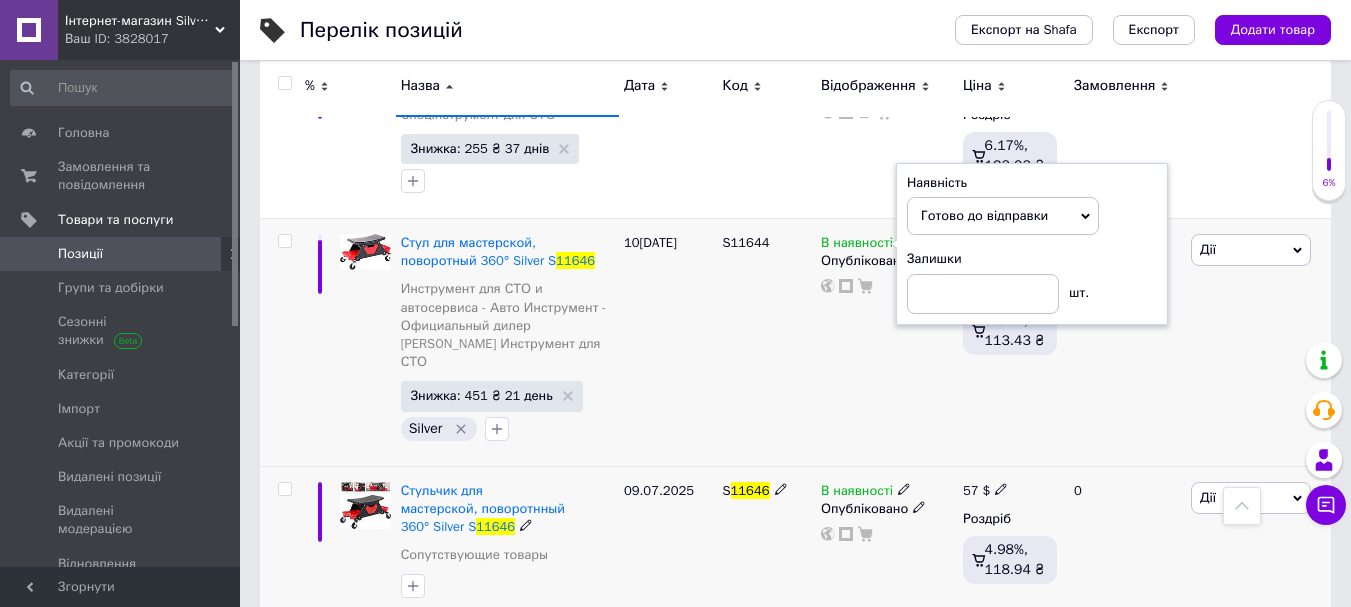 click 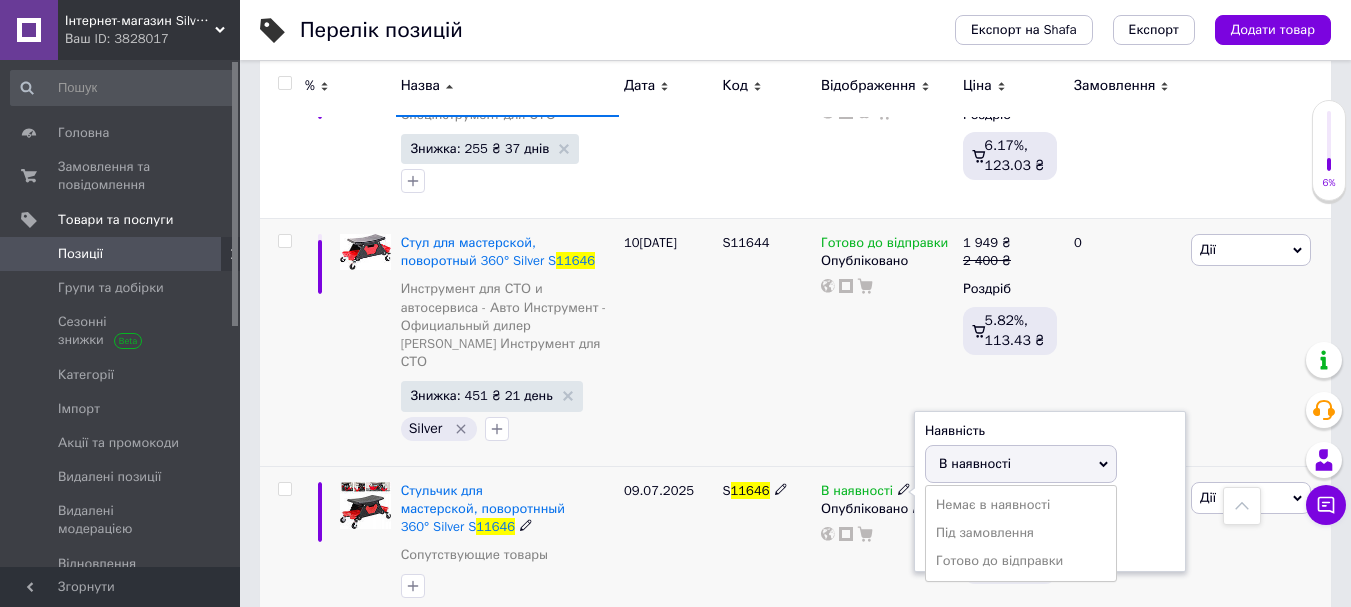 drag, startPoint x: 1007, startPoint y: 525, endPoint x: 868, endPoint y: 527, distance: 139.01439 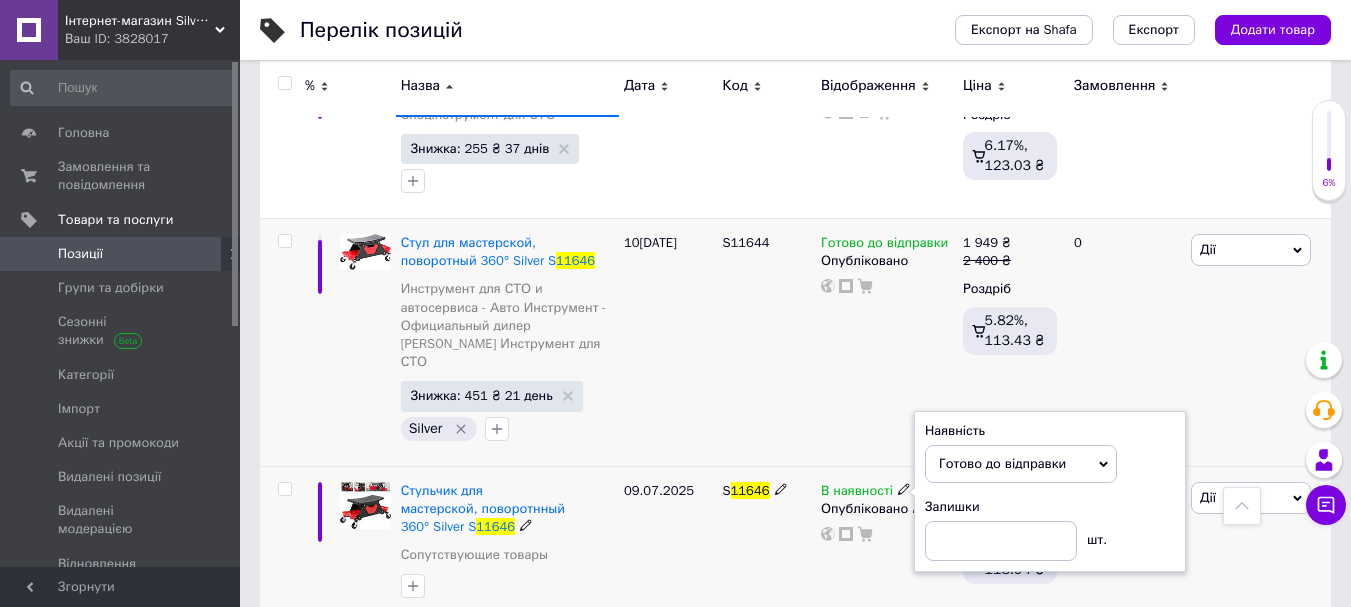 click on "09.07.2025" at bounding box center [668, 544] 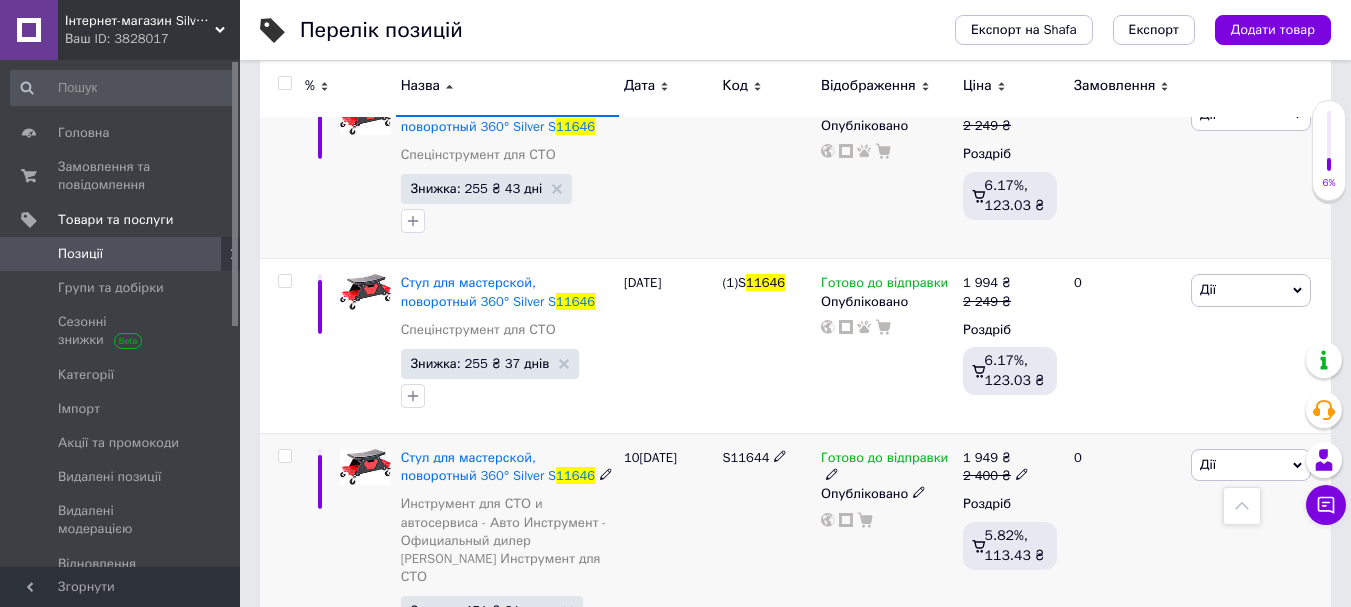 scroll, scrollTop: 0, scrollLeft: 0, axis: both 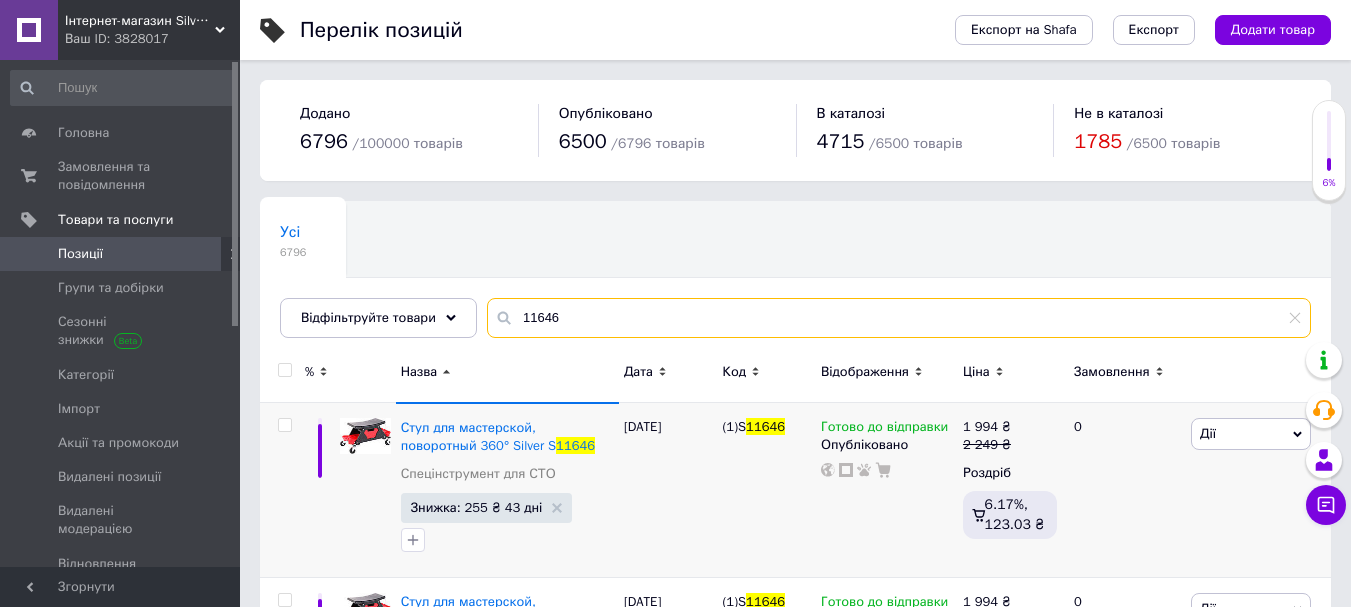 click on "11646" at bounding box center (899, 318) 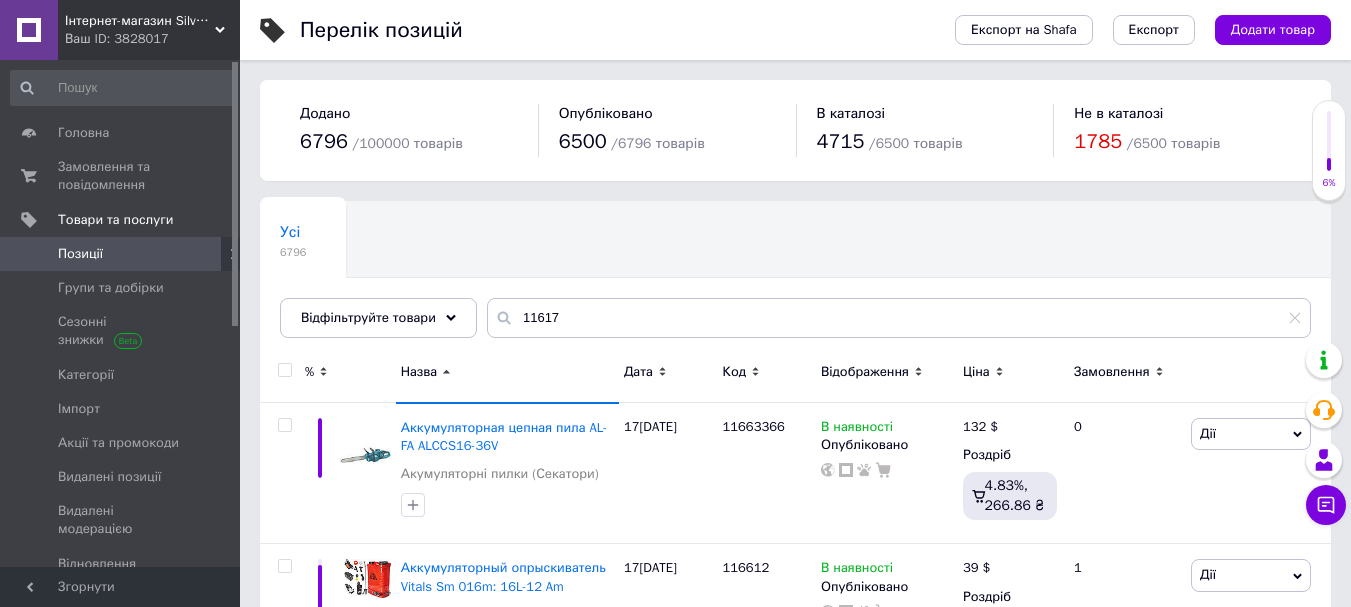 click on "Назва" at bounding box center (419, 372) 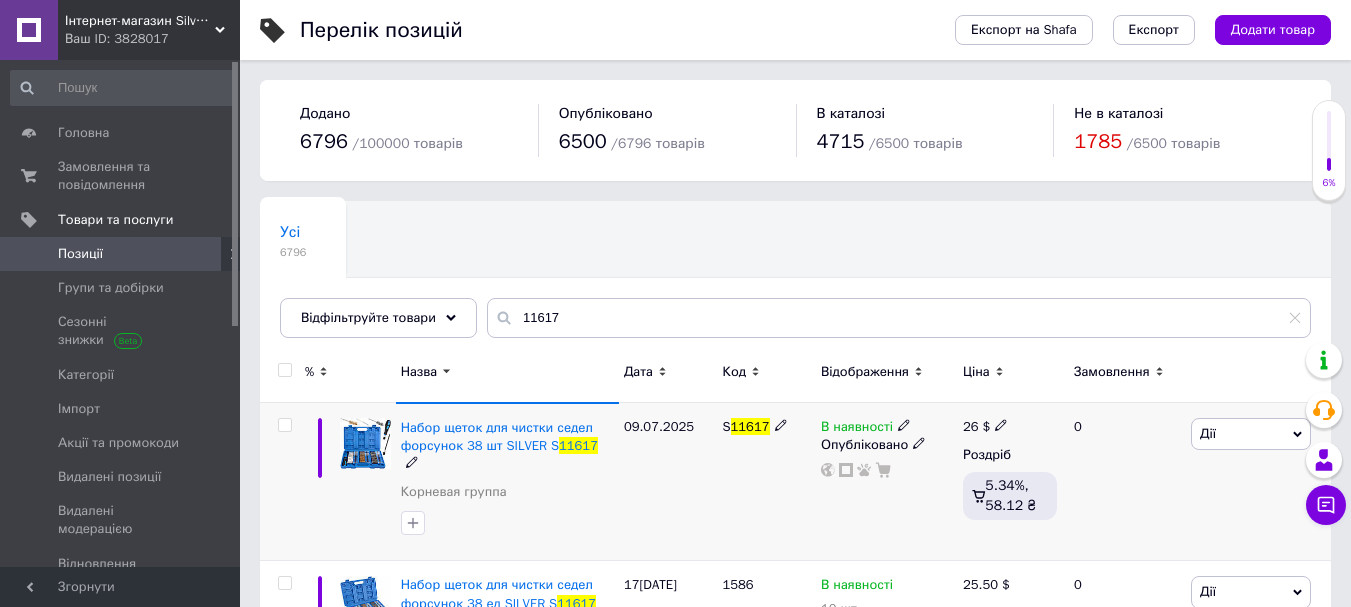 click 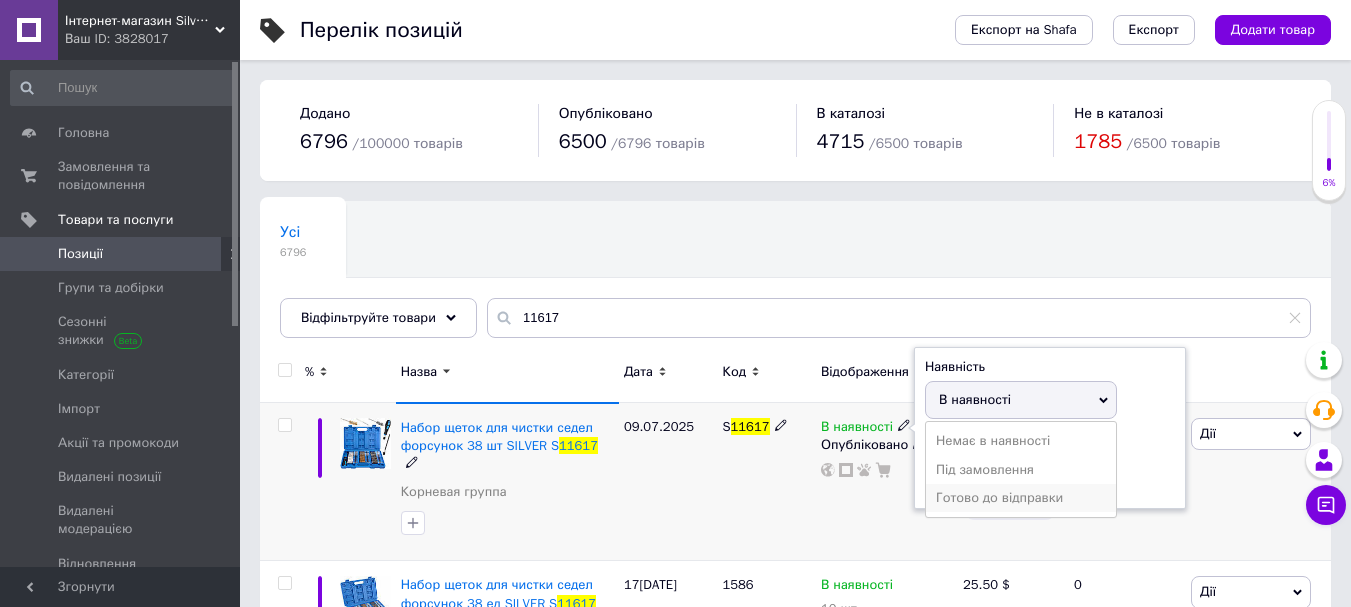 click on "Готово до відправки" at bounding box center (1021, 498) 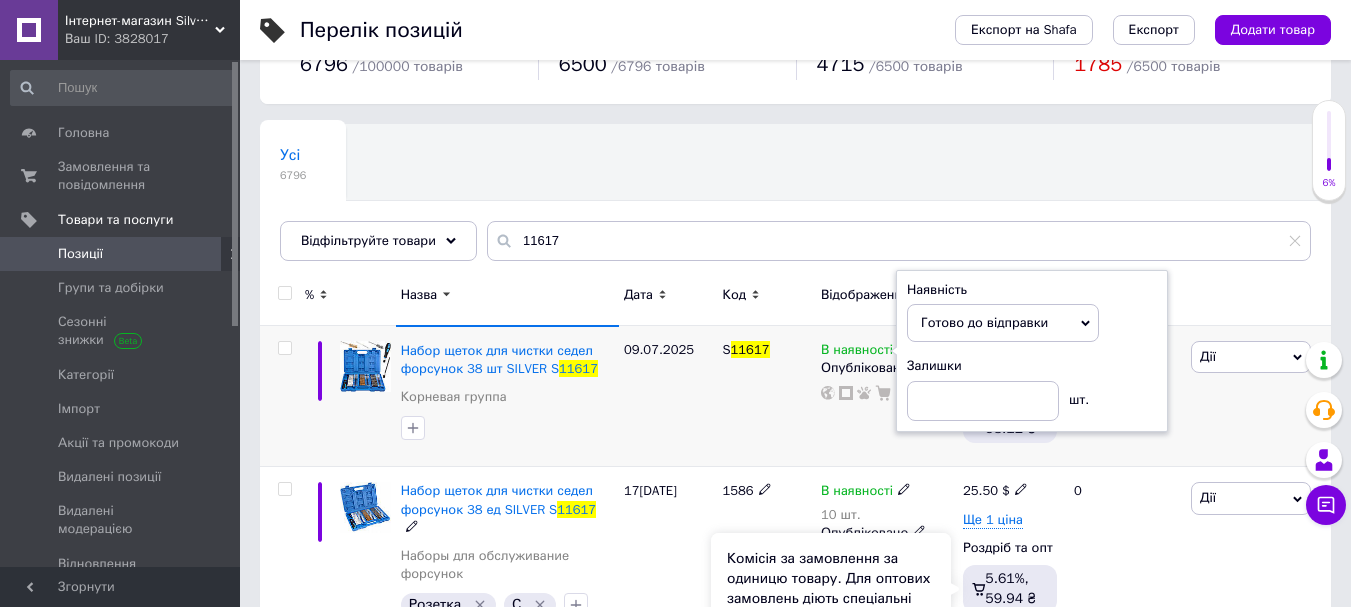 scroll, scrollTop: 200, scrollLeft: 0, axis: vertical 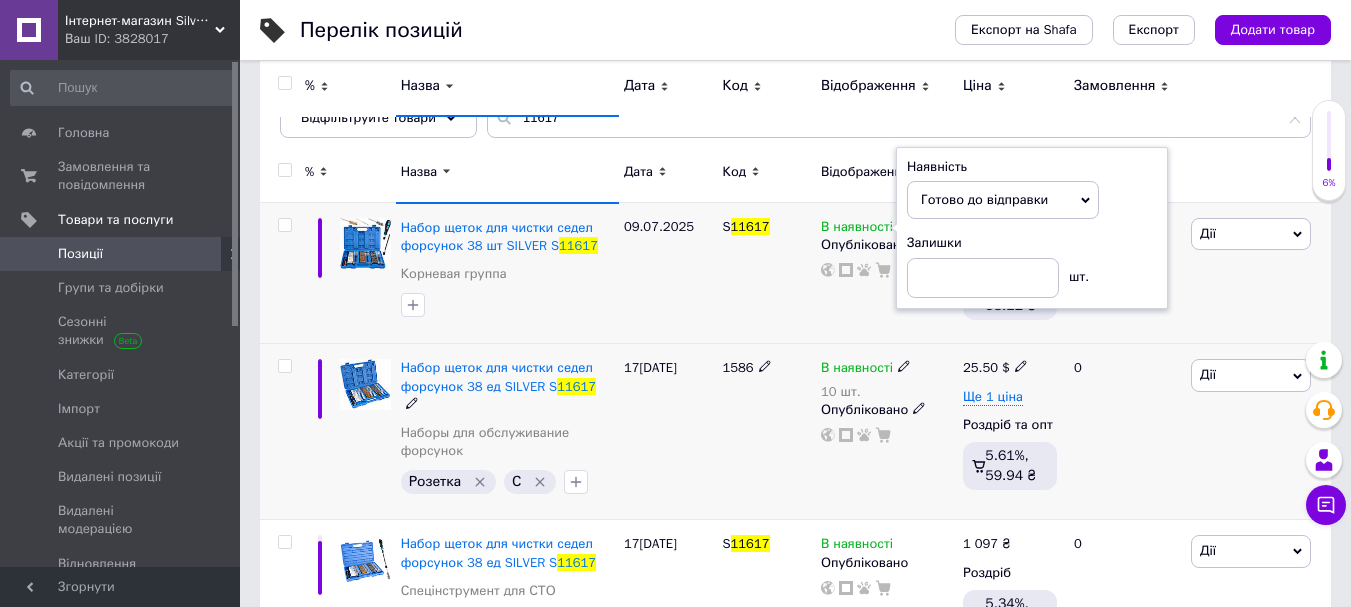 click 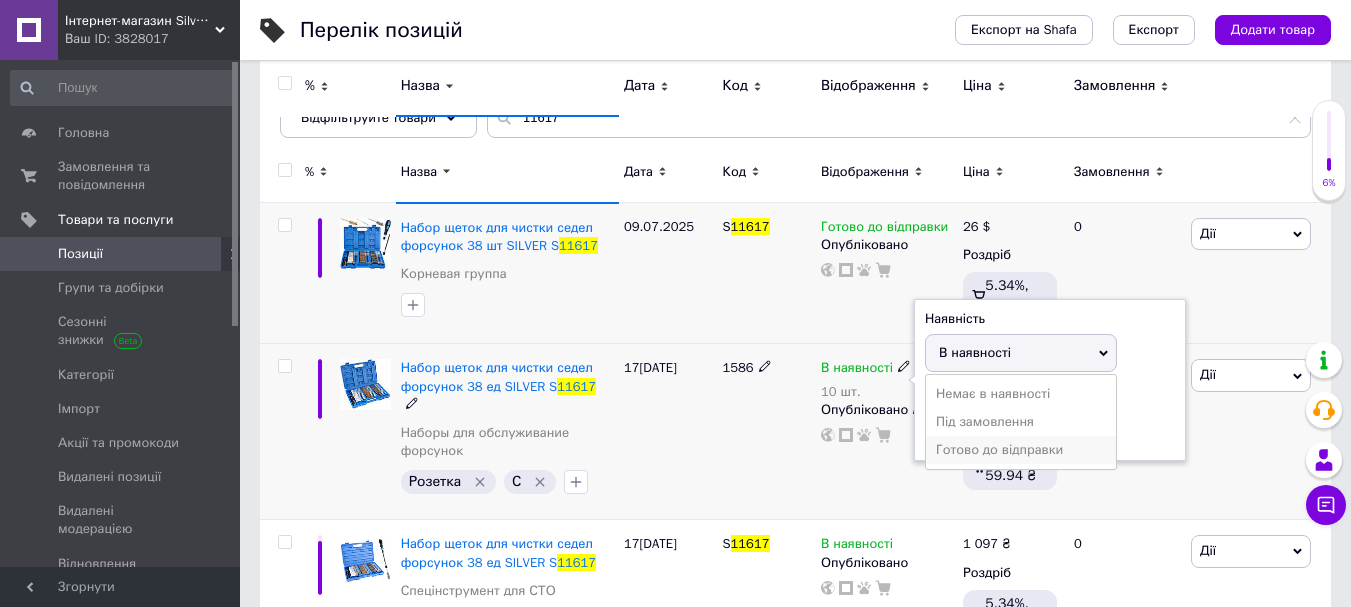 click on "Готово до відправки" at bounding box center (1021, 450) 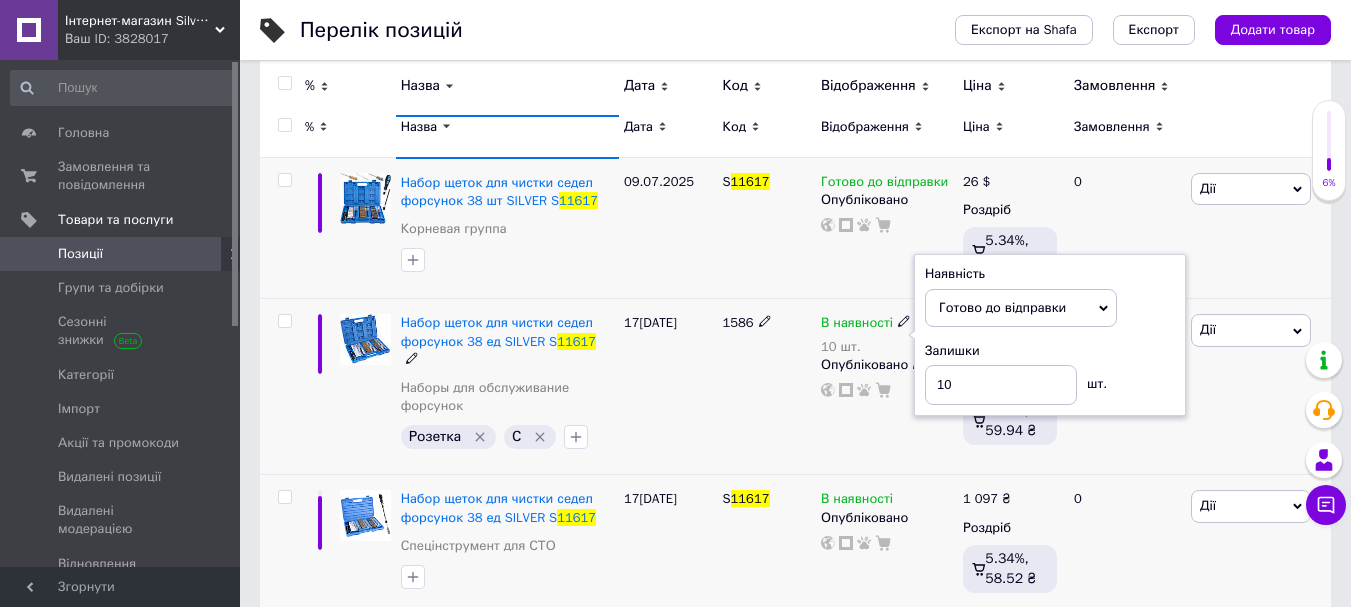 scroll, scrollTop: 267, scrollLeft: 0, axis: vertical 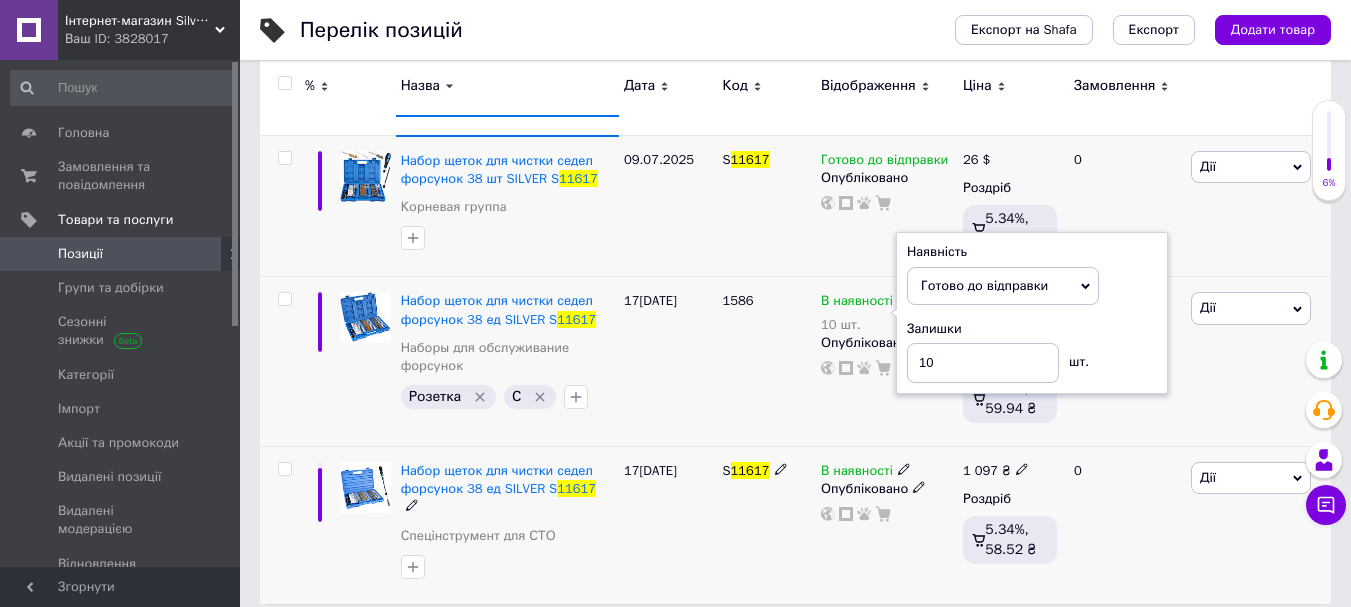 click 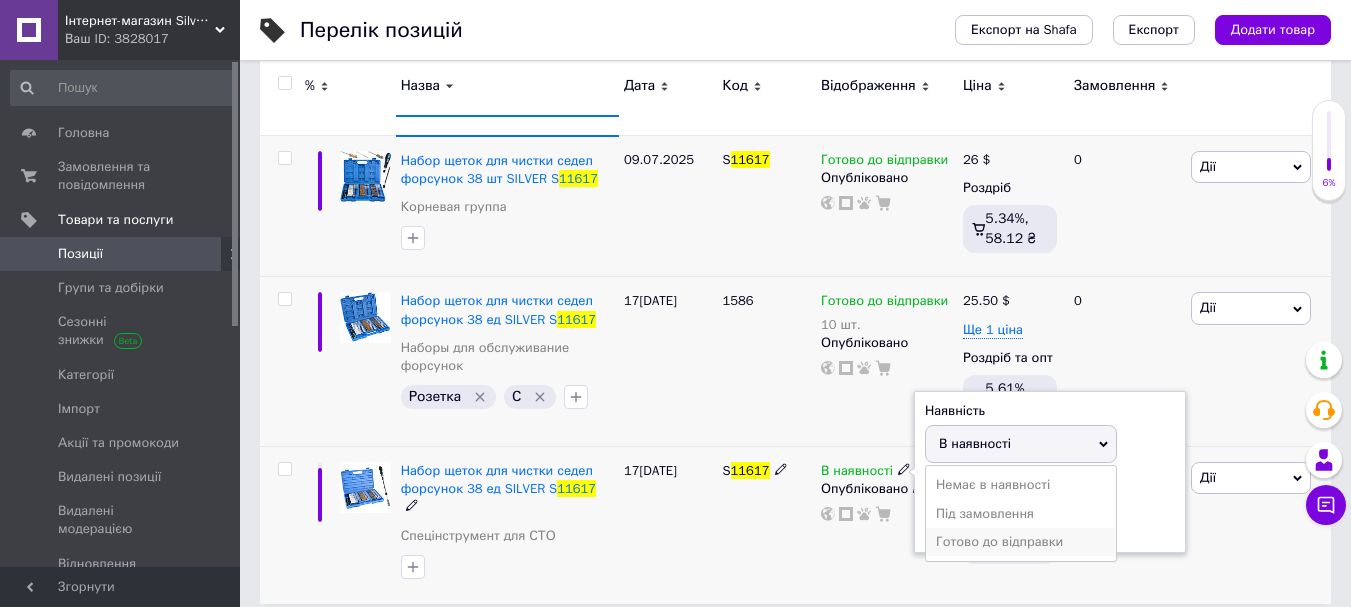 click on "Готово до відправки" at bounding box center [1021, 542] 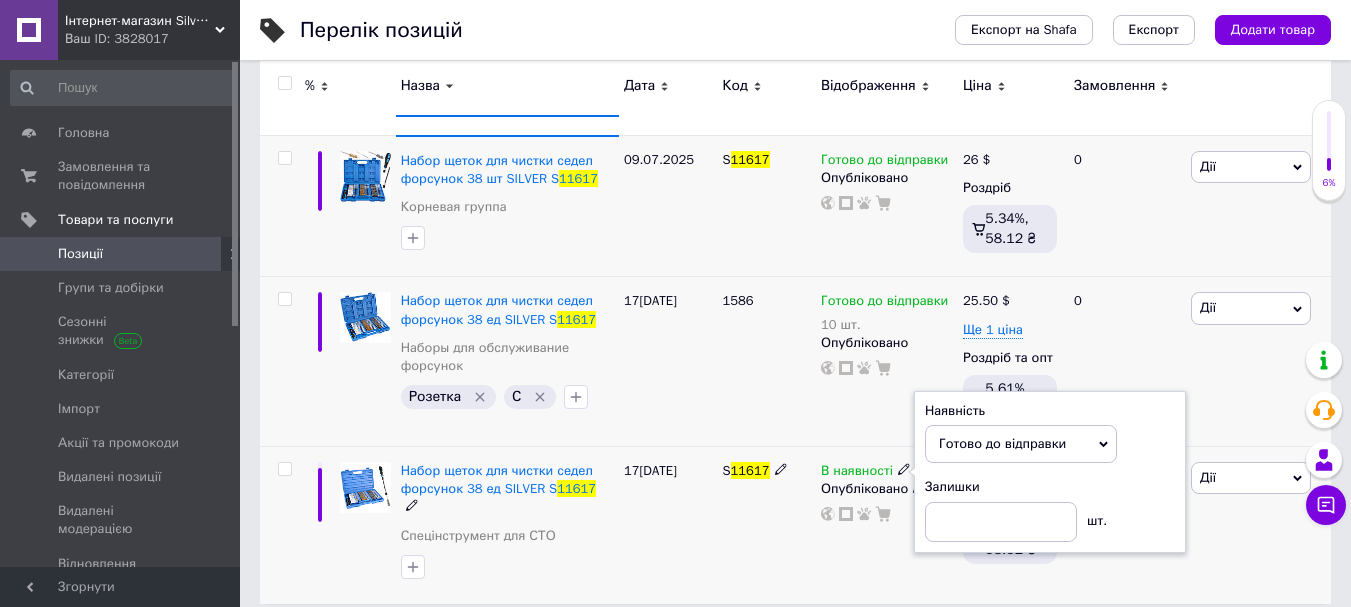 click on "17[DATE]" at bounding box center (668, 525) 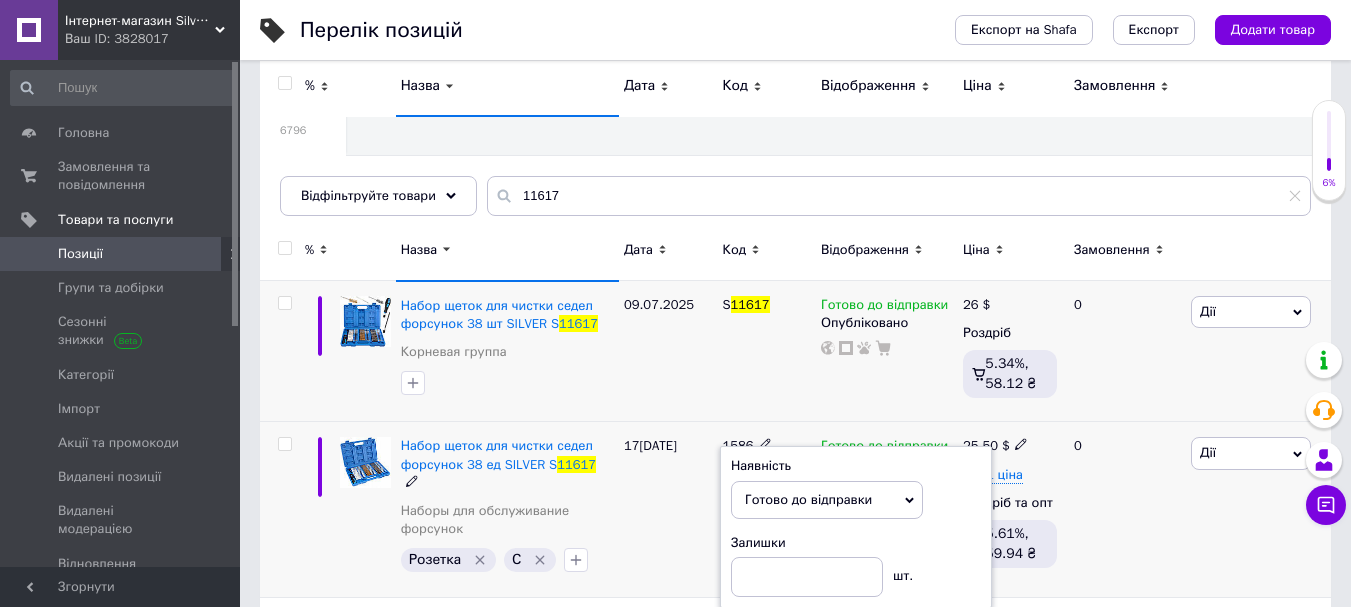 scroll, scrollTop: 0, scrollLeft: 0, axis: both 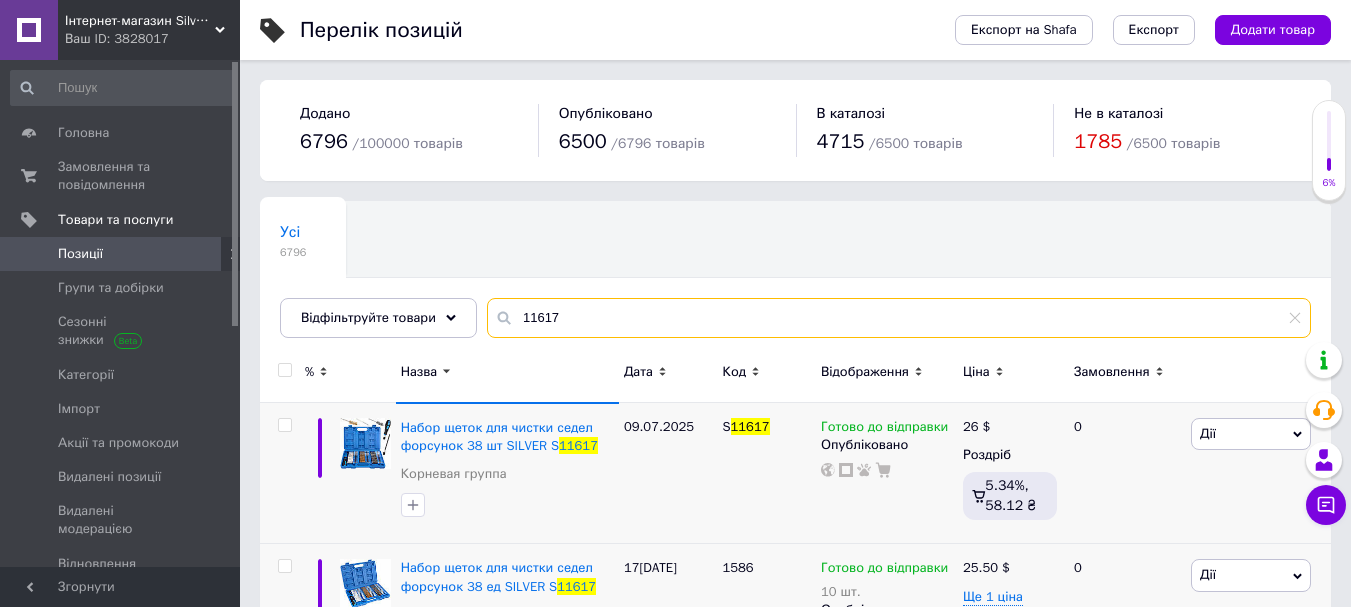 click on "11617" at bounding box center (899, 318) 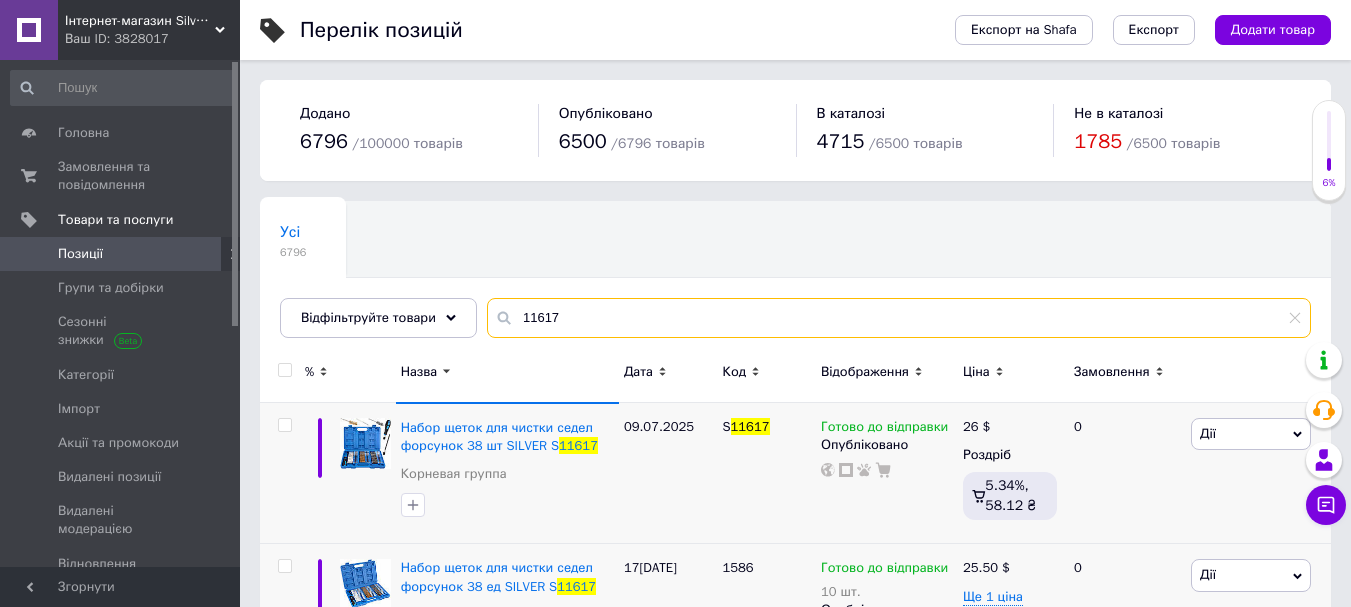 click on "11617" at bounding box center [899, 318] 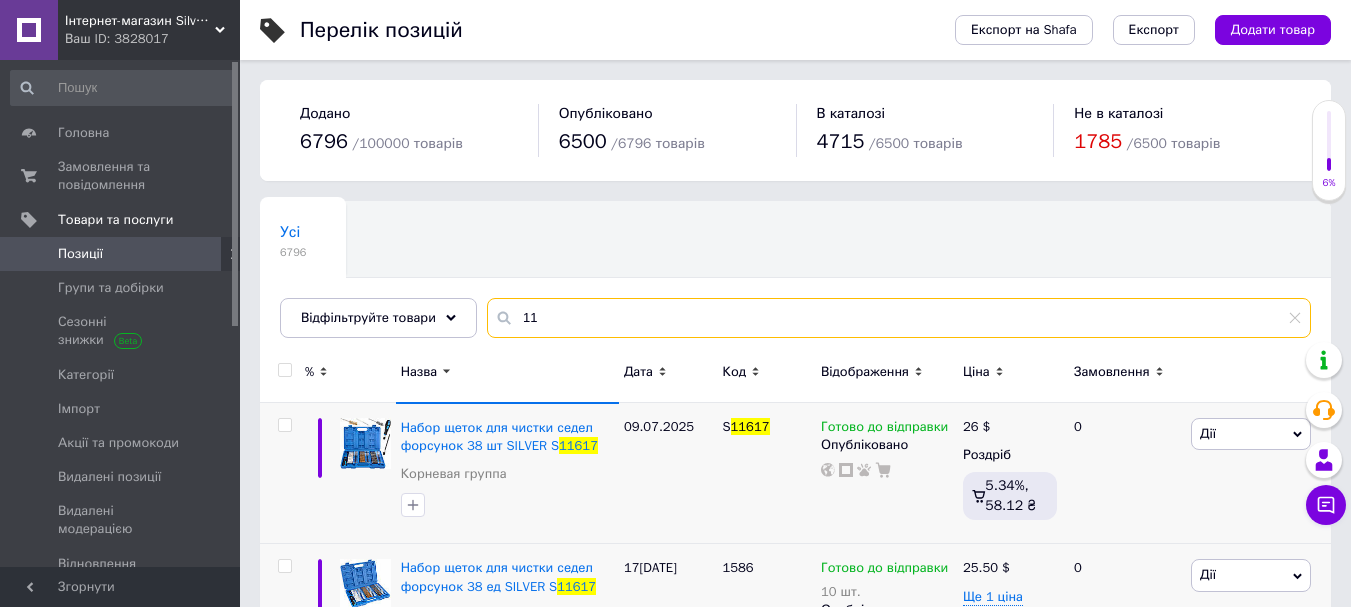 type on "1" 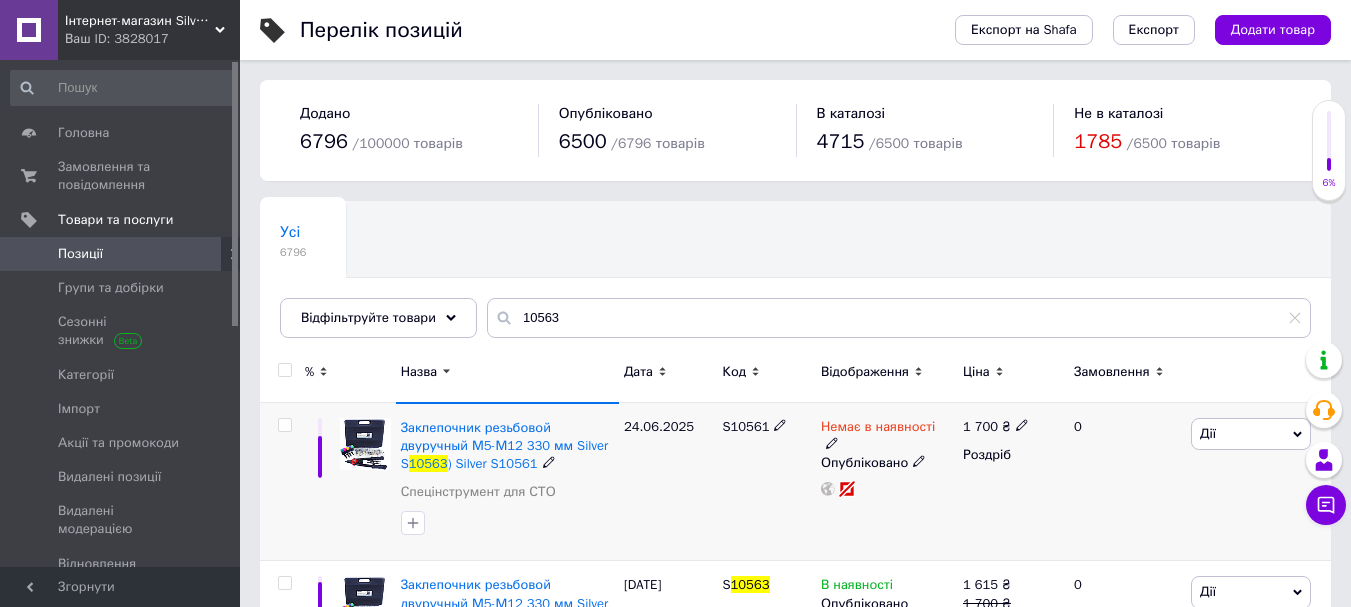 click on "Немає в наявності" at bounding box center (887, 436) 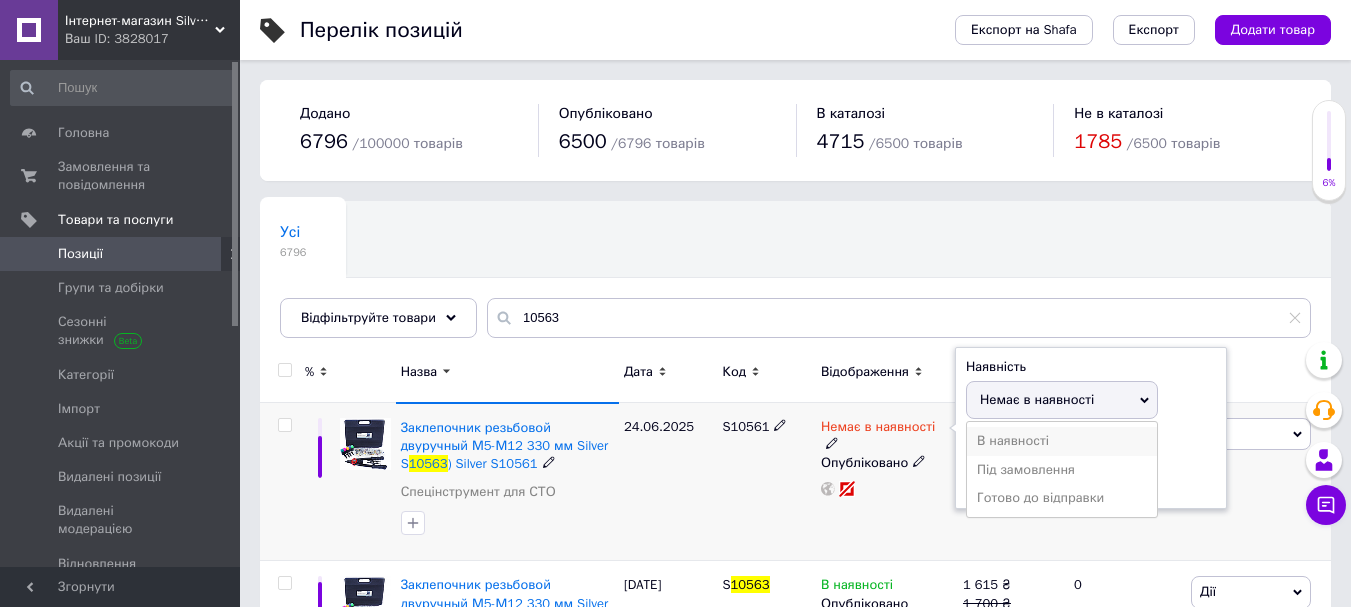 click on "В наявності" at bounding box center [1062, 441] 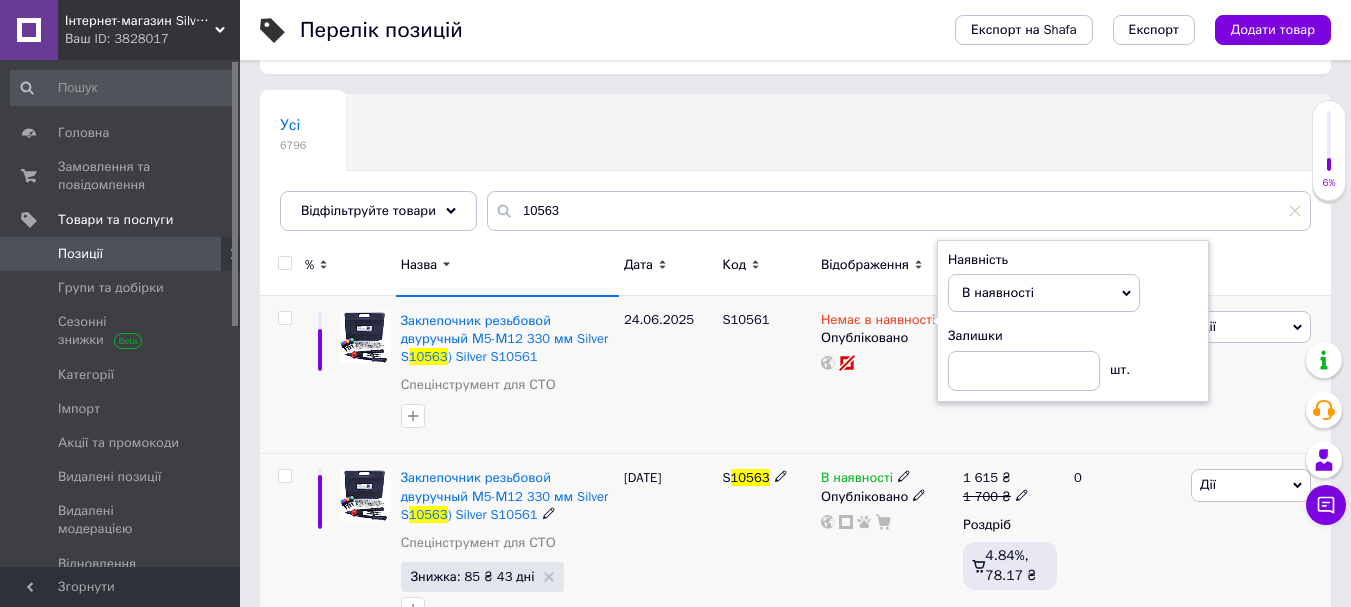 scroll, scrollTop: 200, scrollLeft: 0, axis: vertical 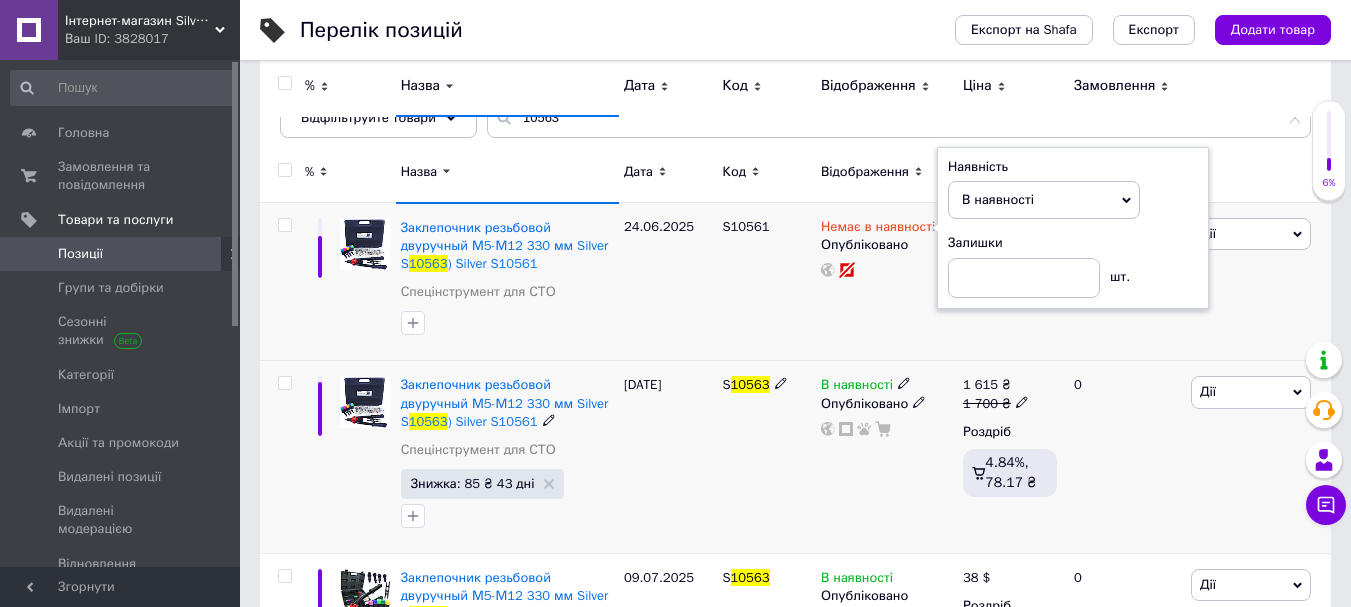 click on "S 10563" at bounding box center (766, 457) 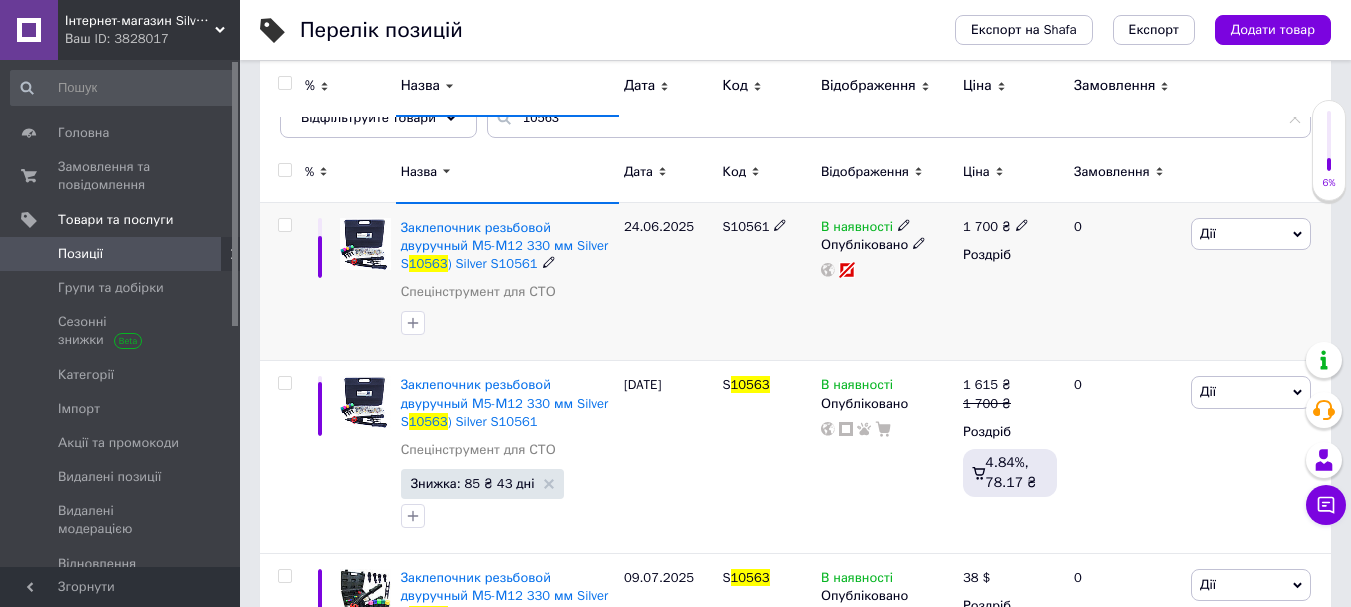 click 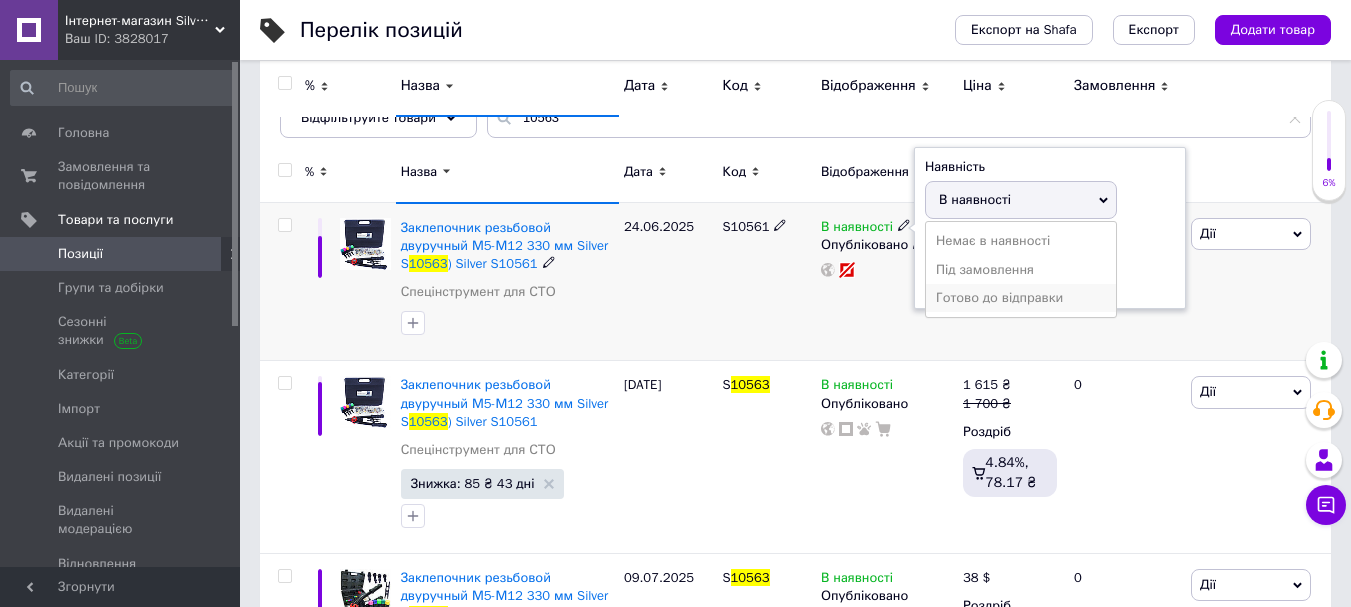 click on "Готово до відправки" at bounding box center (1021, 298) 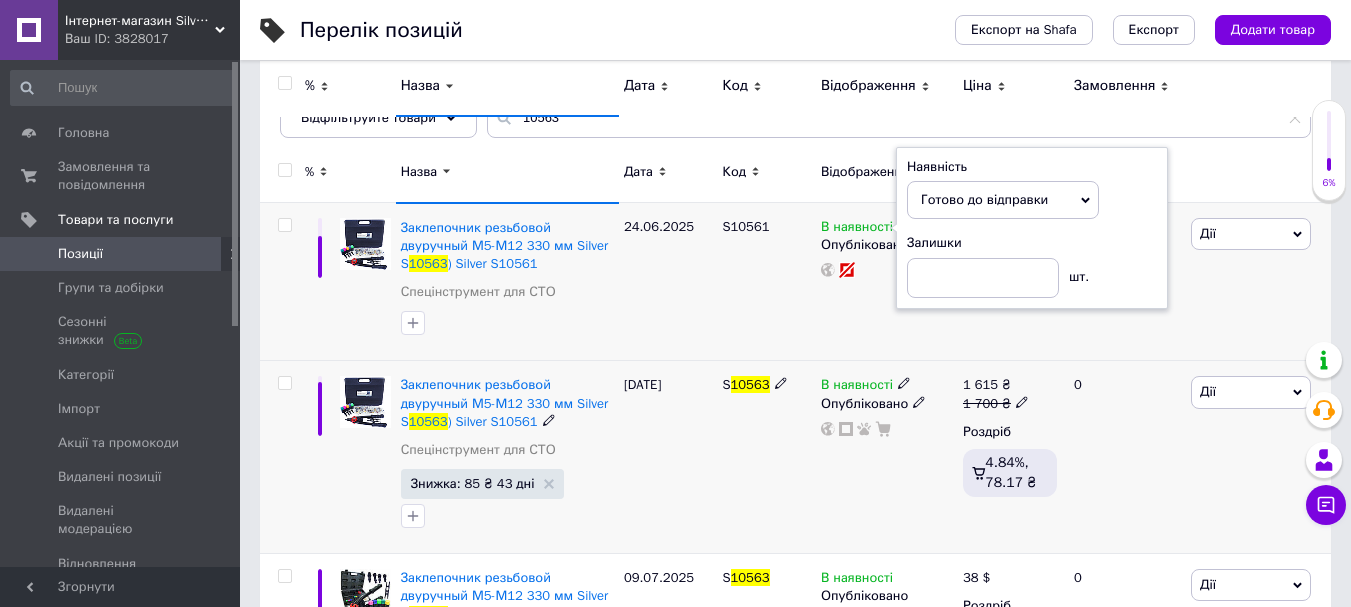 click on "В наявності Опубліковано" at bounding box center [887, 457] 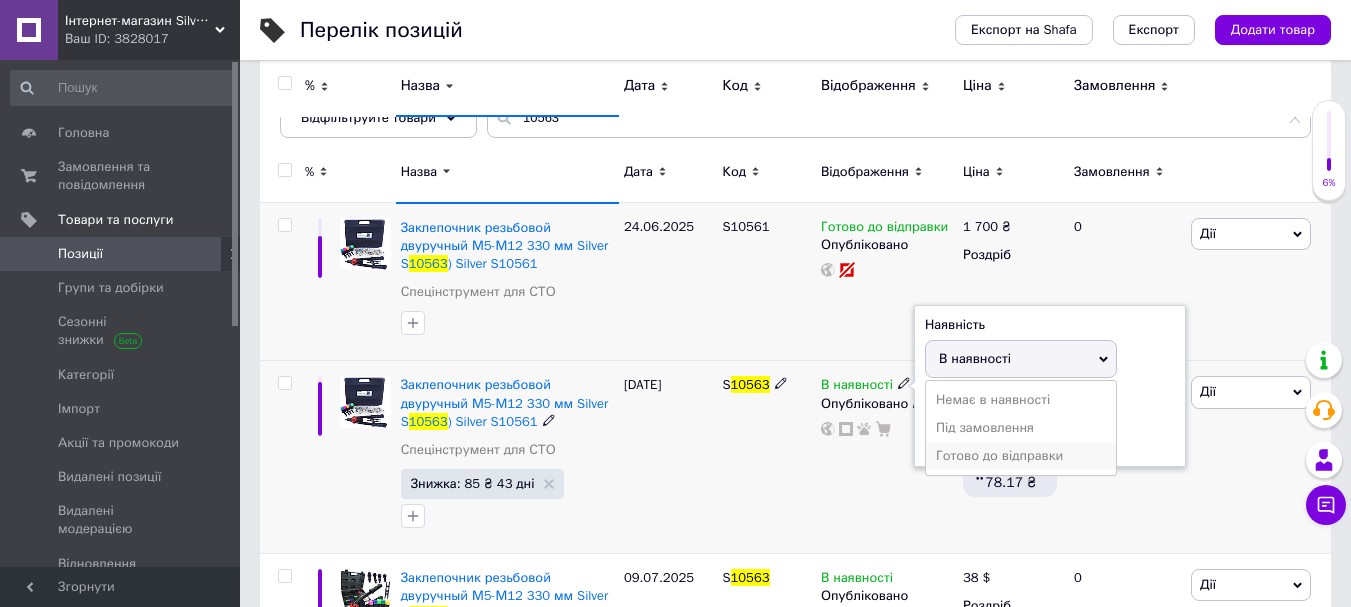 click on "Готово до відправки" at bounding box center (1021, 456) 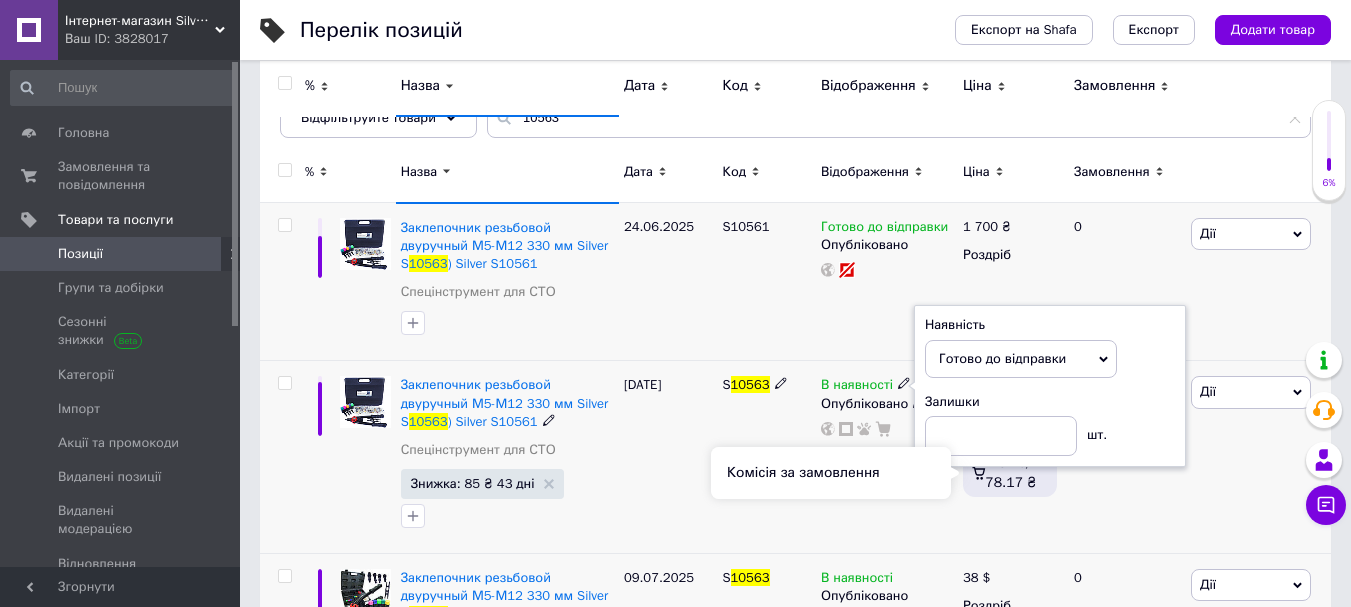 scroll, scrollTop: 324, scrollLeft: 0, axis: vertical 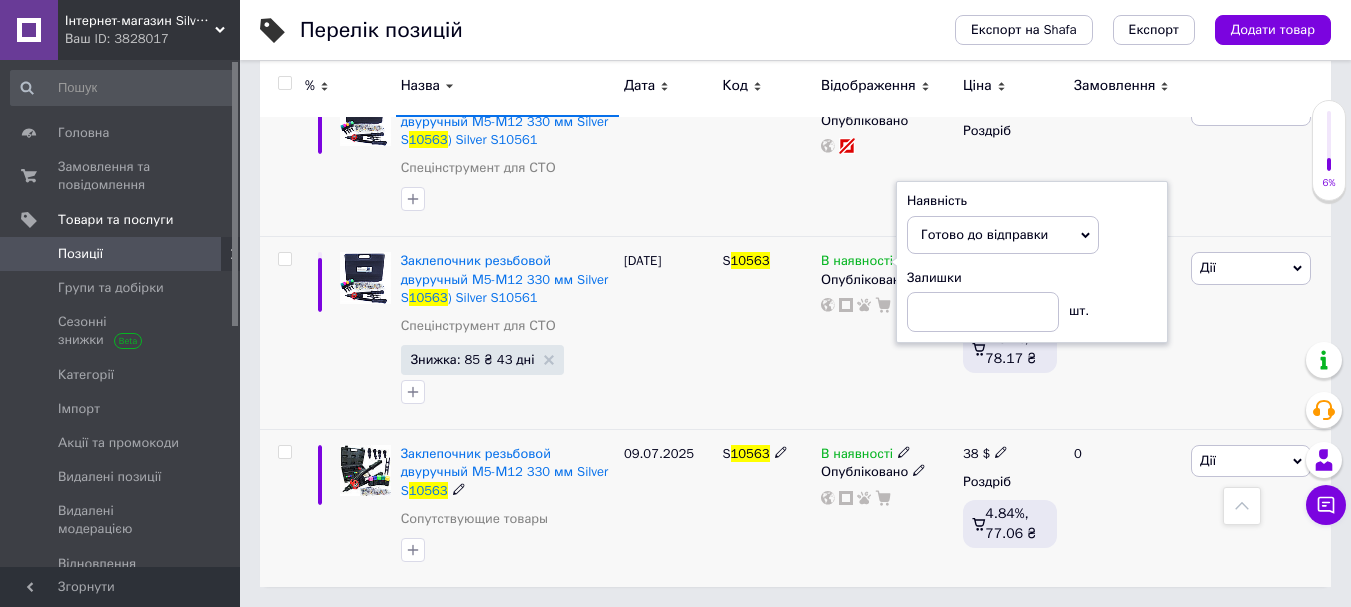 click 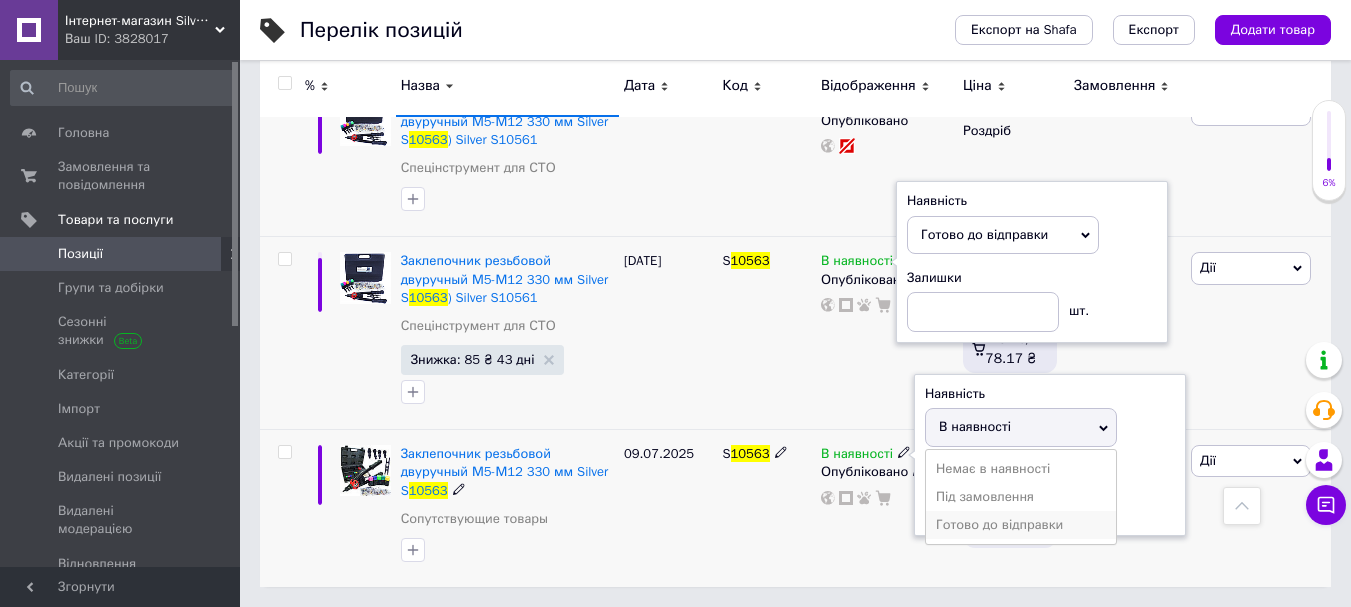 click on "Готово до відправки" at bounding box center (1021, 525) 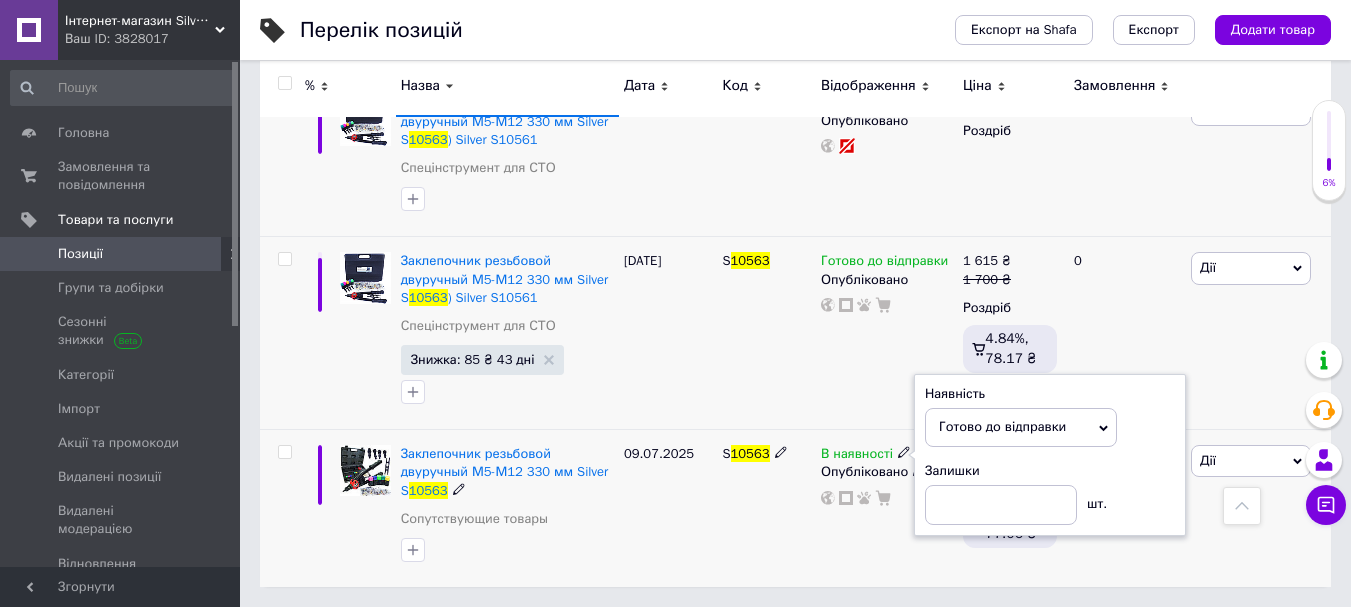 click on "09.07.2025" at bounding box center (668, 508) 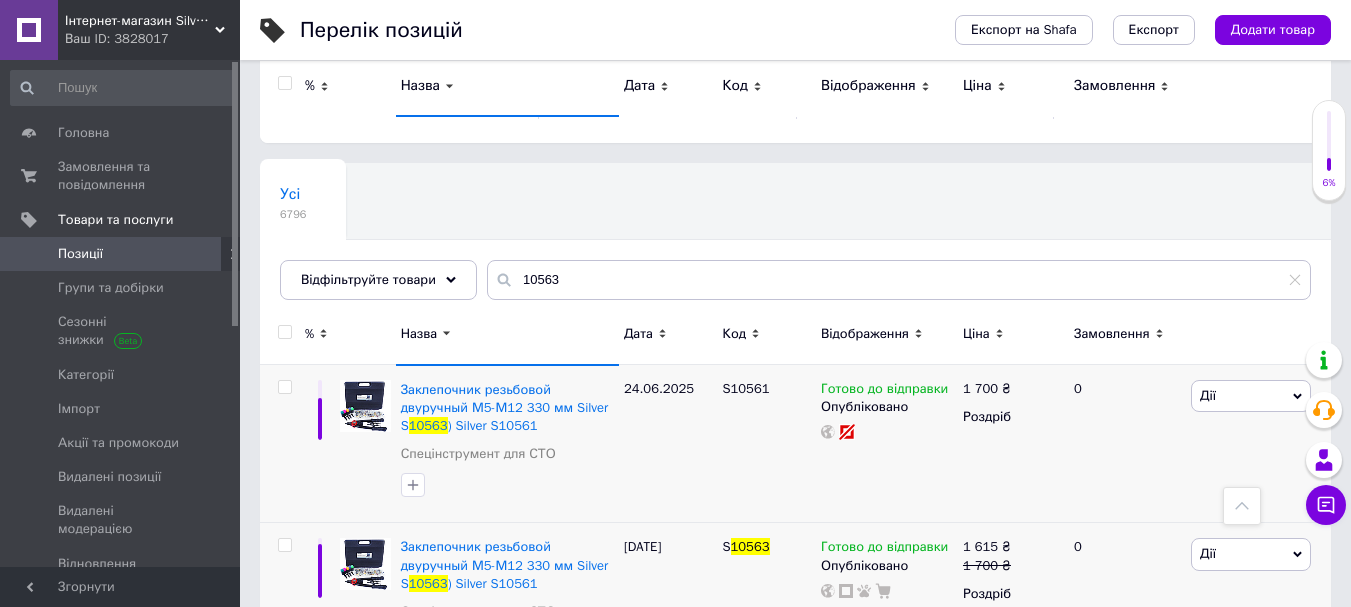 scroll, scrollTop: 0, scrollLeft: 0, axis: both 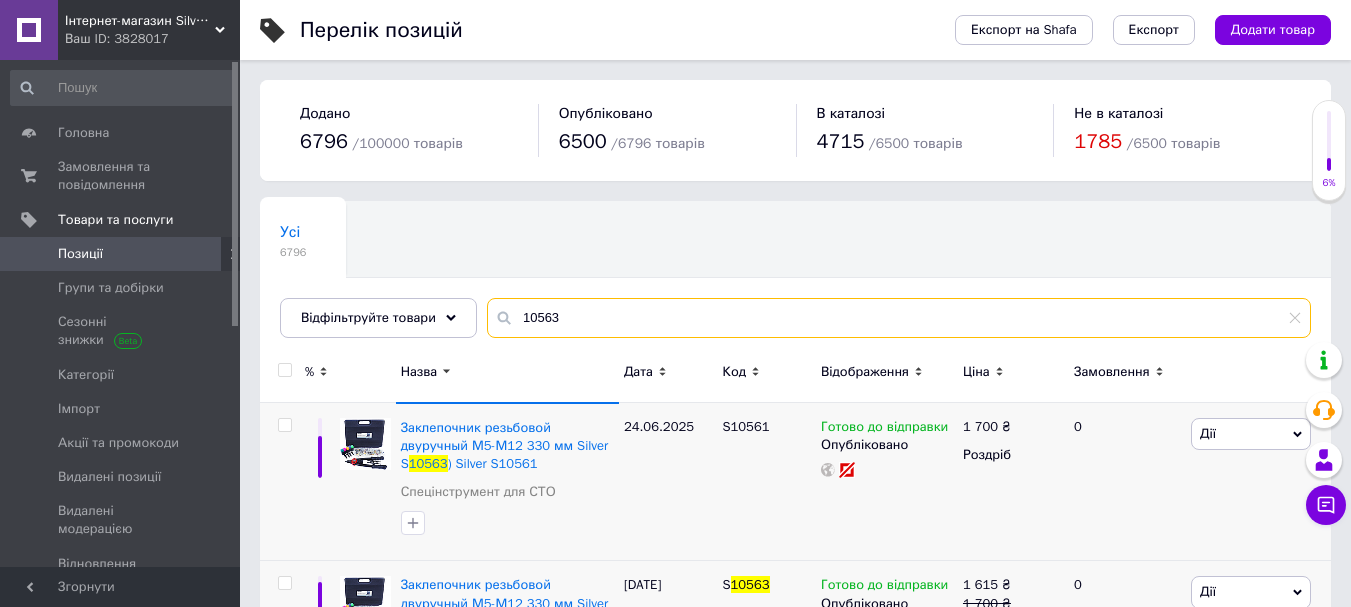 click on "10563" at bounding box center [899, 318] 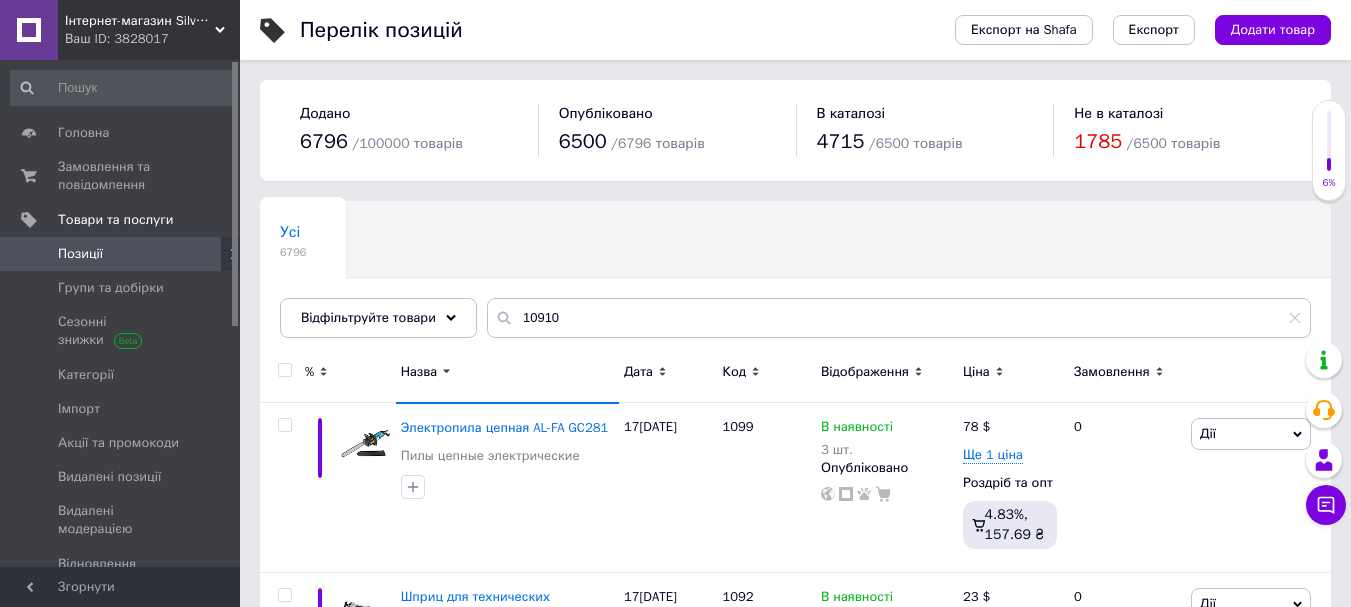 click on "Назва" at bounding box center (507, 375) 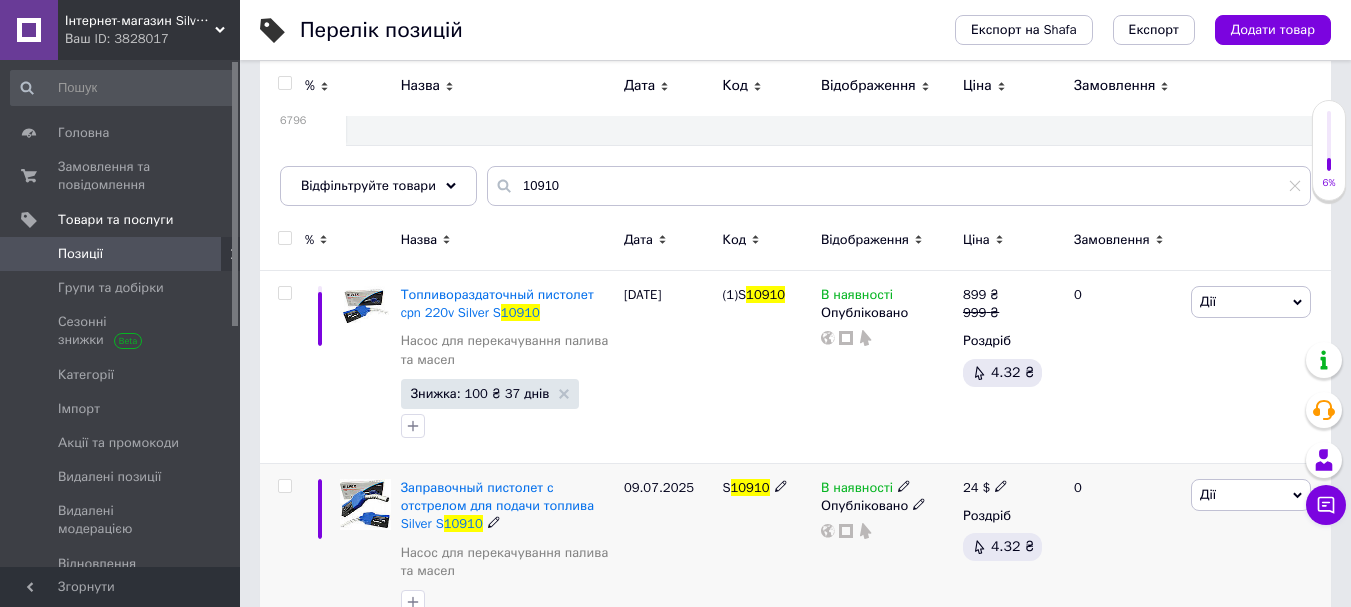 scroll, scrollTop: 84, scrollLeft: 0, axis: vertical 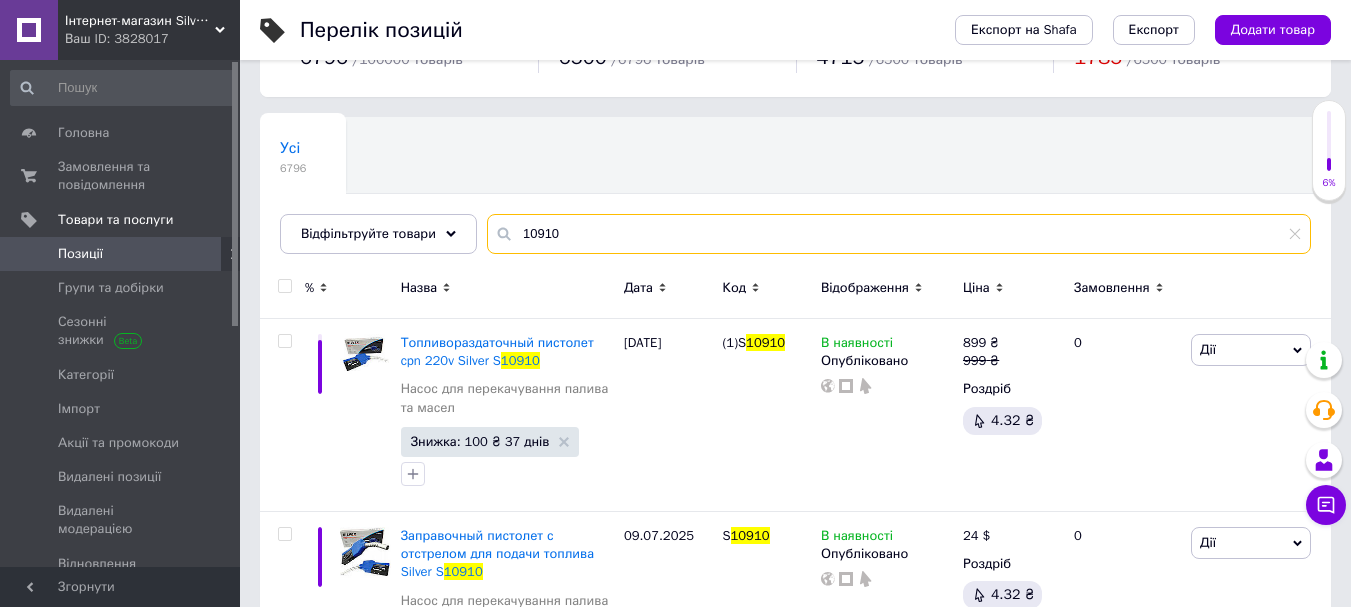 click on "10910" at bounding box center (899, 234) 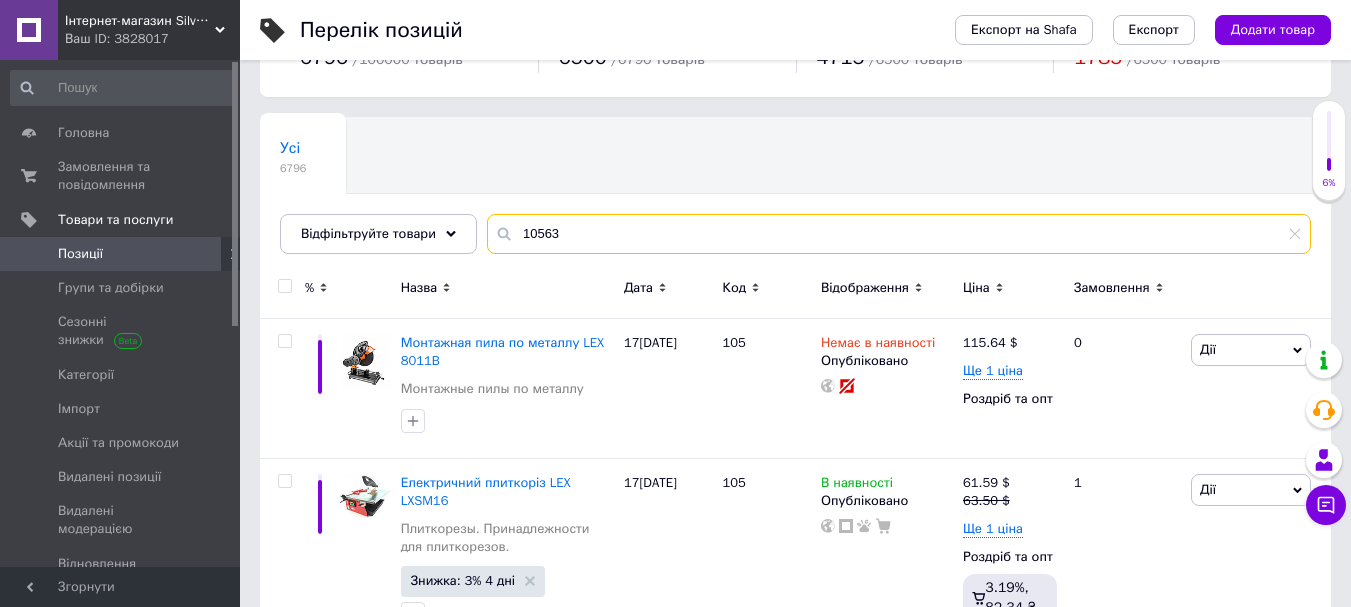 type on "10563" 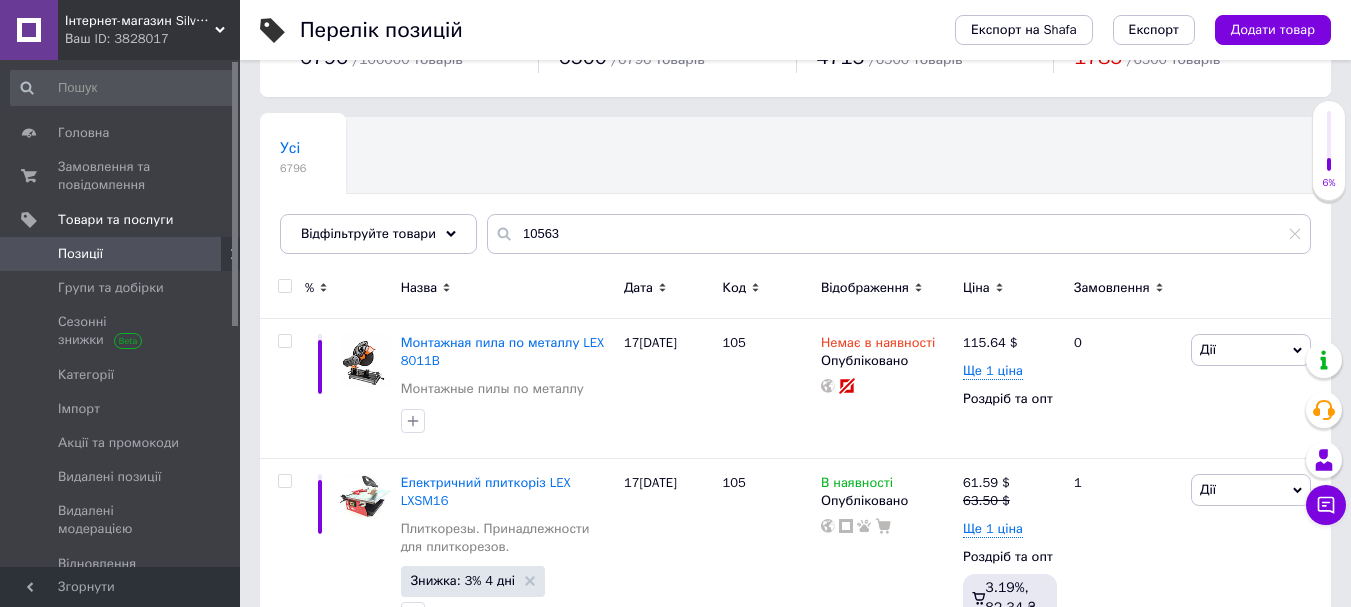 click on "Назва" at bounding box center [419, 288] 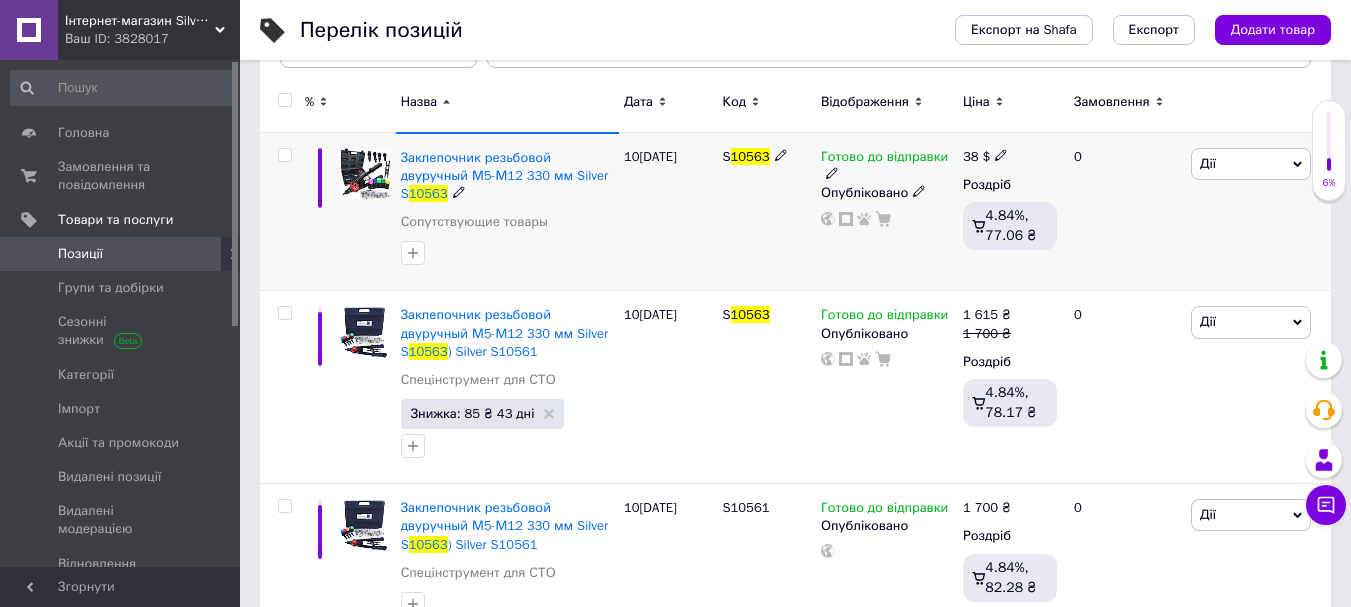 scroll, scrollTop: 324, scrollLeft: 0, axis: vertical 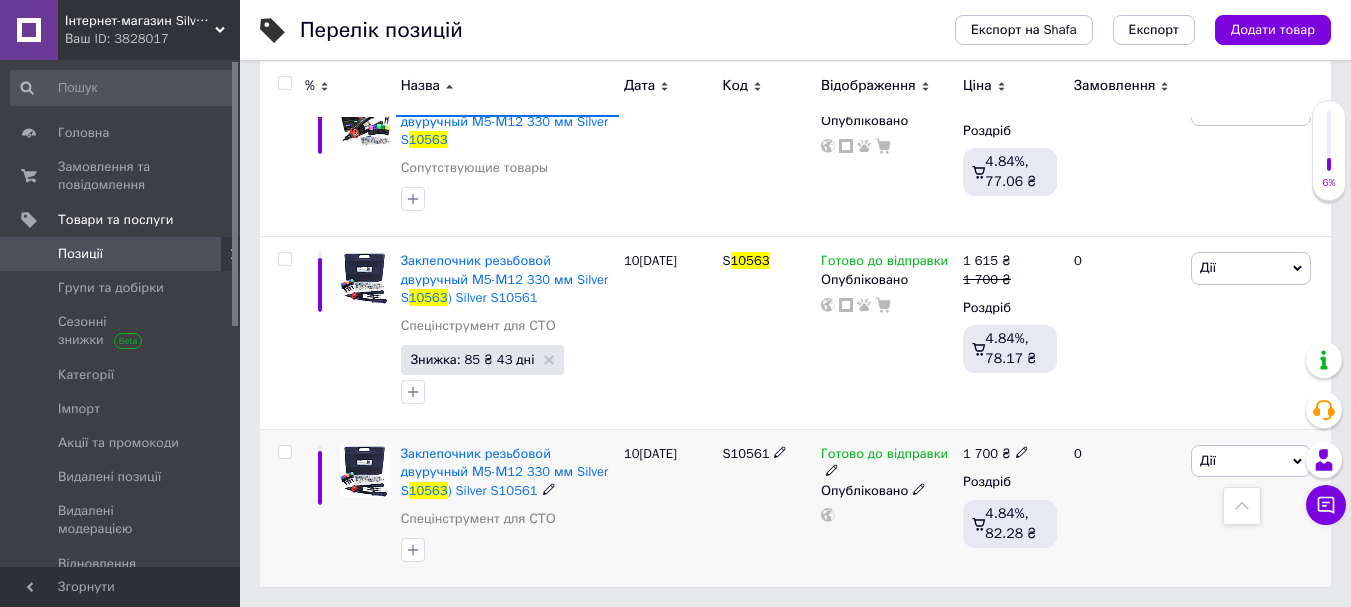 click on "Дії" at bounding box center [1251, 461] 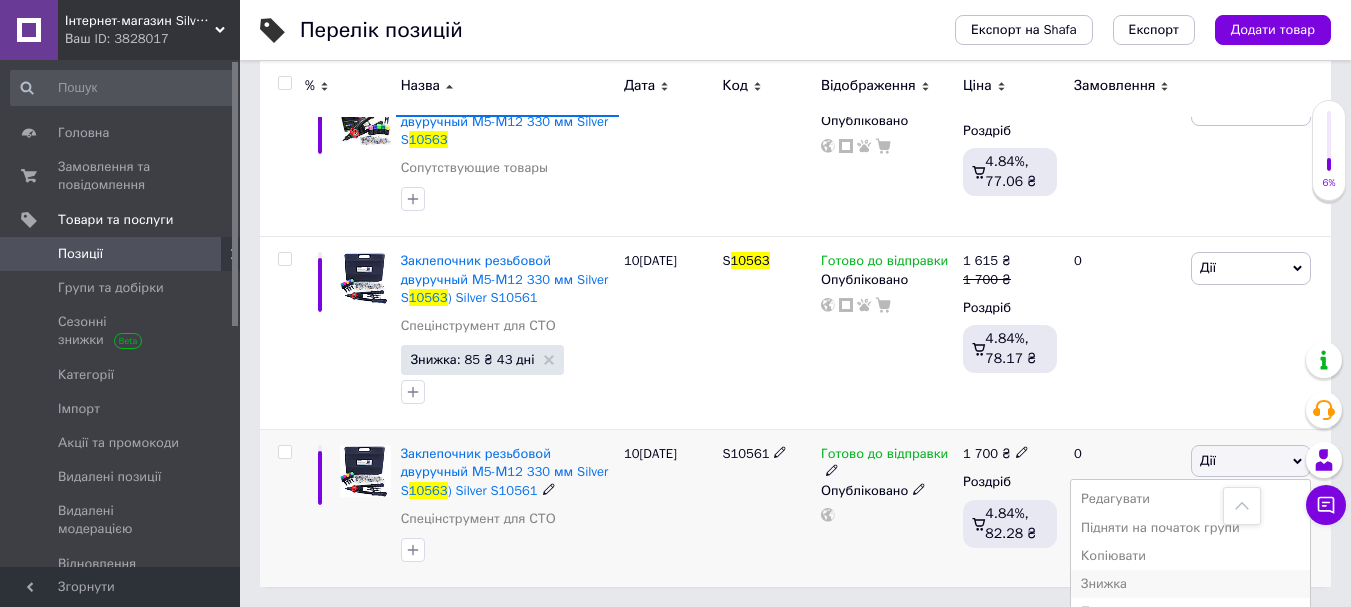 click on "Знижка" at bounding box center [1190, 584] 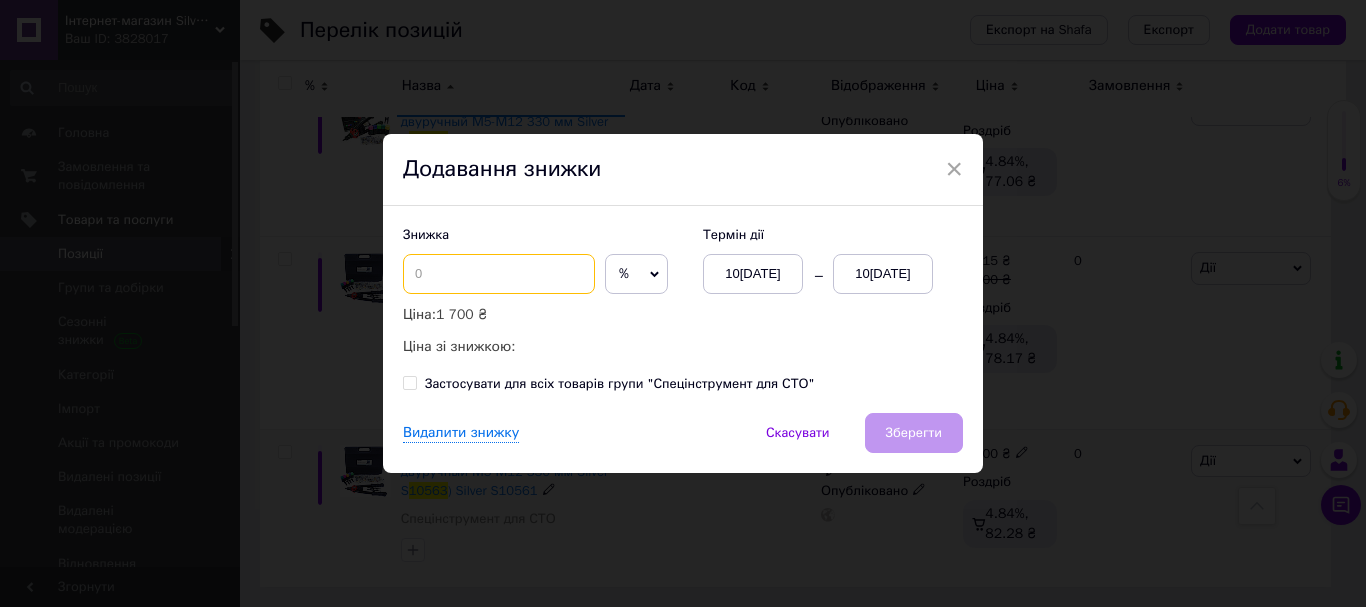 click at bounding box center [499, 274] 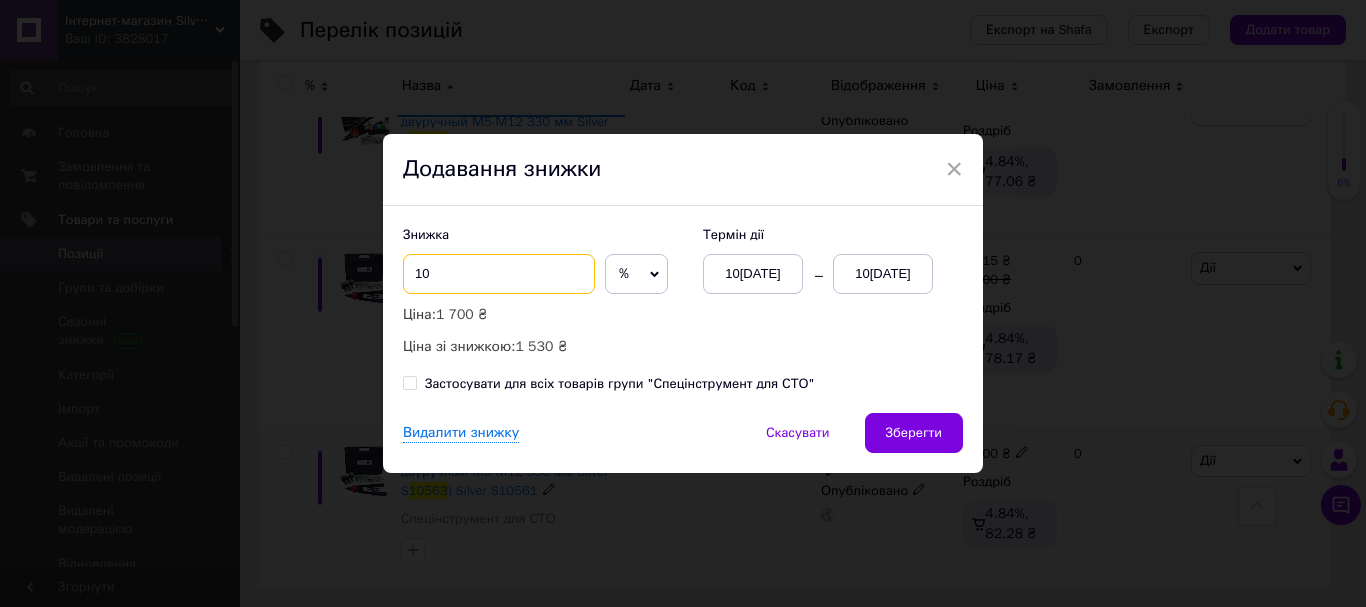 type on "10" 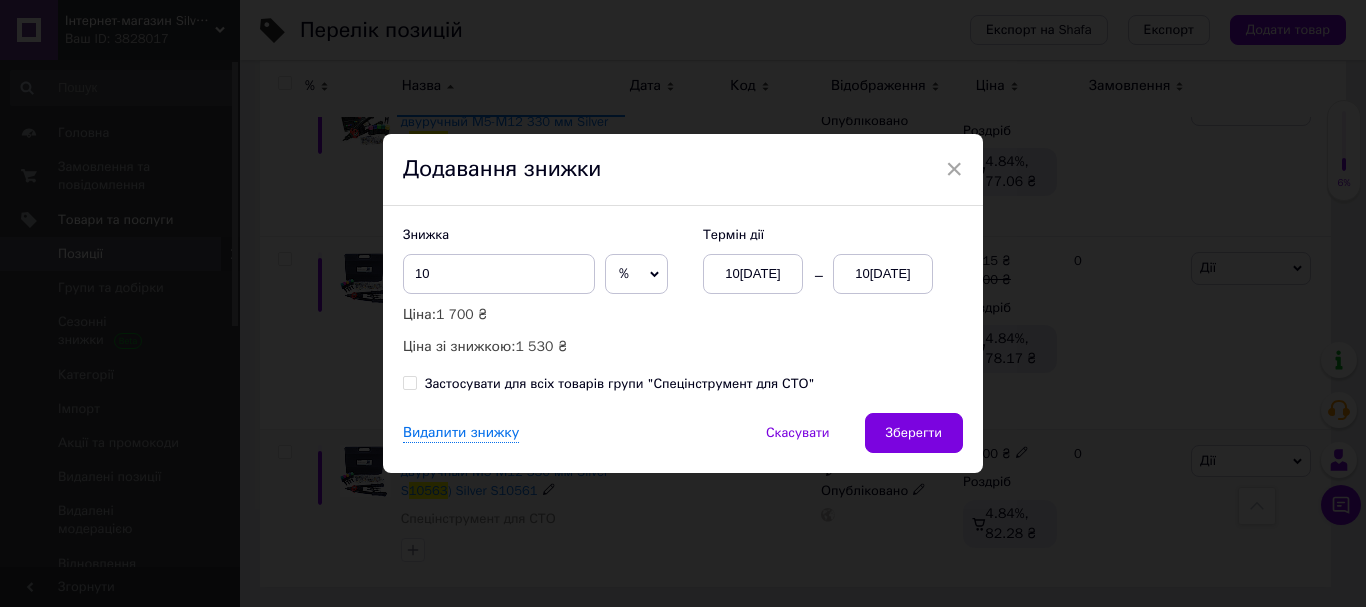 click on "10[DATE]" at bounding box center [883, 274] 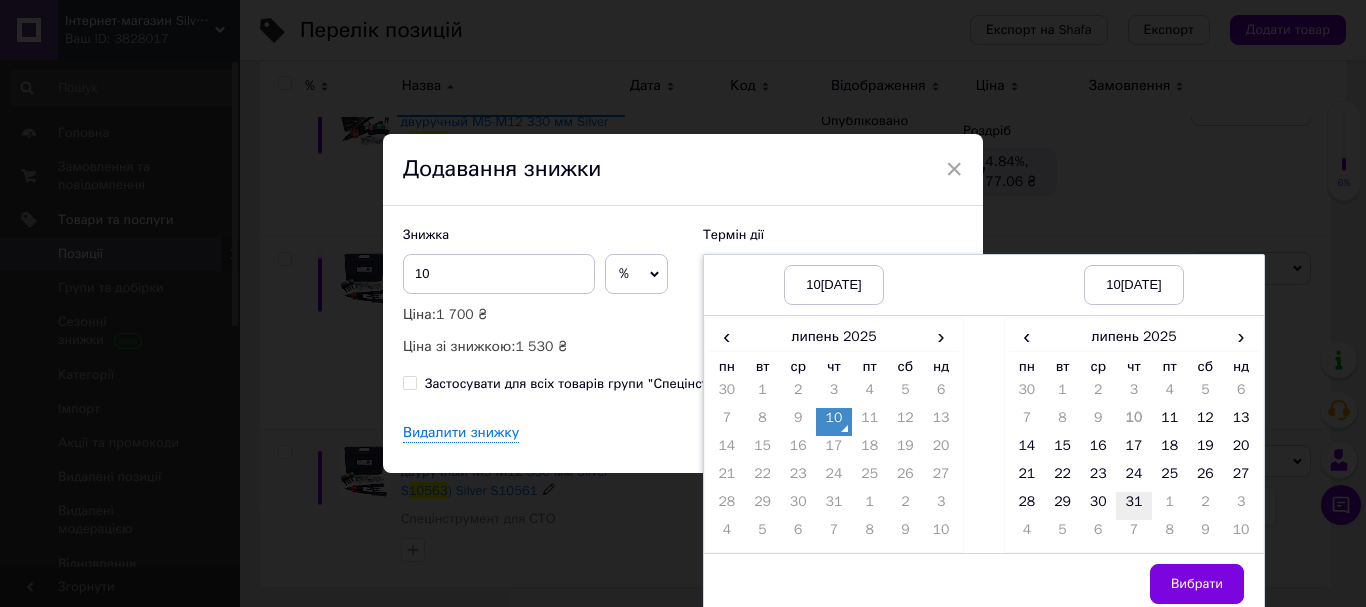 click on "31" at bounding box center (1134, 506) 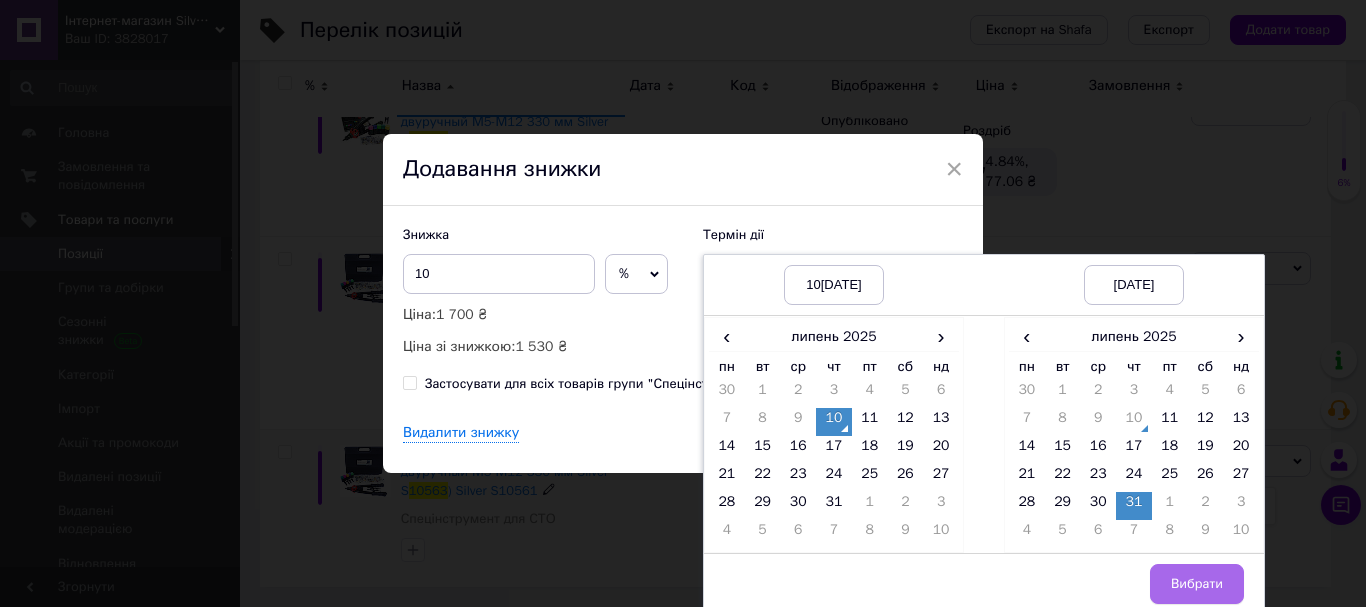drag, startPoint x: 1170, startPoint y: 578, endPoint x: 1127, endPoint y: 559, distance: 47.010635 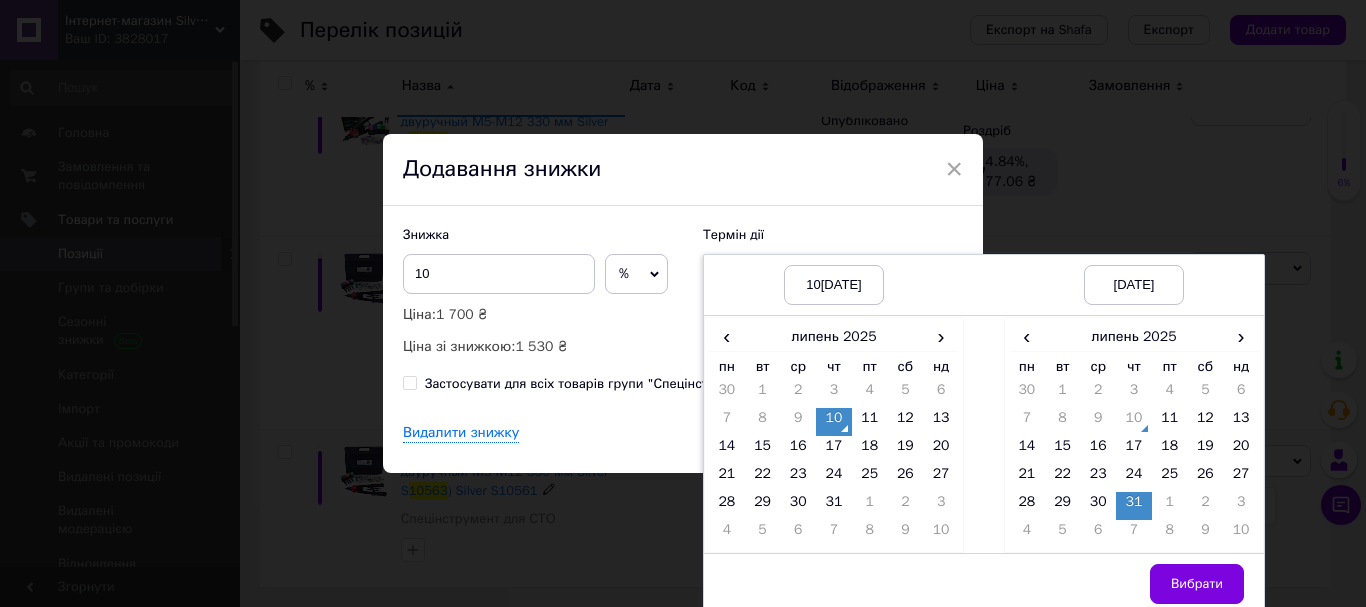 click on "Вибрати" at bounding box center (1197, 584) 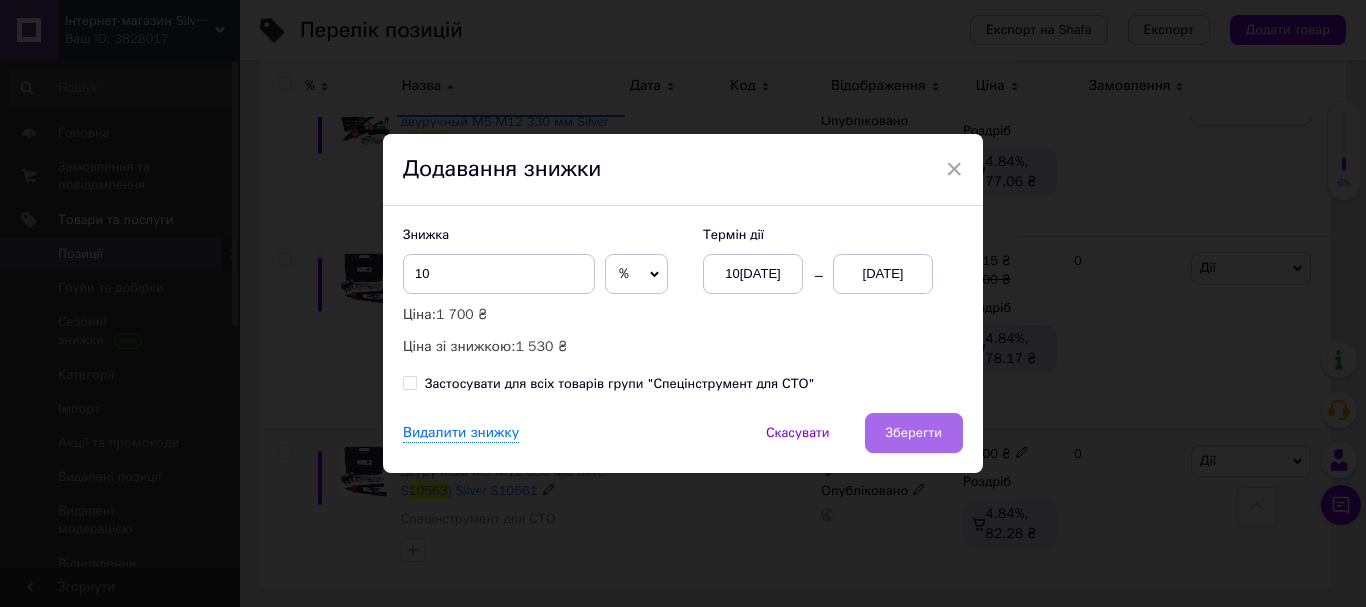 click on "Зберегти" at bounding box center [914, 433] 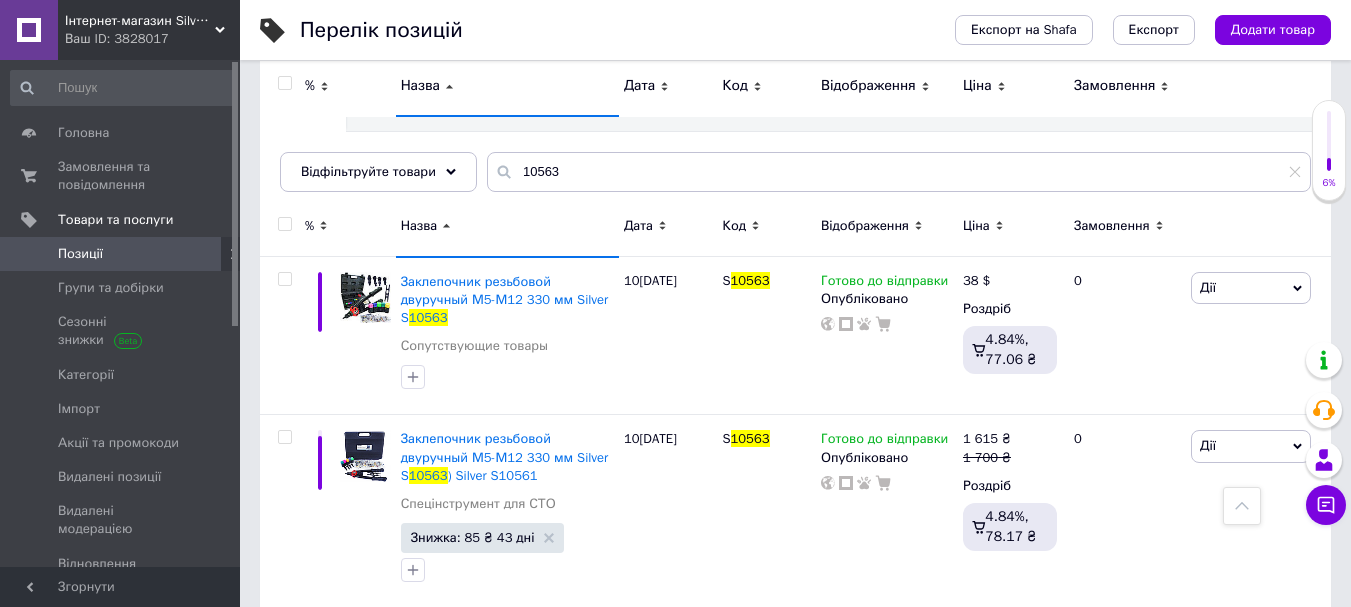 scroll, scrollTop: 0, scrollLeft: 0, axis: both 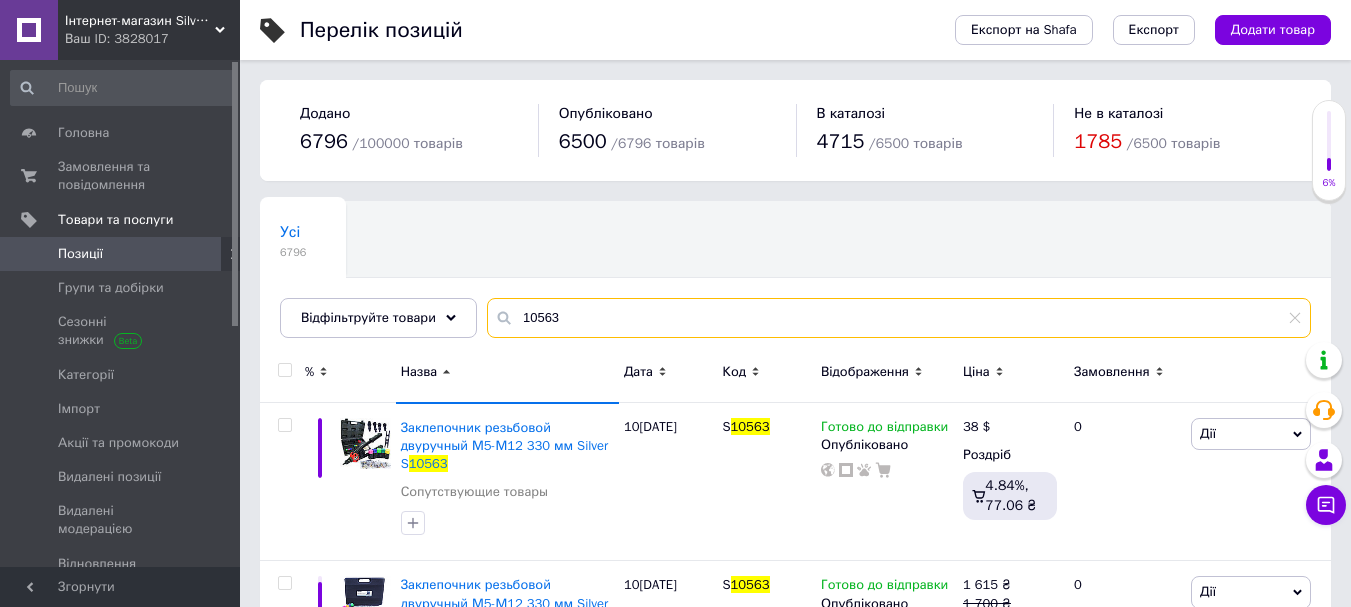 click on "10563" at bounding box center [899, 318] 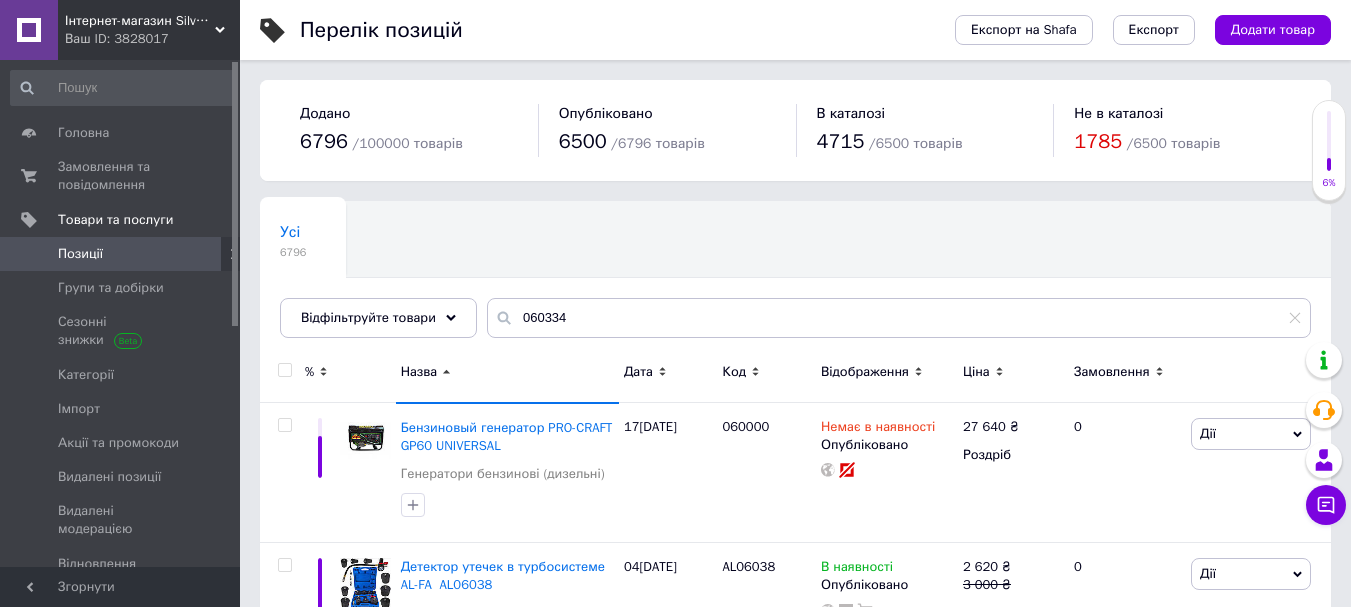 click on "Назва" at bounding box center (419, 372) 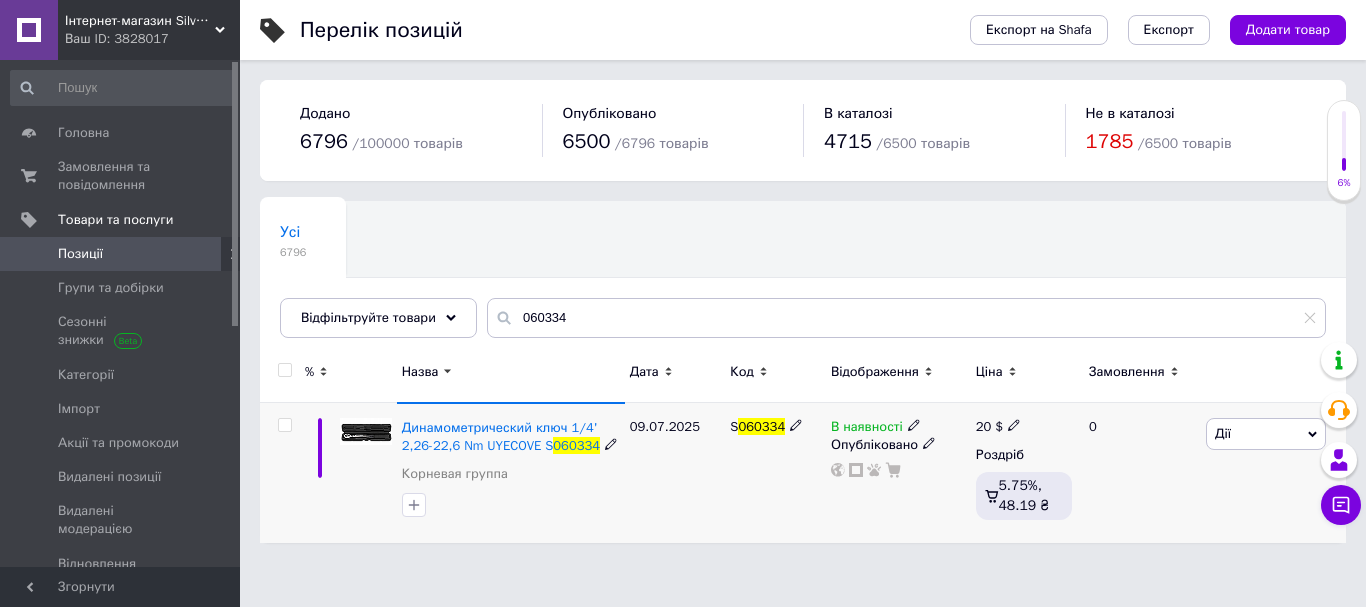 click 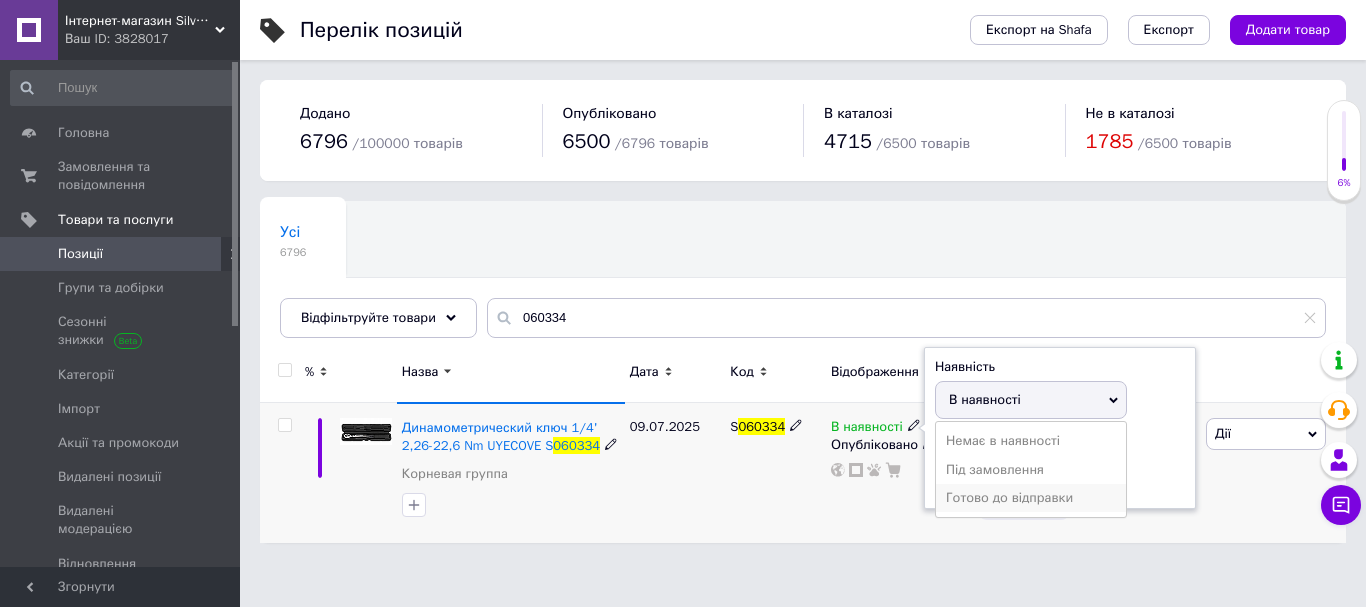 click on "Готово до відправки" at bounding box center [1031, 498] 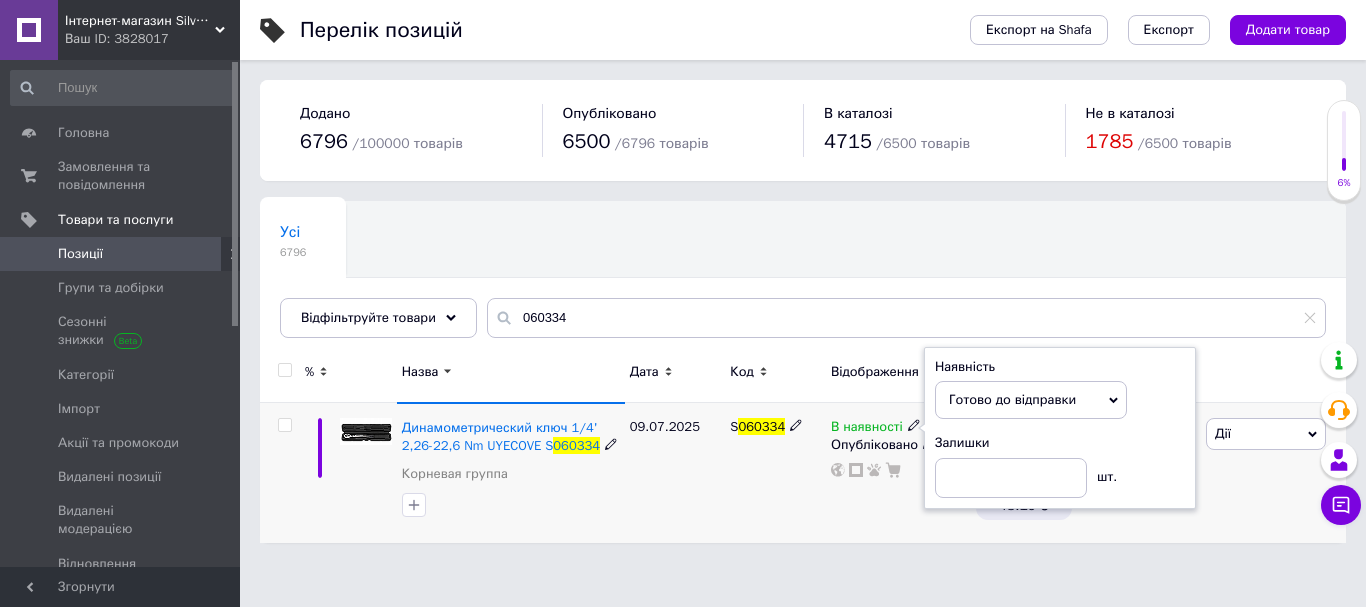 click on "S 060334" at bounding box center [775, 473] 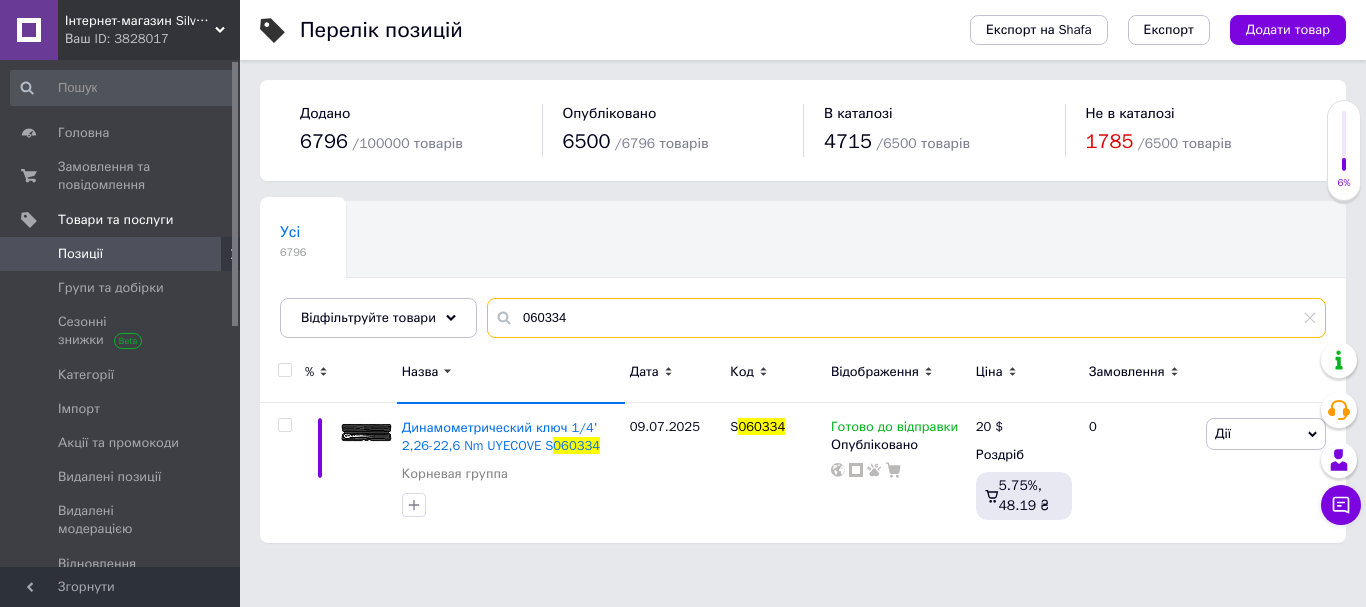 click on "060334" at bounding box center [906, 318] 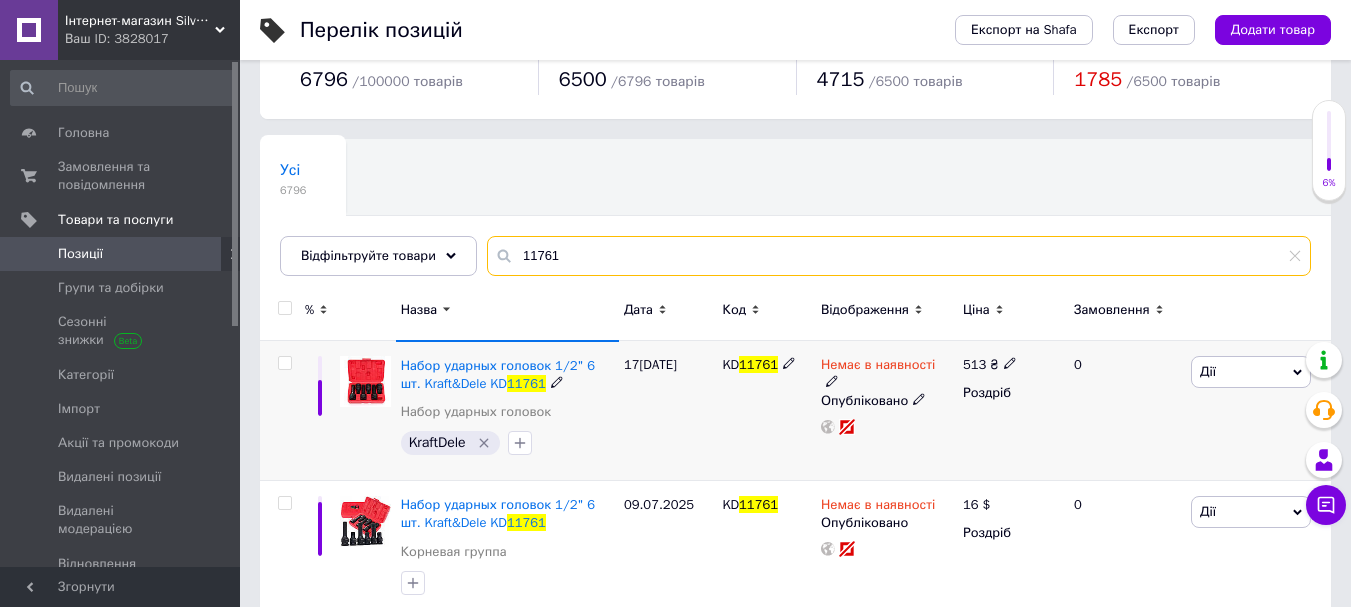 scroll, scrollTop: 95, scrollLeft: 0, axis: vertical 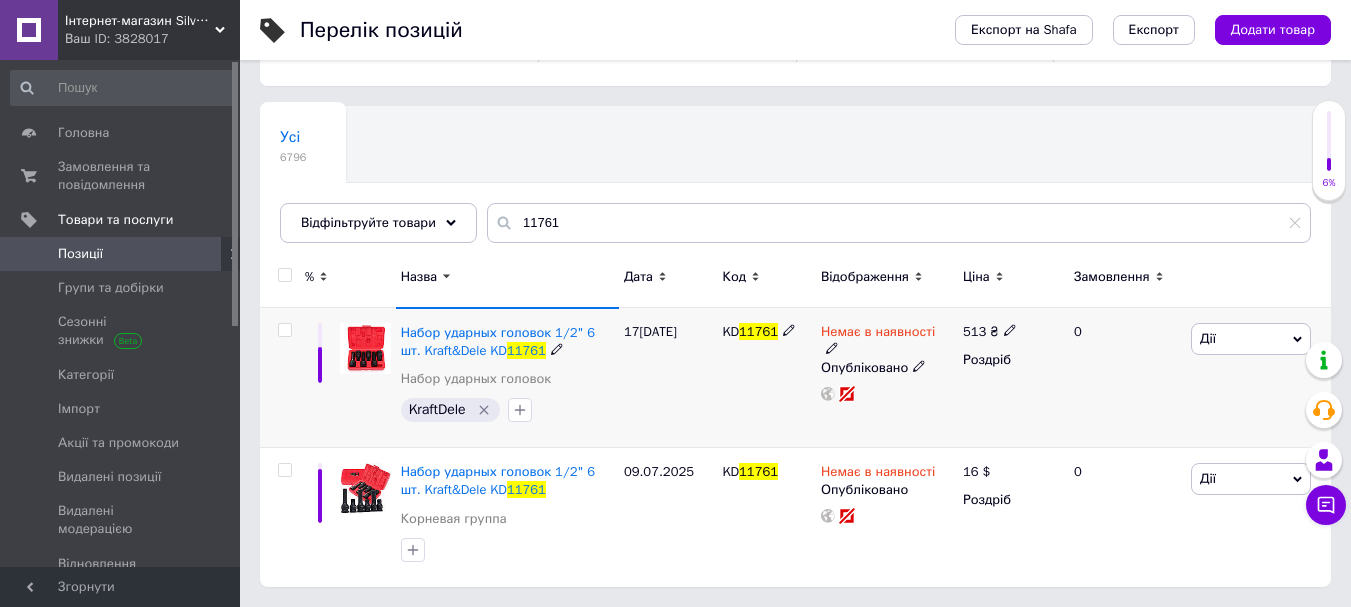 click 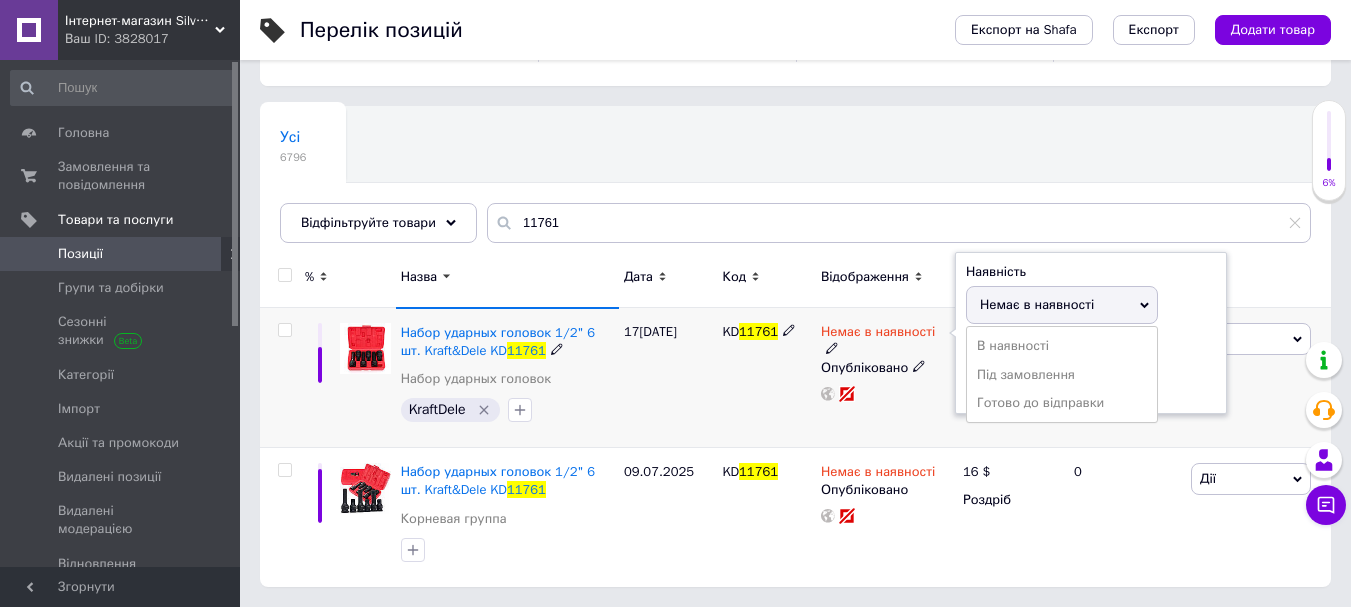 click on "Готово до відправки" at bounding box center (1062, 403) 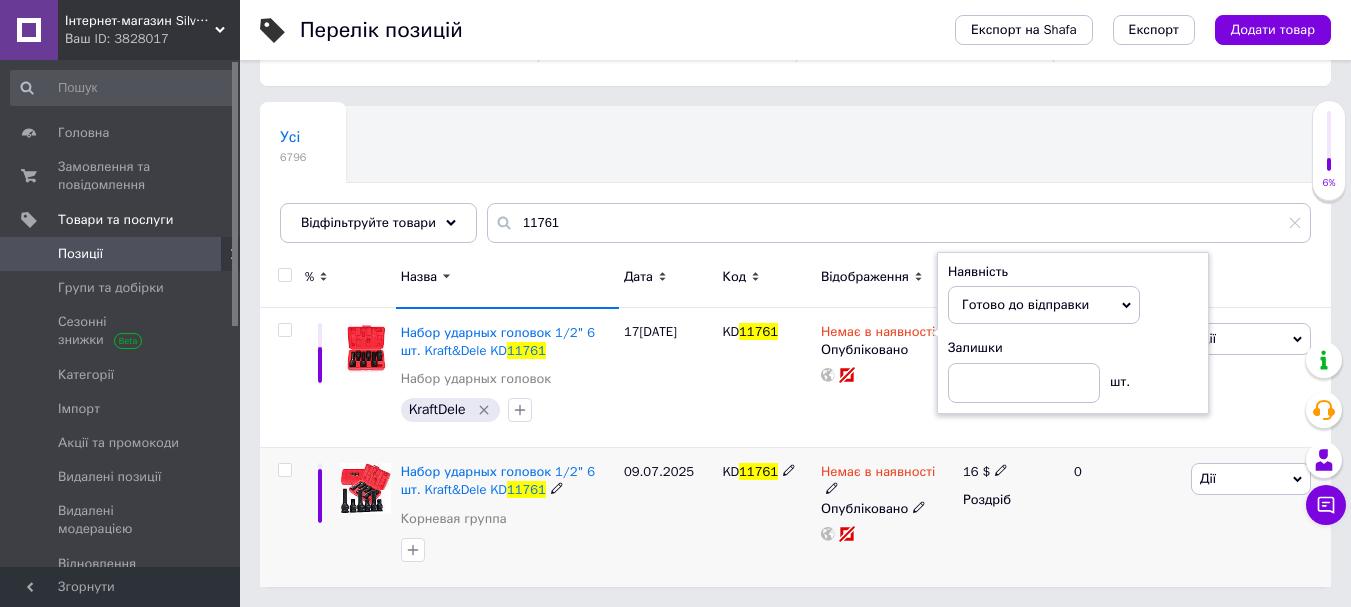click 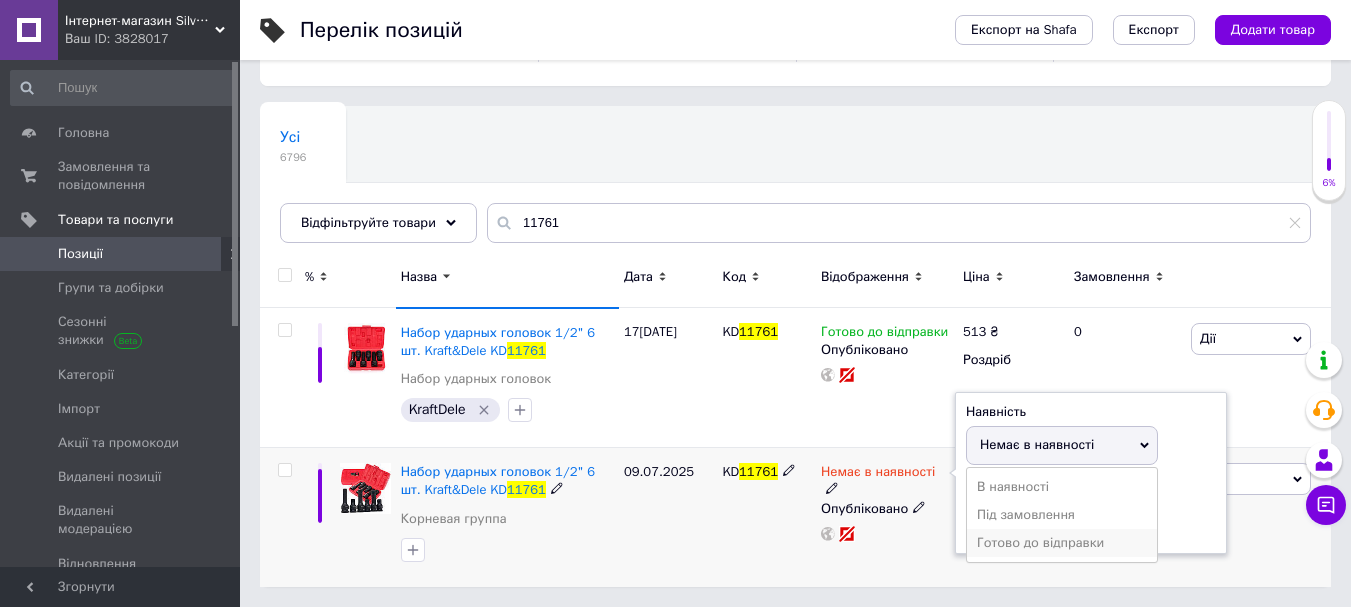 click on "Готово до відправки" at bounding box center (1062, 543) 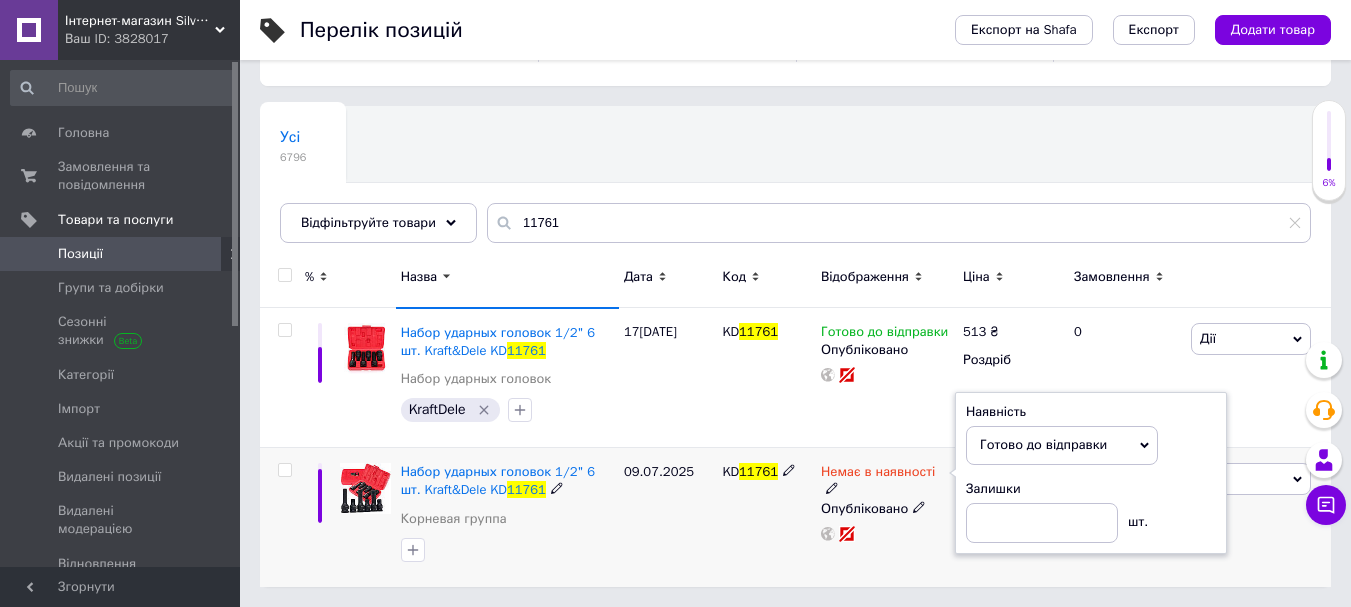 click on "KD 11761" at bounding box center (766, 517) 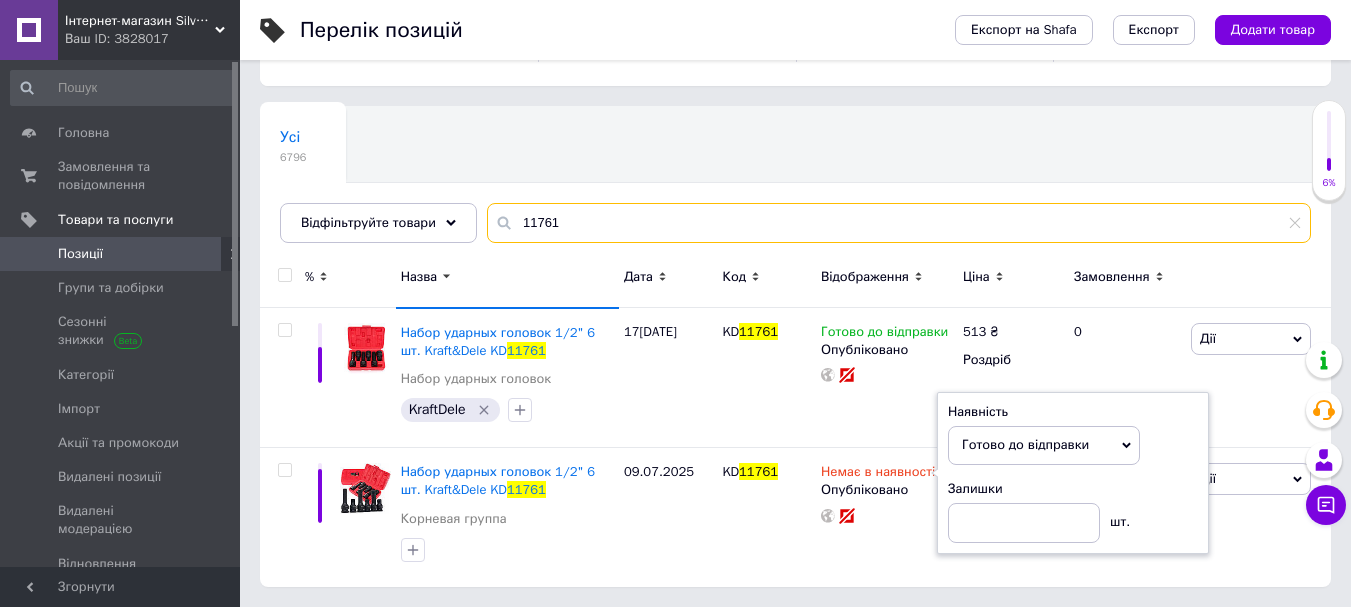 click on "11761" at bounding box center [899, 223] 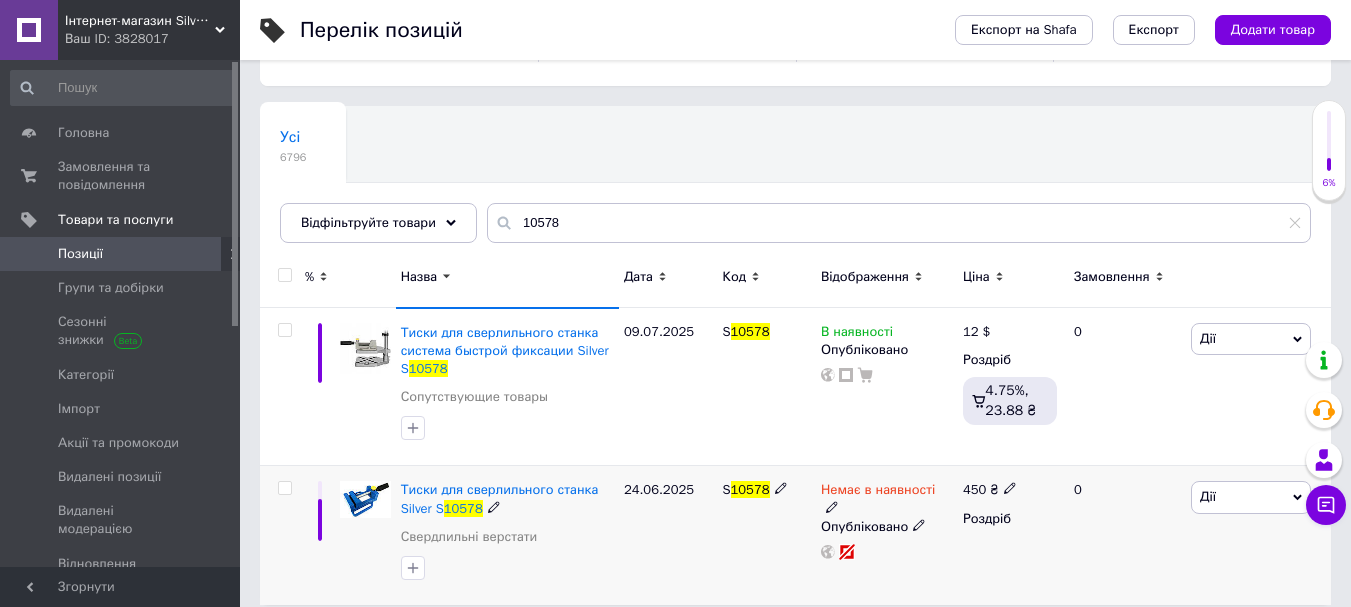 click 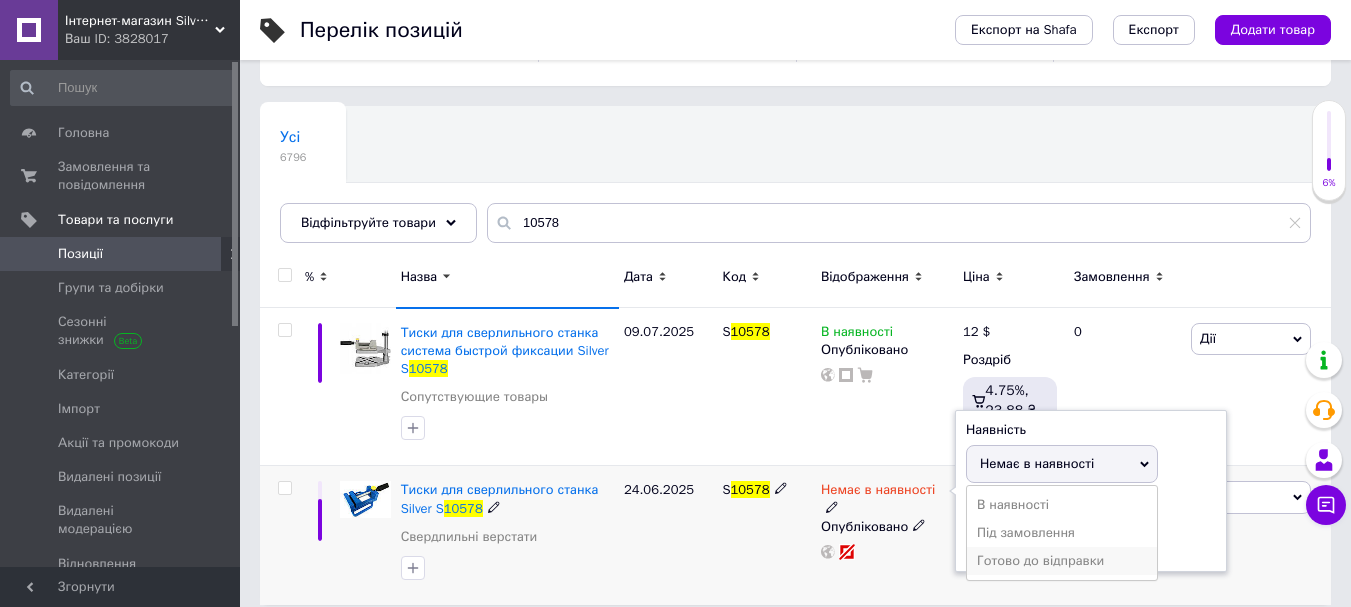 click on "Готово до відправки" at bounding box center [1062, 561] 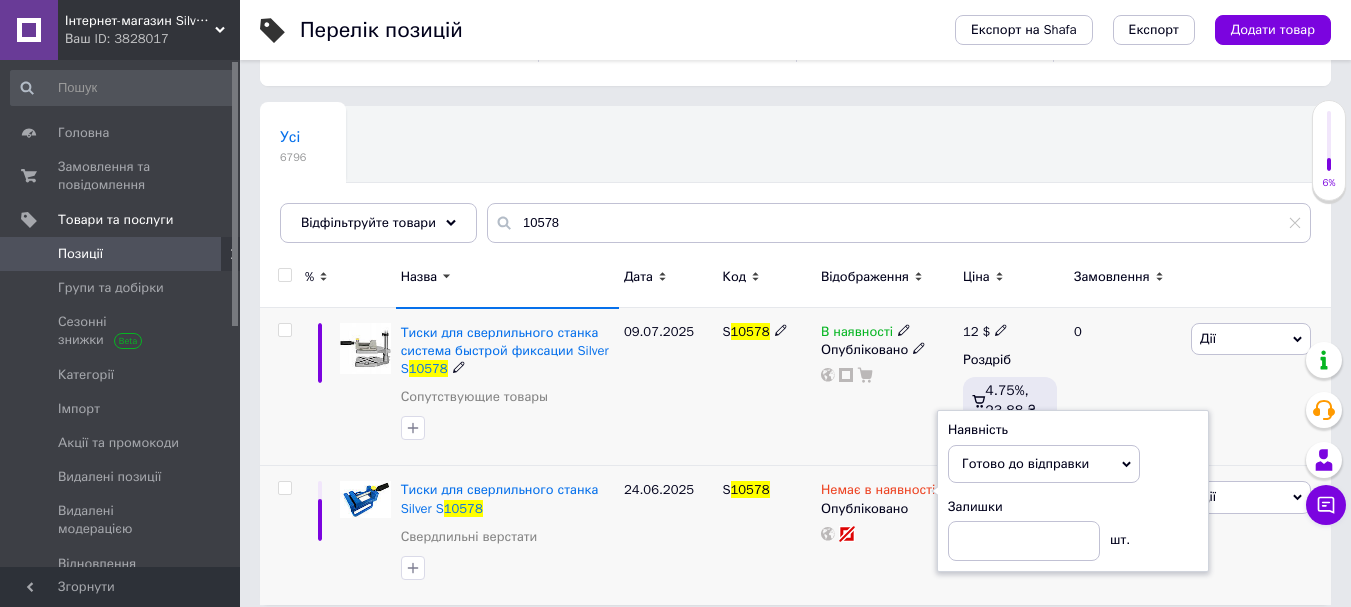 click at bounding box center [904, 329] 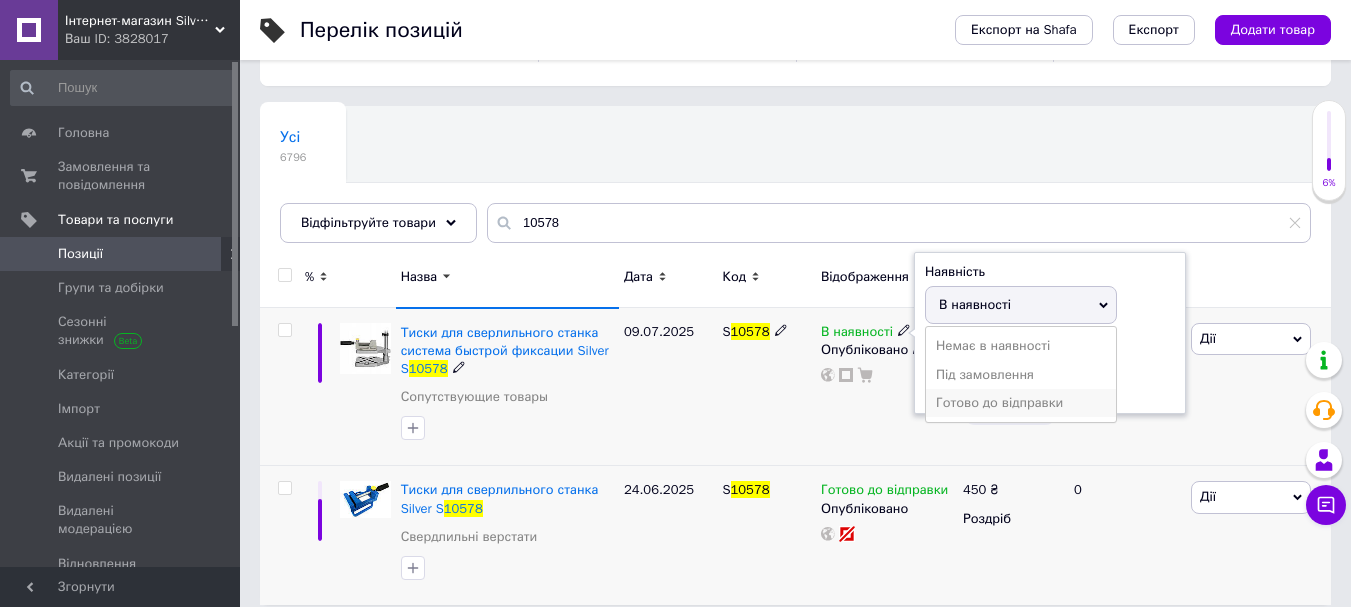 click on "Готово до відправки" at bounding box center (1021, 403) 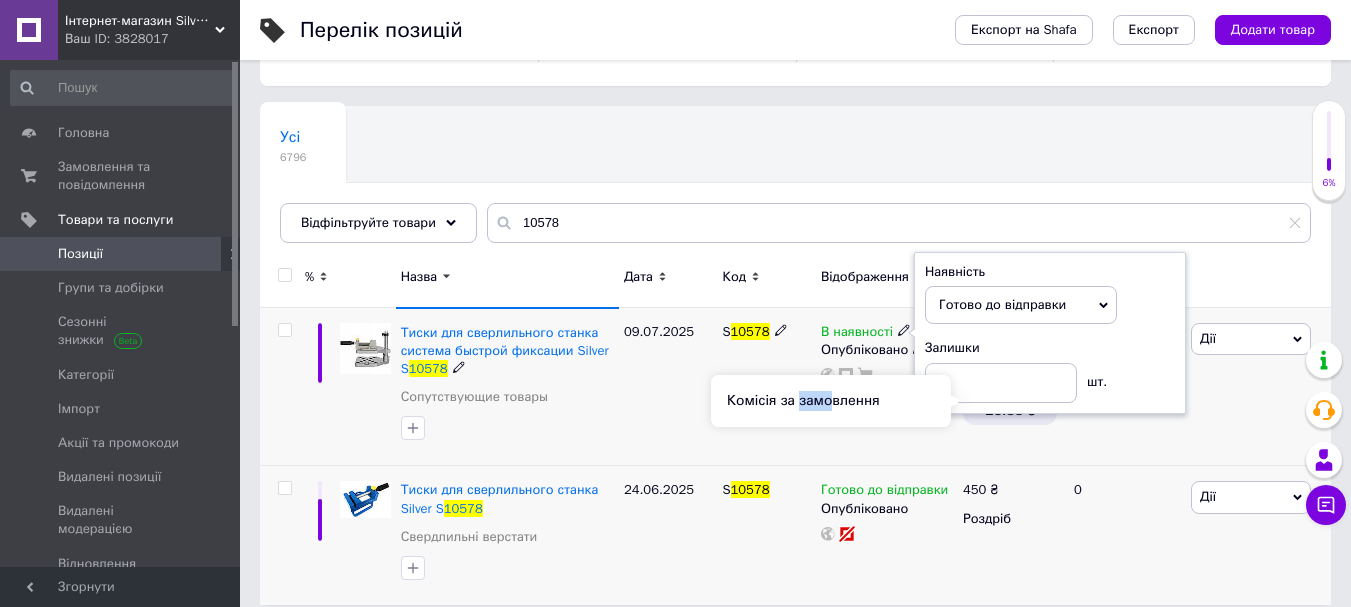 click on "Комісія за замовлення" at bounding box center [831, 401] 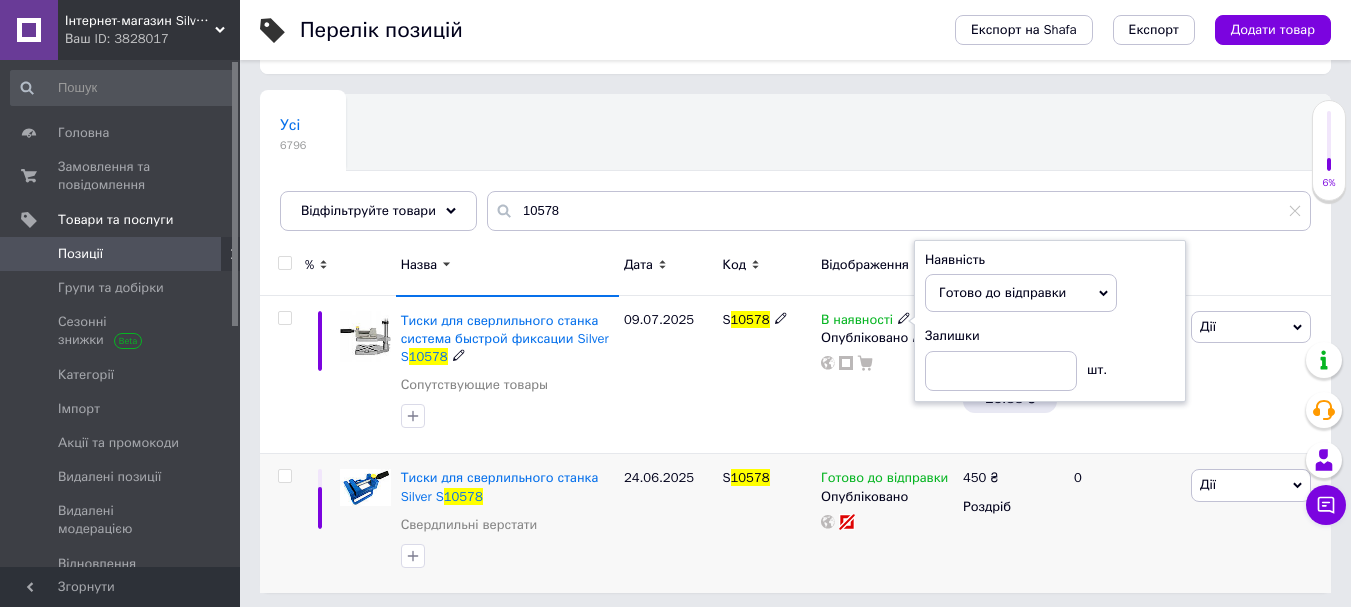 scroll, scrollTop: 113, scrollLeft: 0, axis: vertical 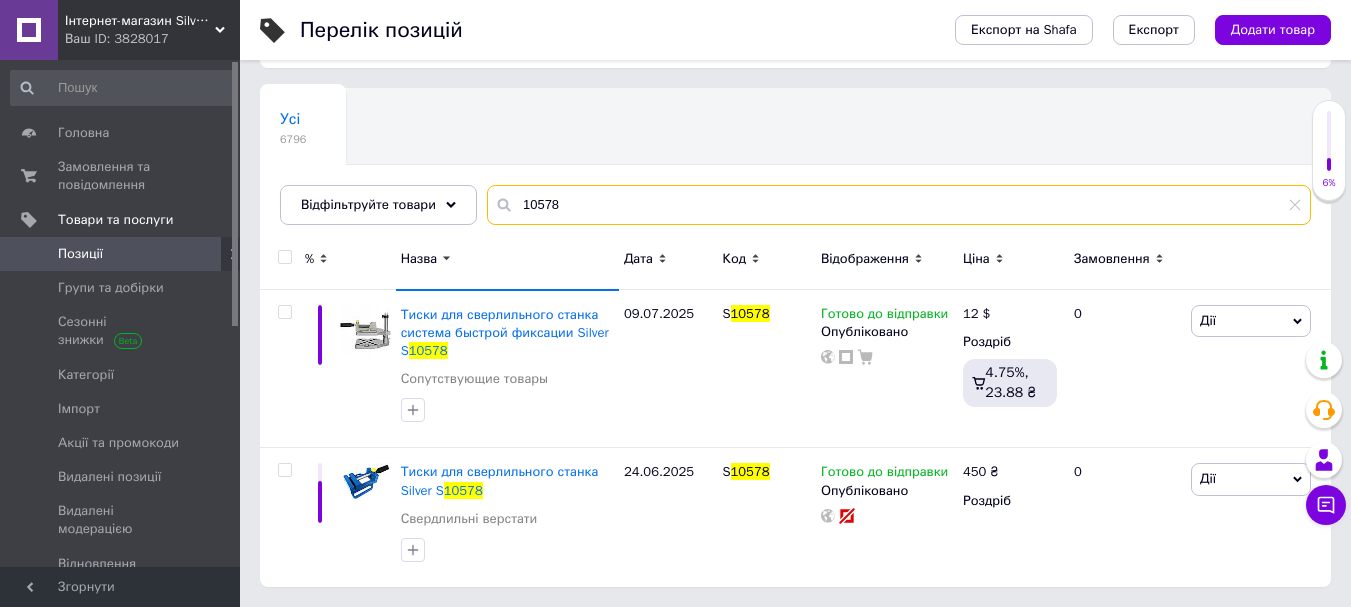 click on "10578" at bounding box center (899, 205) 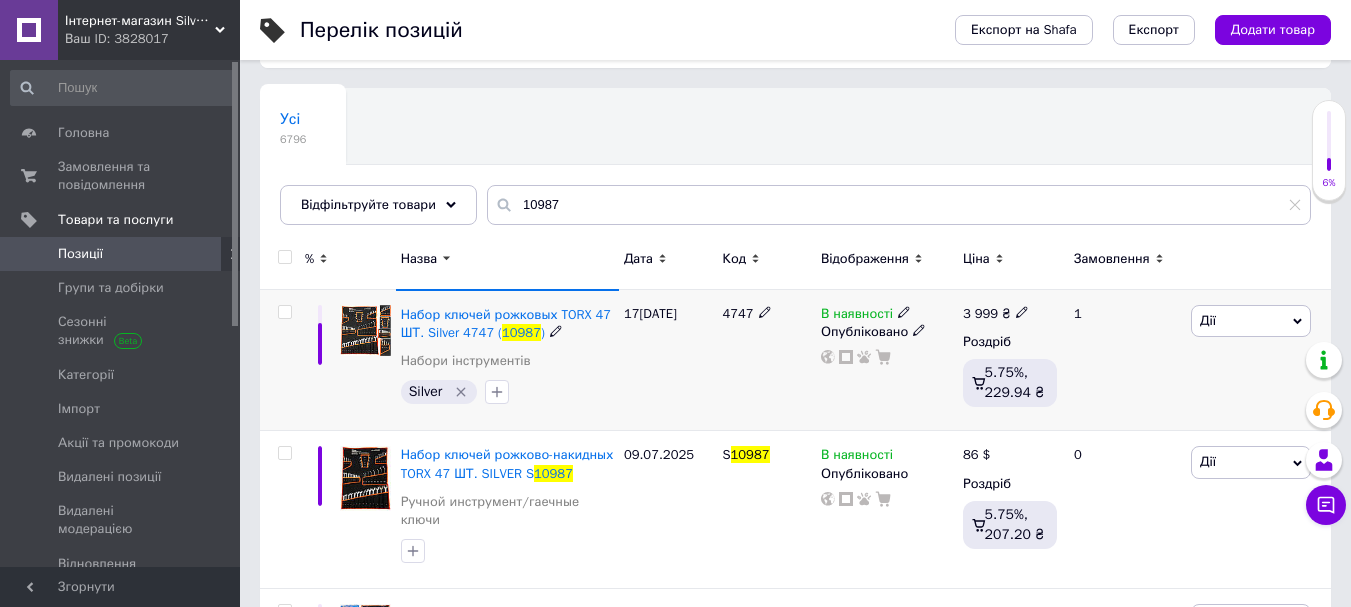 click 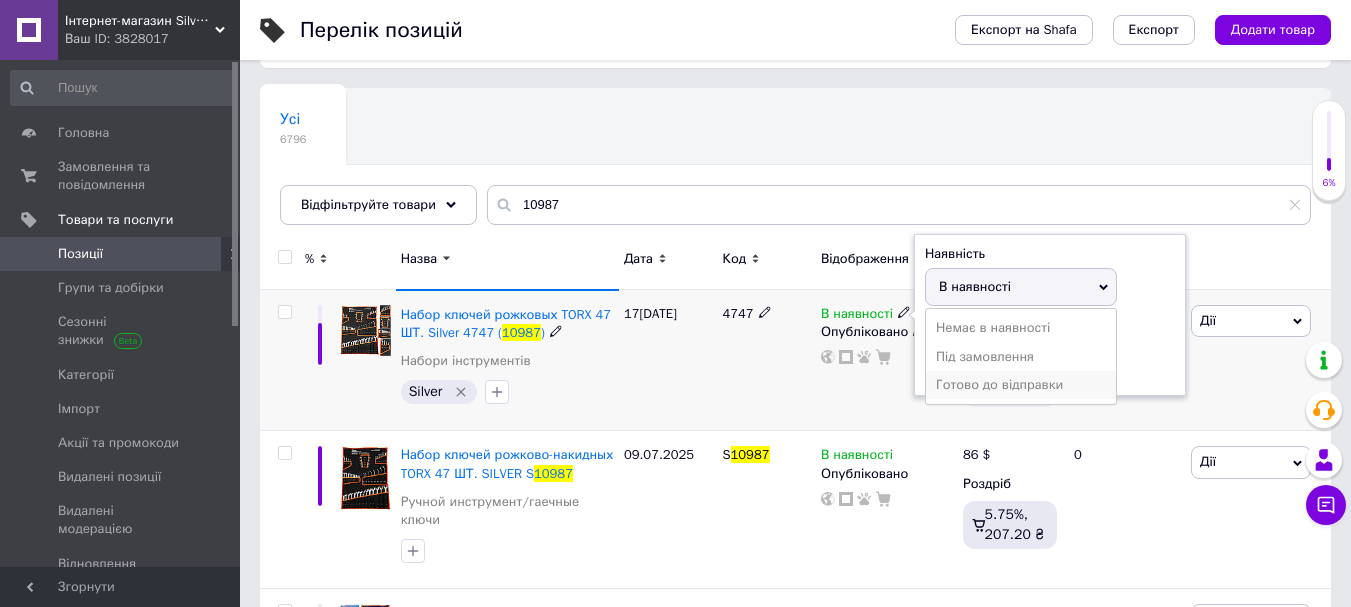 click on "Готово до відправки" at bounding box center (1021, 385) 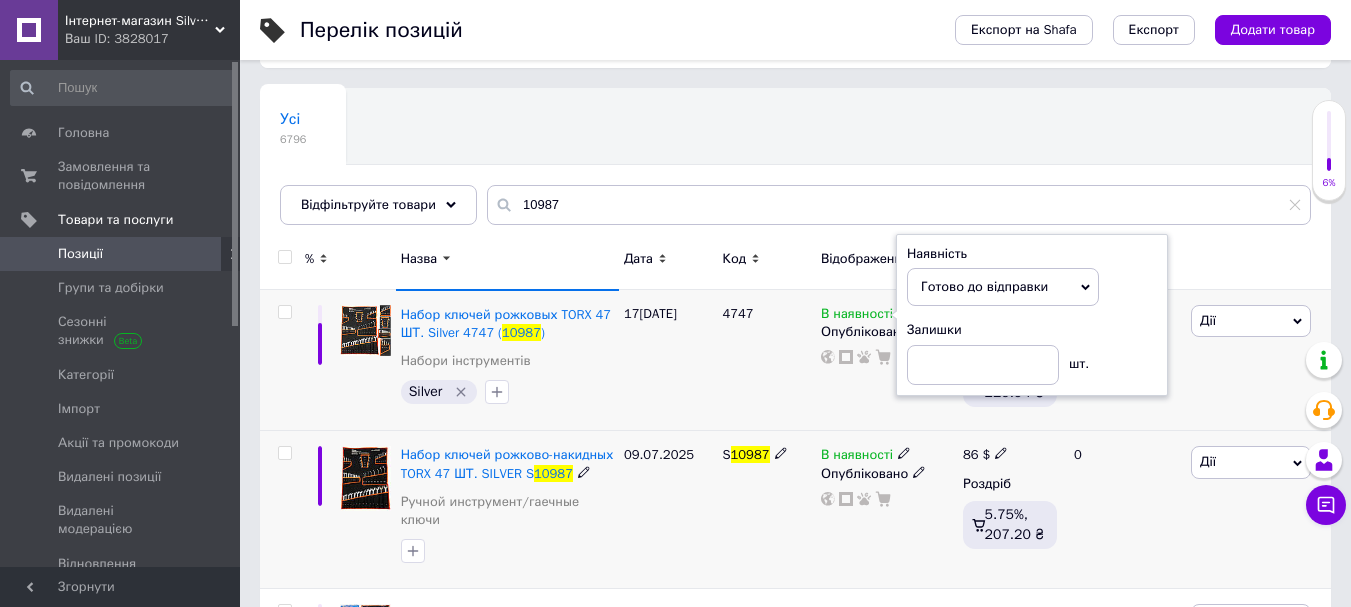 click 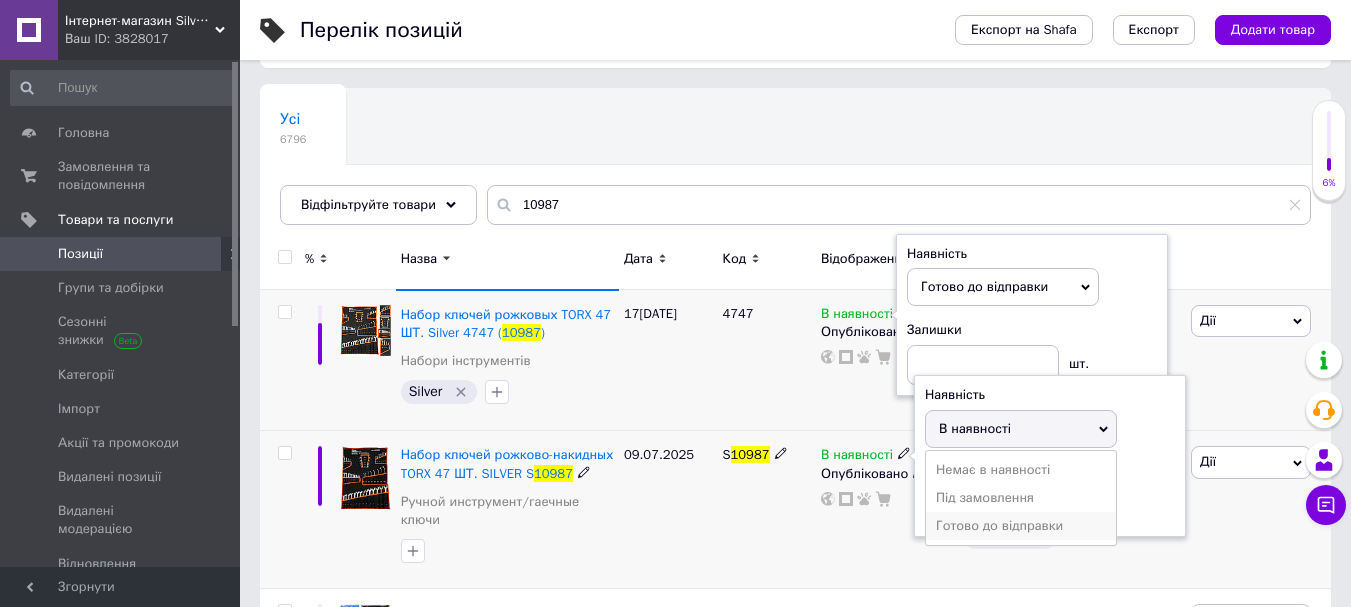 click on "Готово до відправки" at bounding box center [1021, 526] 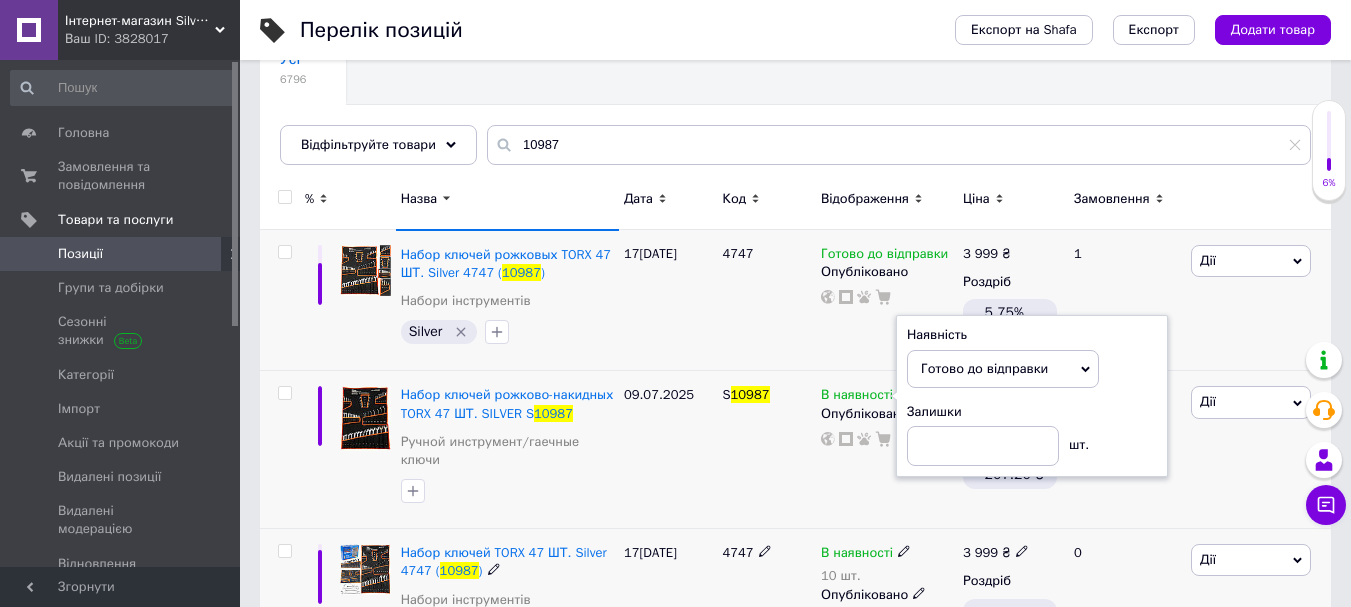 scroll, scrollTop: 239, scrollLeft: 0, axis: vertical 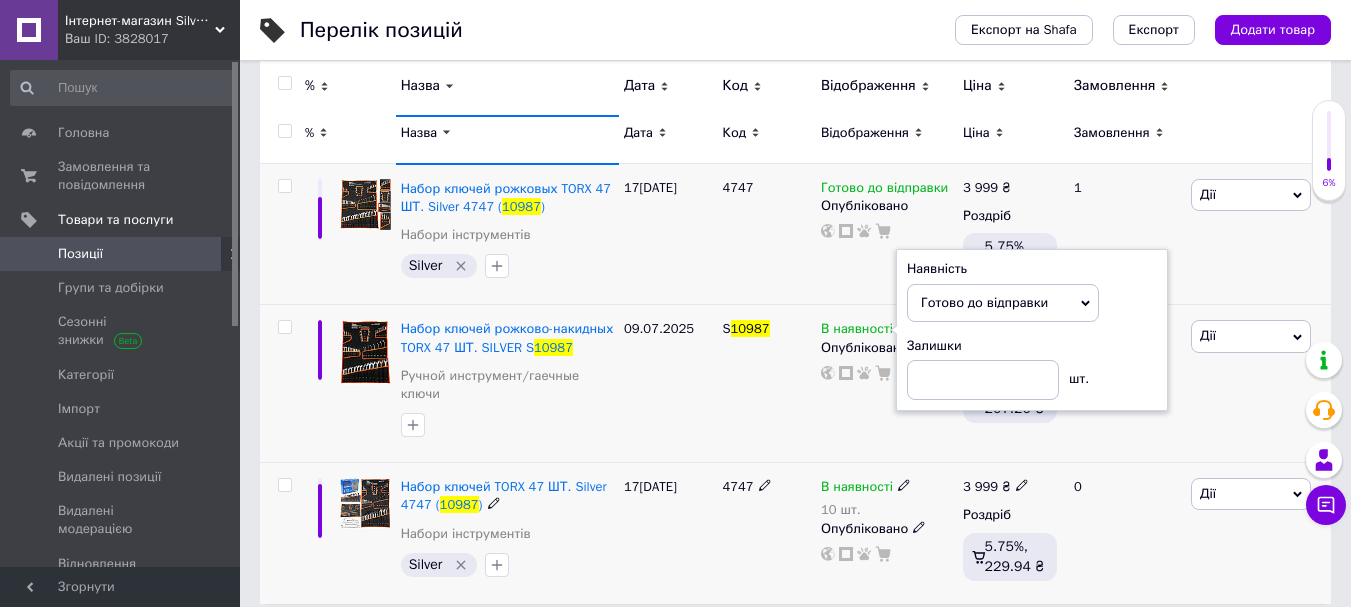 click 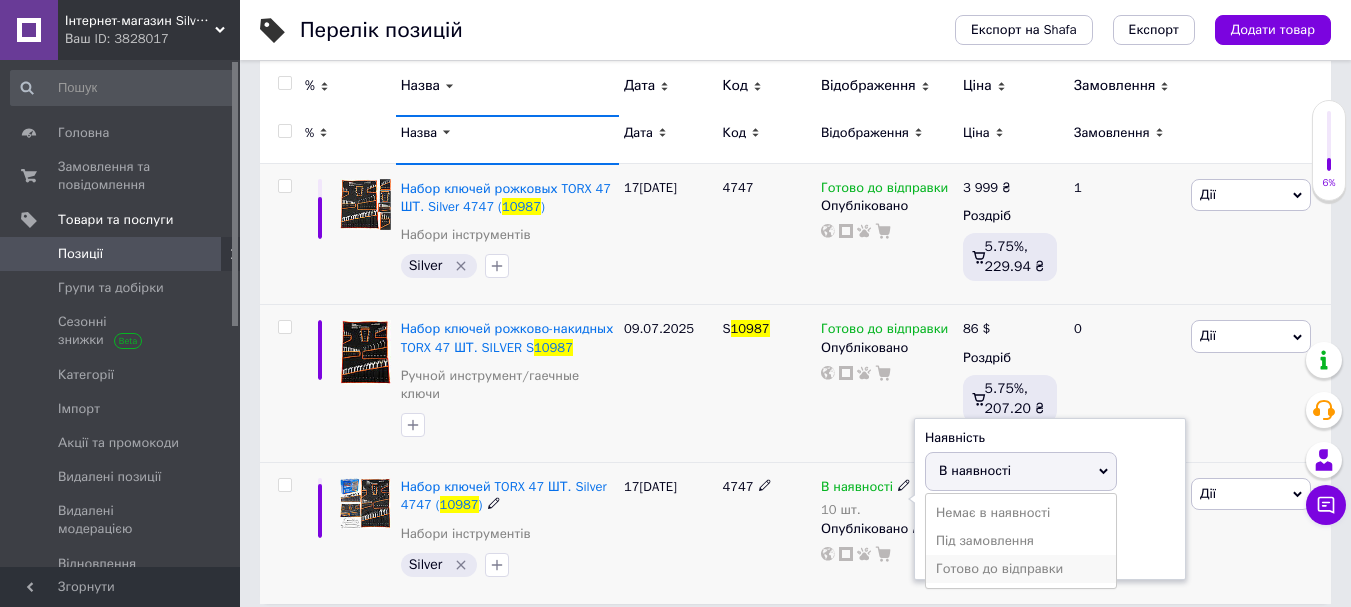 click on "Готово до відправки" at bounding box center [1021, 569] 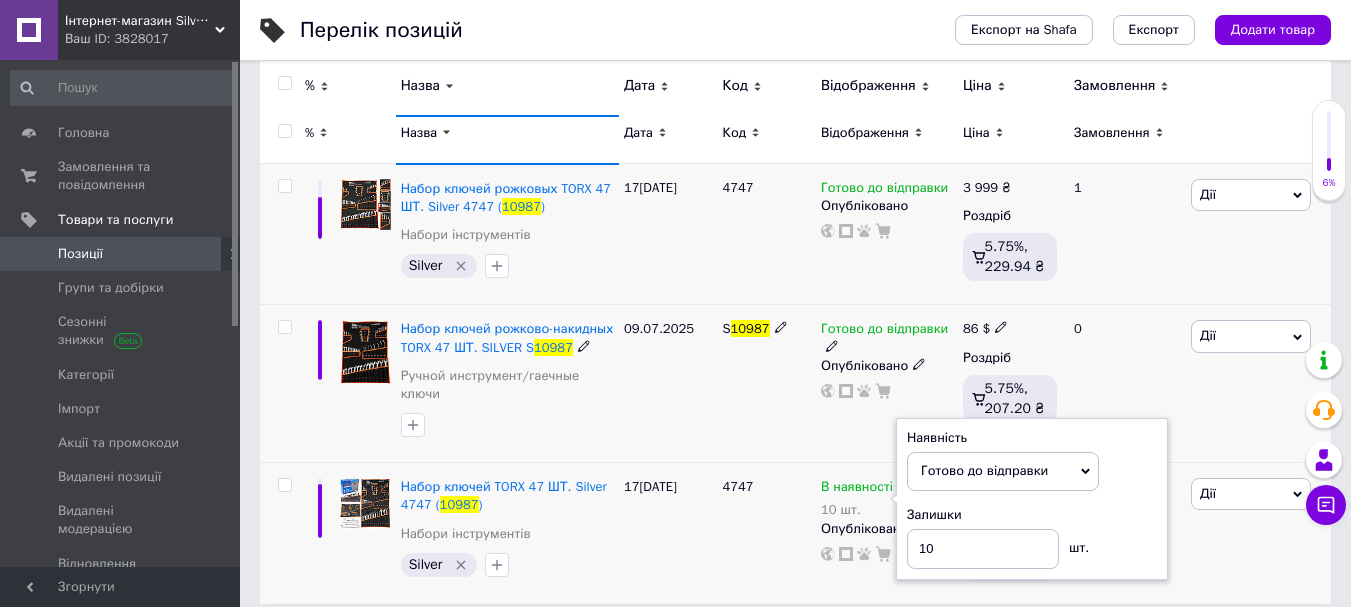 click on "S 10987" at bounding box center (766, 384) 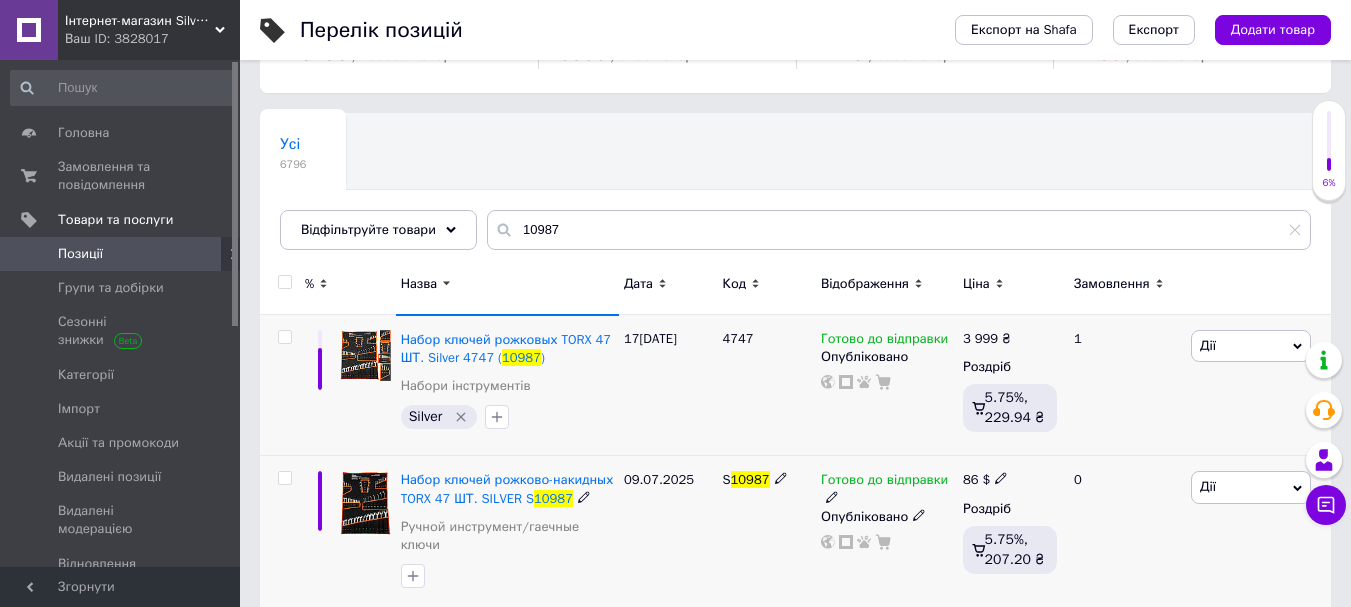 scroll, scrollTop: 39, scrollLeft: 0, axis: vertical 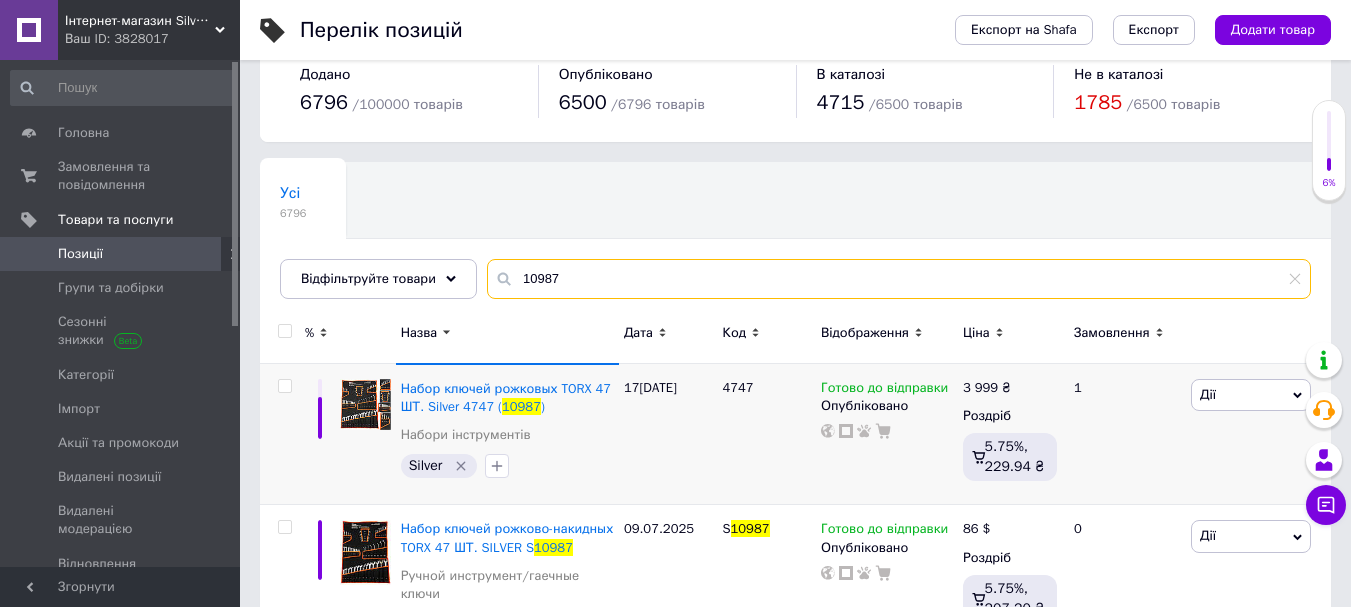 click on "10987" at bounding box center (899, 279) 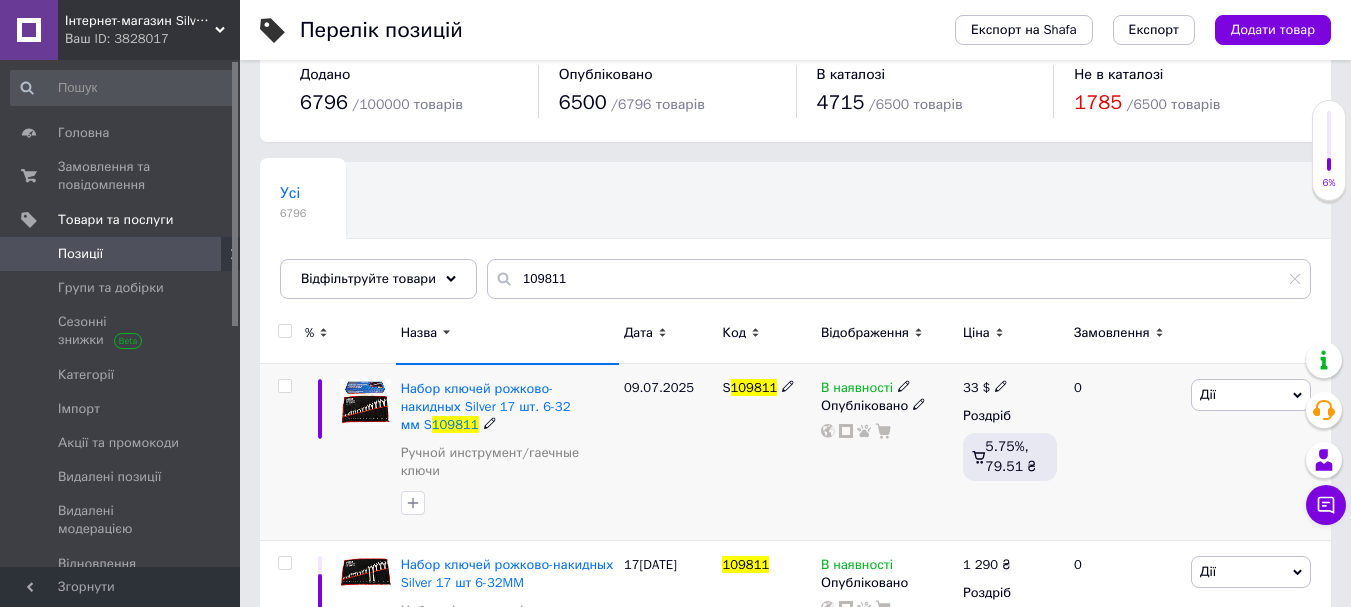click 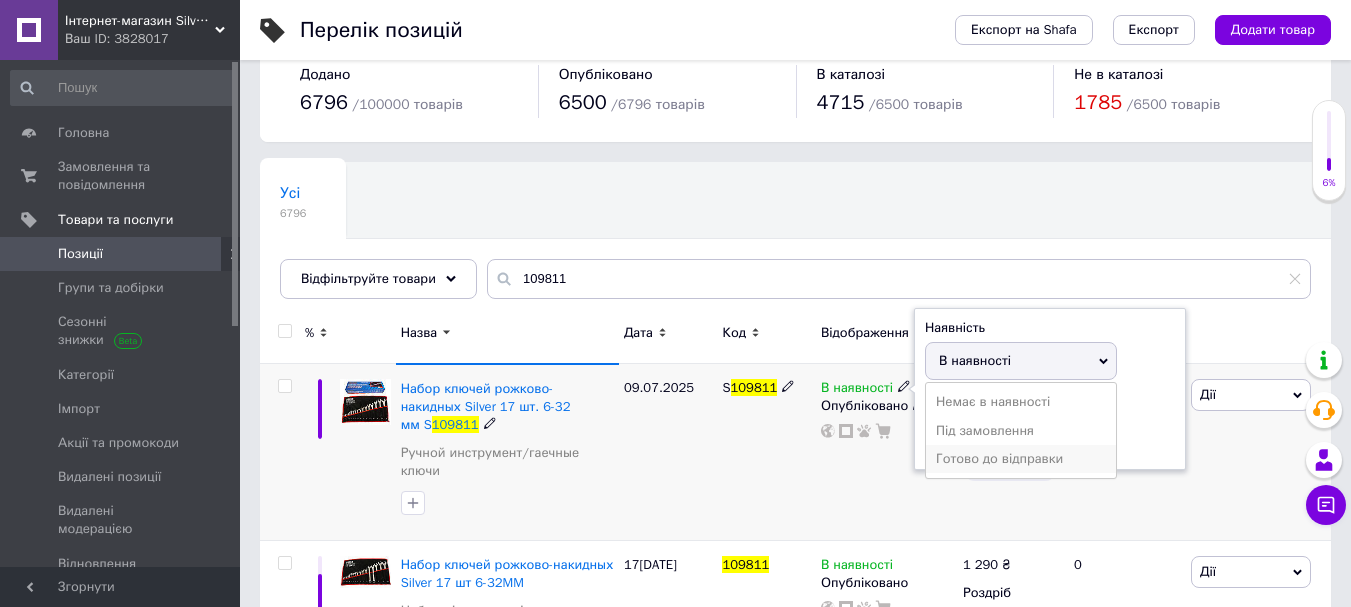 click on "Готово до відправки" at bounding box center (1021, 459) 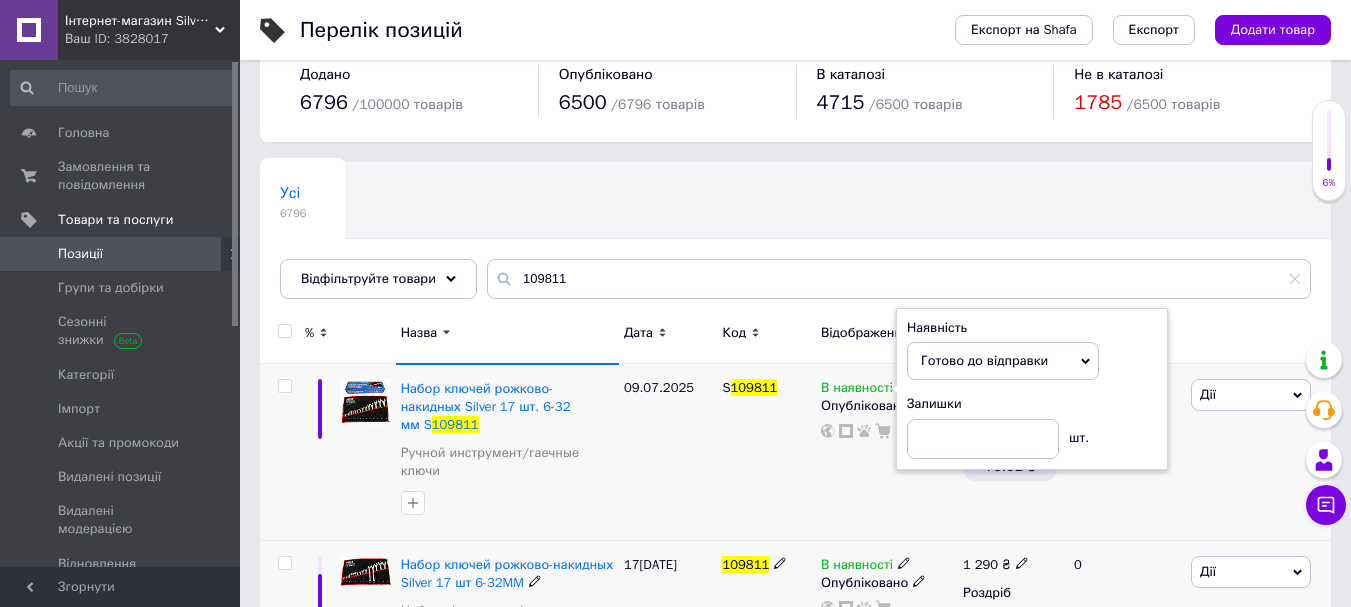 click 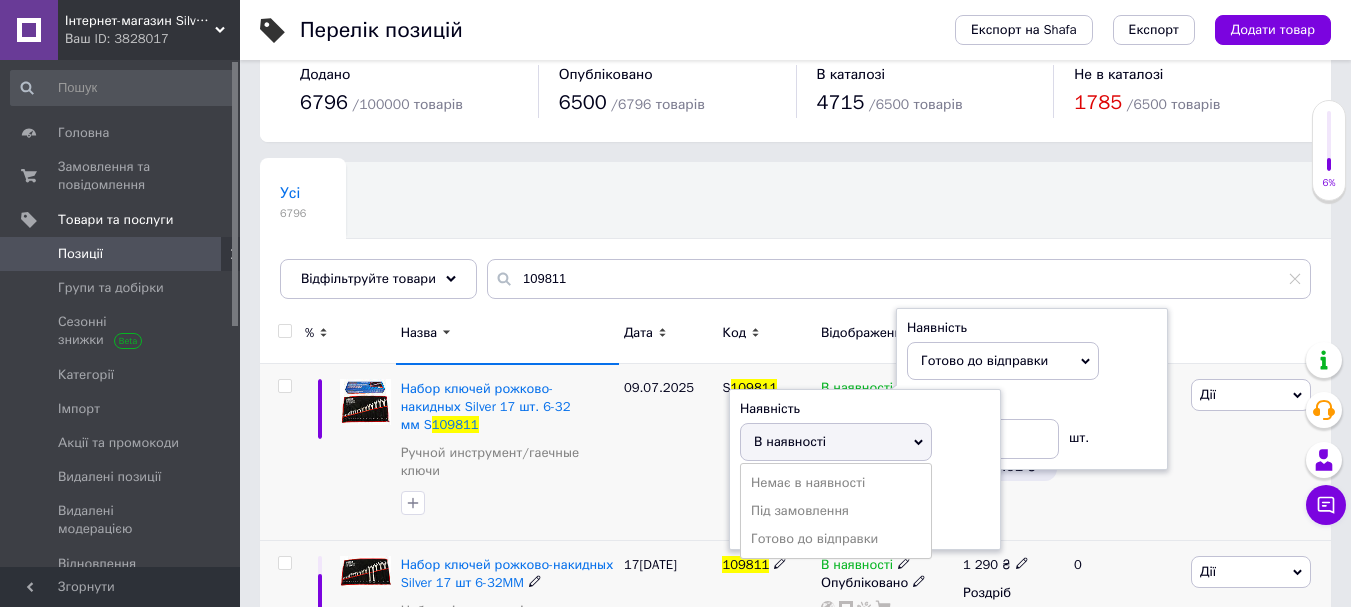 scroll, scrollTop: 289, scrollLeft: 0, axis: vertical 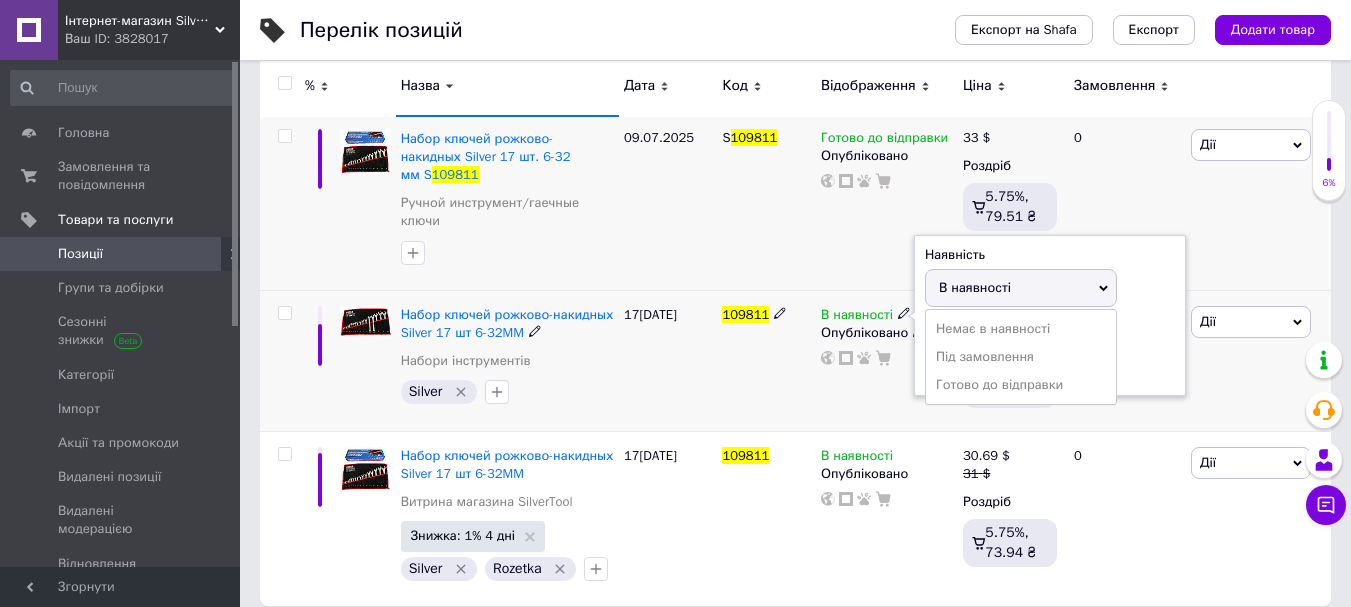 click on "Готово до відправки" at bounding box center (1021, 385) 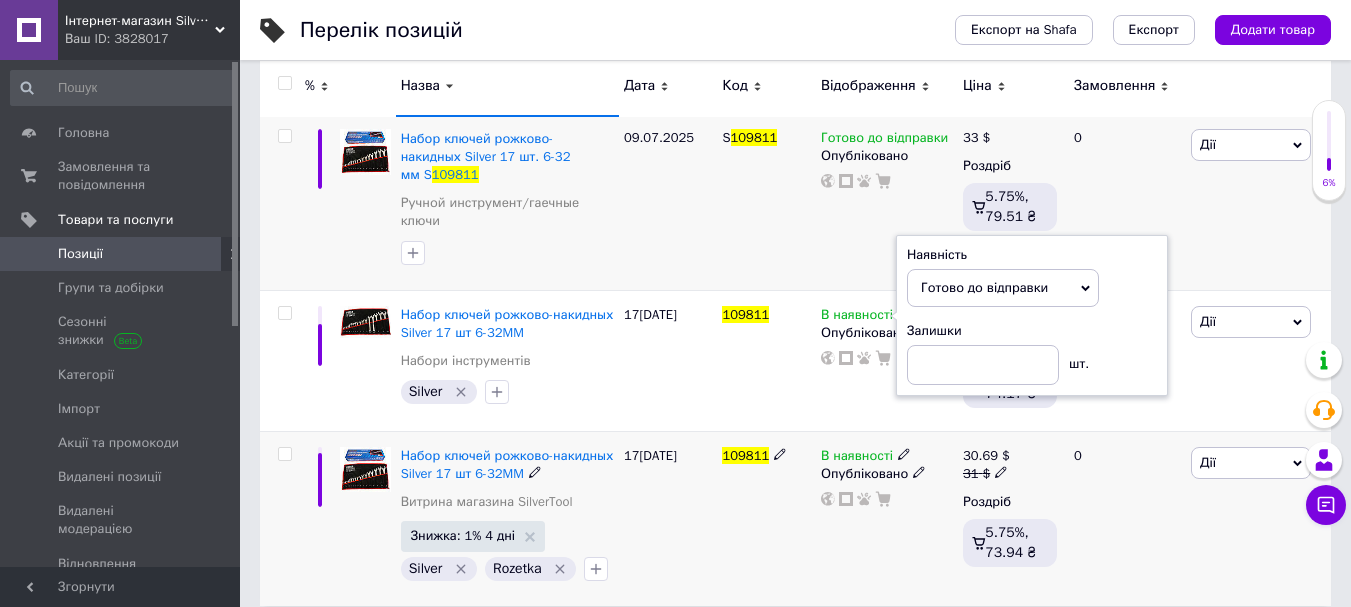 click 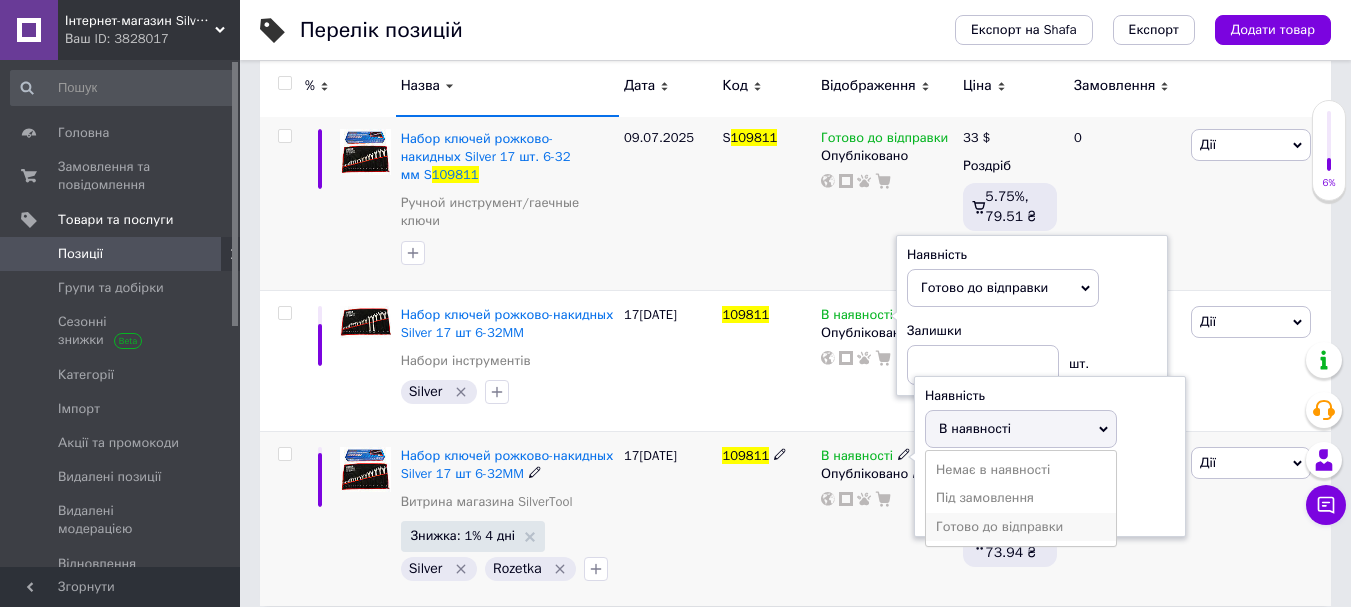 click on "Готово до відправки" at bounding box center [1021, 527] 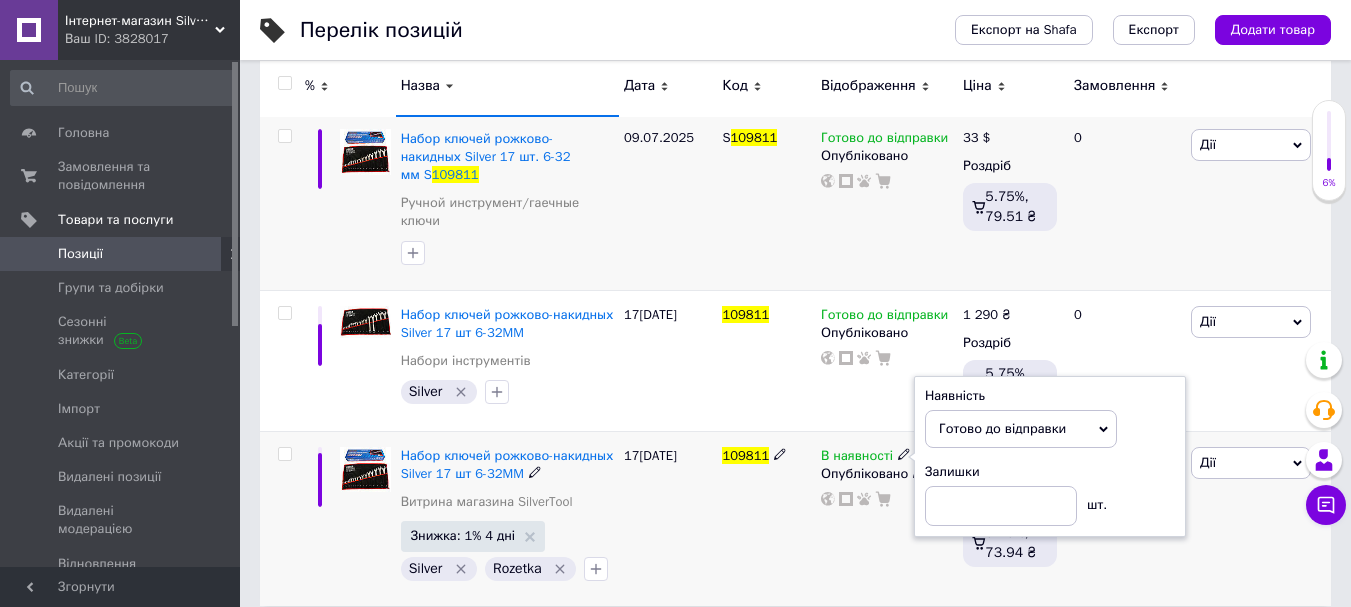 click on "109811" at bounding box center [766, 518] 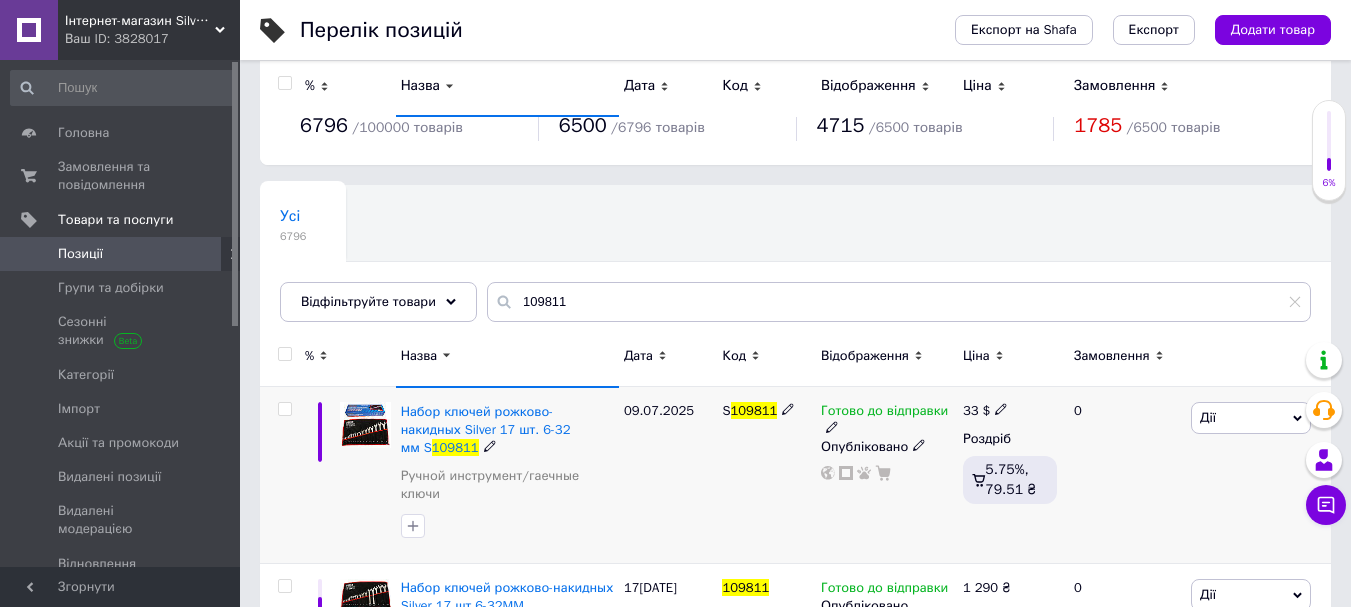 scroll, scrollTop: 0, scrollLeft: 0, axis: both 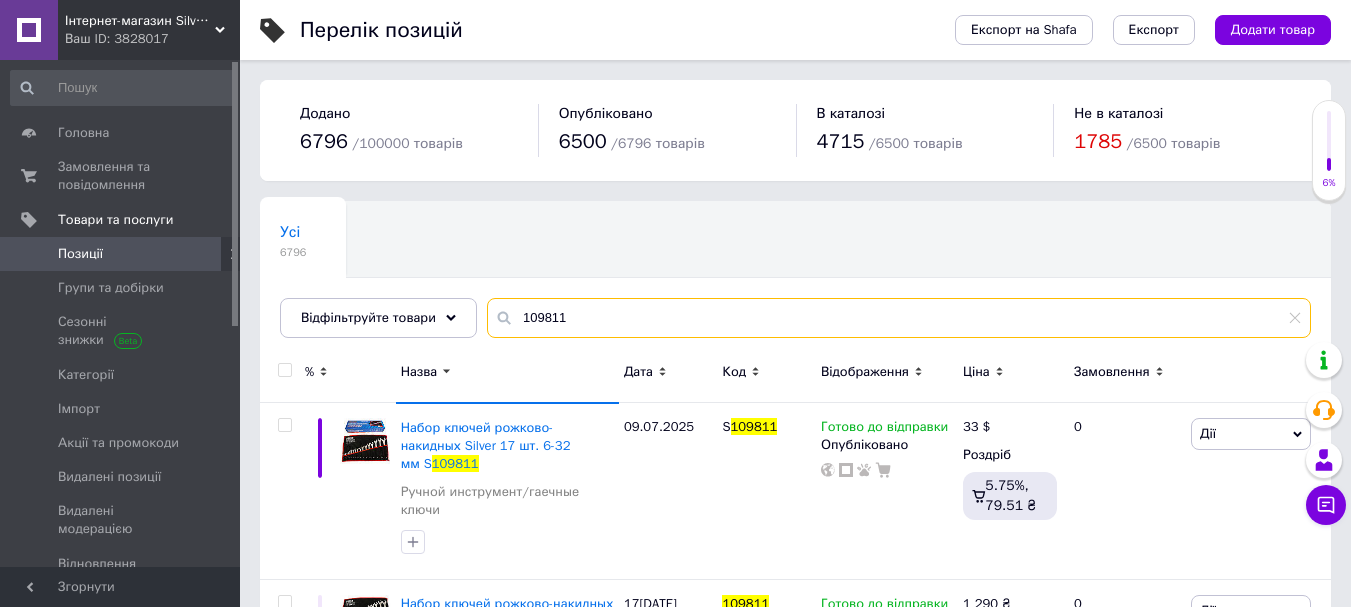 click on "109811" at bounding box center [899, 318] 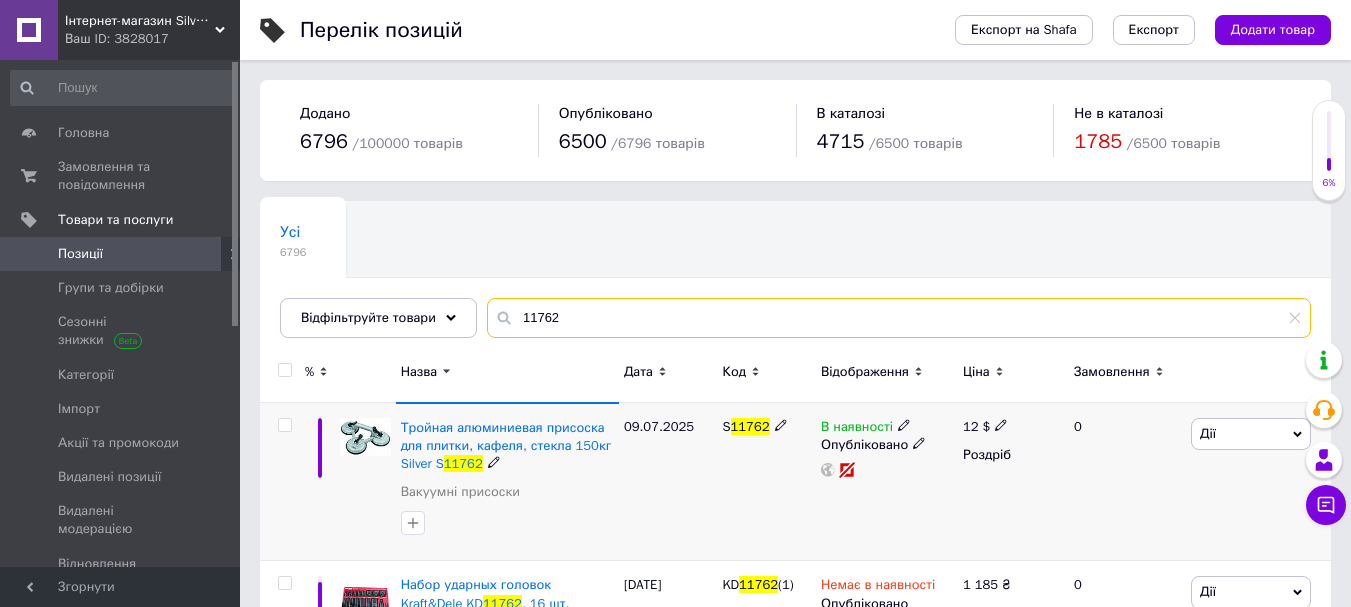 scroll, scrollTop: 100, scrollLeft: 0, axis: vertical 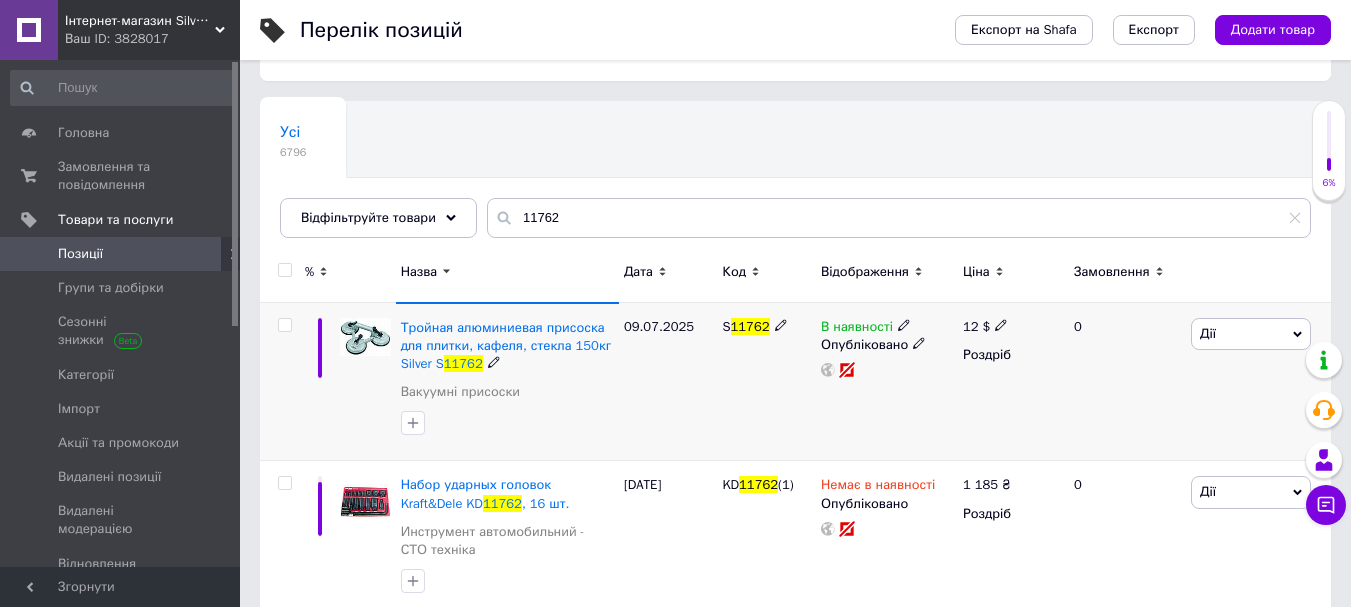 click 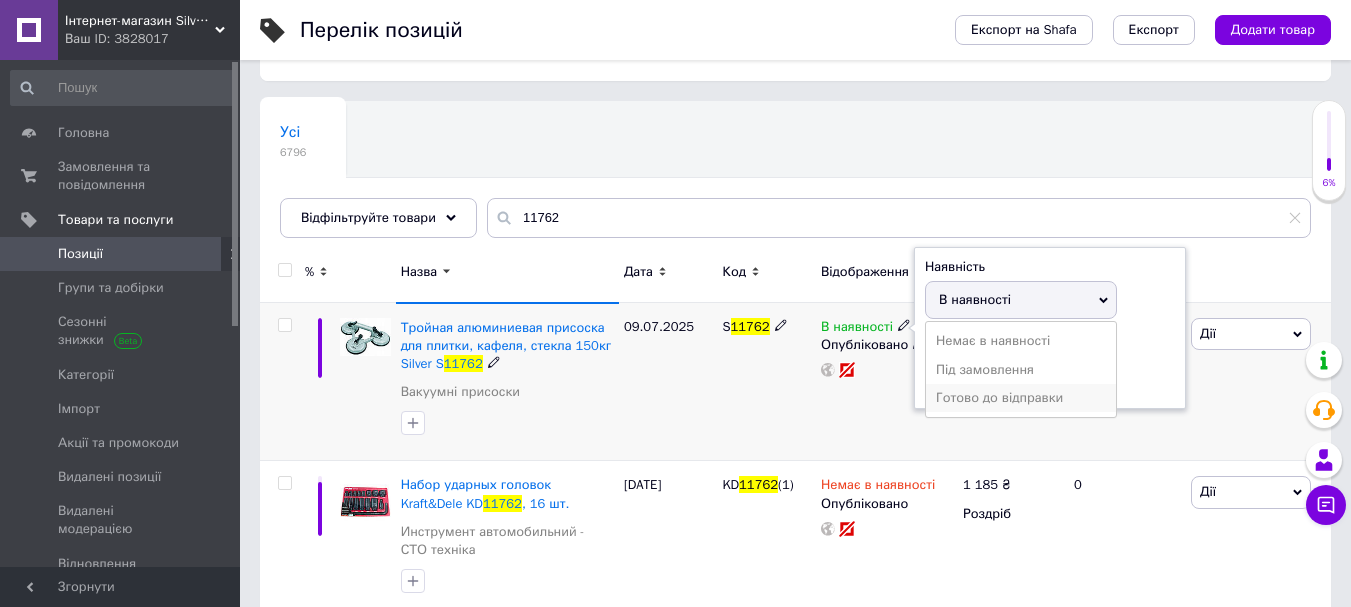 click on "Готово до відправки" at bounding box center [1021, 398] 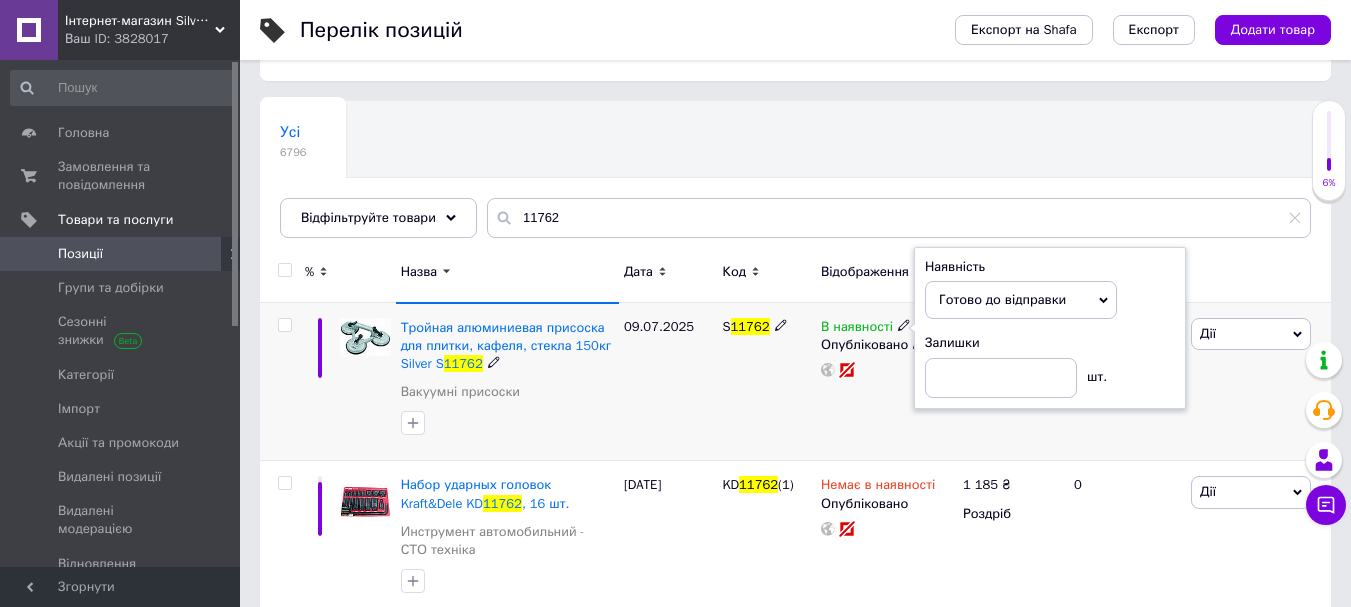 click on "S 11762" at bounding box center [766, 382] 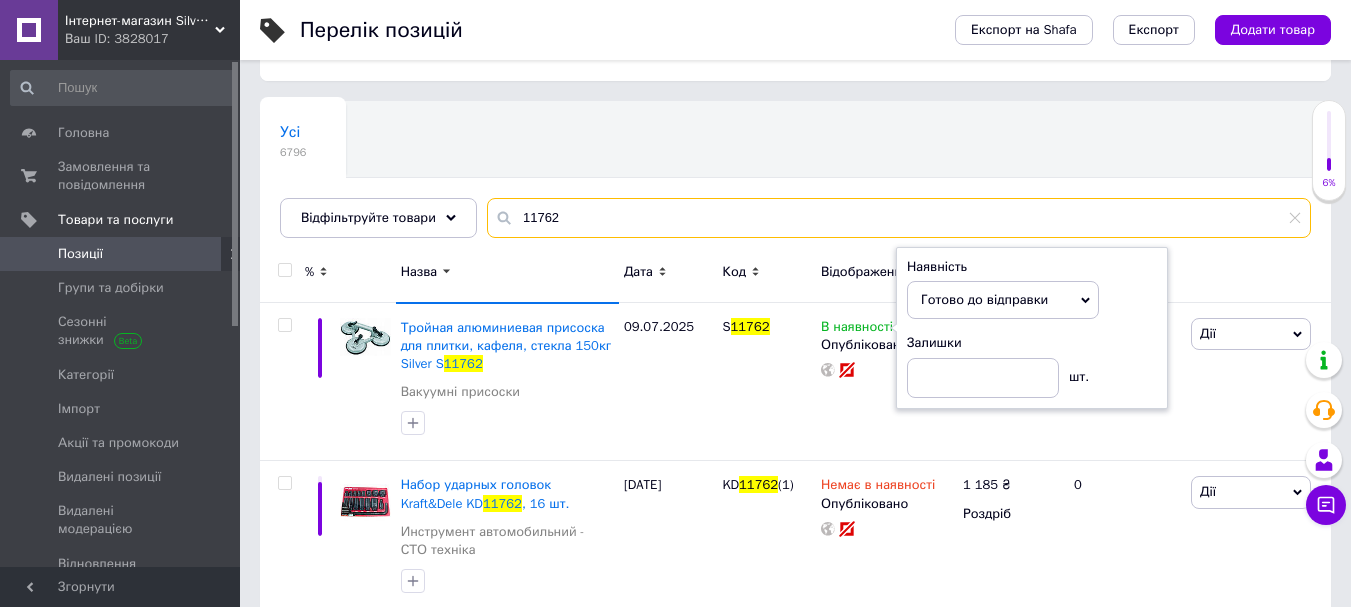 click on "11762" at bounding box center (899, 218) 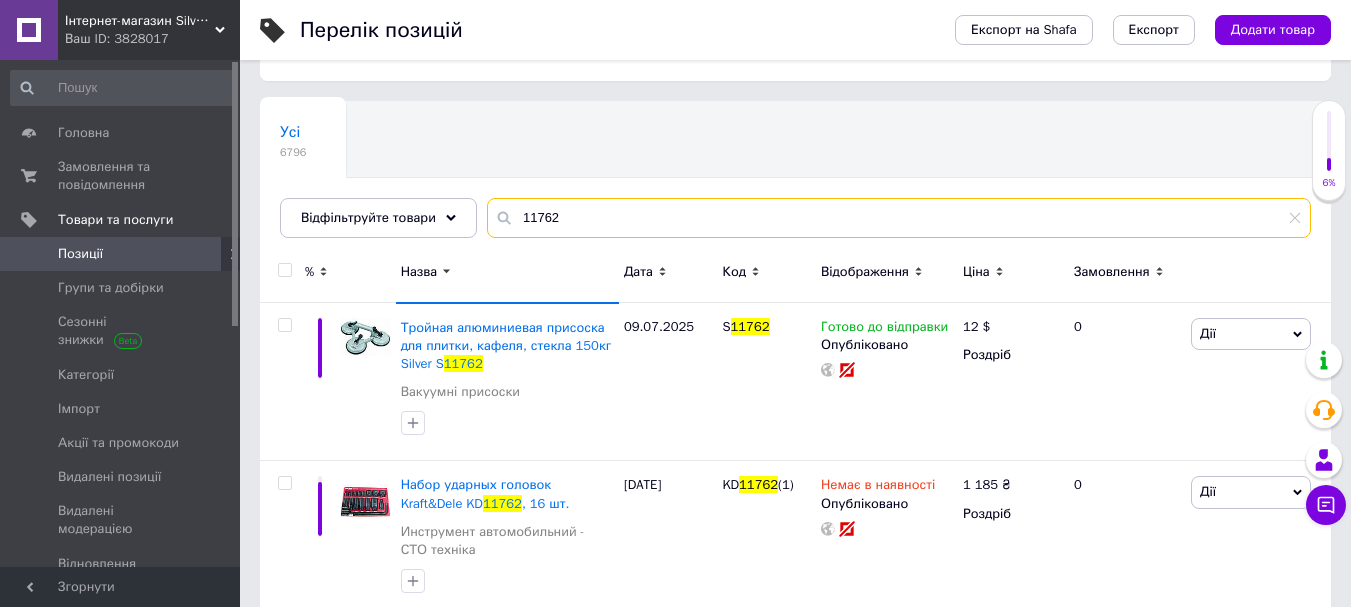 click on "11762" at bounding box center [899, 218] 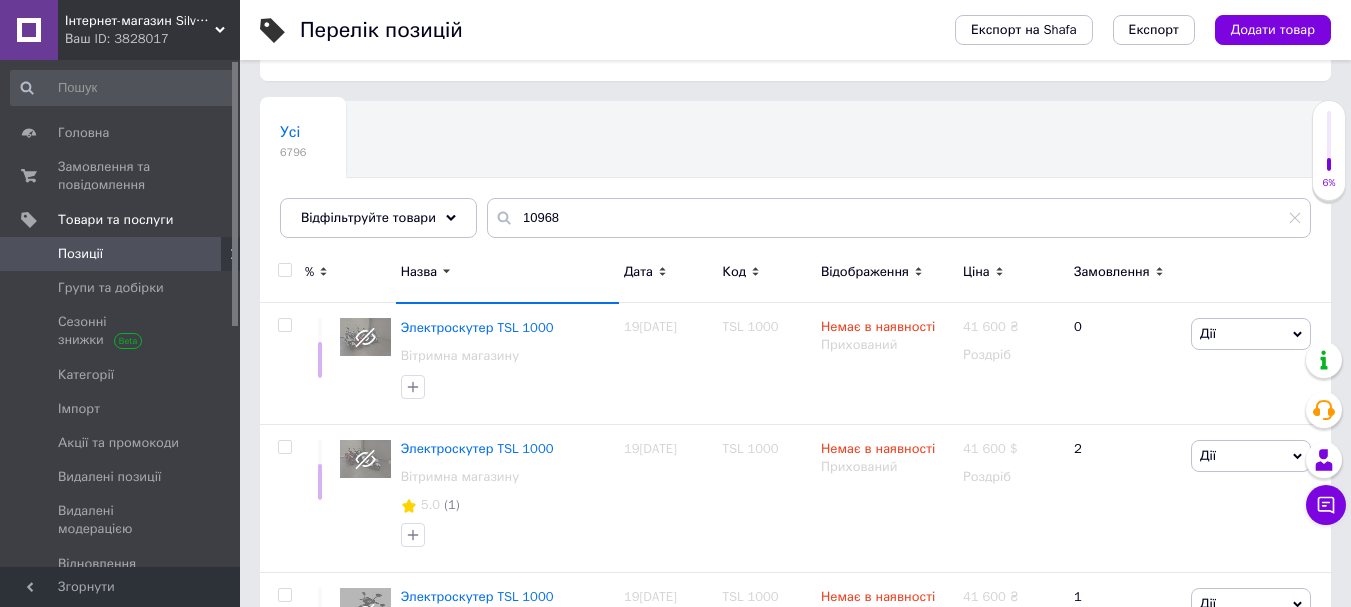 click on "Назва" at bounding box center [419, 272] 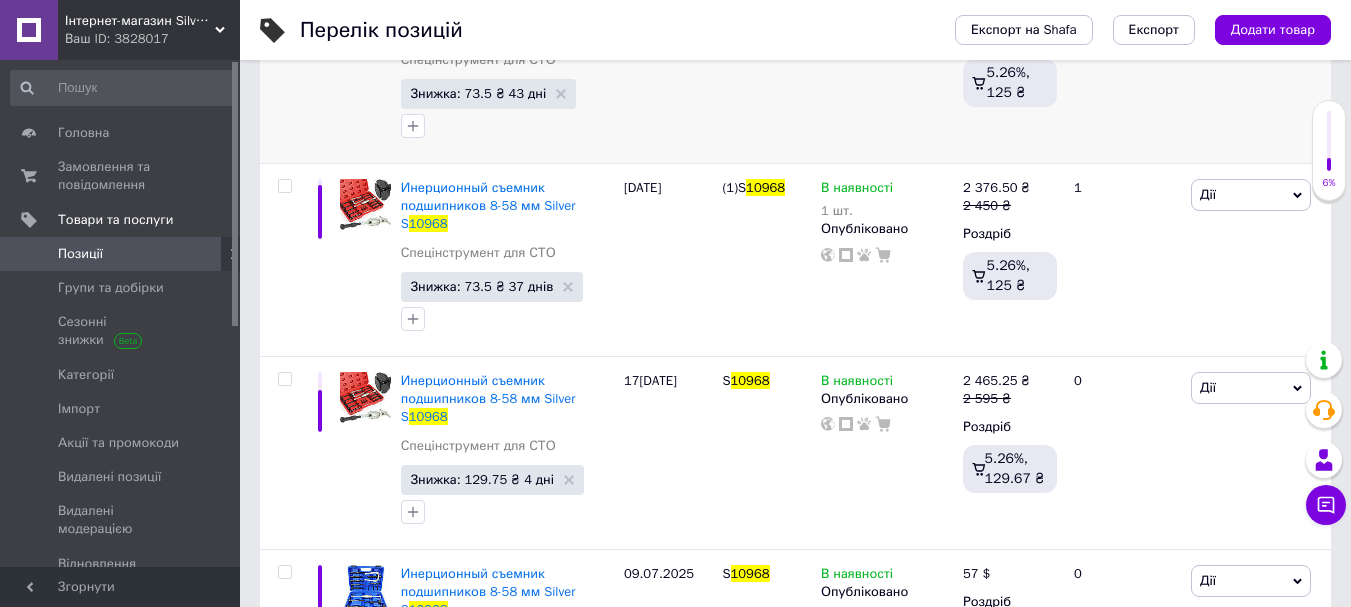 scroll, scrollTop: 500, scrollLeft: 0, axis: vertical 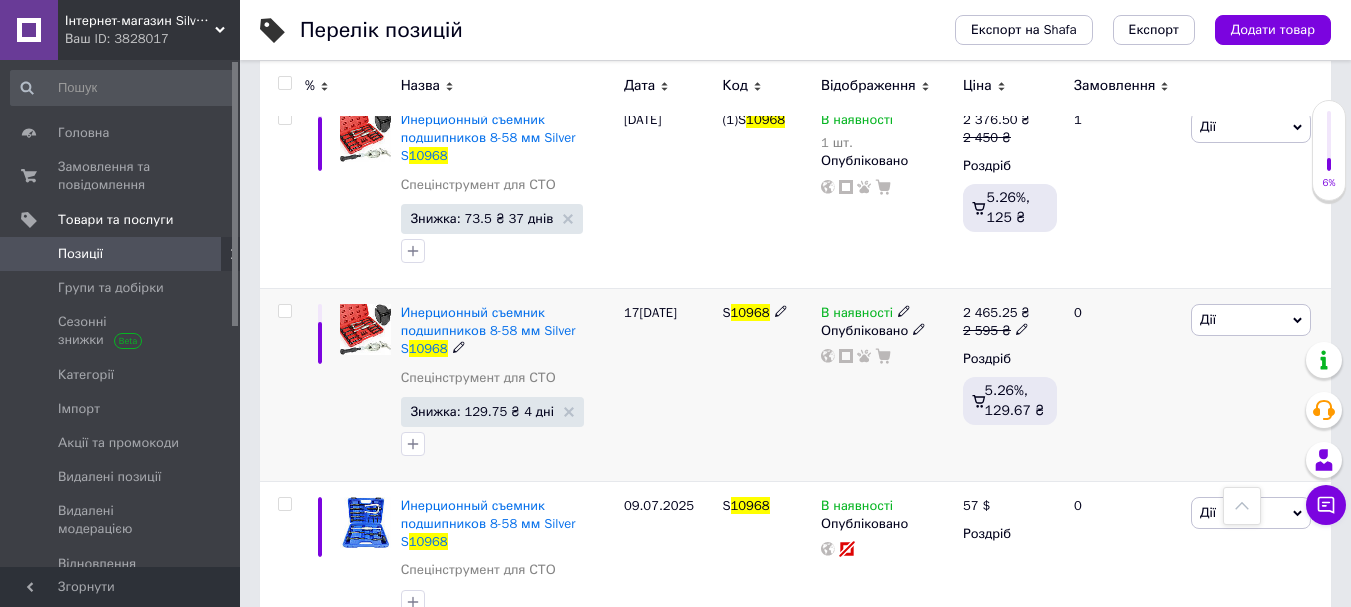 click 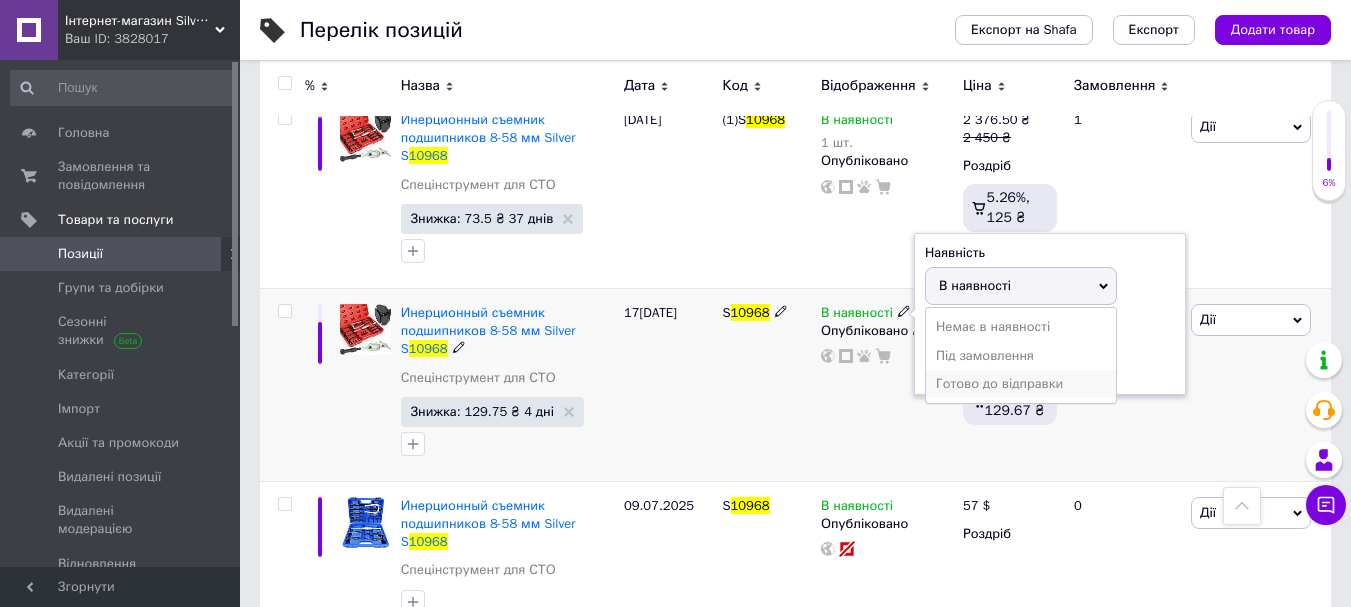 click on "Готово до відправки" at bounding box center (1021, 384) 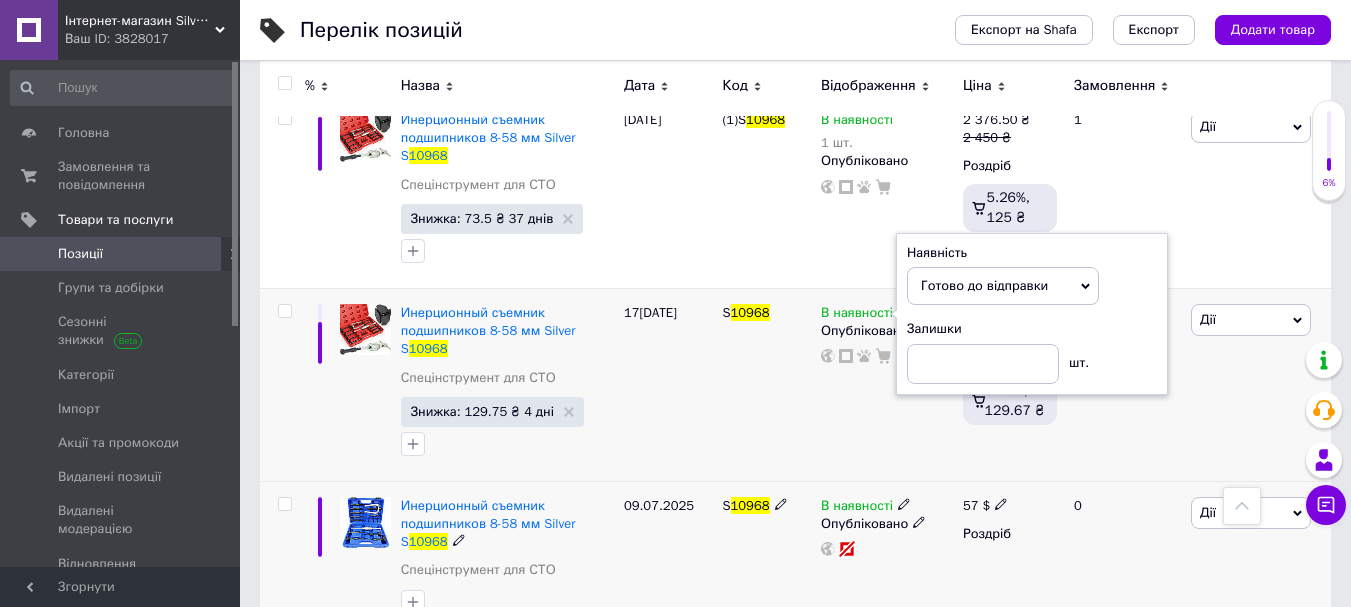 click on "В наявності" at bounding box center (866, 506) 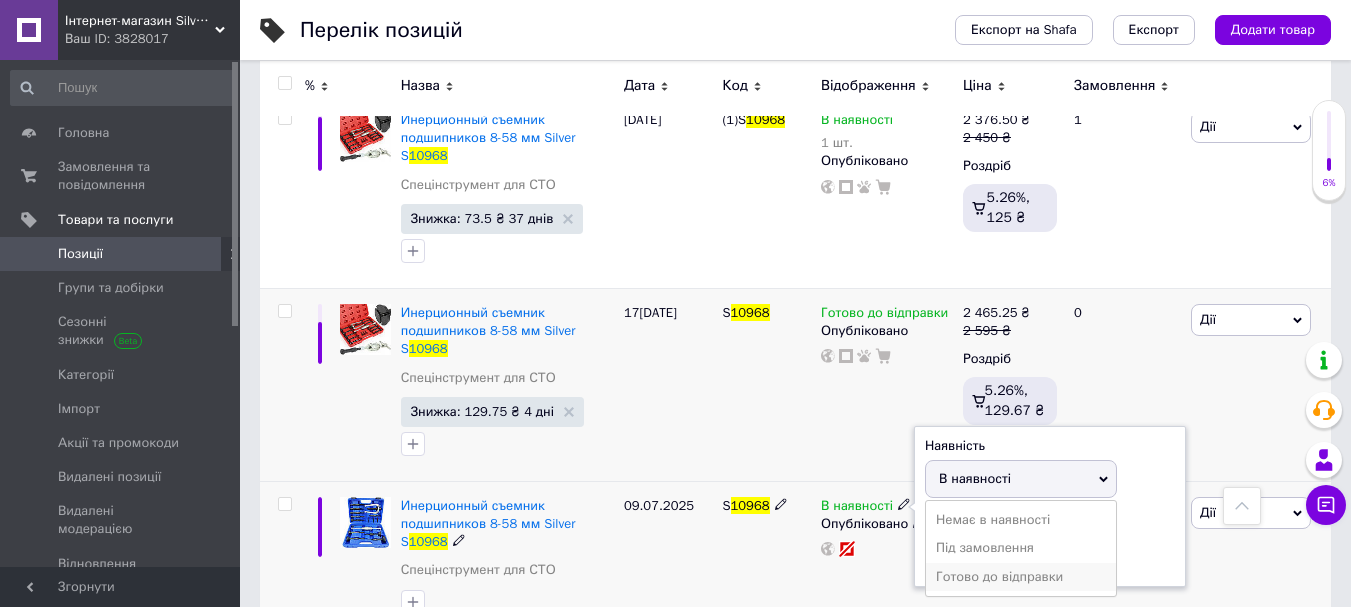 click on "Готово до відправки" at bounding box center [1021, 577] 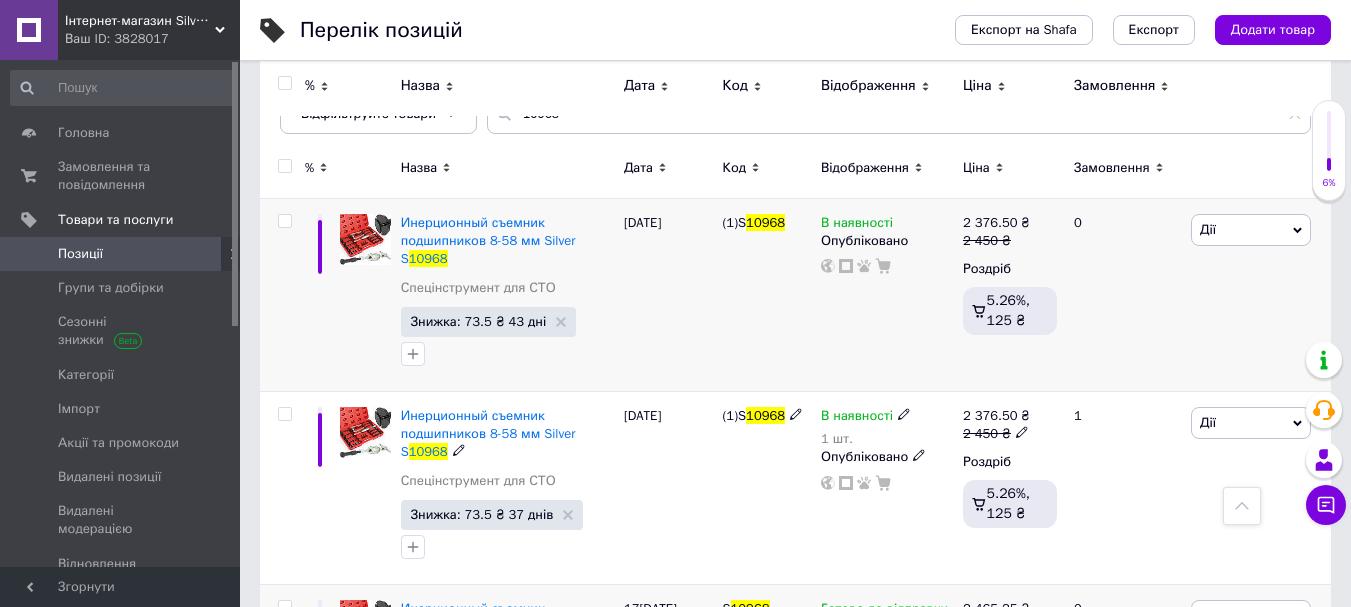 scroll, scrollTop: 200, scrollLeft: 0, axis: vertical 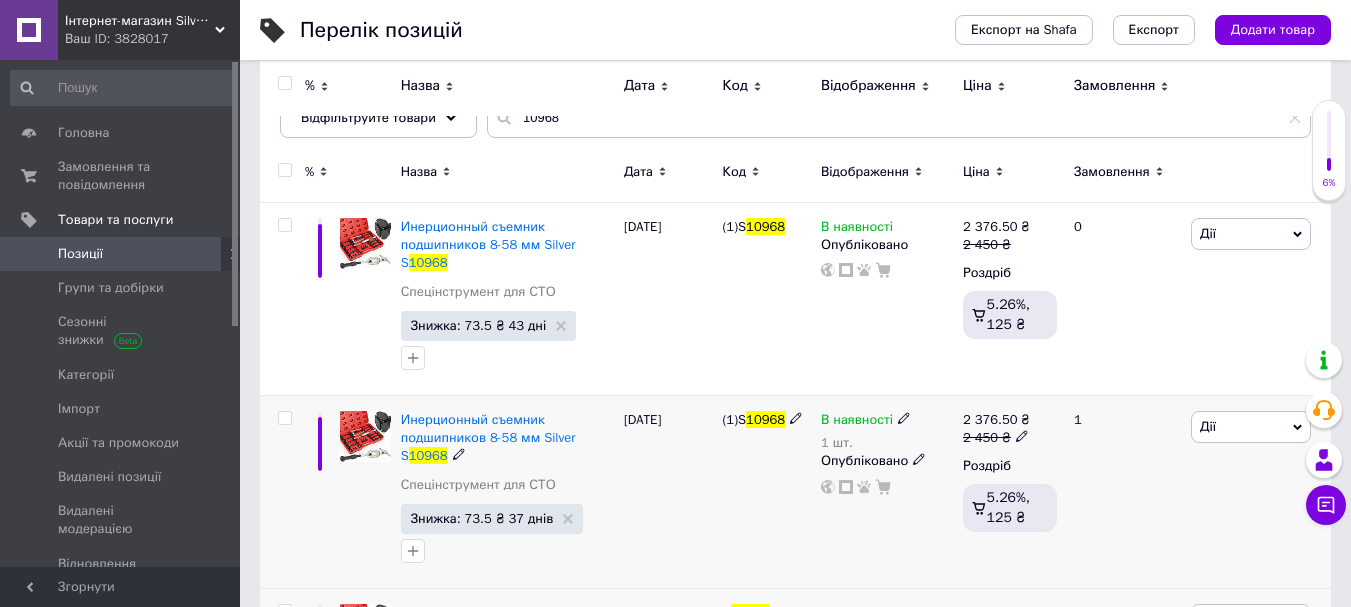 click 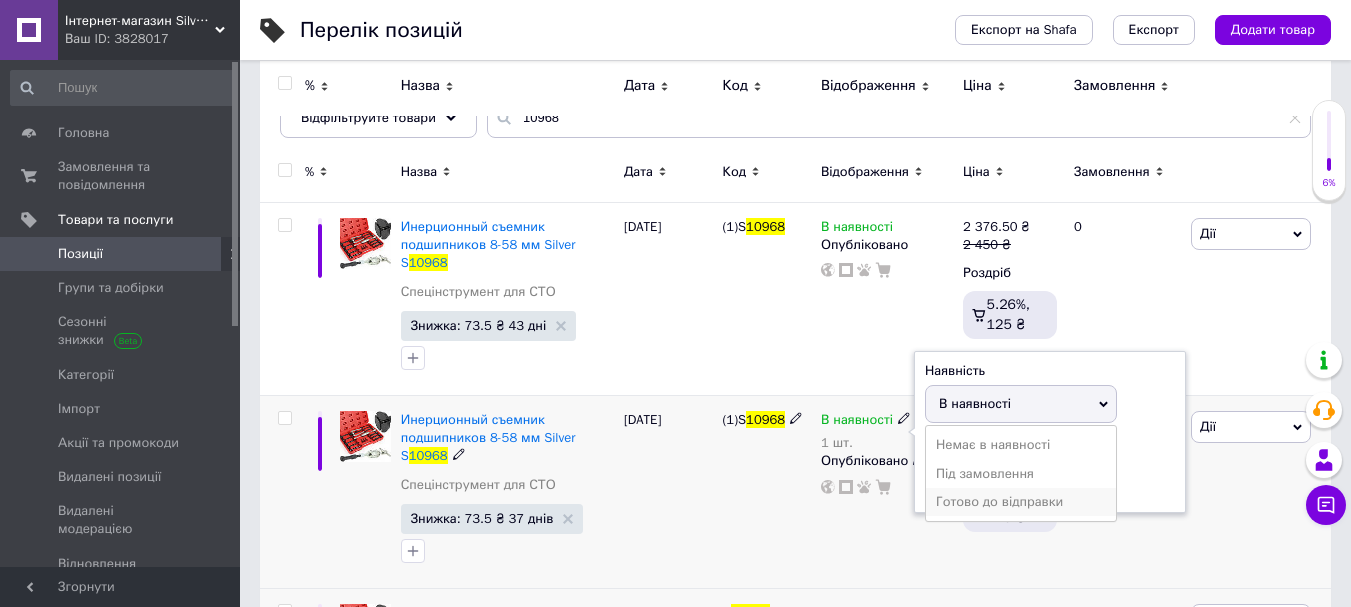click on "Готово до відправки" at bounding box center [1021, 502] 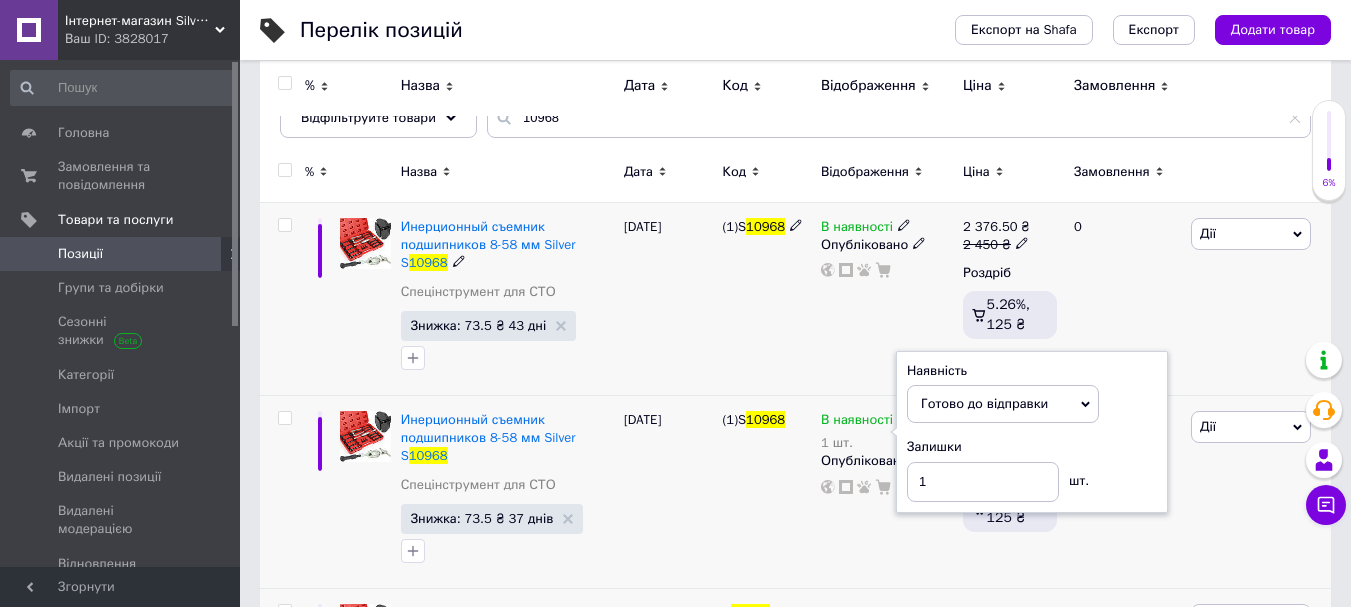 click 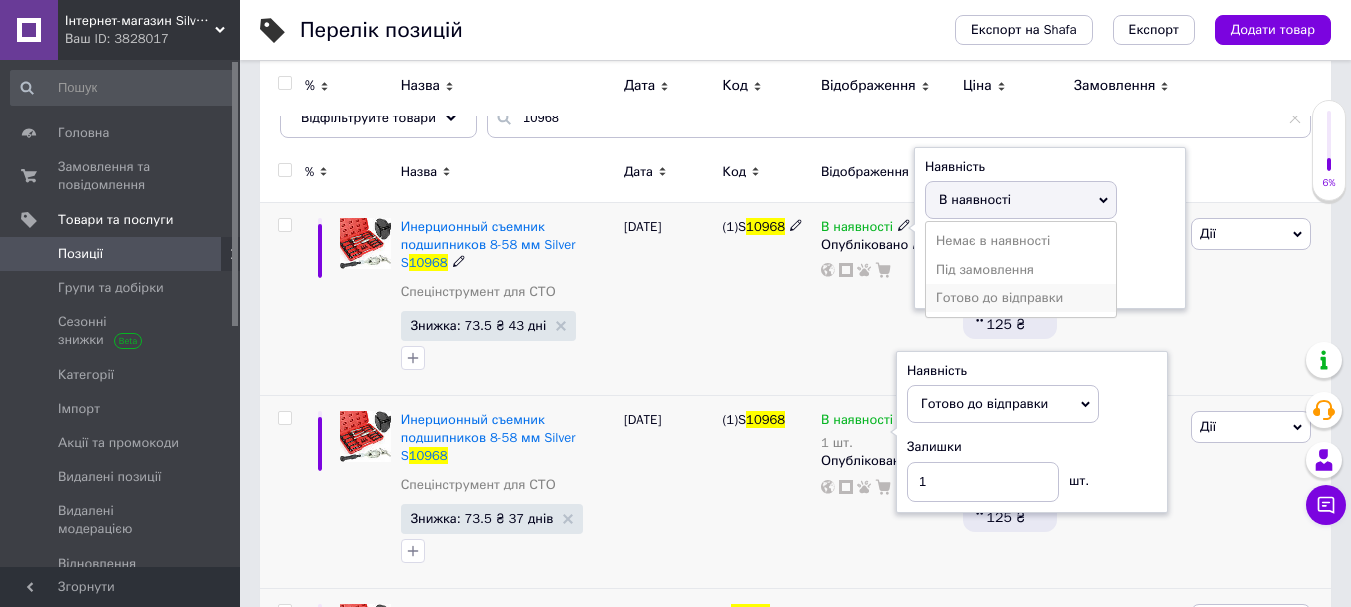 click on "Готово до відправки" at bounding box center (1021, 298) 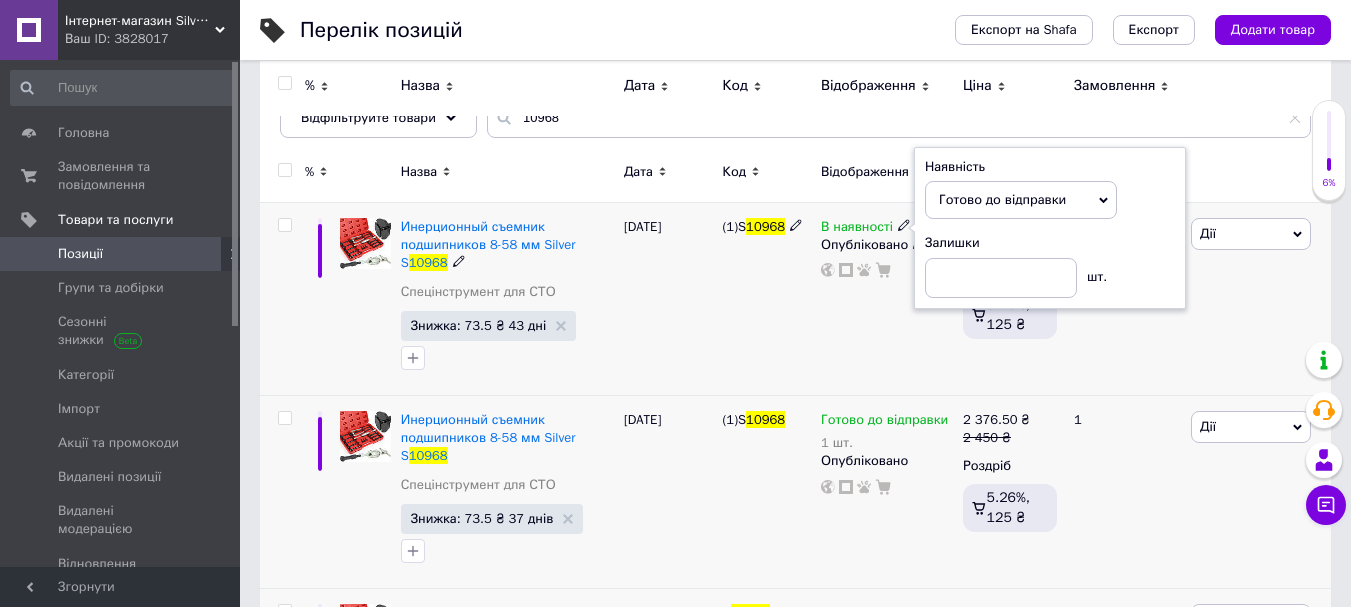 click on "[DATE]" at bounding box center (668, 299) 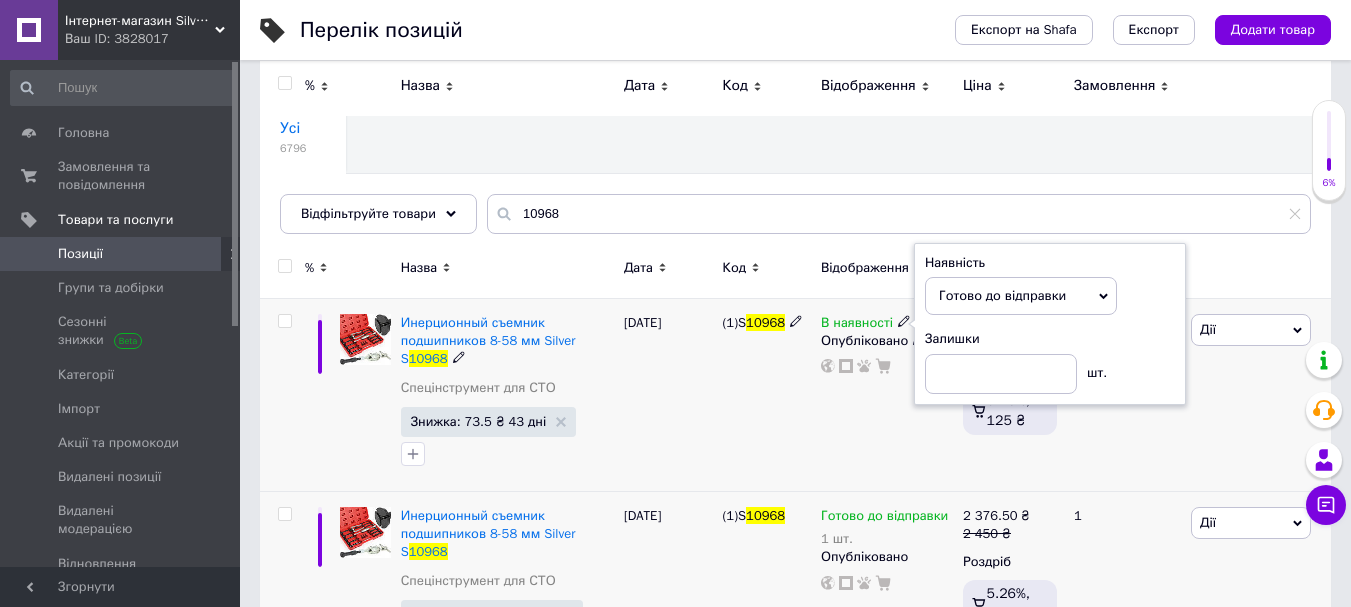 scroll, scrollTop: 0, scrollLeft: 0, axis: both 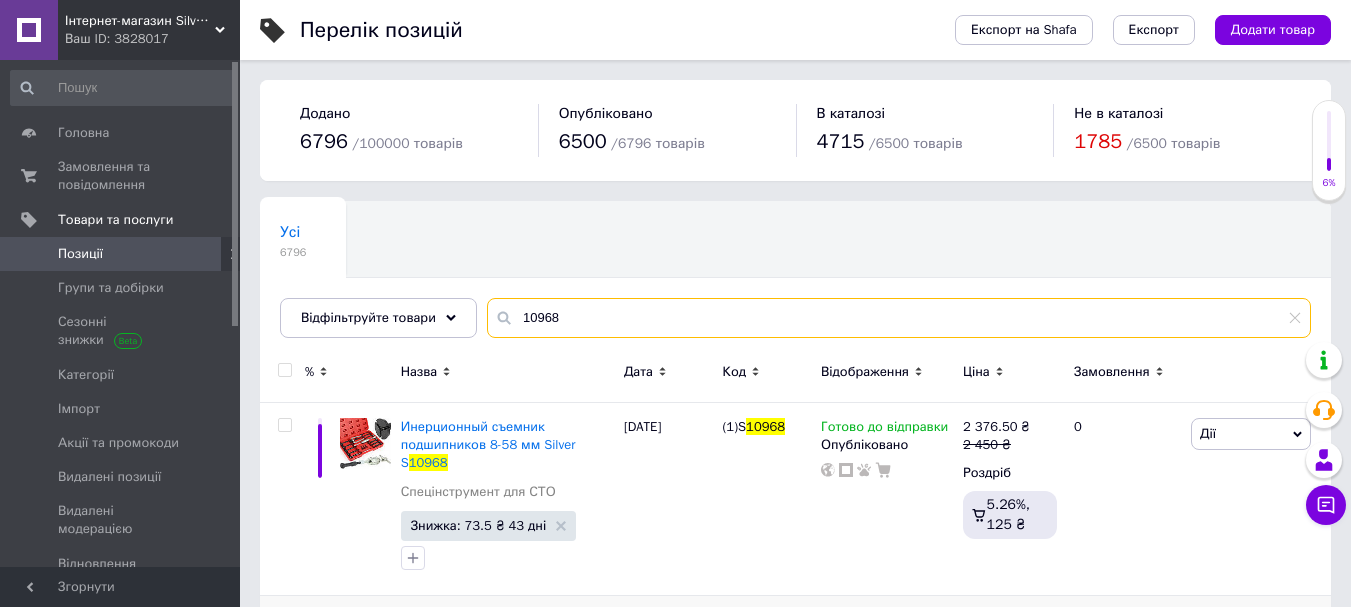 click on "10968" at bounding box center (899, 318) 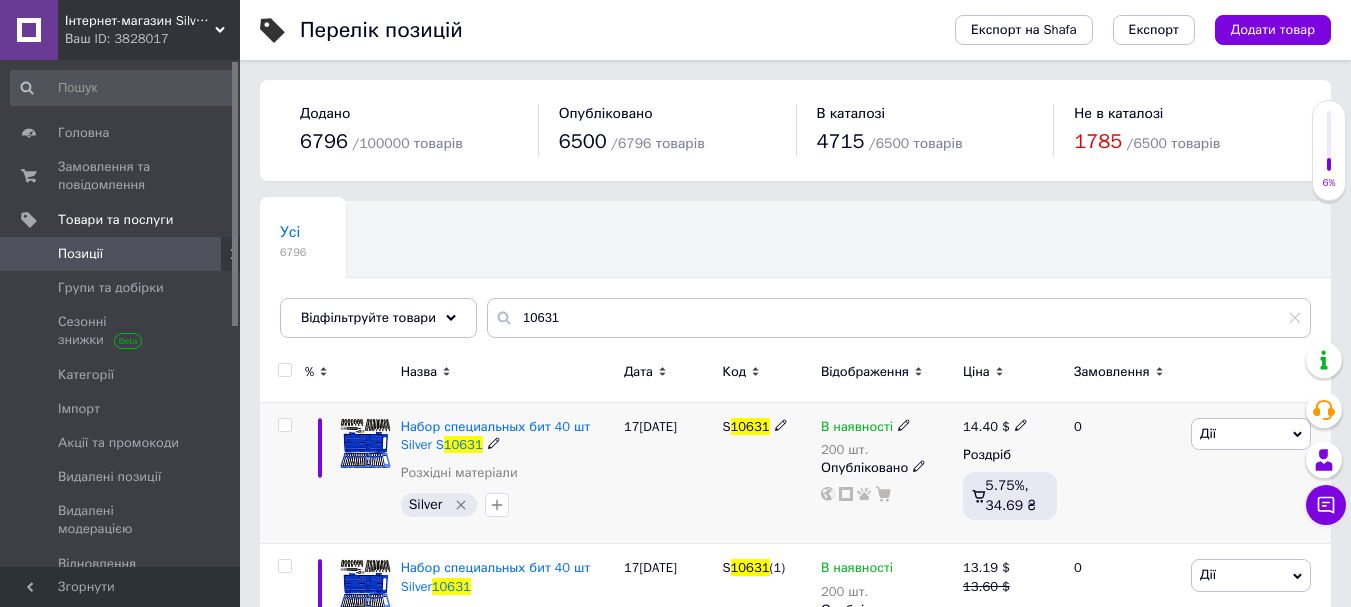 click 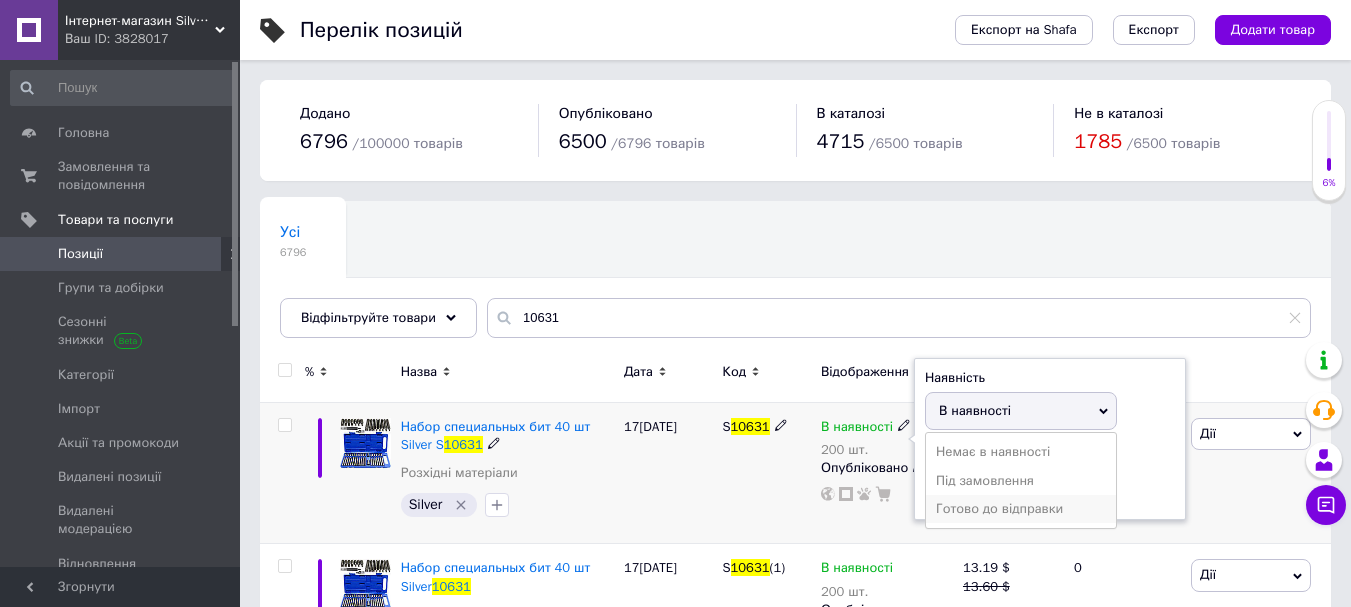 click on "Готово до відправки" at bounding box center [1021, 509] 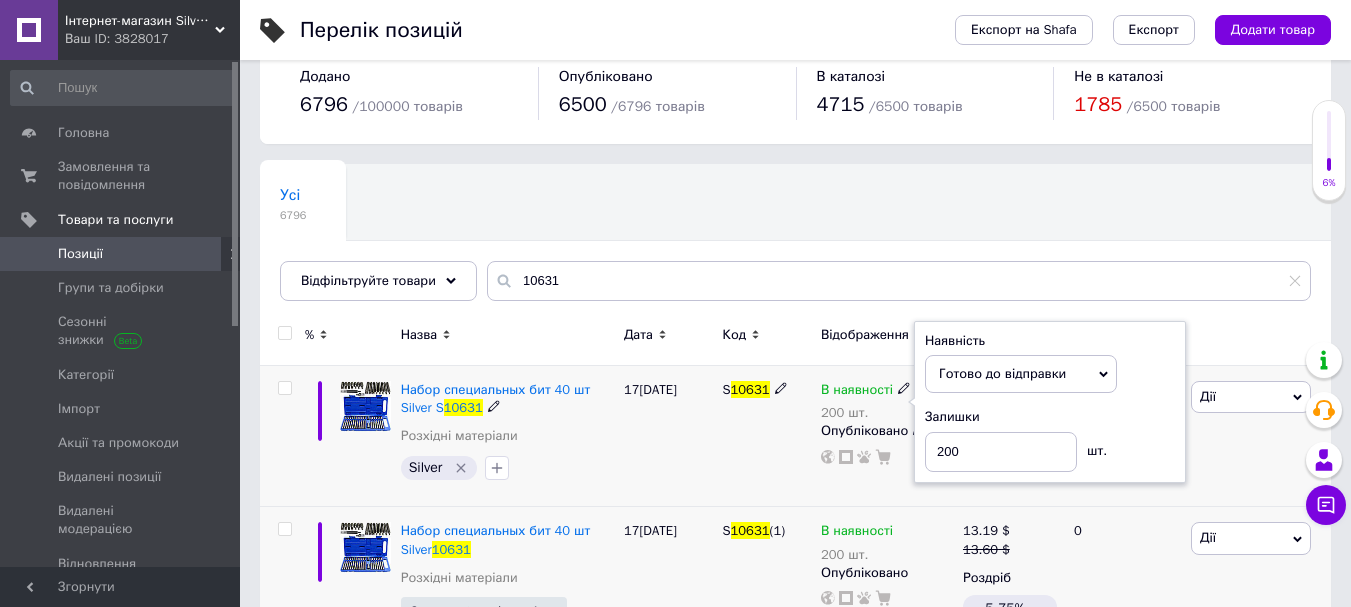 scroll, scrollTop: 100, scrollLeft: 0, axis: vertical 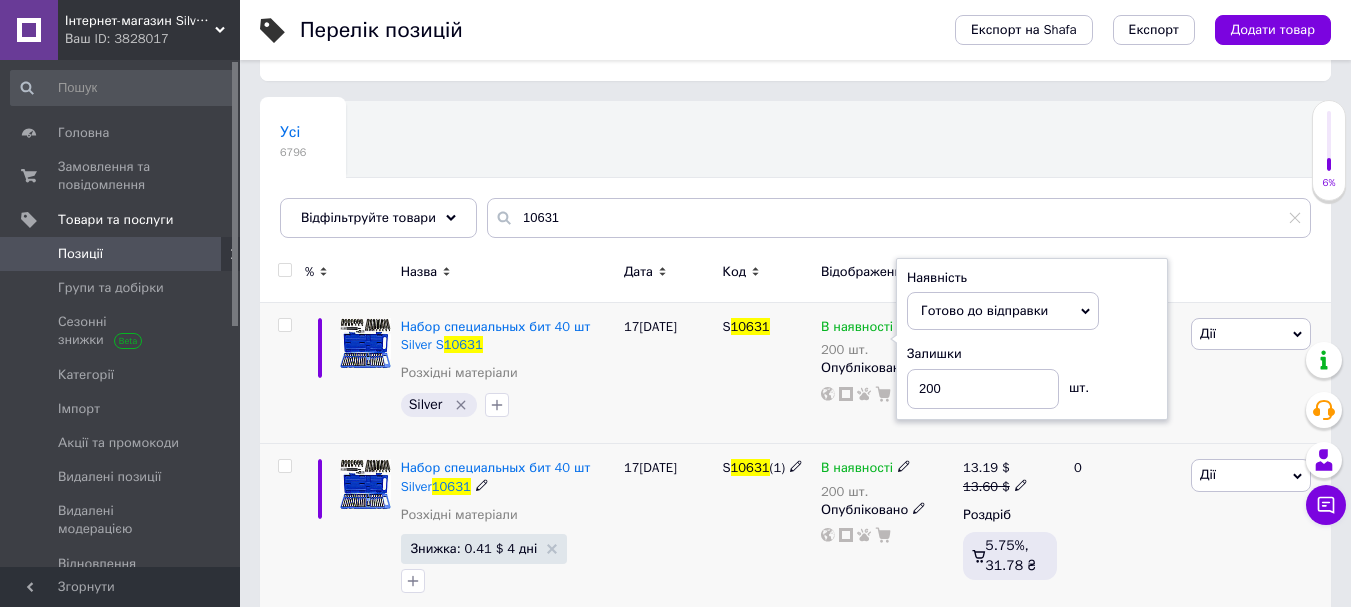 click 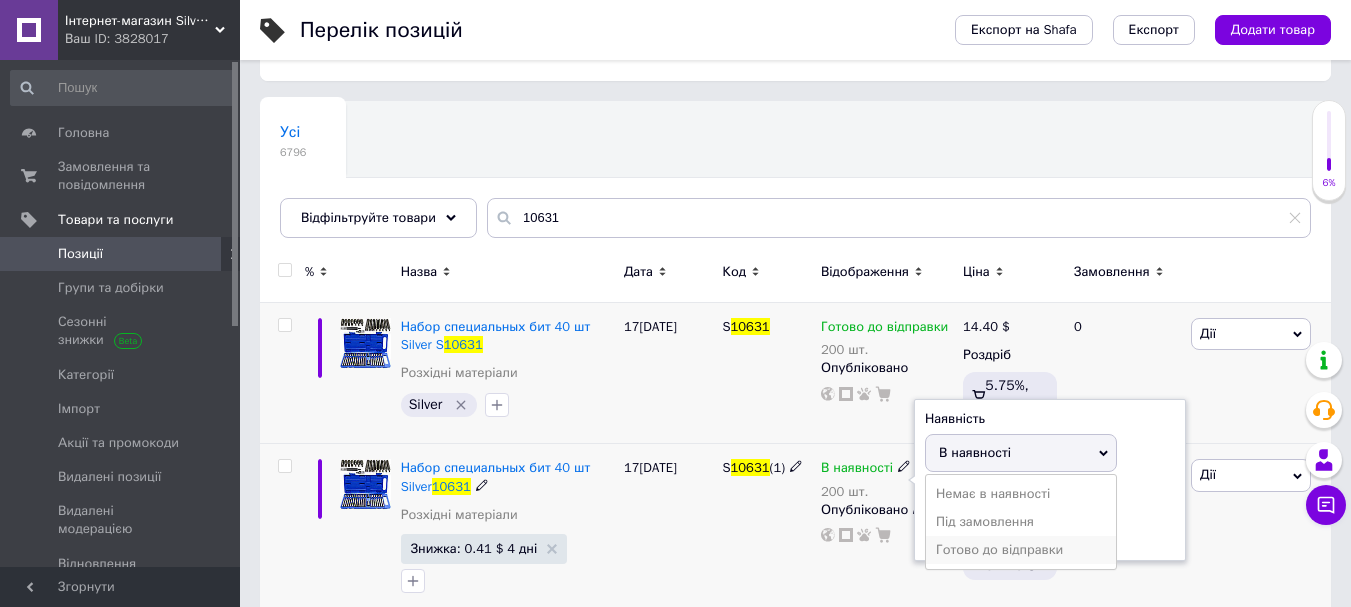click on "Готово до відправки" at bounding box center [1021, 550] 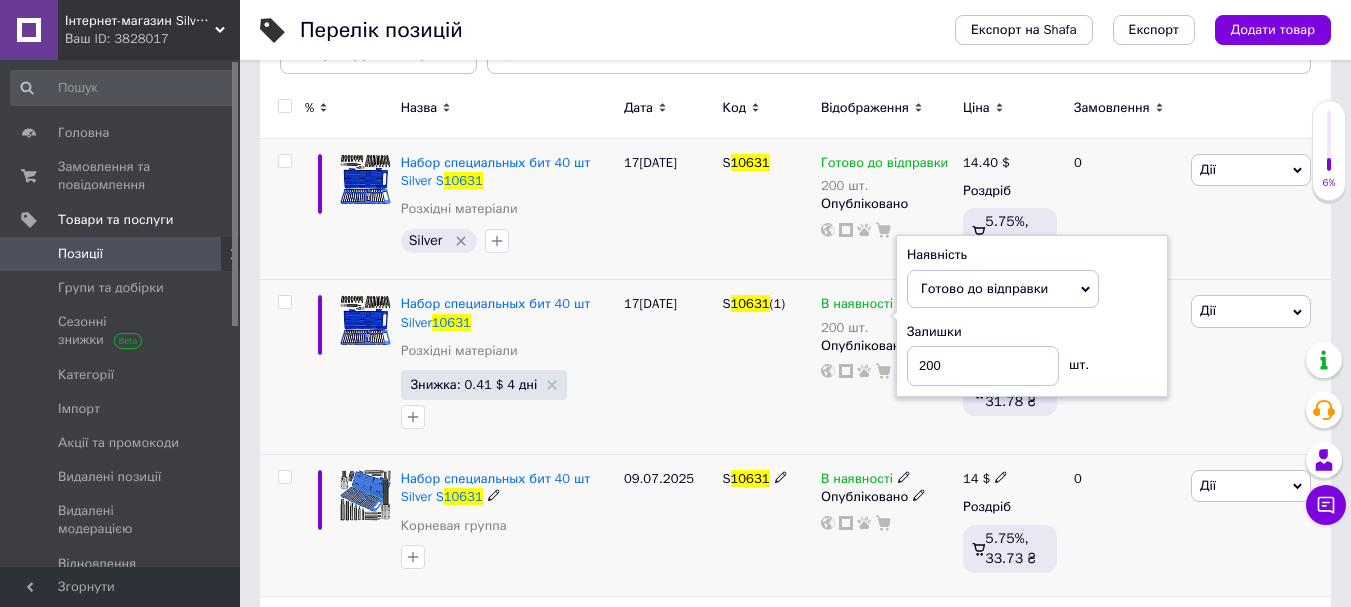 scroll, scrollTop: 400, scrollLeft: 0, axis: vertical 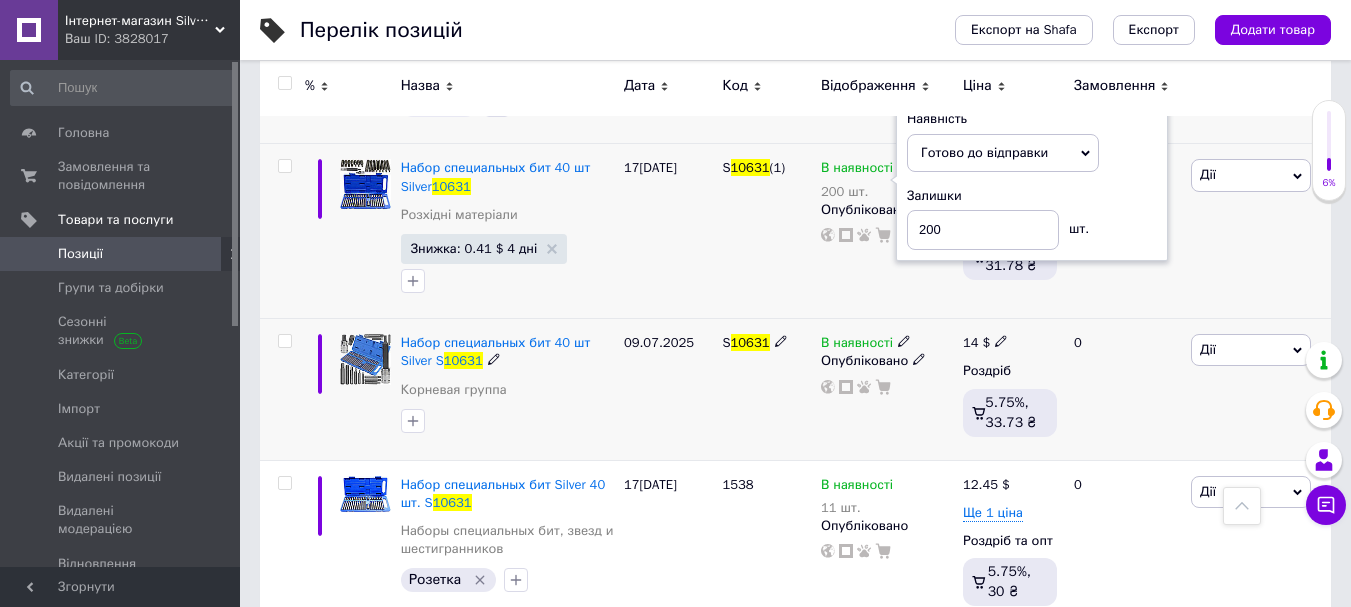 click 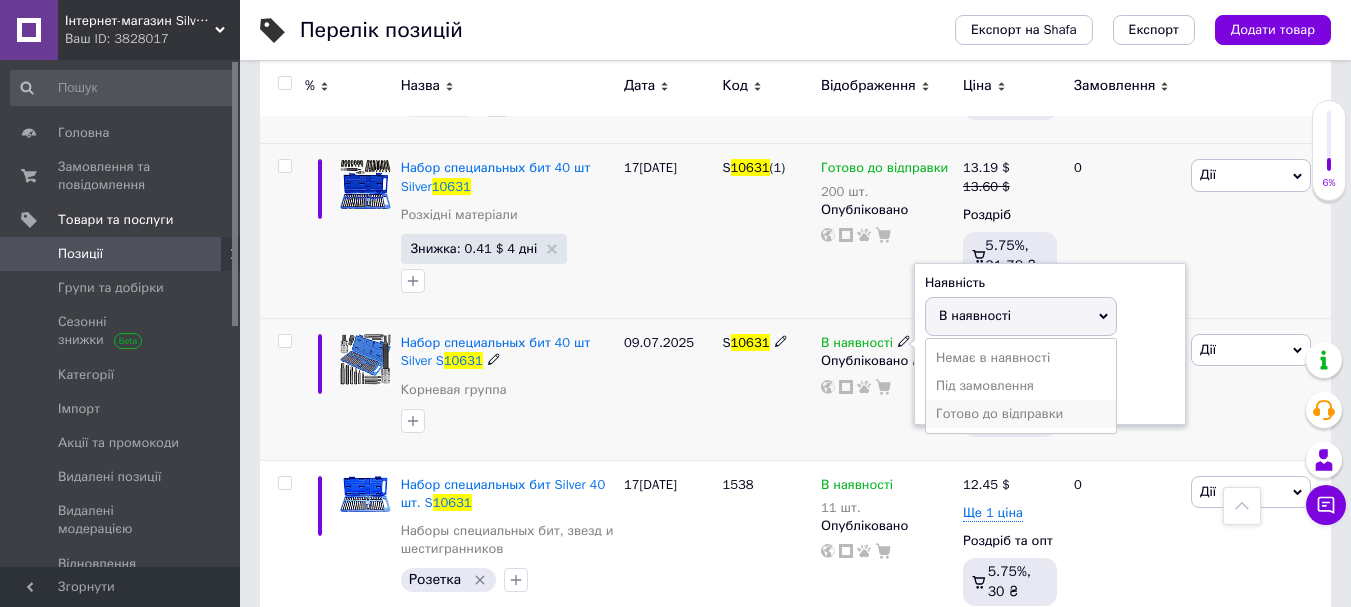 click on "Готово до відправки" at bounding box center (1021, 414) 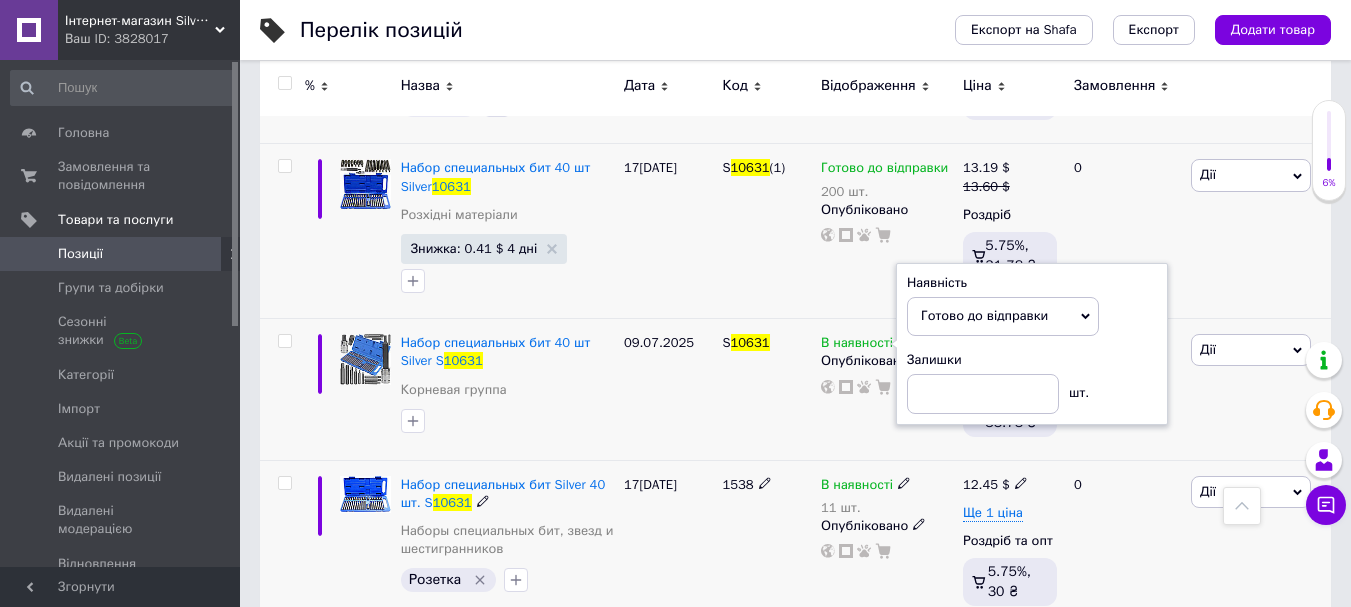 click at bounding box center (904, 482) 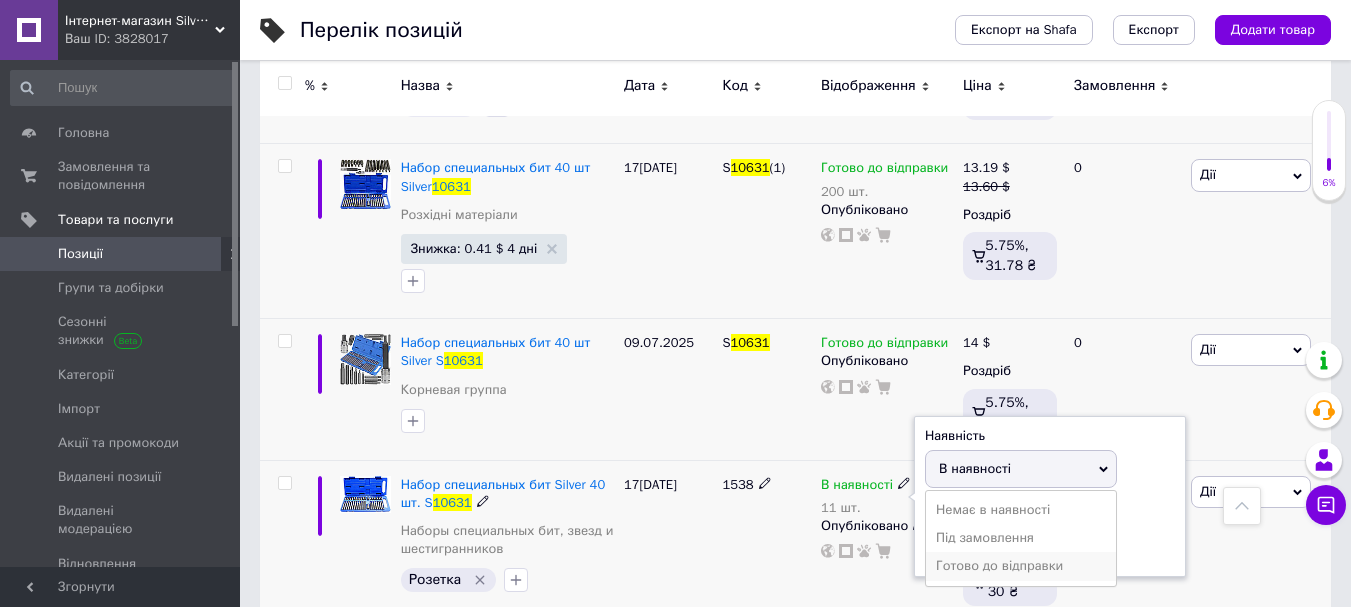 click on "Готово до відправки" at bounding box center [1021, 566] 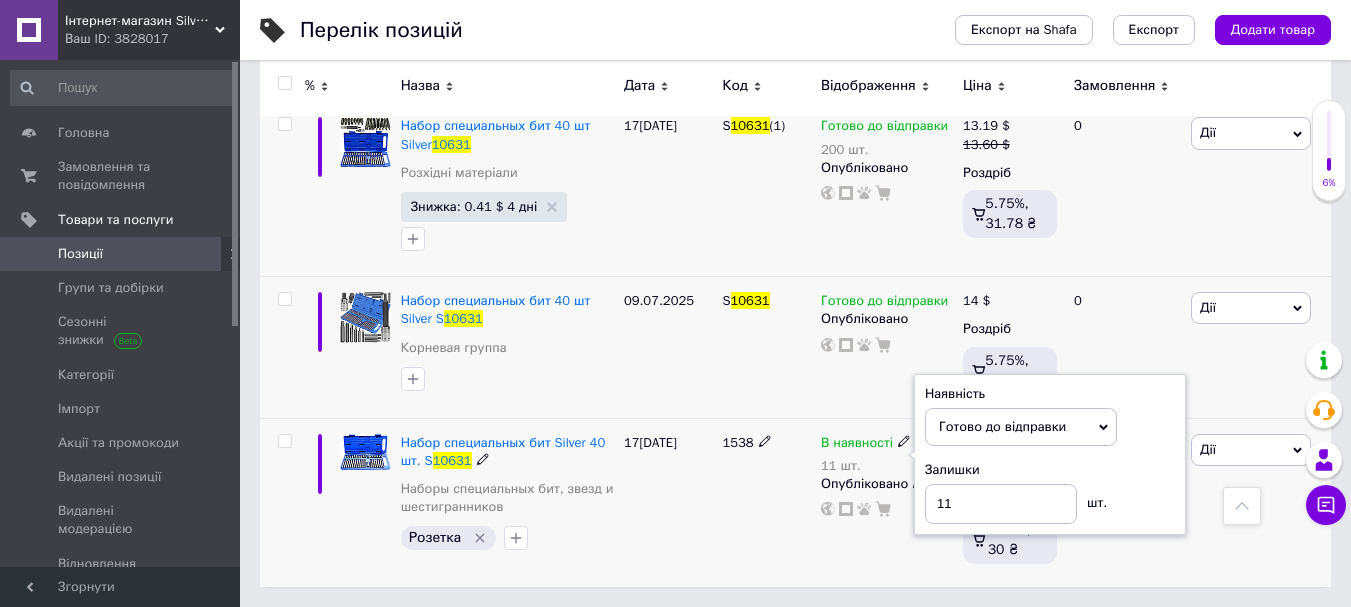 click on "17[DATE]" at bounding box center [668, 502] 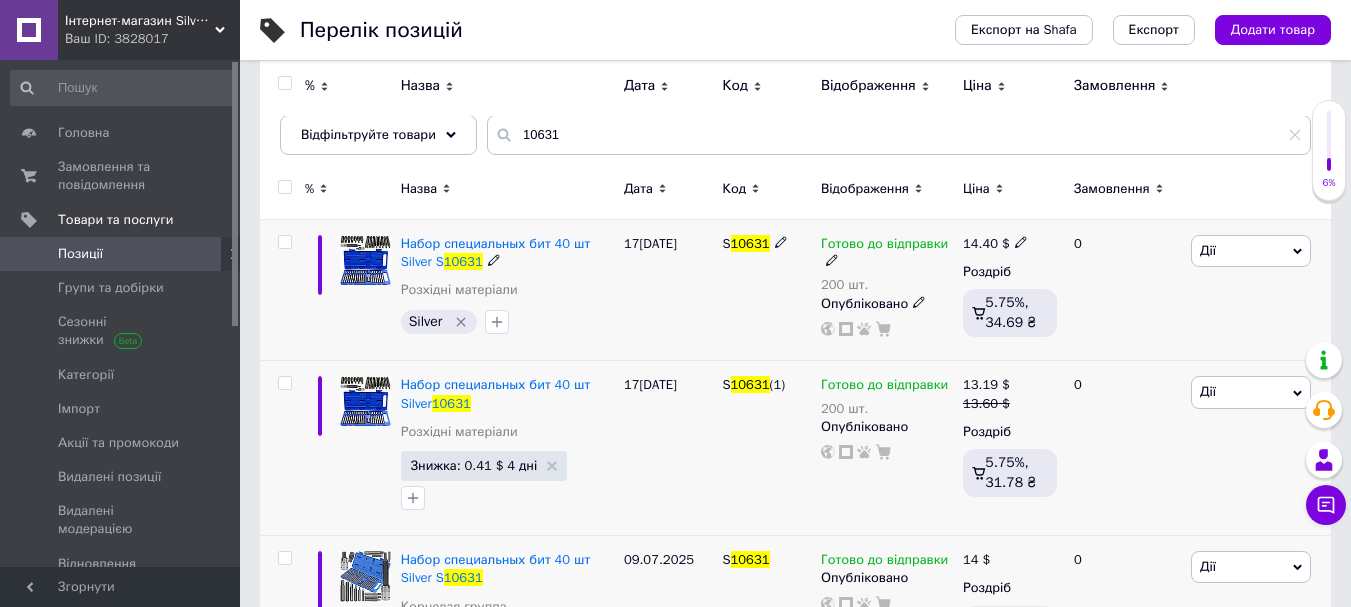 scroll, scrollTop: 0, scrollLeft: 0, axis: both 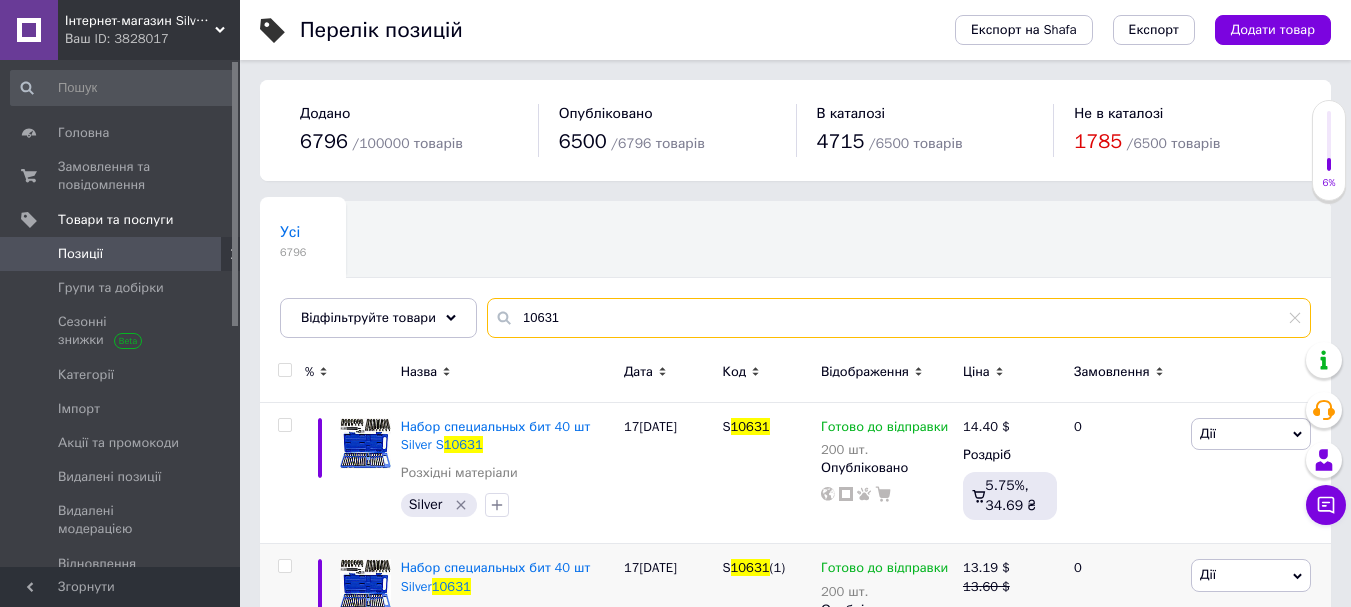 click on "10631" at bounding box center [899, 318] 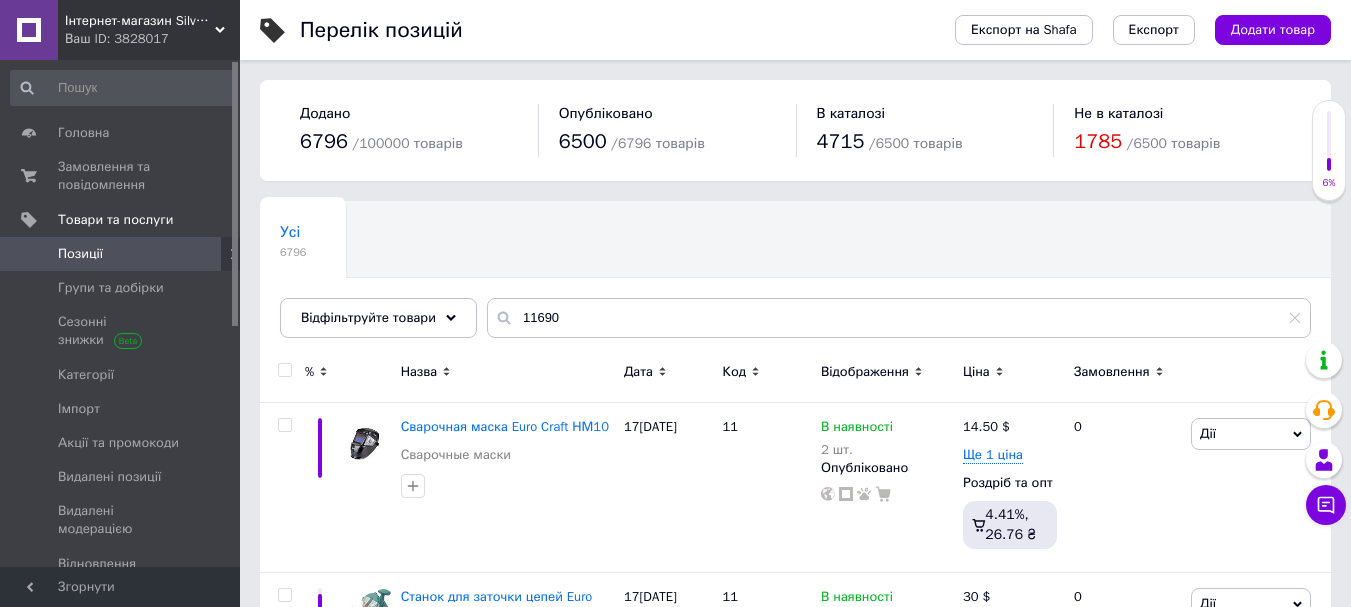 click on "Назва" at bounding box center (507, 372) 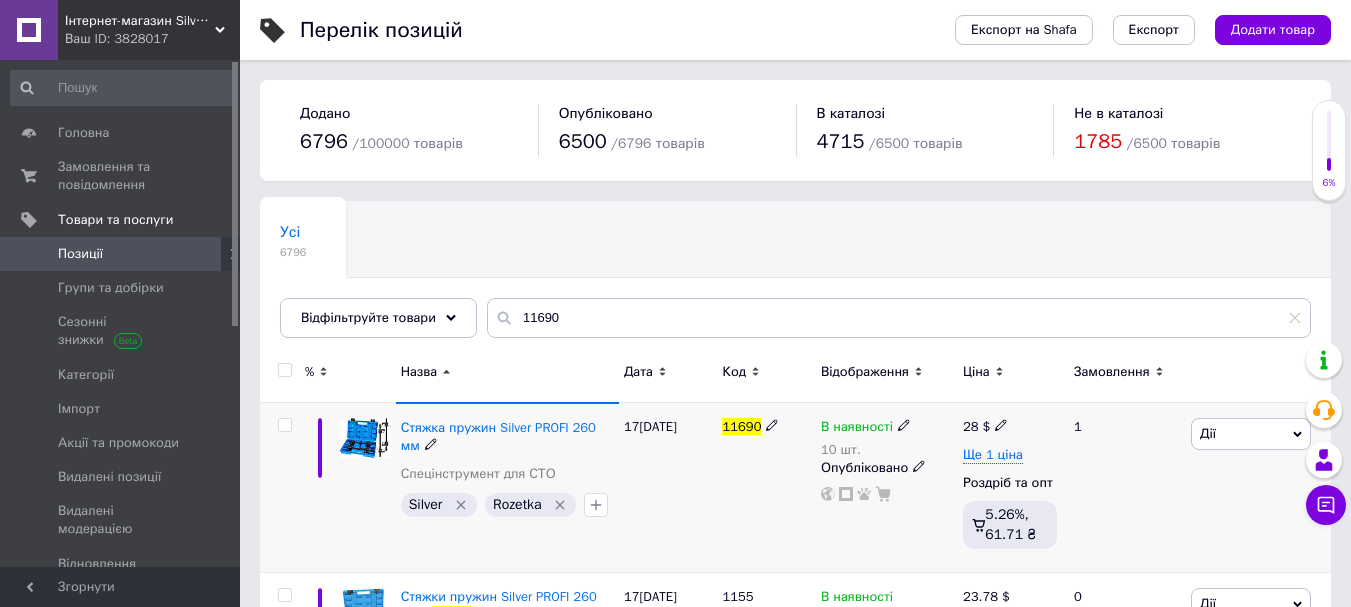 click 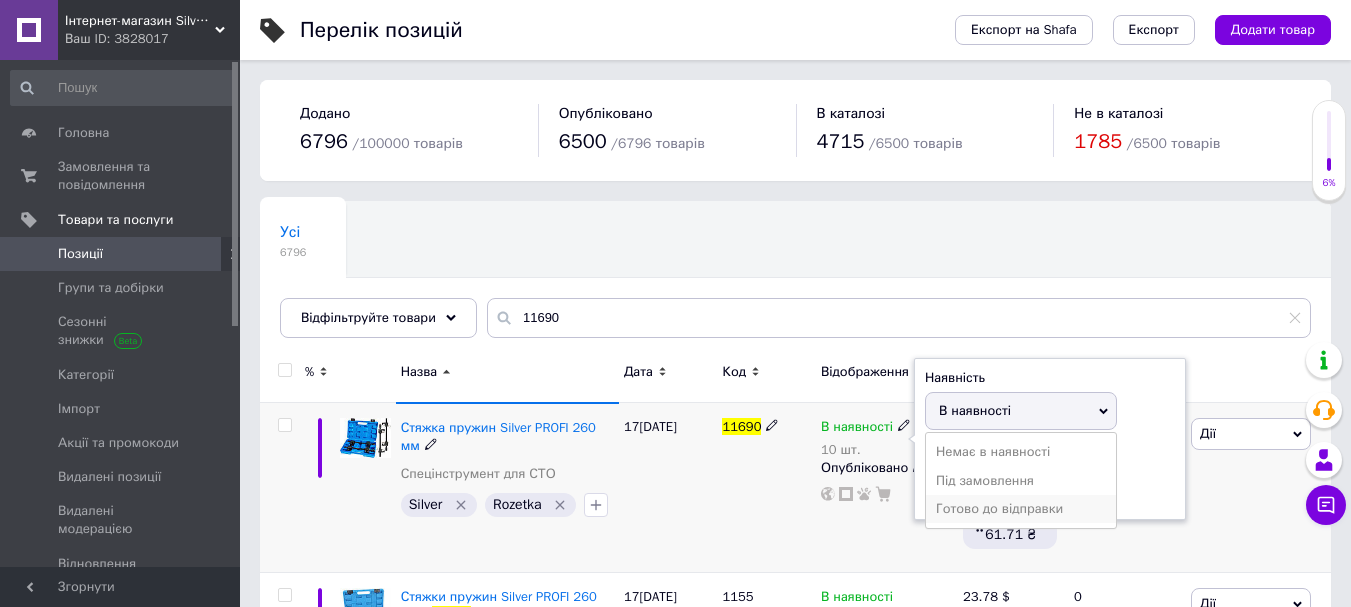 click on "Готово до відправки" at bounding box center (1021, 509) 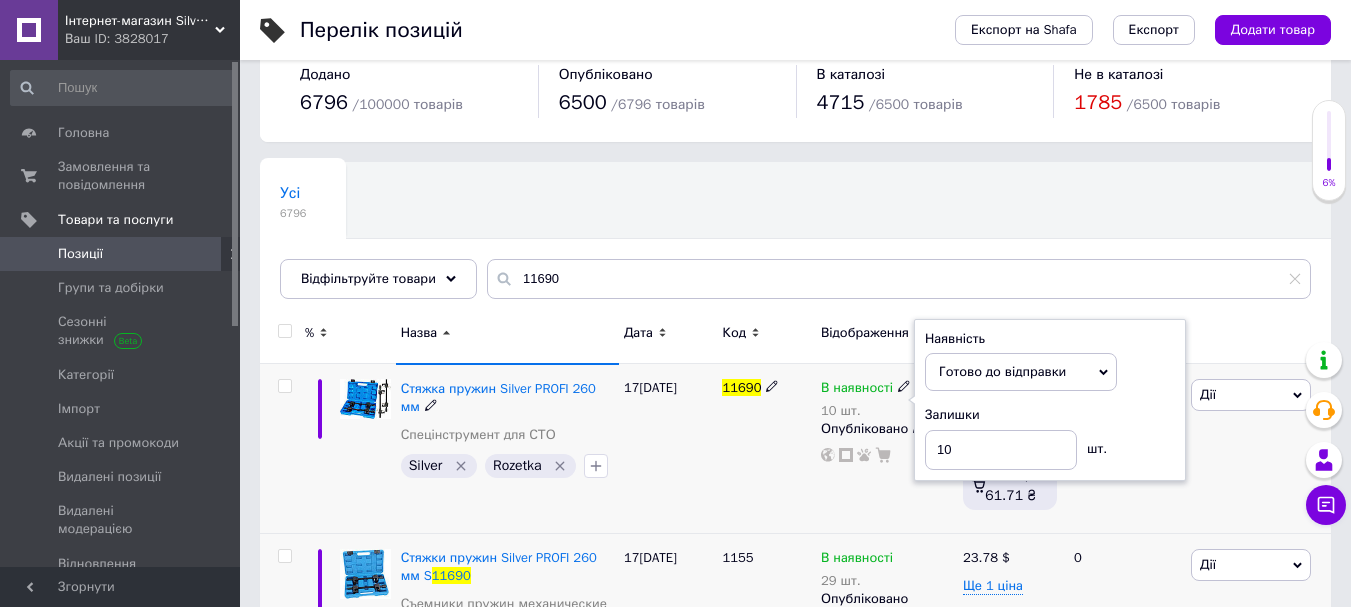 scroll, scrollTop: 100, scrollLeft: 0, axis: vertical 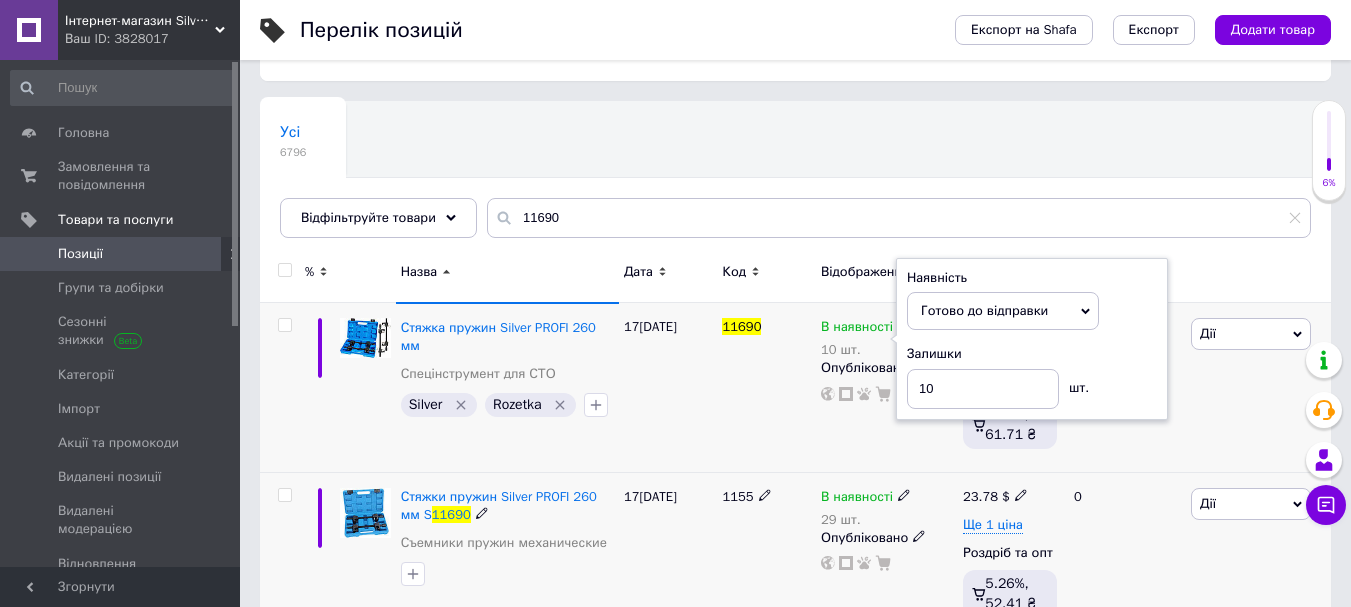 click 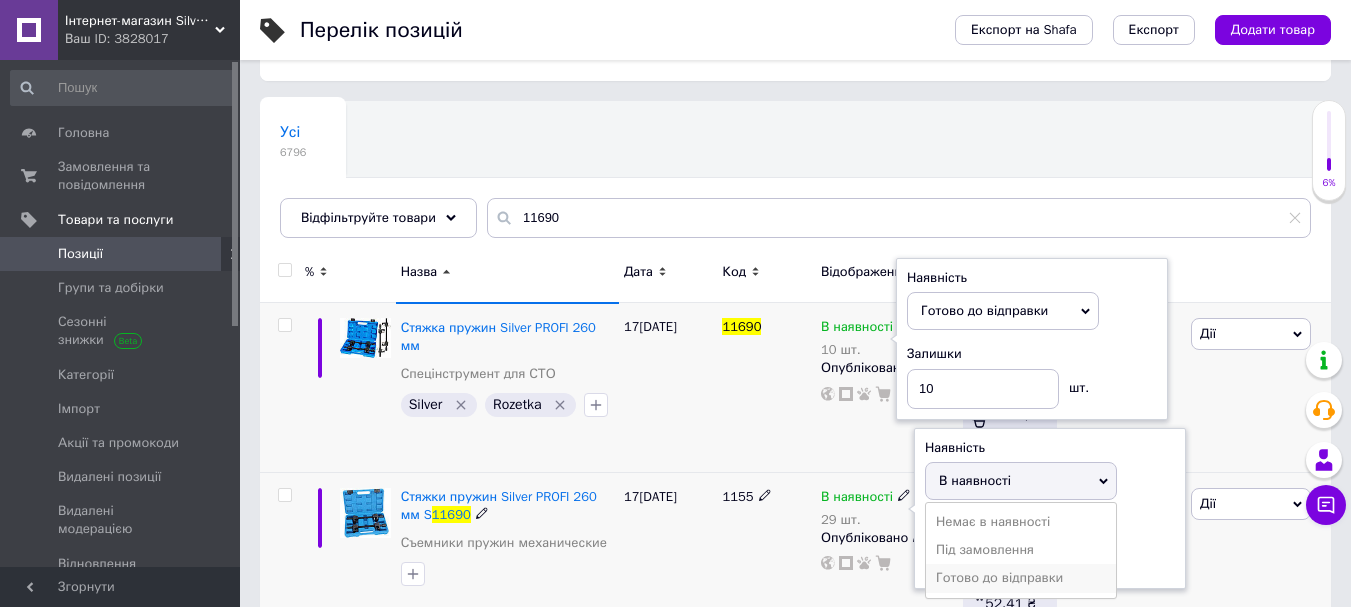 click on "Готово до відправки" at bounding box center [1021, 578] 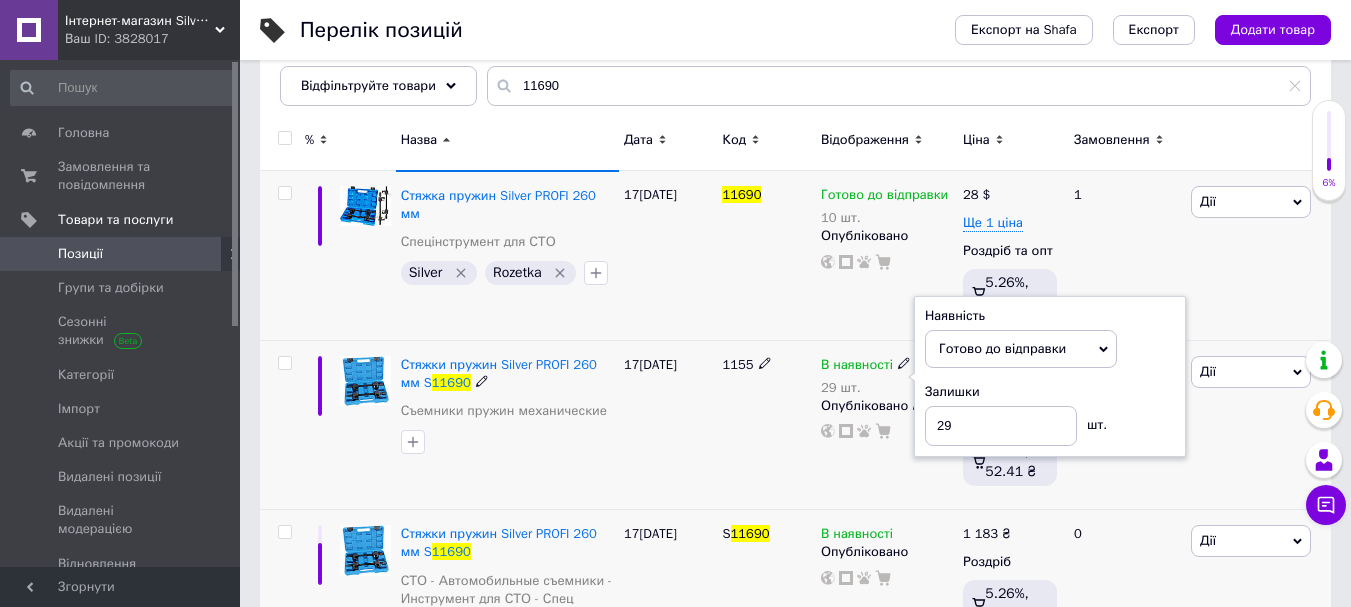 scroll, scrollTop: 300, scrollLeft: 0, axis: vertical 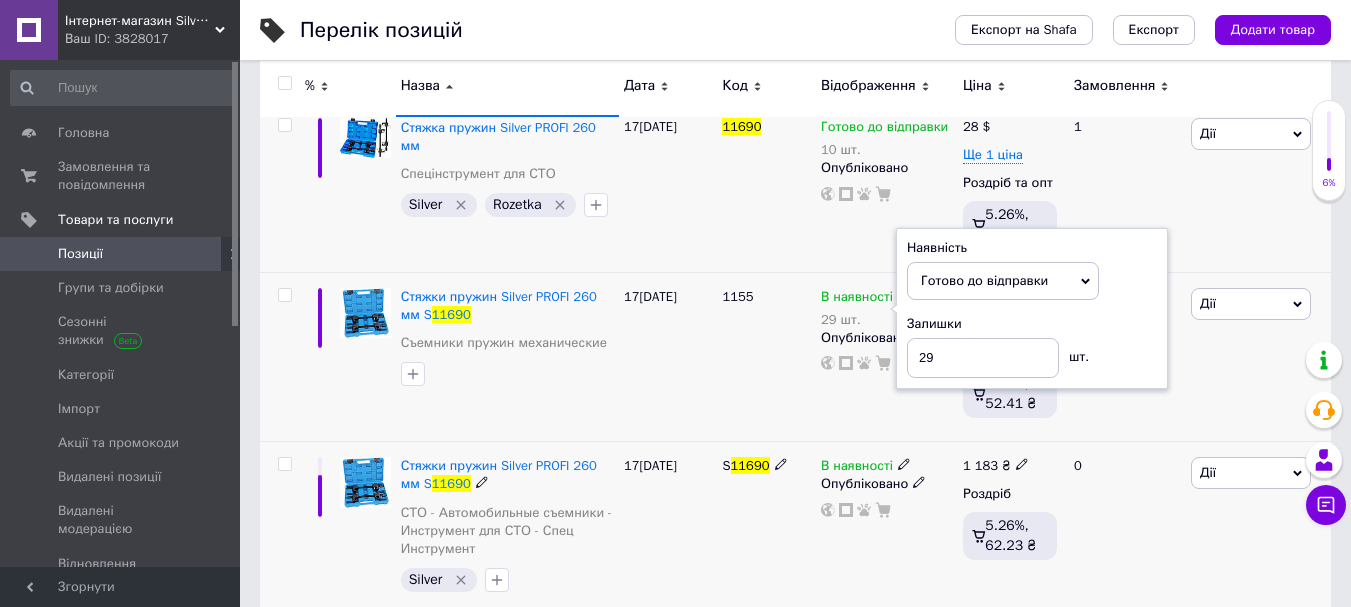 click 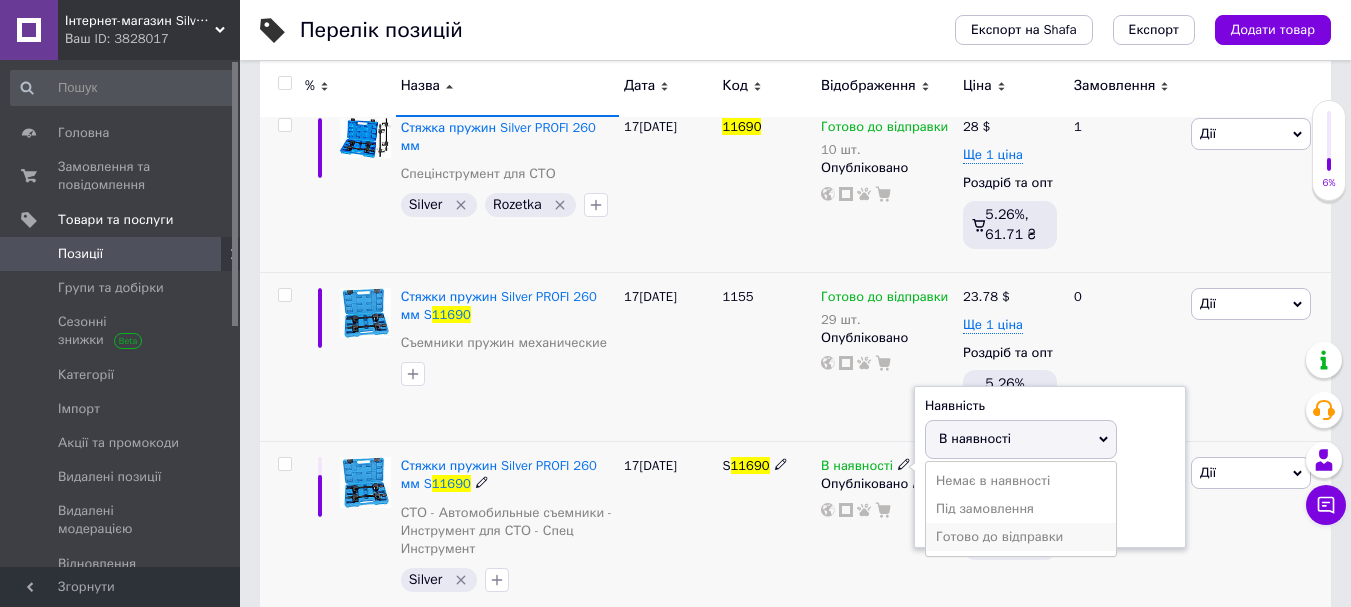 click on "Готово до відправки" at bounding box center [1021, 537] 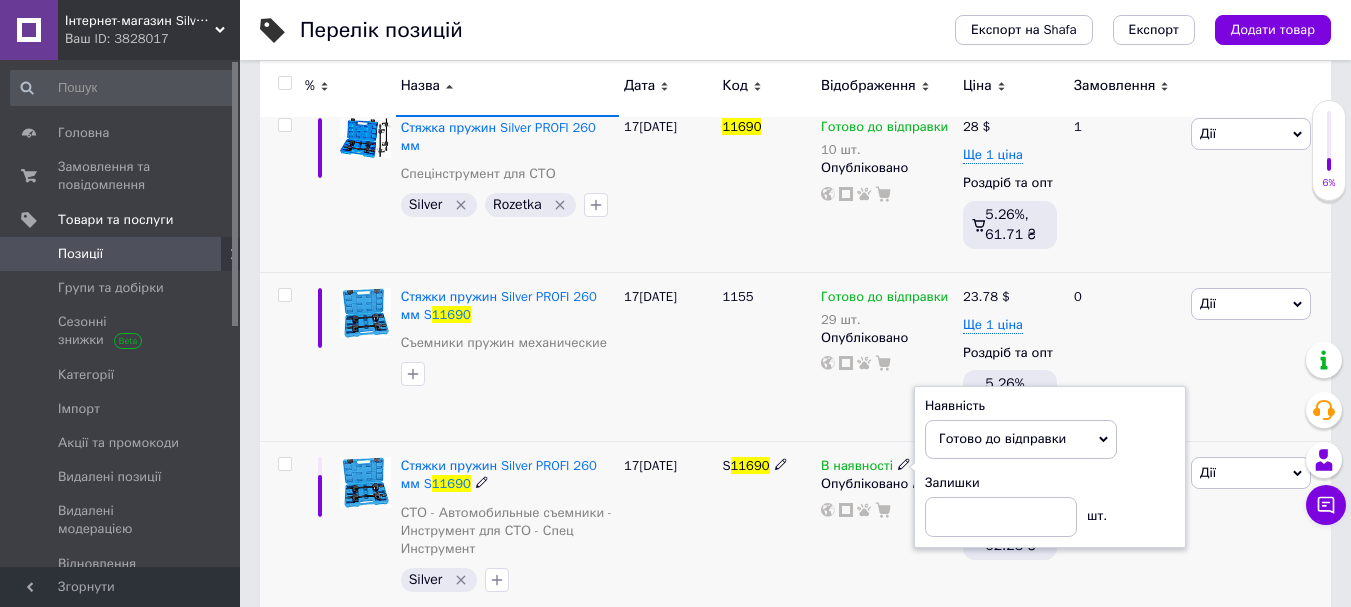 click on "S 11690" at bounding box center (766, 530) 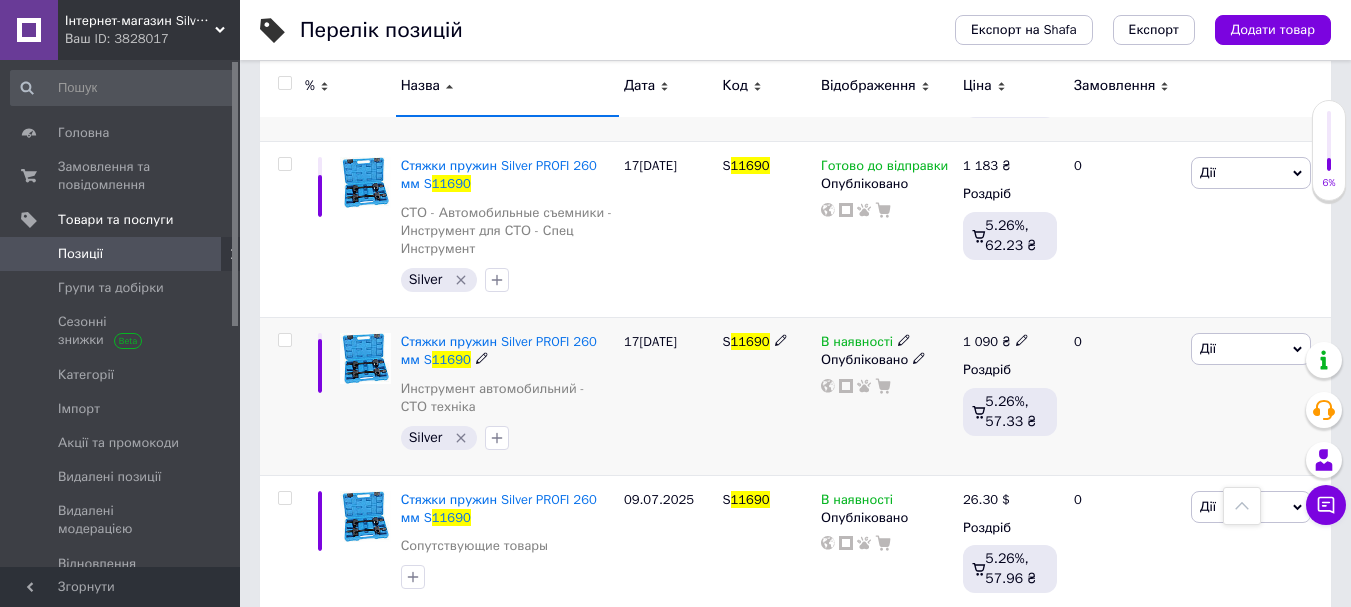 click on "В наявності" at bounding box center [866, 342] 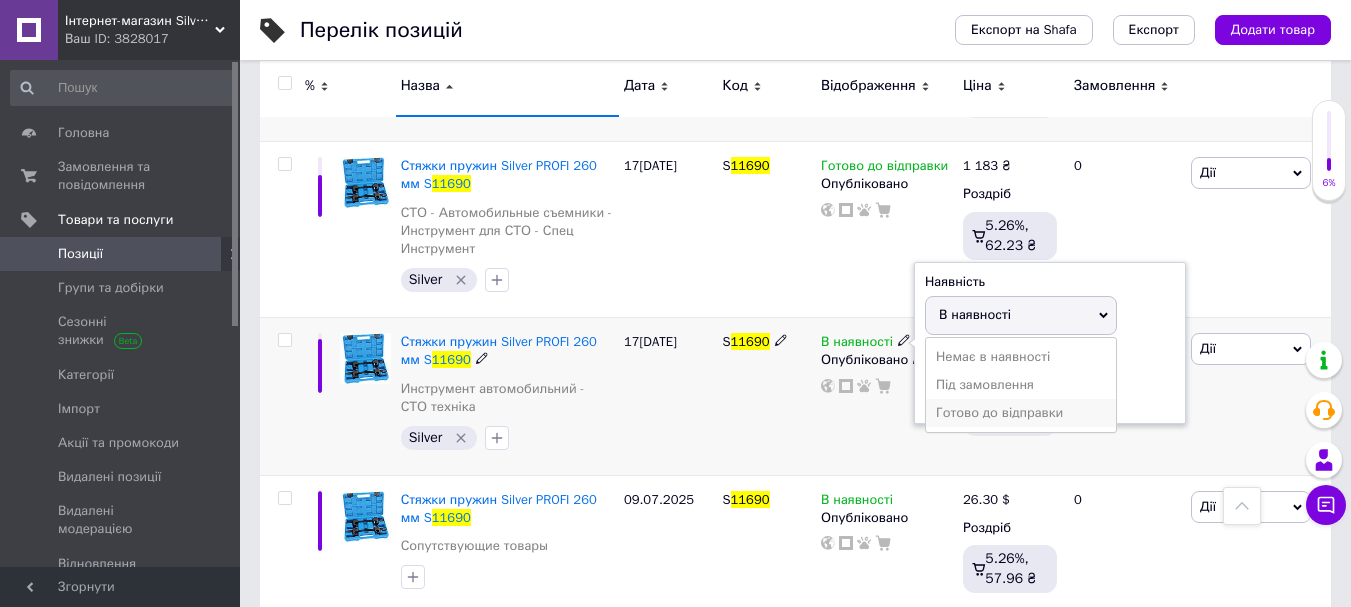 click on "Готово до відправки" at bounding box center (1021, 413) 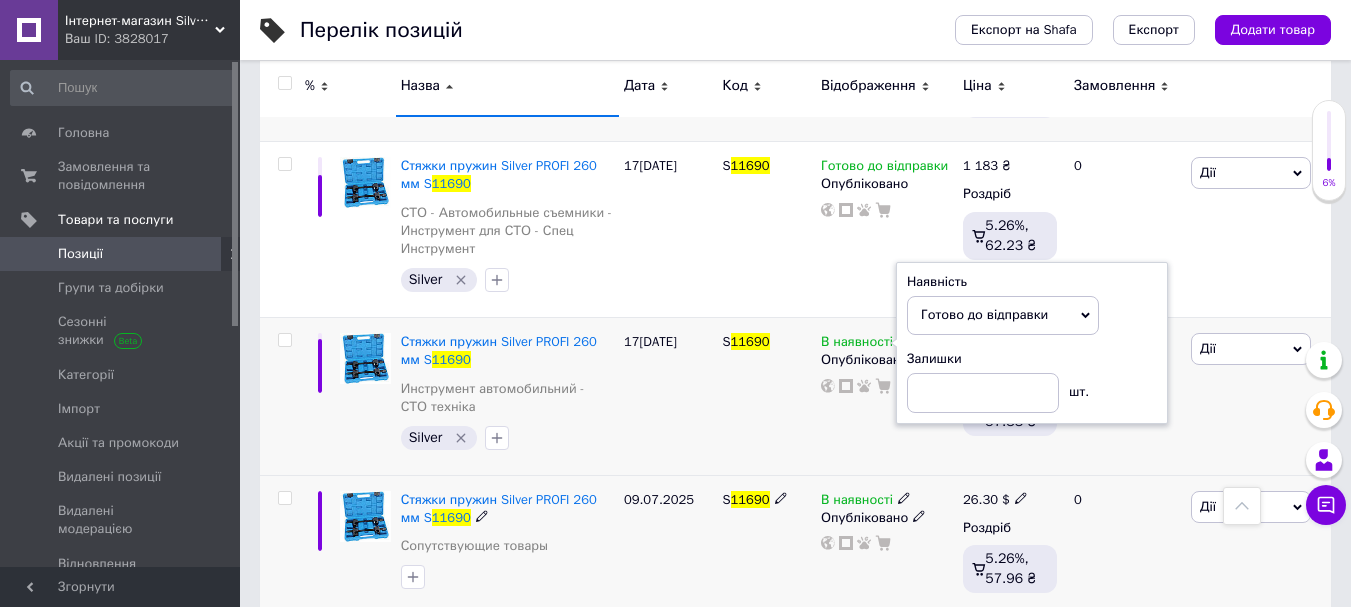 click 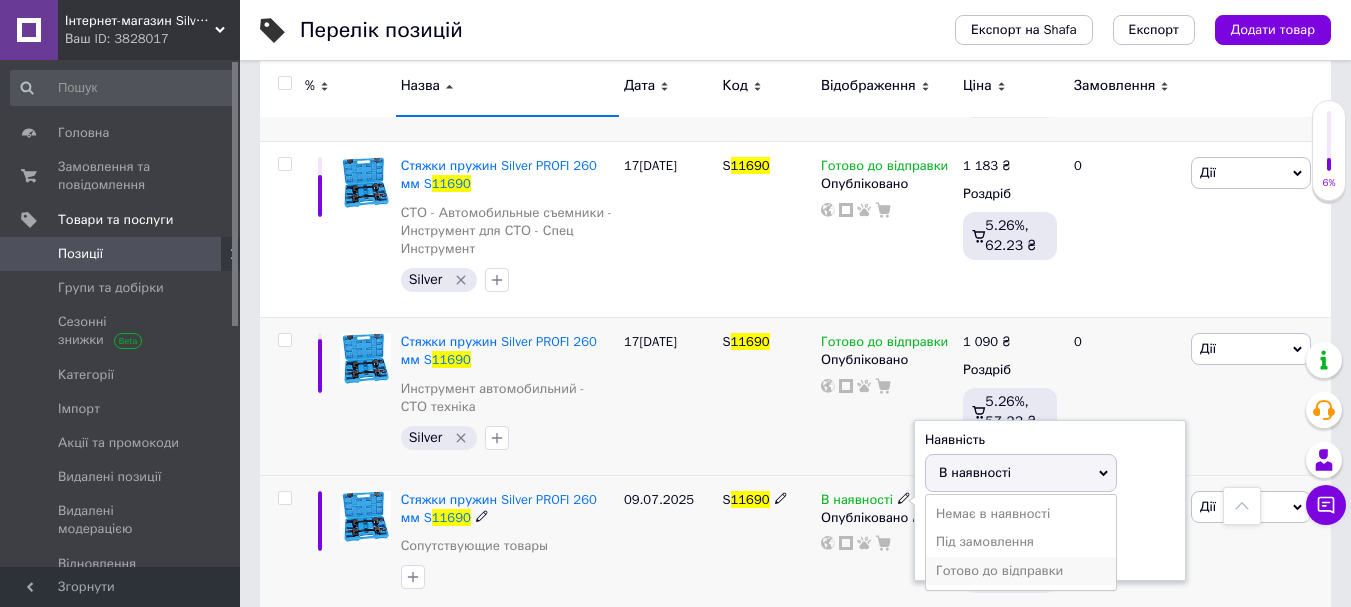 click on "Готово до відправки" at bounding box center (1021, 571) 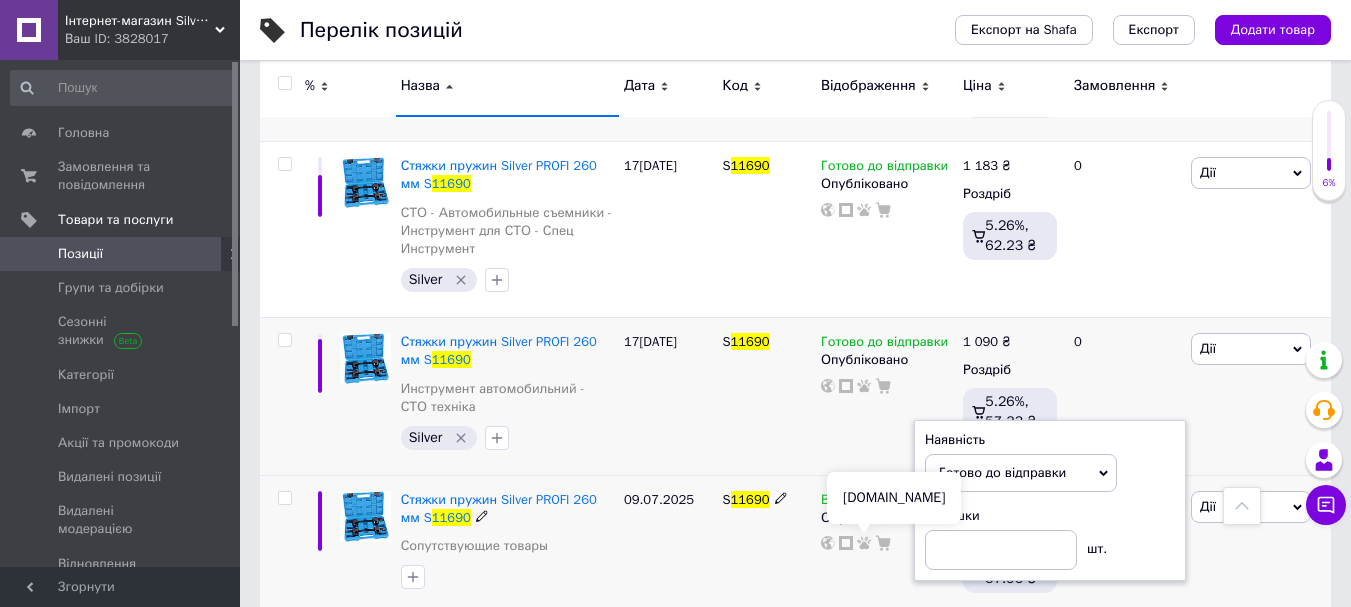 click on "17[DATE]" at bounding box center (668, 397) 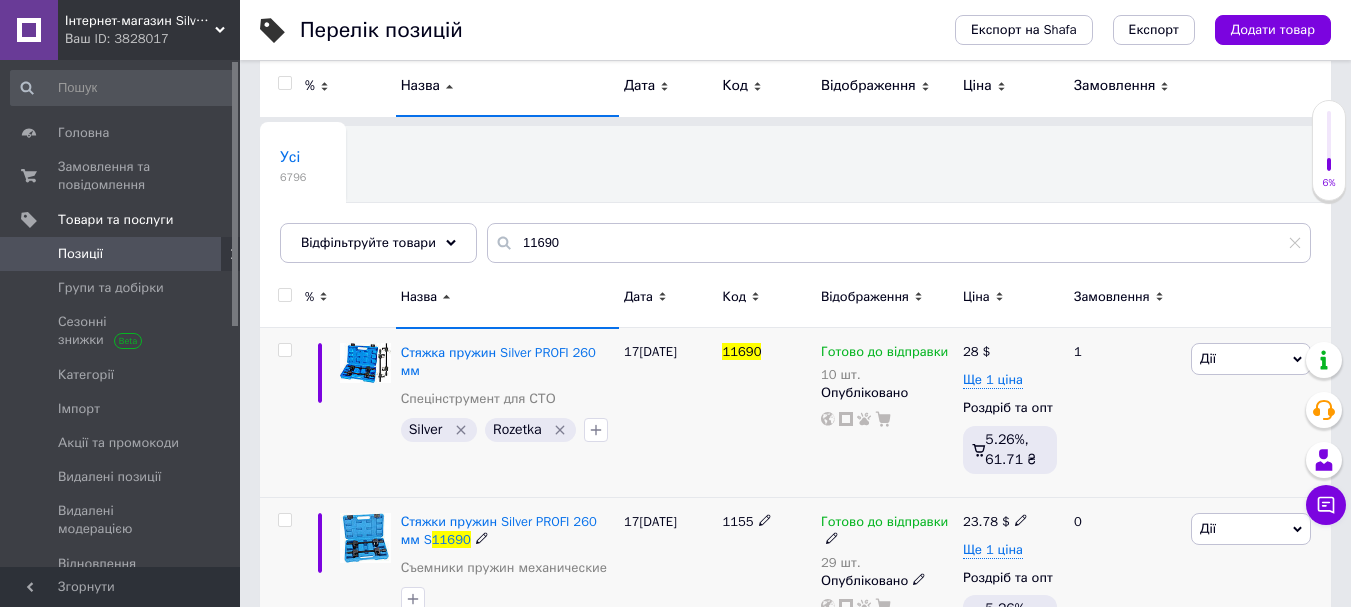 scroll, scrollTop: 0, scrollLeft: 0, axis: both 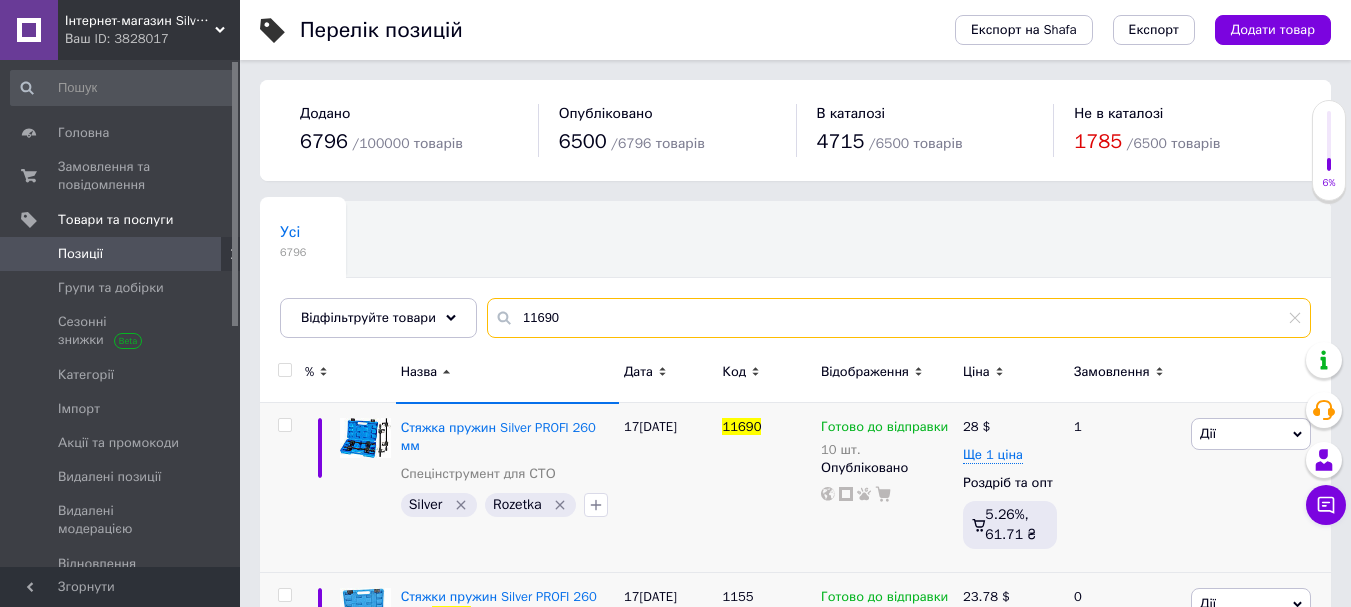 click on "11690" at bounding box center [899, 318] 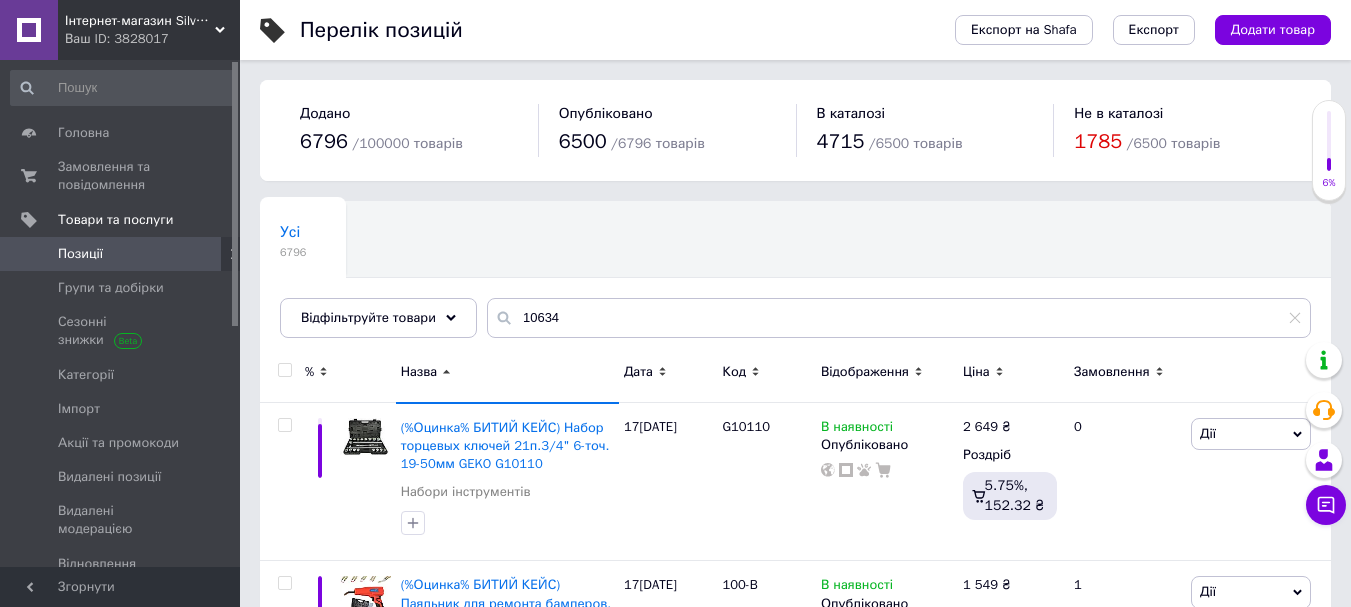 click on "Назва" at bounding box center [419, 372] 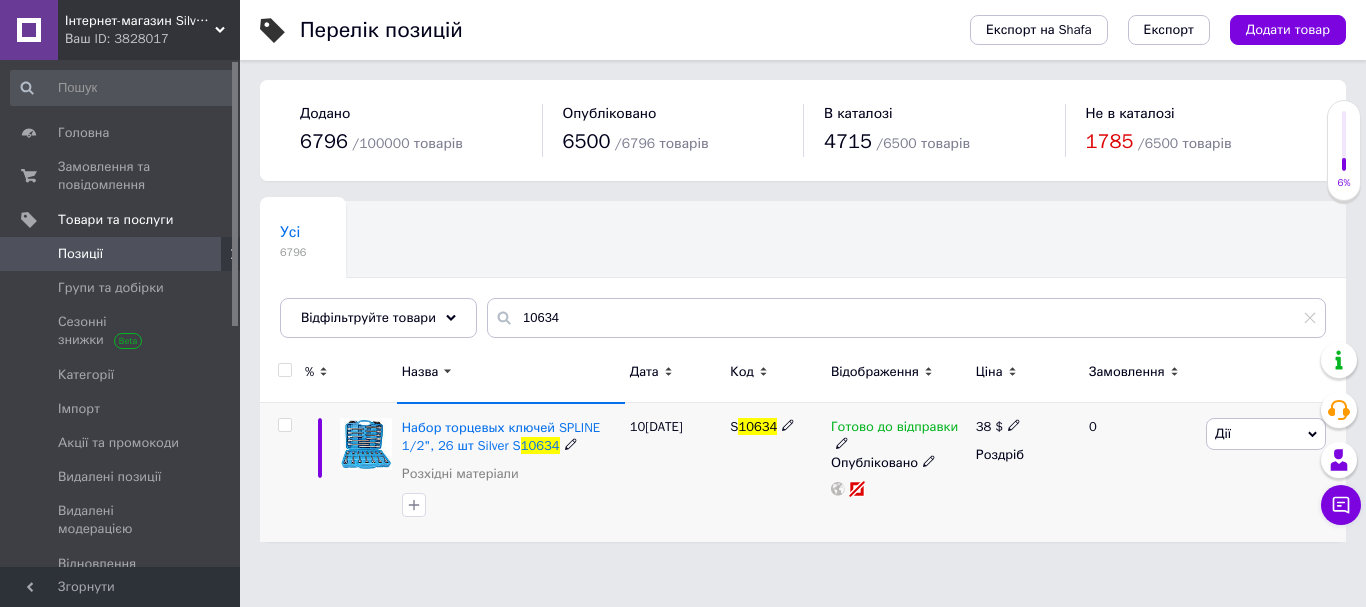 click 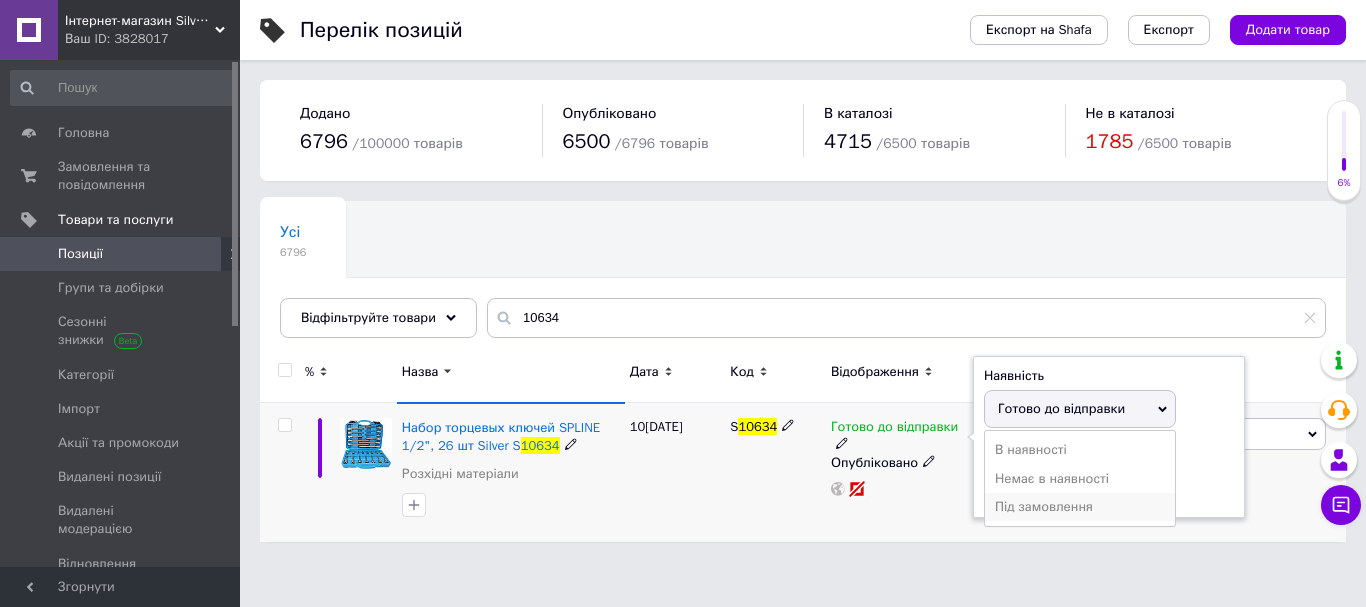 click on "Під замовлення" at bounding box center [1080, 507] 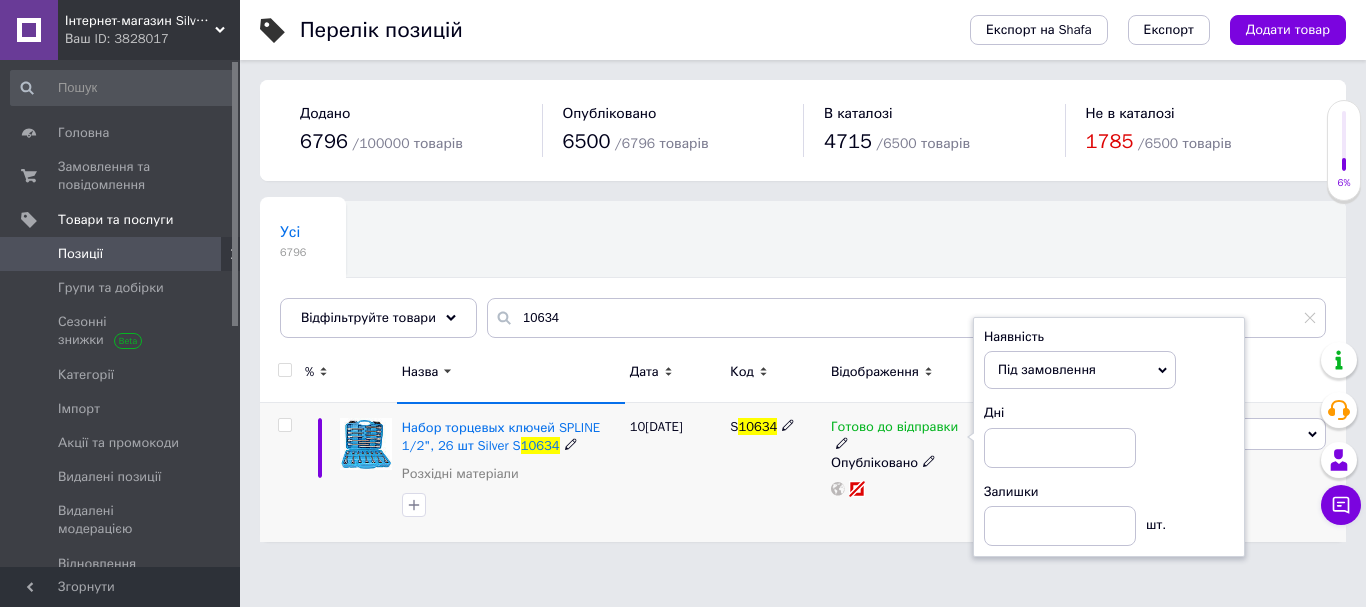 click on "Під замовлення" at bounding box center (1080, 370) 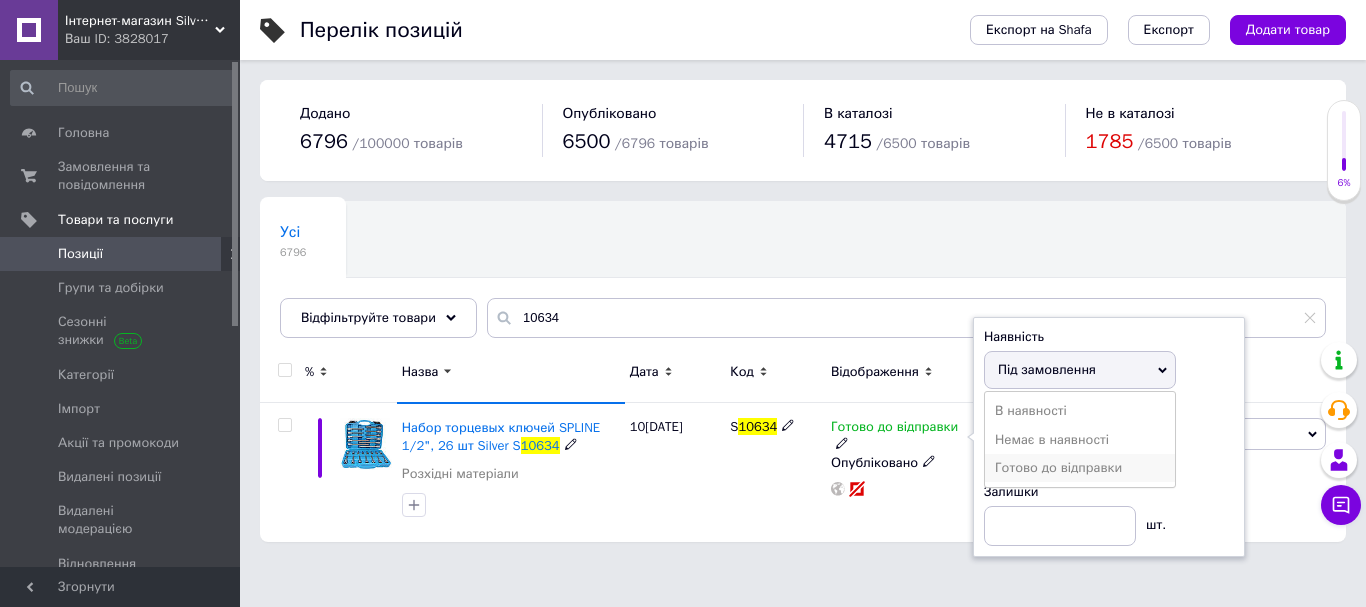 click on "Готово до відправки" at bounding box center (1080, 468) 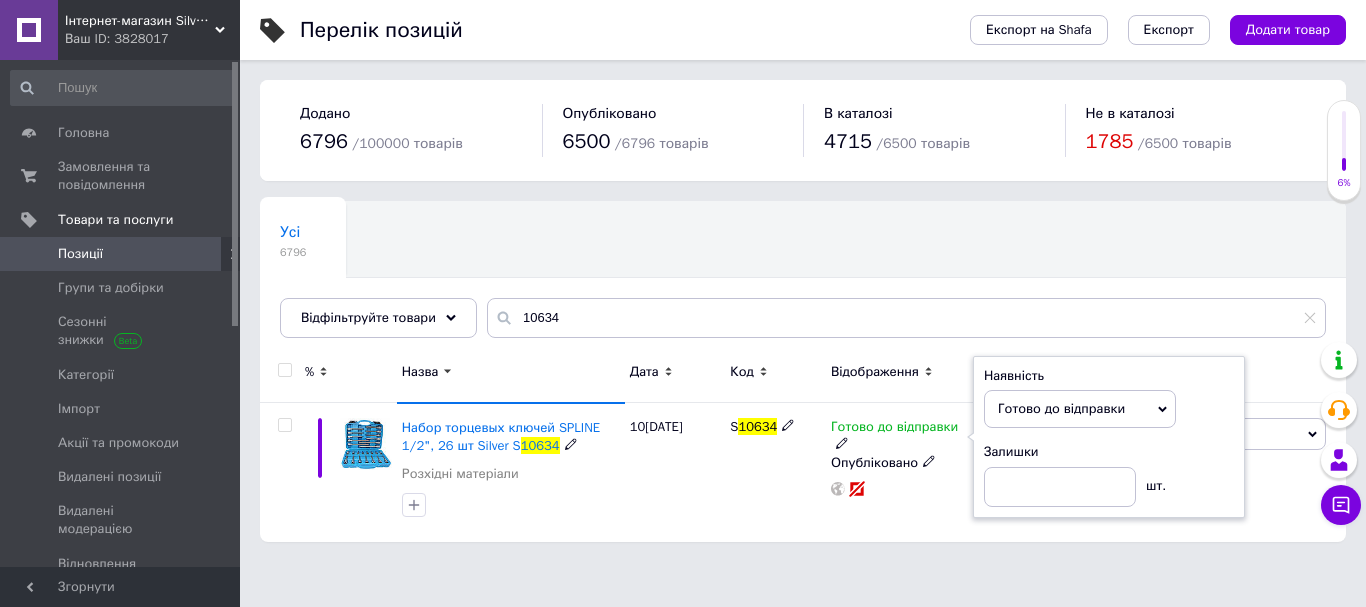 click on "Перелік позицій Експорт на Shafa Експорт Додати товар Додано 6796   / 100000   товарів Опубліковано 6500   / 6796   товарів В каталозі 4715   / 6500   товарів Не в каталозі 1785   / 6500   товарів Усі 6796 Ok Відфільтровано...  Зберегти Нічого не знайдено Можливо, помилка у слові  або немає відповідностей за вашим запитом. Усі 6796 Відфільтруйте товари 10634 % Назва Дата Код Відображення Ціна Замовлення Набор торцевых ключей SPLINE 1/2", 26 шт Silver S 10634 Розхідні матеріали [DATE] S 10634 Готово до відправки Наявність Готово до відправки В наявності Немає в наявності Під замовлення Залишки шт. Опубліковано" at bounding box center [803, 281] 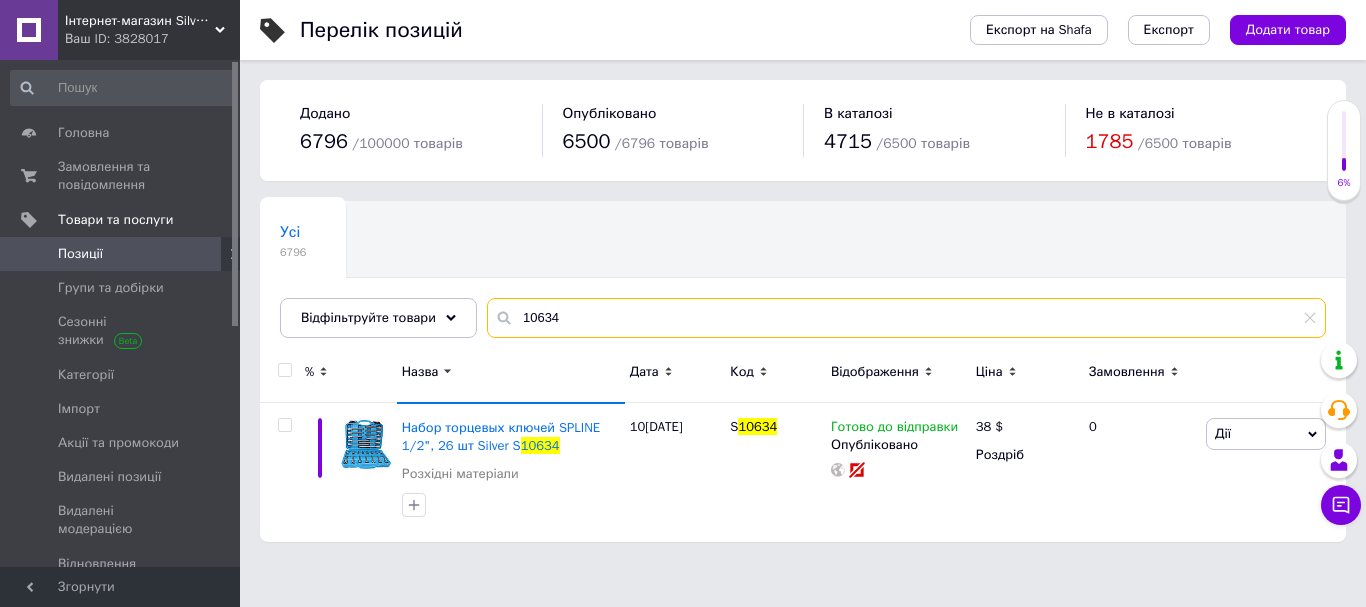 click on "10634" at bounding box center (906, 318) 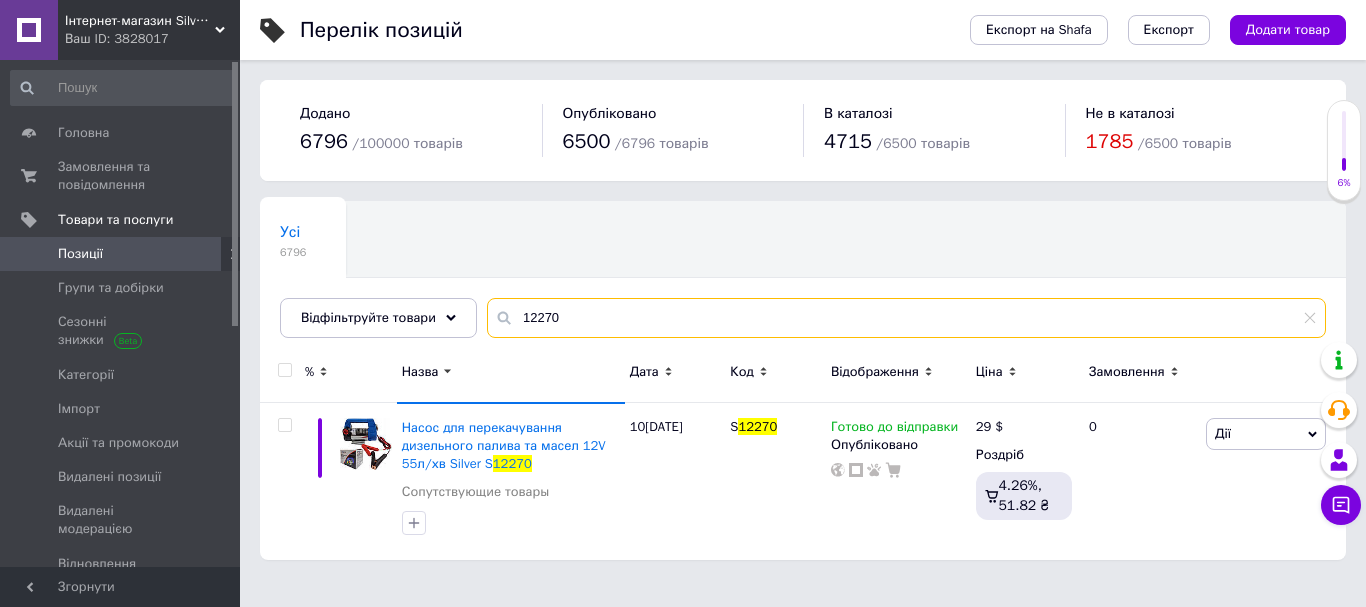 click on "12270" at bounding box center (906, 318) 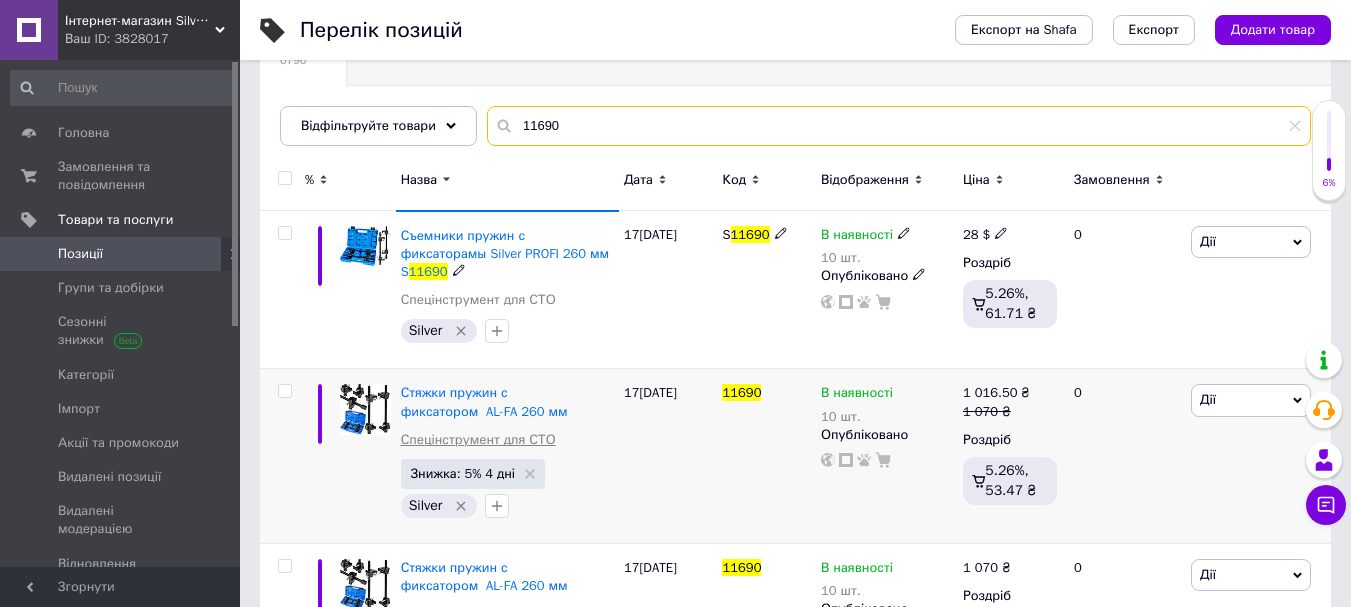 scroll, scrollTop: 200, scrollLeft: 0, axis: vertical 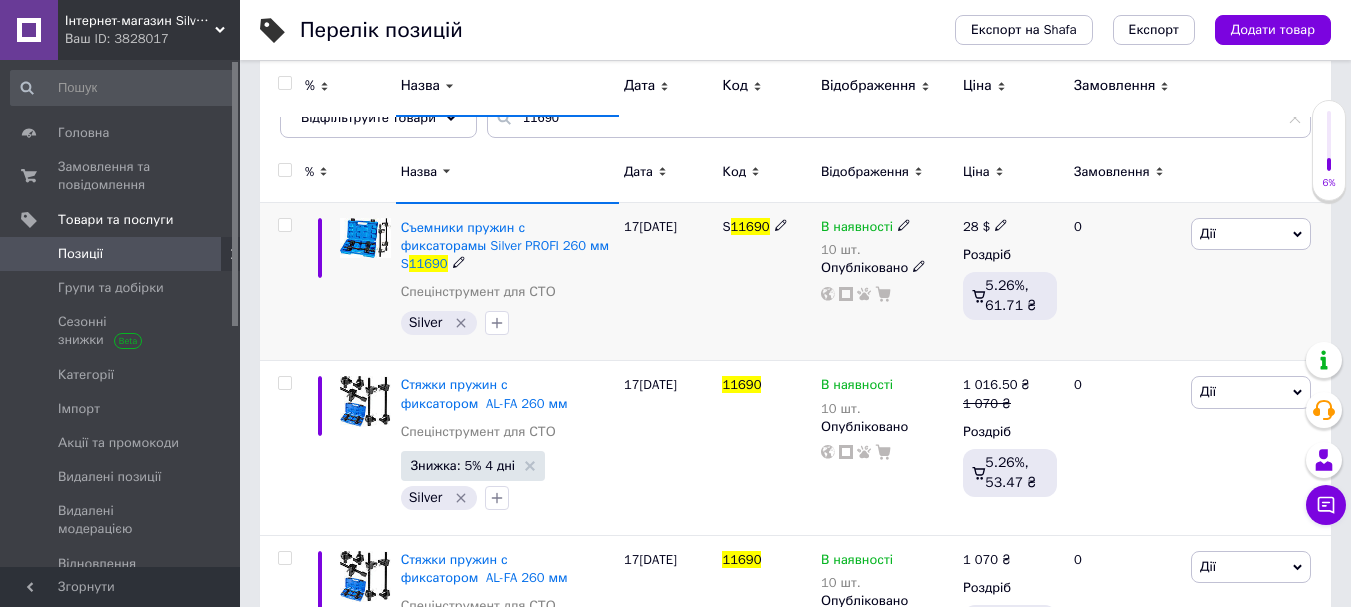 click at bounding box center [904, 224] 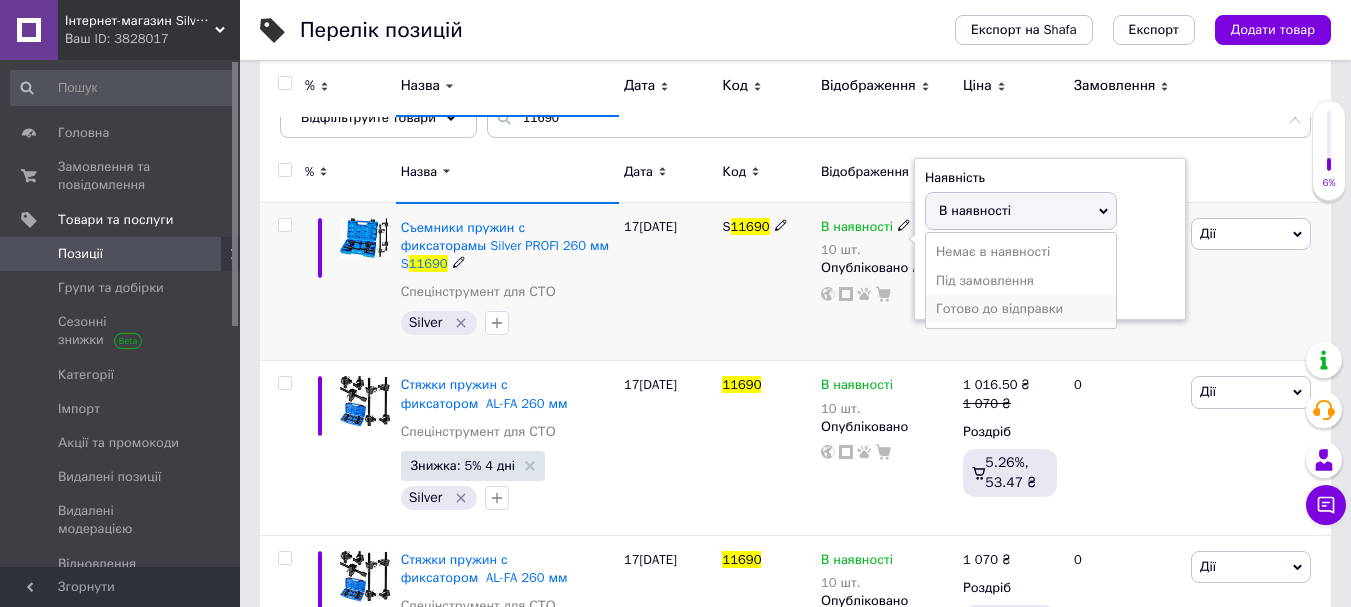 click on "Готово до відправки" at bounding box center (1021, 309) 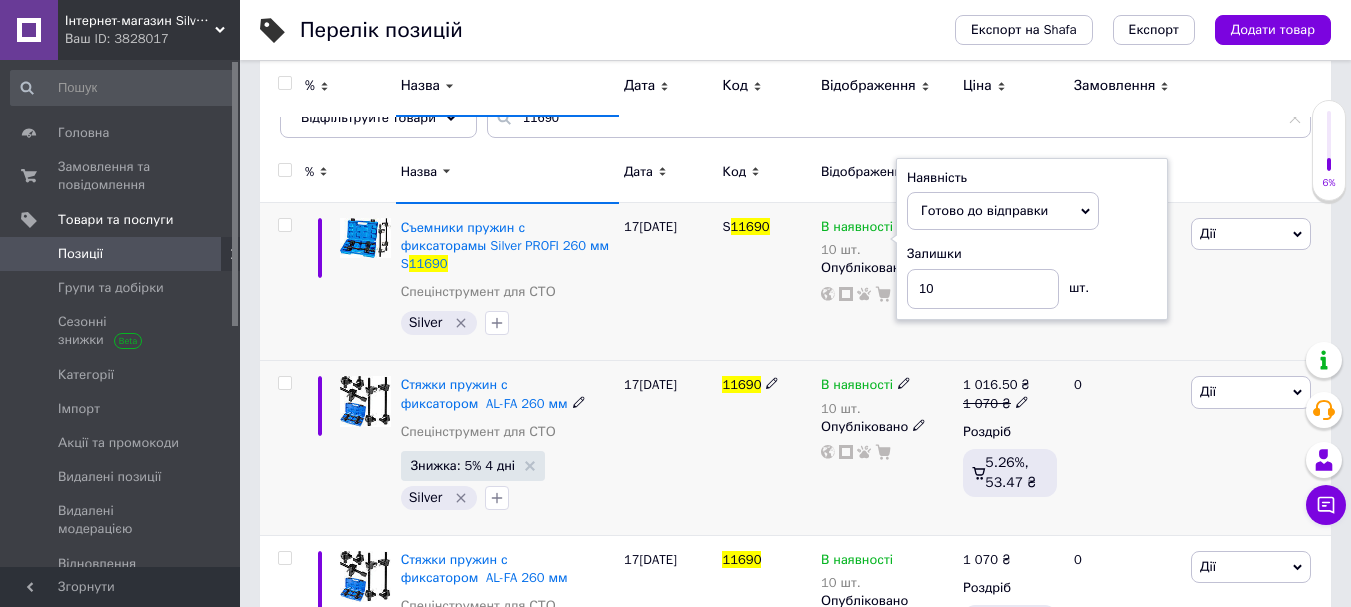 click on "В наявності" at bounding box center (866, 385) 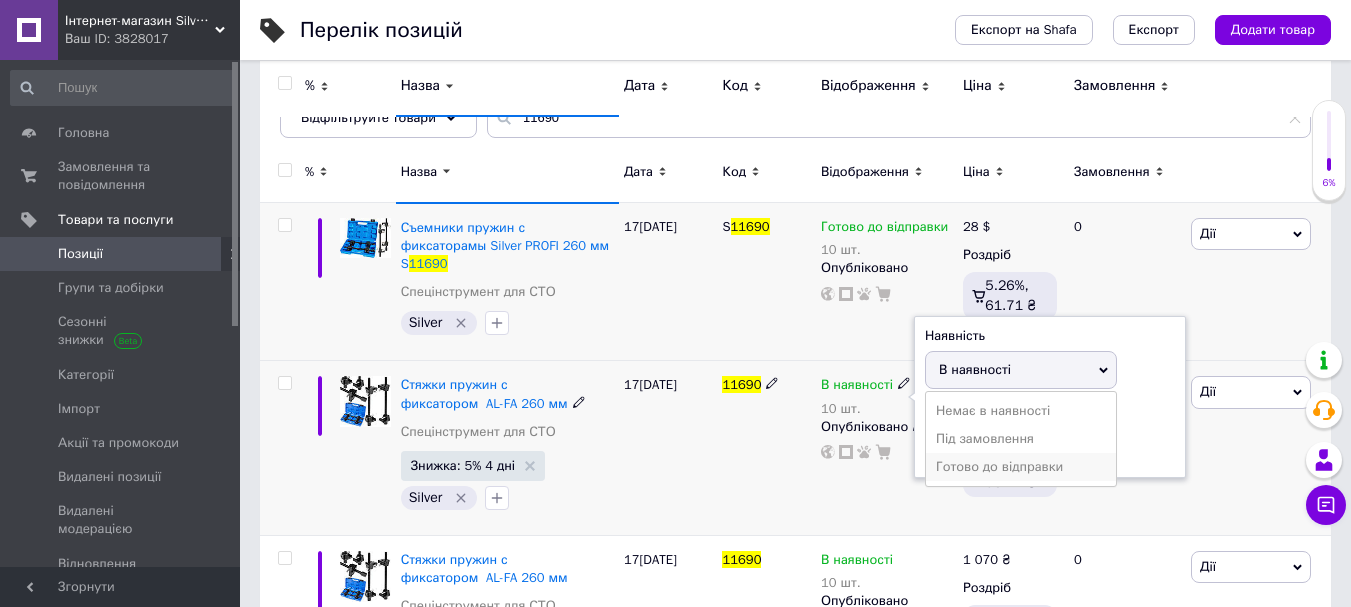 click on "Готово до відправки" at bounding box center (1021, 467) 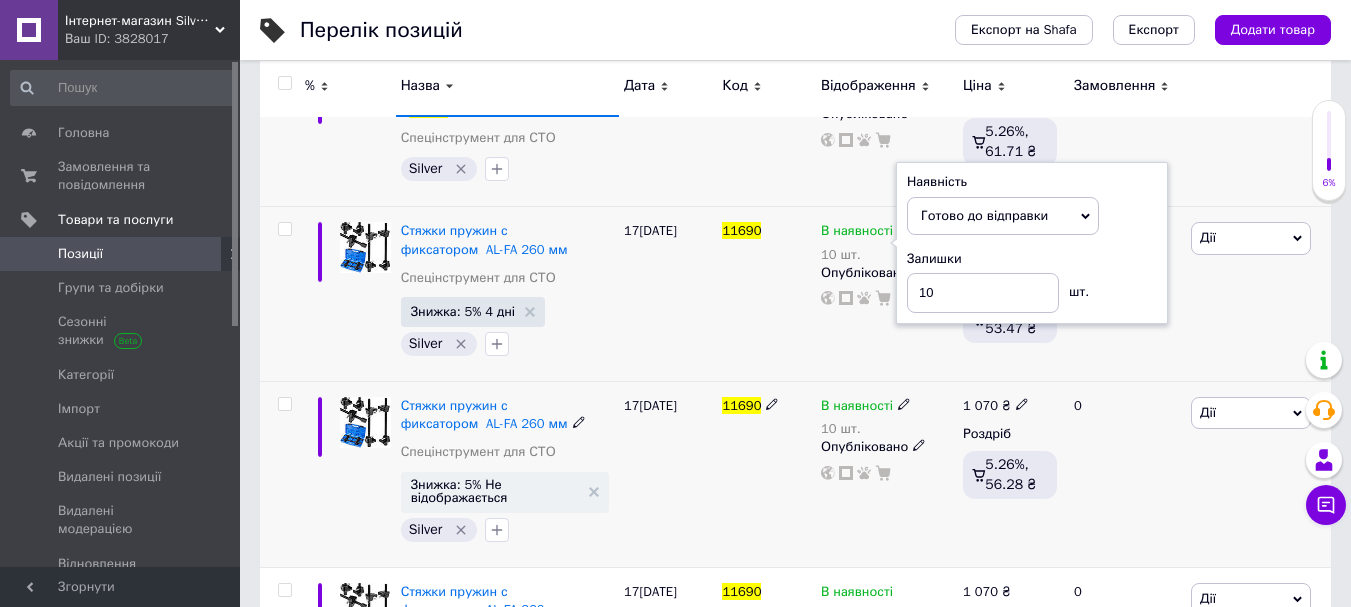 scroll, scrollTop: 400, scrollLeft: 0, axis: vertical 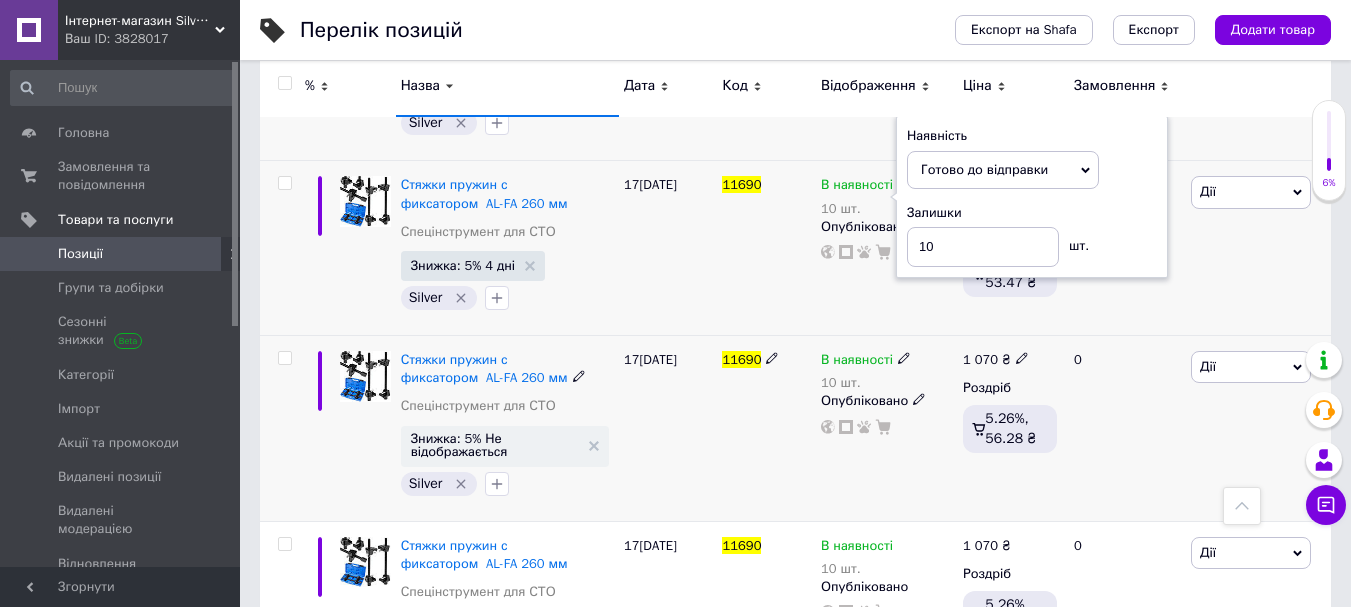 click 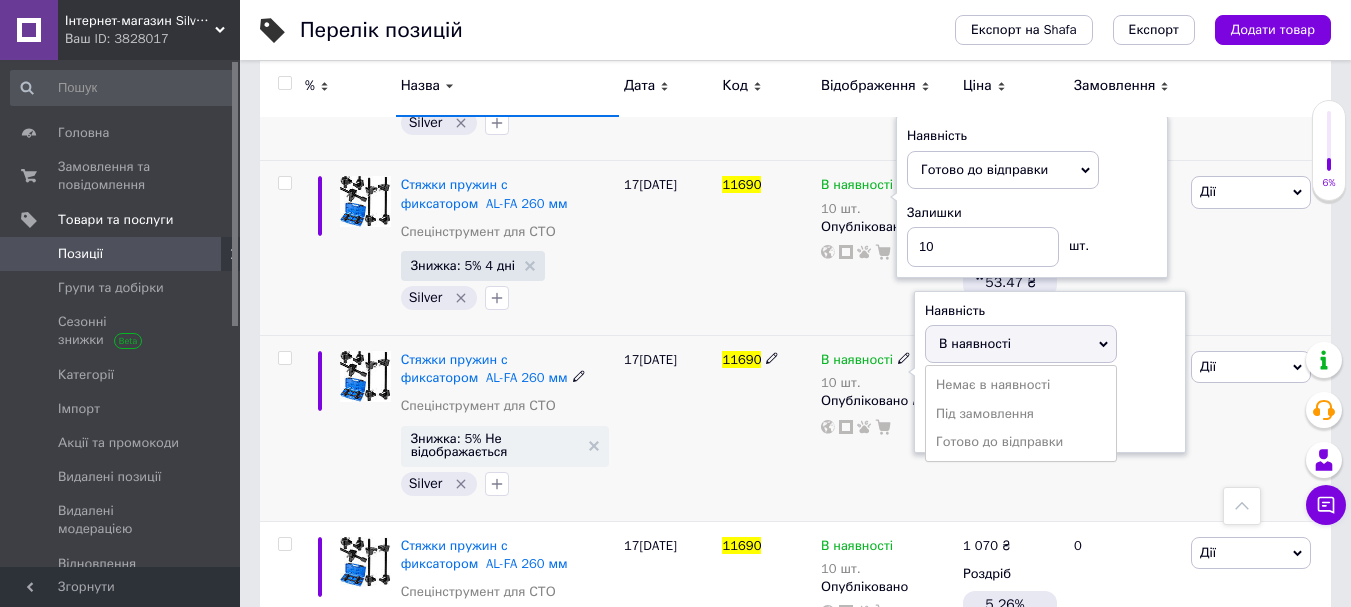 click on "Готово до відправки" at bounding box center (1021, 442) 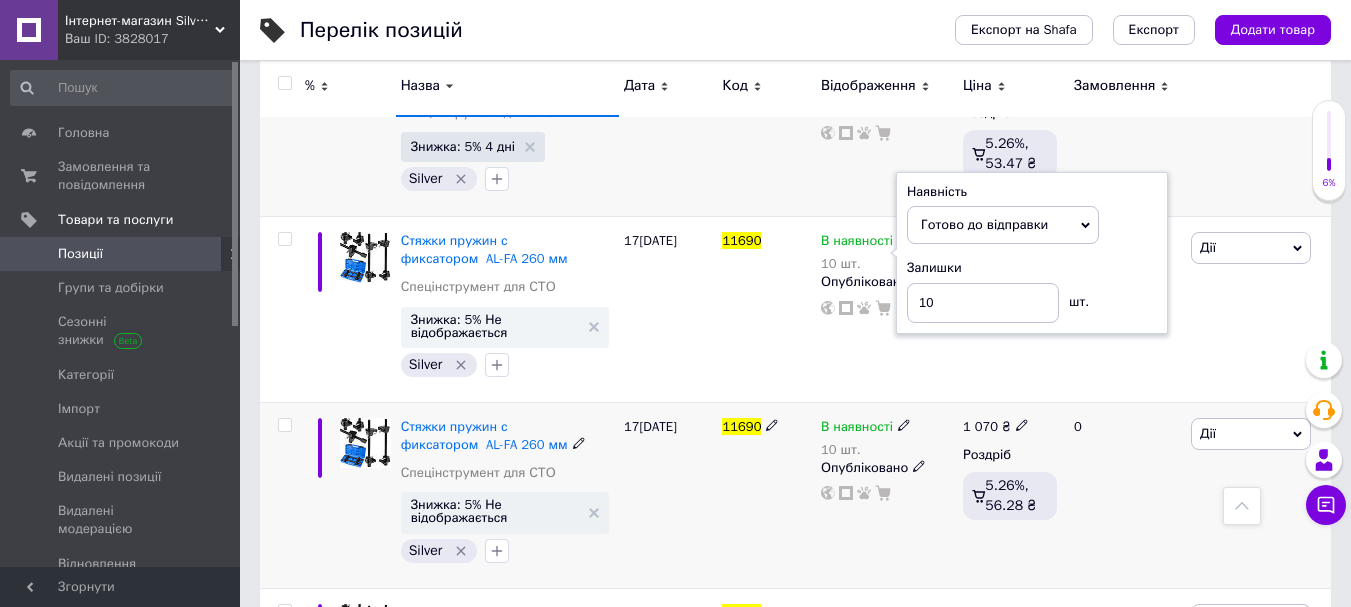 scroll, scrollTop: 700, scrollLeft: 0, axis: vertical 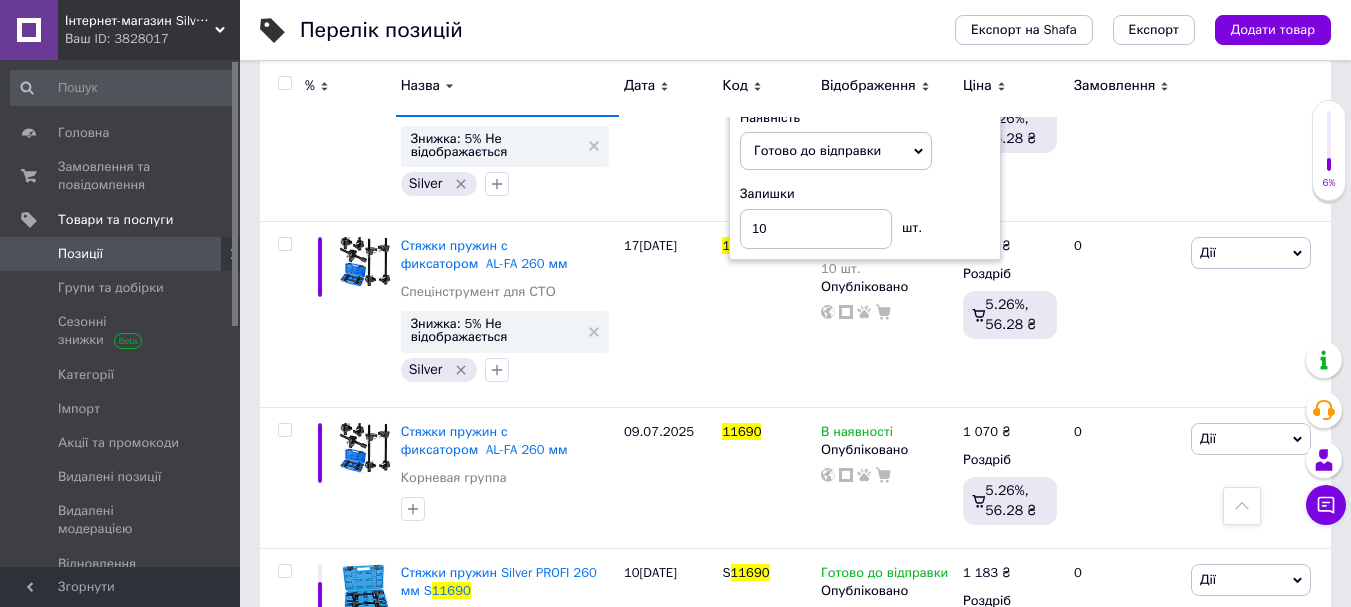 click on "Залишки 10 шт." at bounding box center (865, 216) 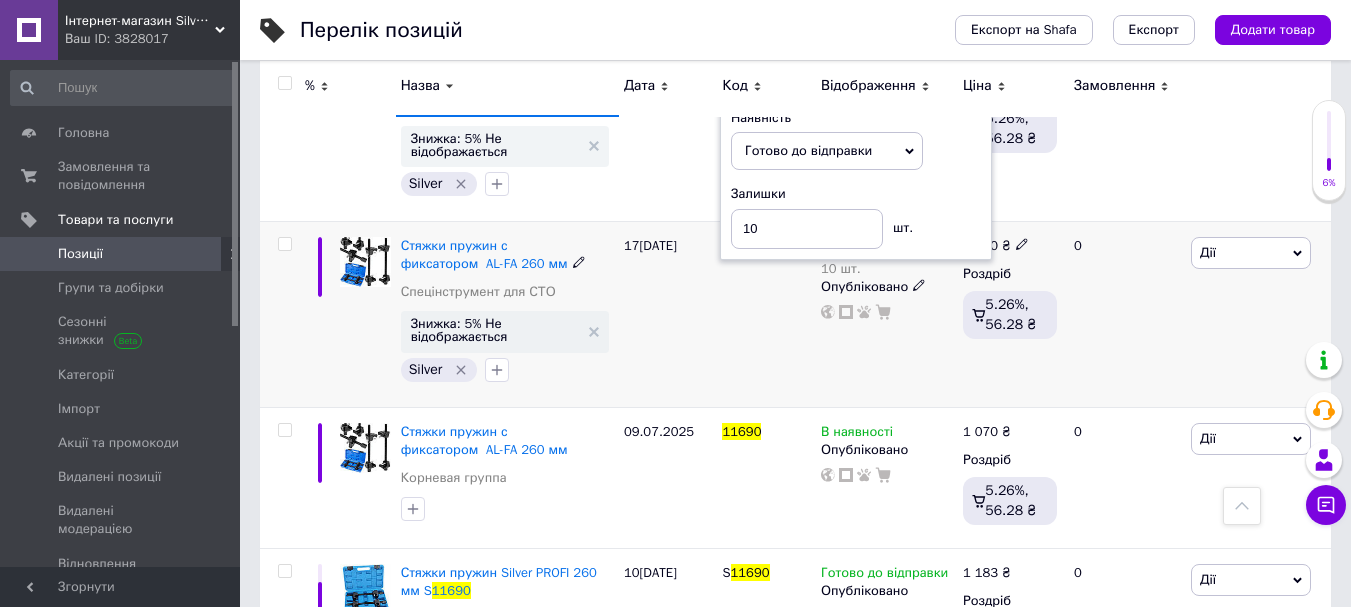 click on "11690" at bounding box center [766, 314] 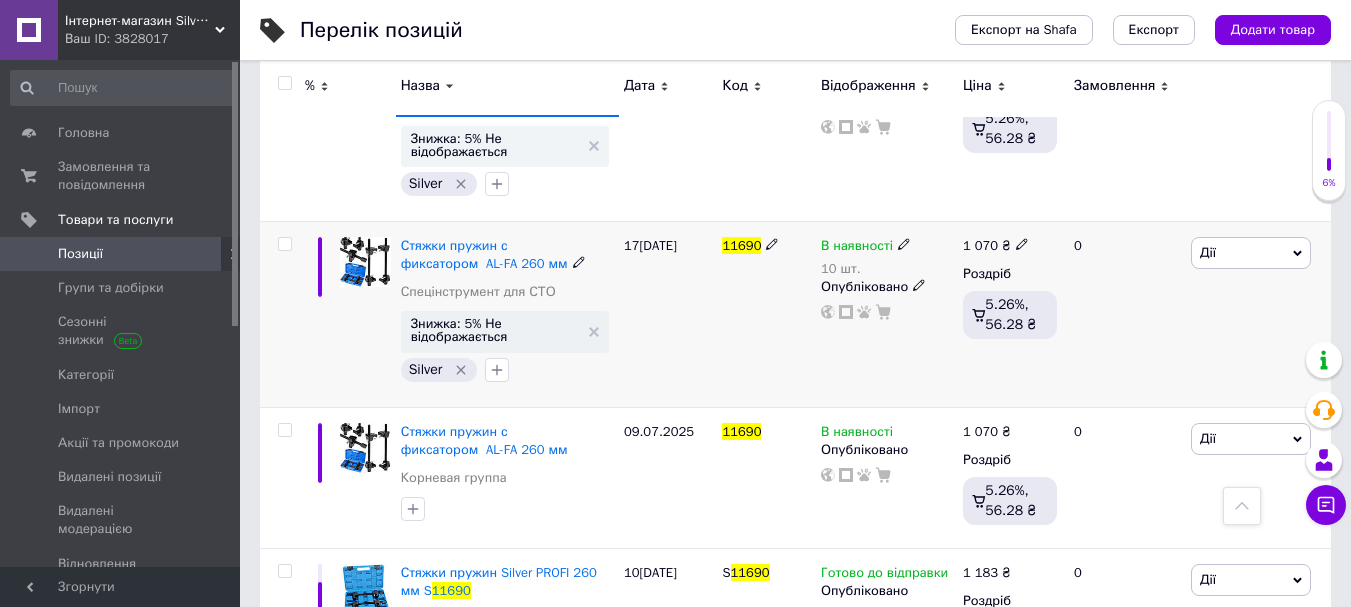 click 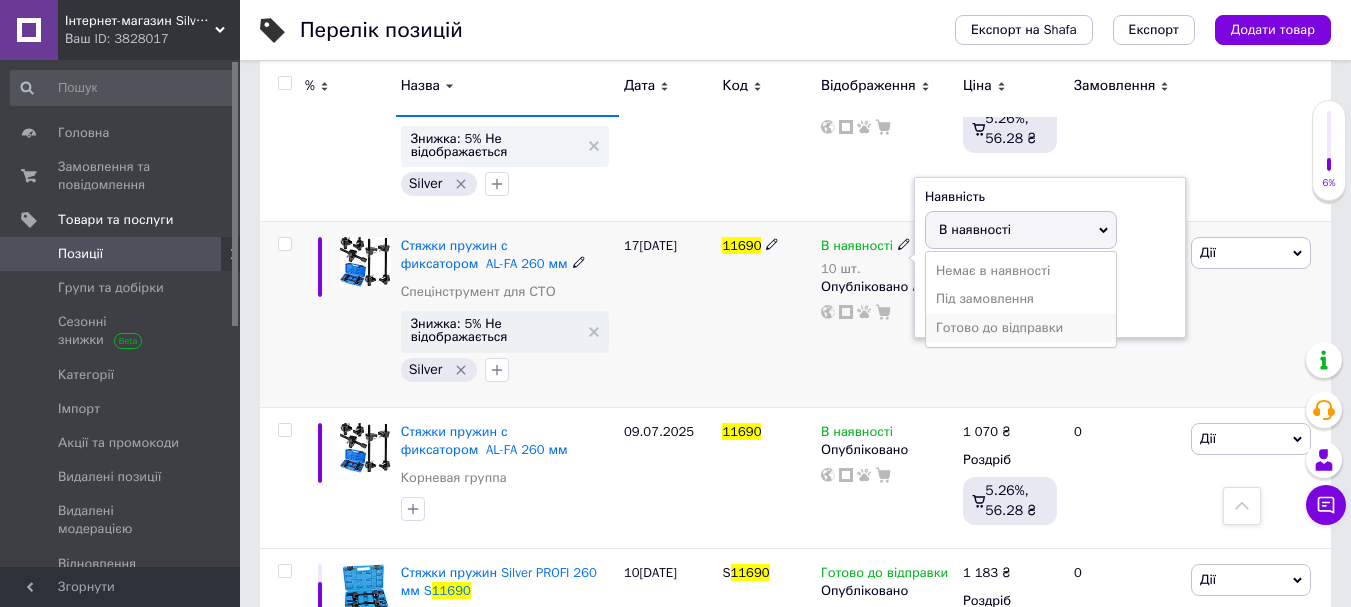 click on "Готово до відправки" at bounding box center (1021, 328) 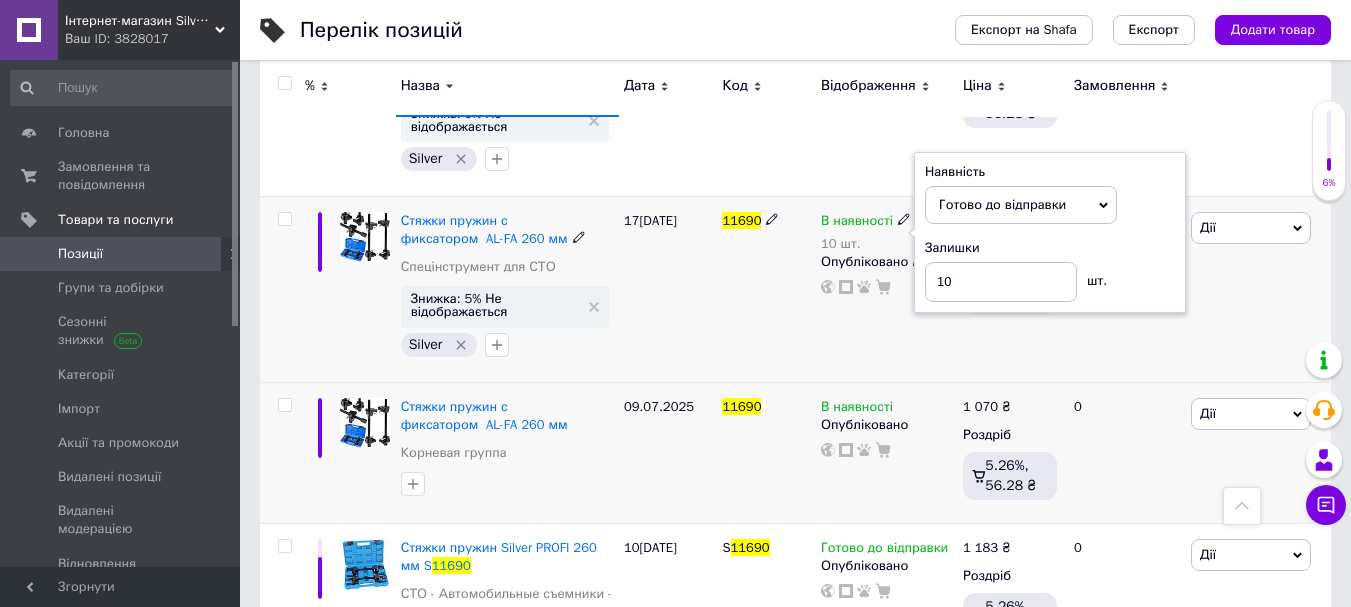 scroll, scrollTop: 800, scrollLeft: 0, axis: vertical 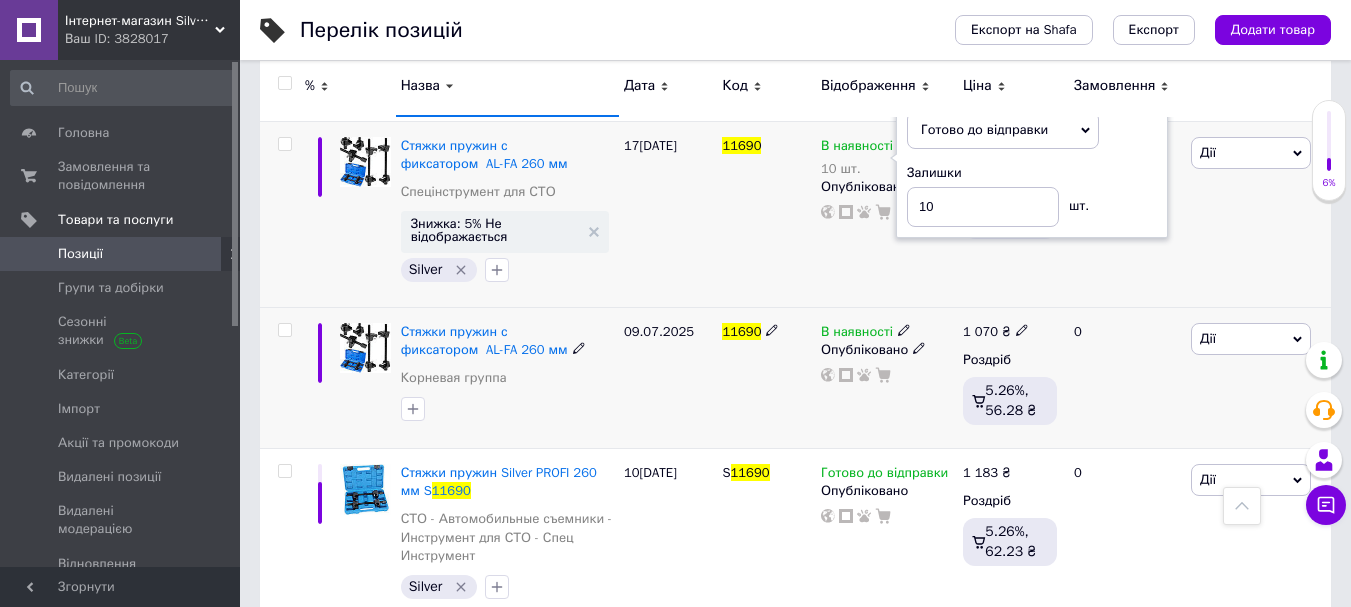 click 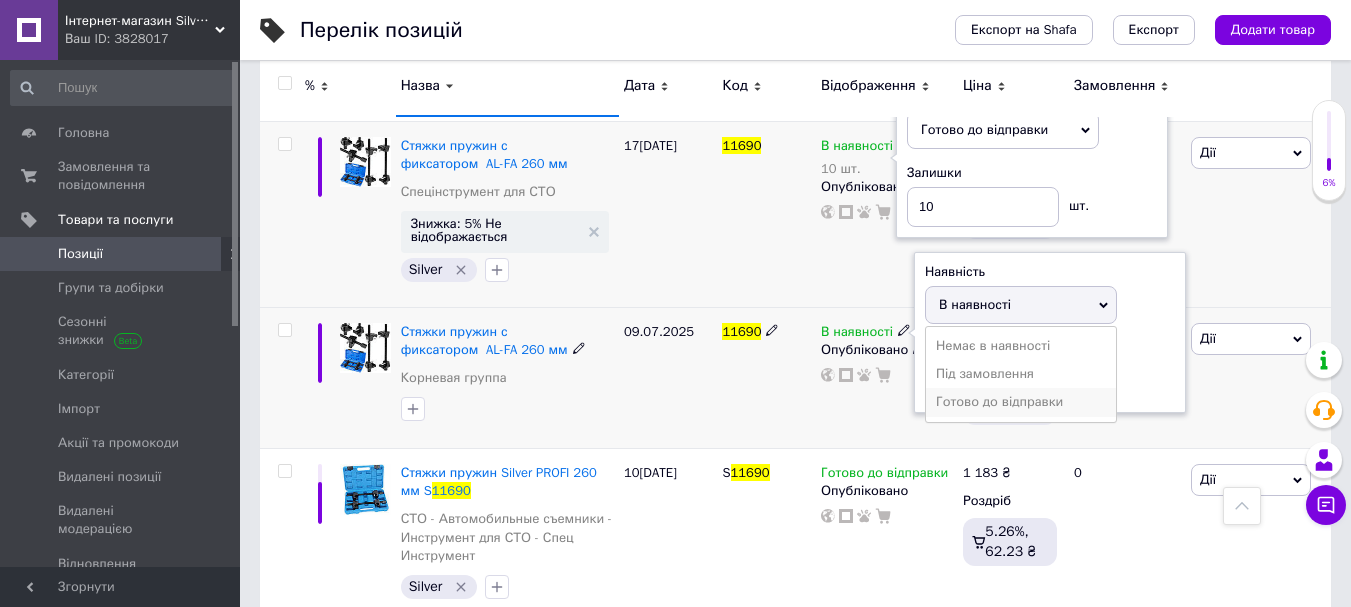 click on "Готово до відправки" at bounding box center [1021, 402] 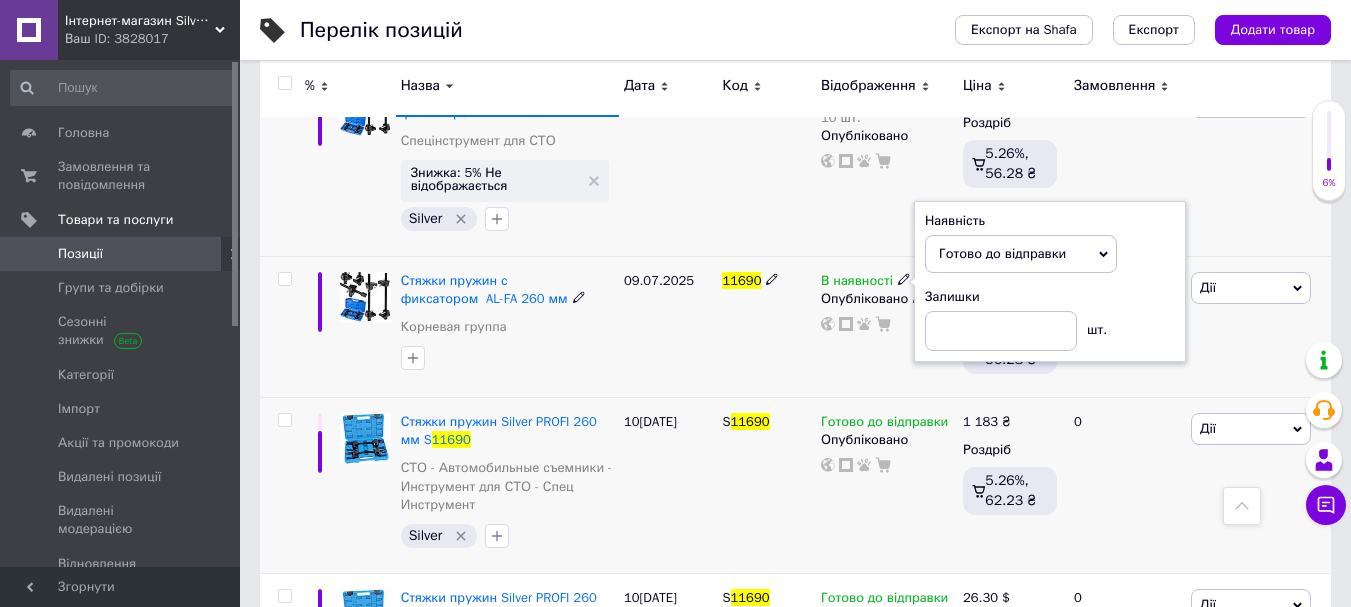 scroll, scrollTop: 900, scrollLeft: 0, axis: vertical 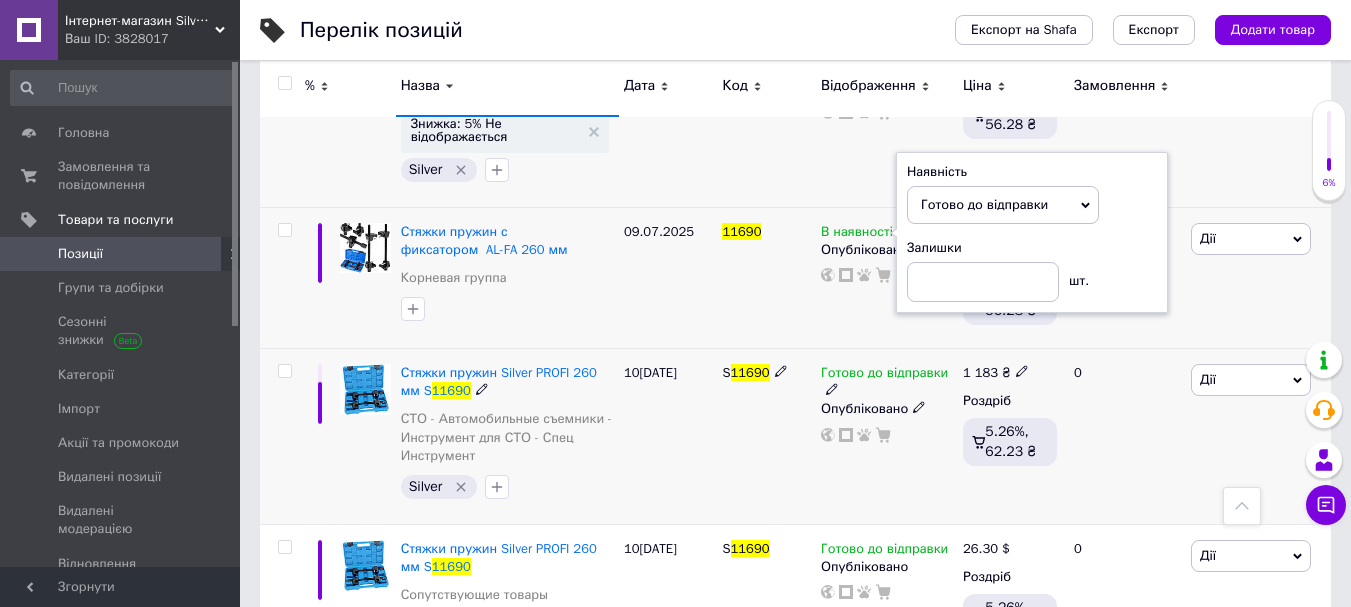click 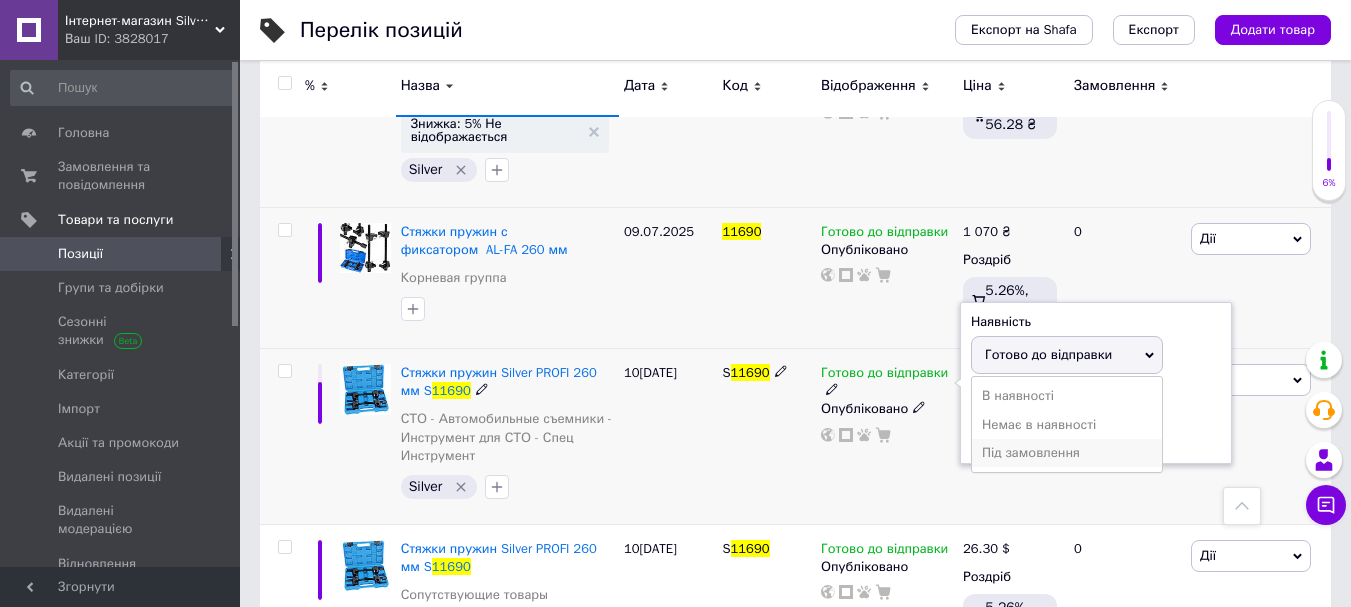 click on "Під замовлення" at bounding box center (1067, 453) 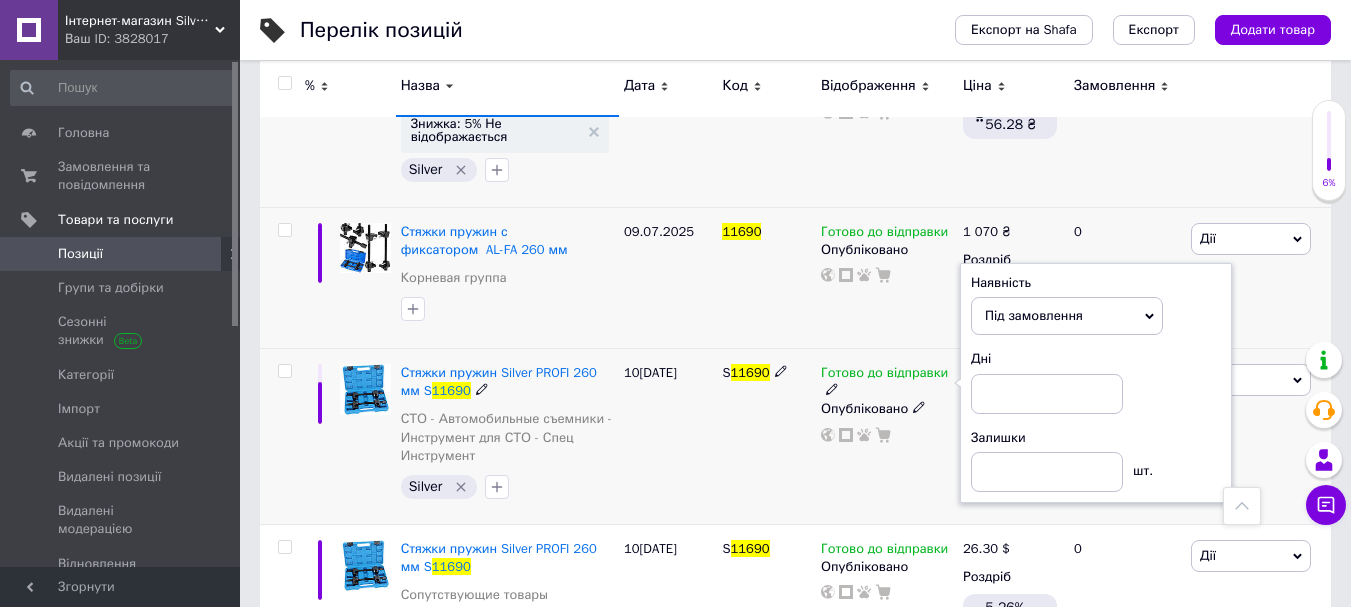 click on "Наявність Під замовлення В наявності Немає в наявності Готово до відправки Дні Залишки шт." at bounding box center (1096, 383) 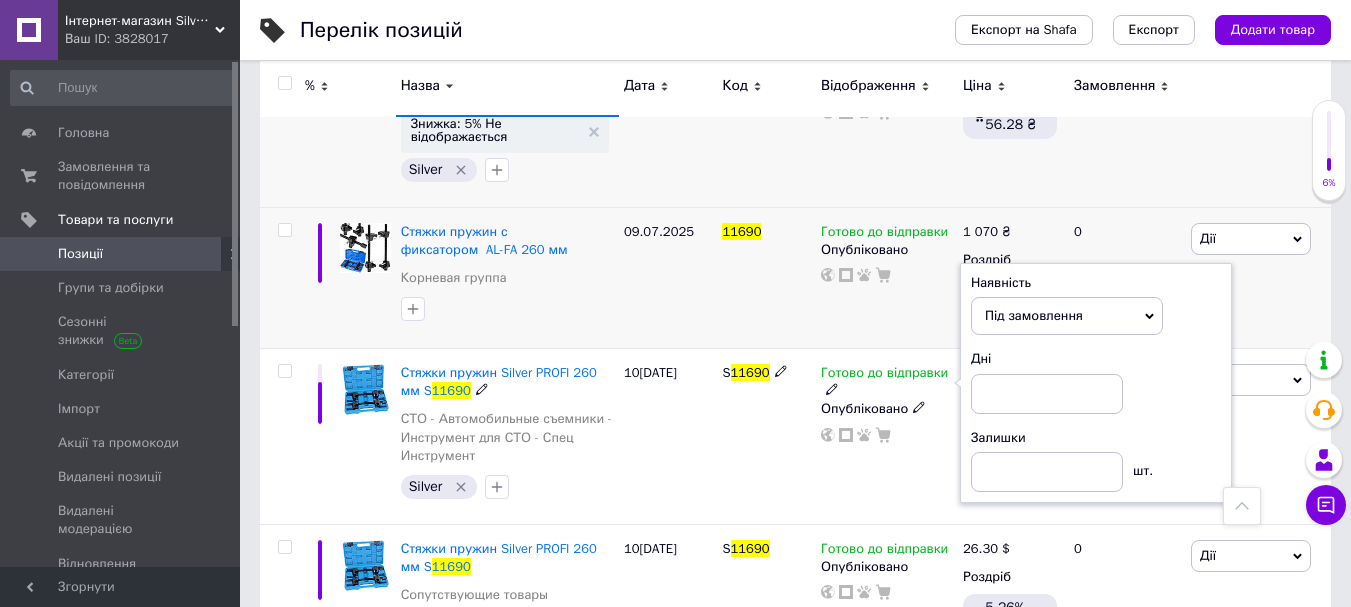 click on "Під замовлення" at bounding box center [1067, 316] 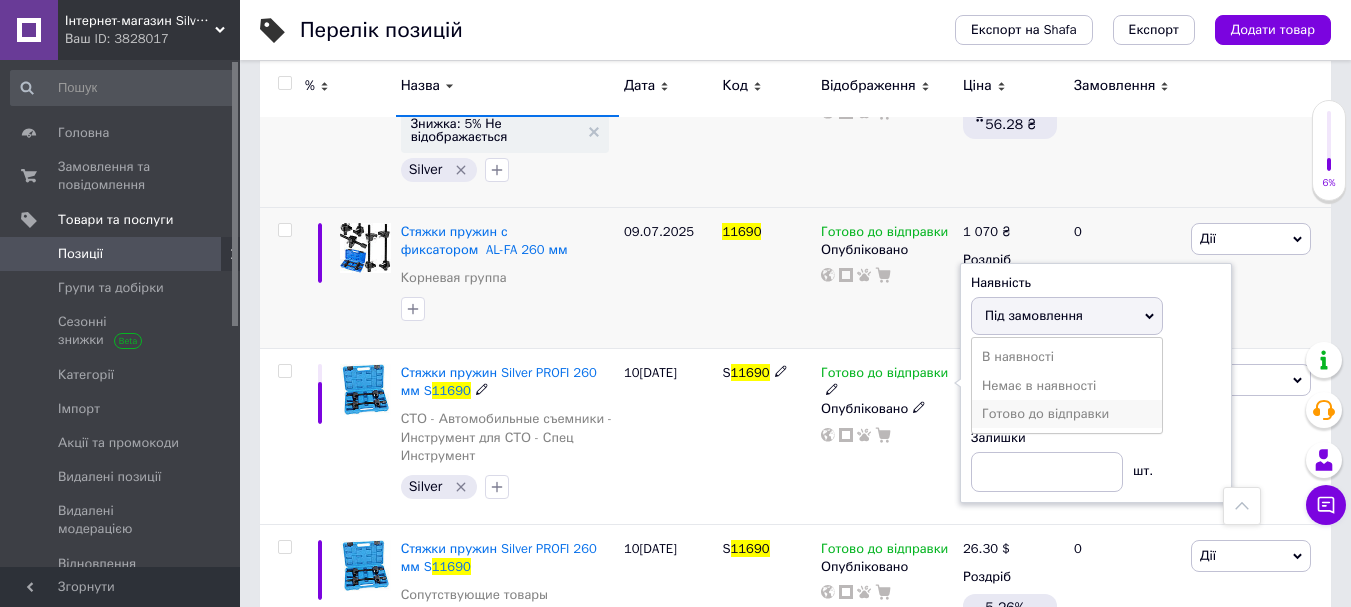 click on "Готово до відправки" at bounding box center [1067, 414] 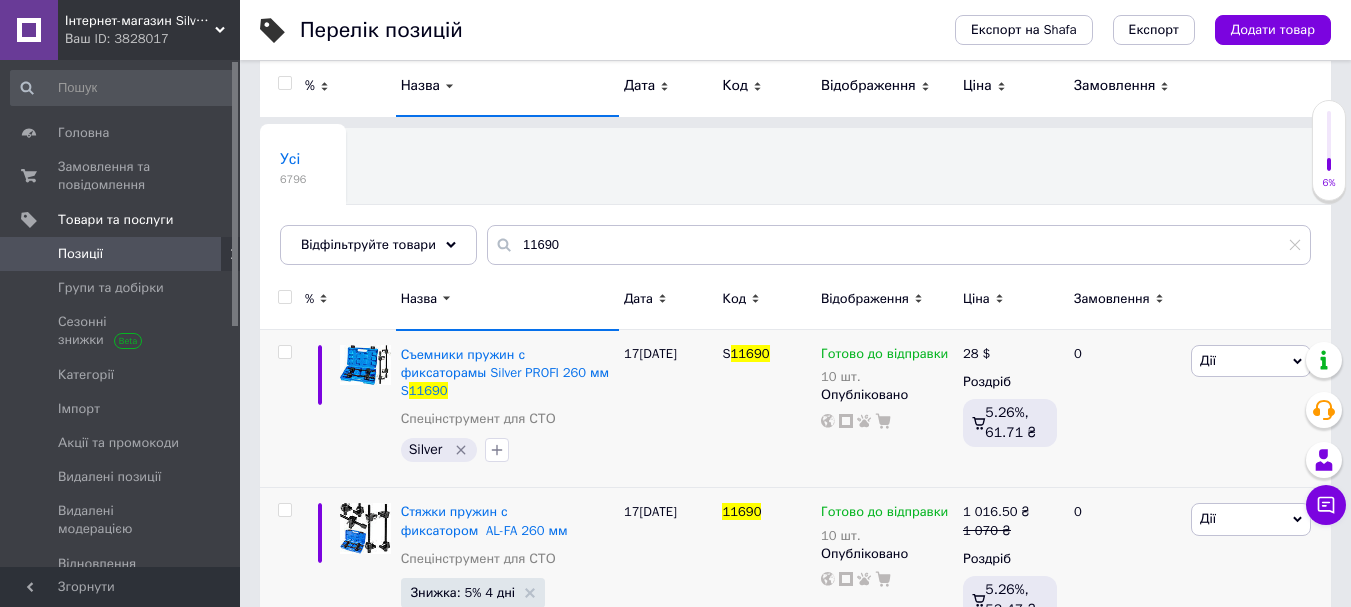 scroll, scrollTop: 0, scrollLeft: 0, axis: both 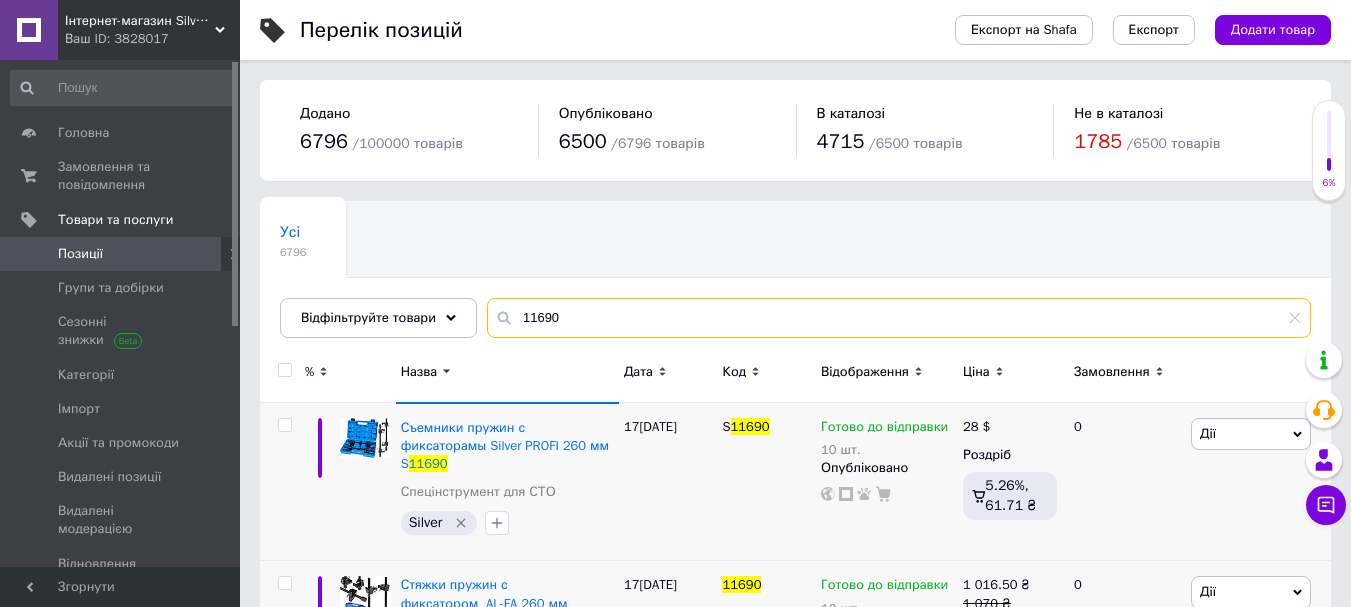 click on "11690" at bounding box center [899, 318] 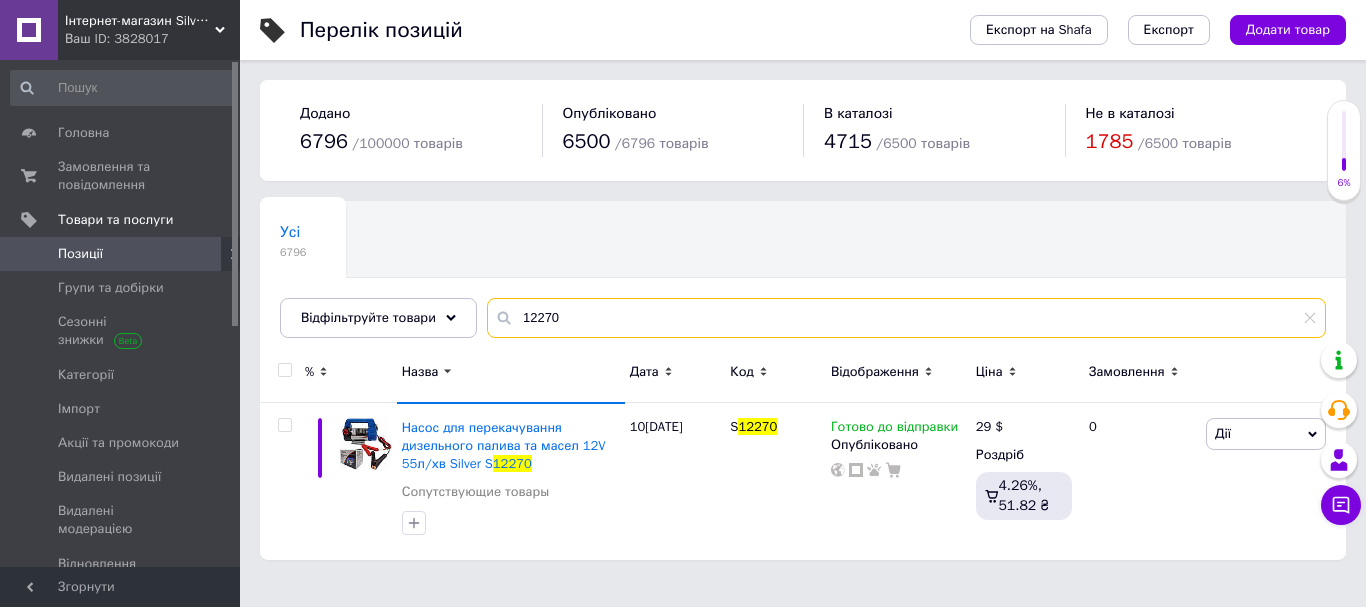 click on "12270" at bounding box center [906, 318] 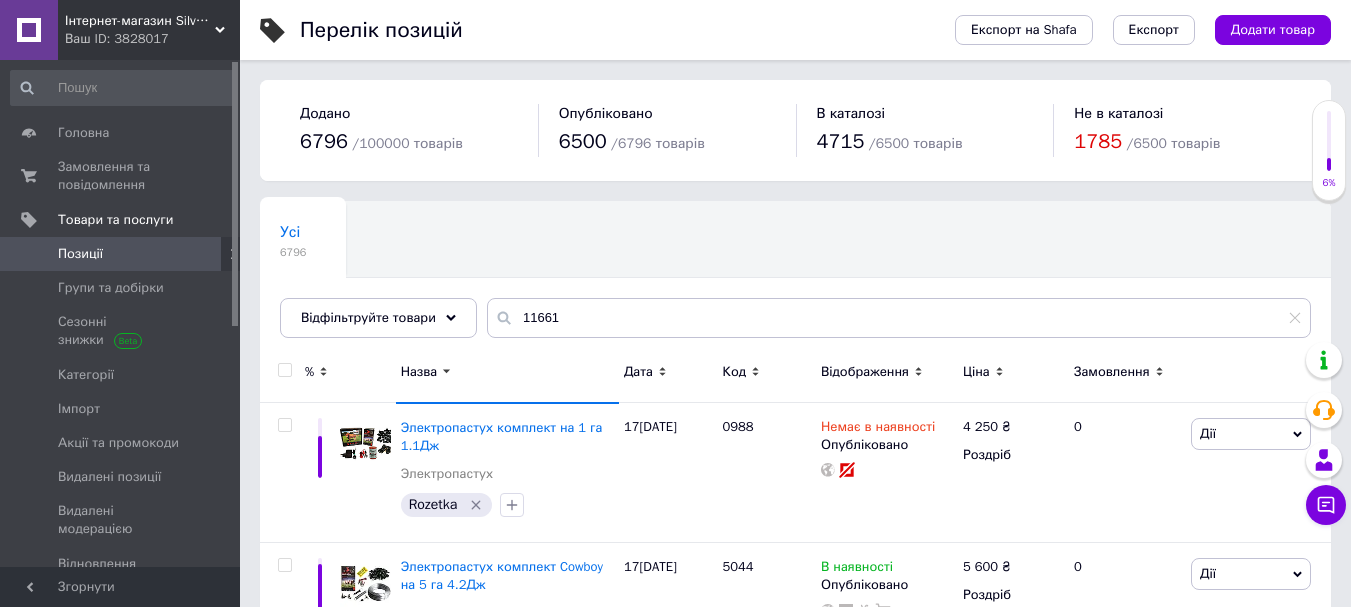 click on "Назва" at bounding box center [419, 372] 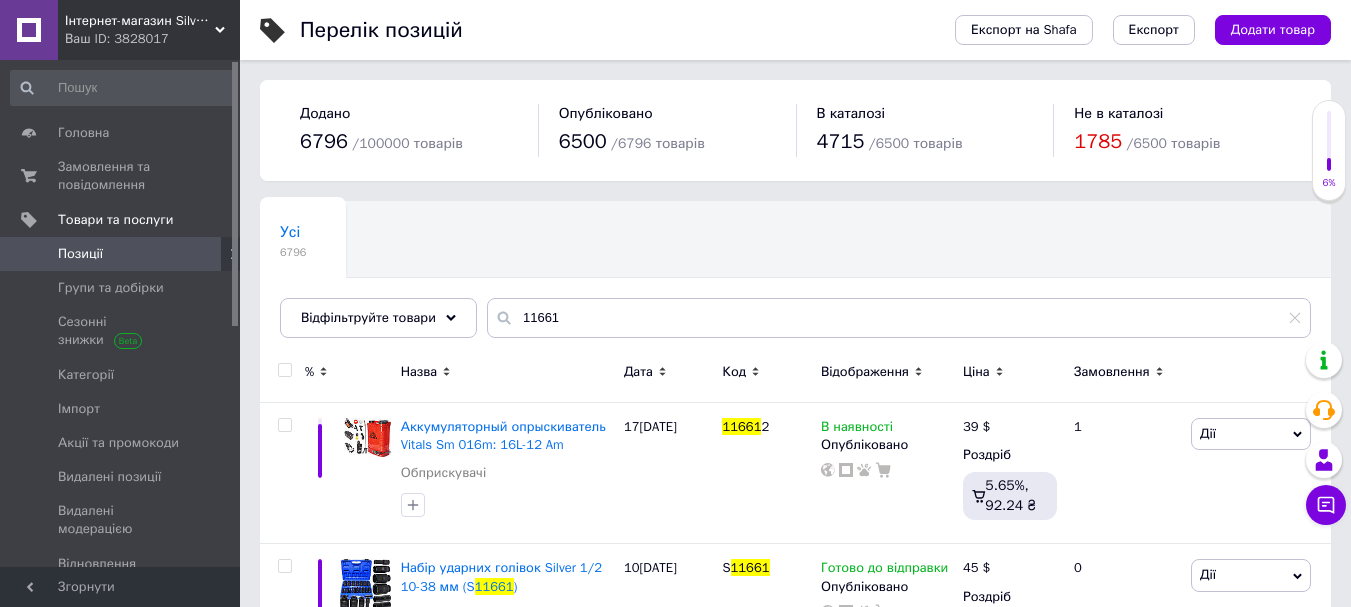 click on "Назва" at bounding box center (419, 372) 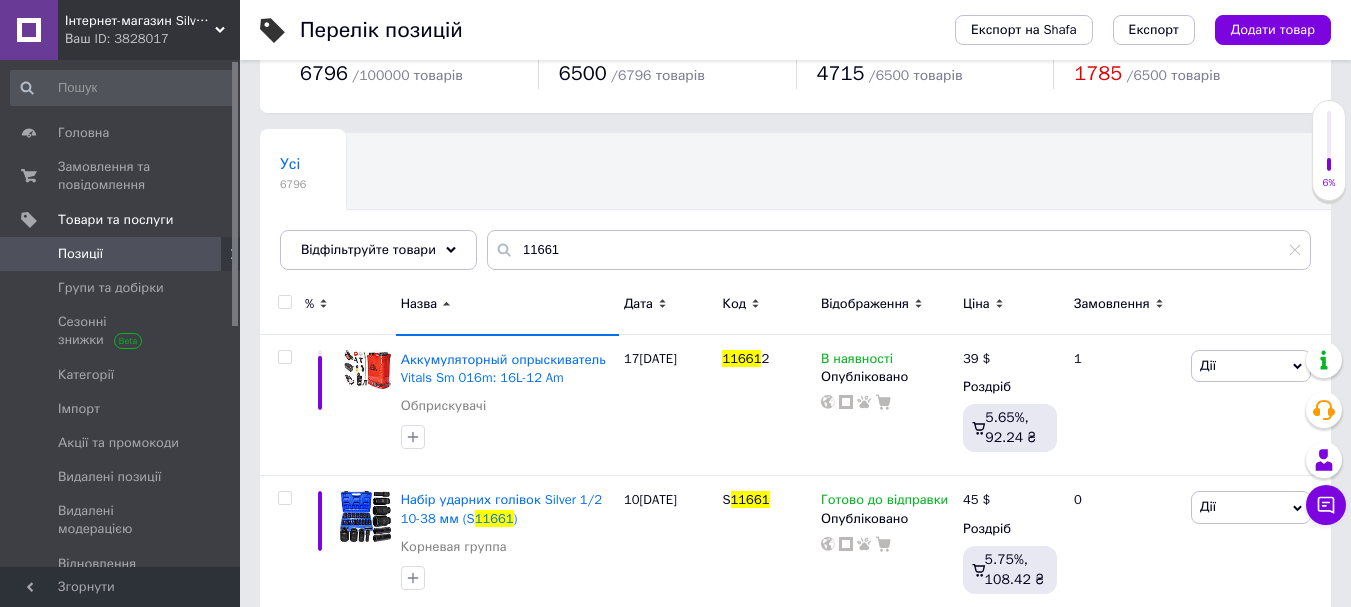 scroll, scrollTop: 98, scrollLeft: 0, axis: vertical 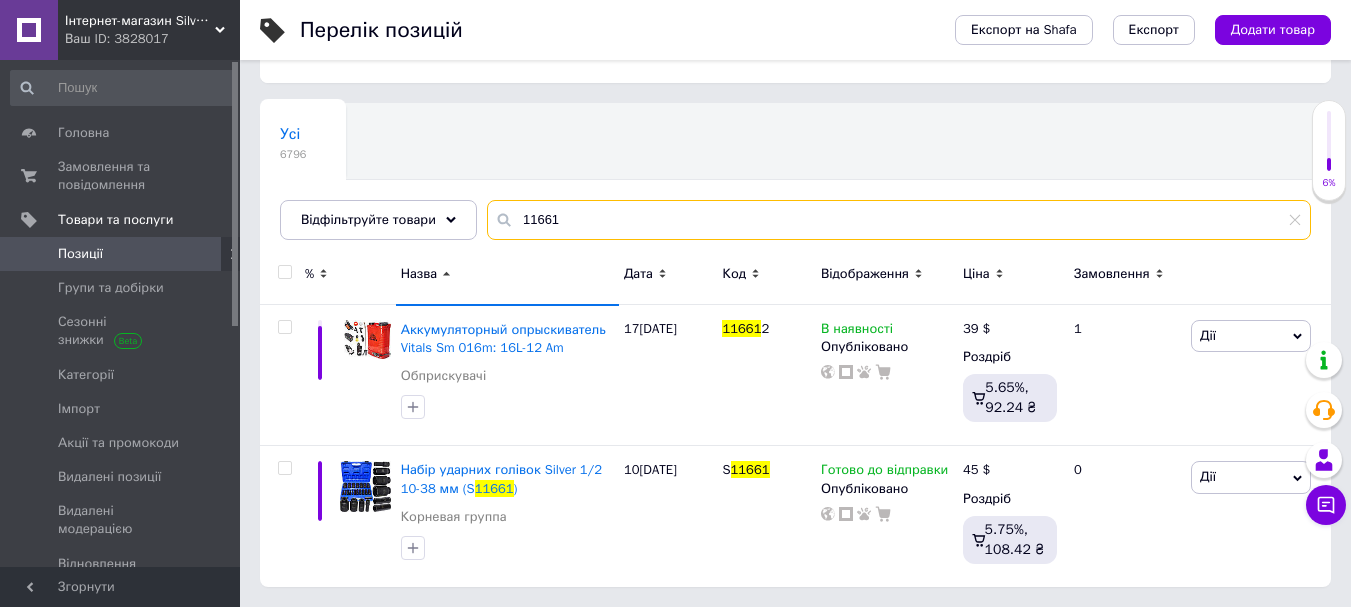 click on "11661" at bounding box center [899, 220] 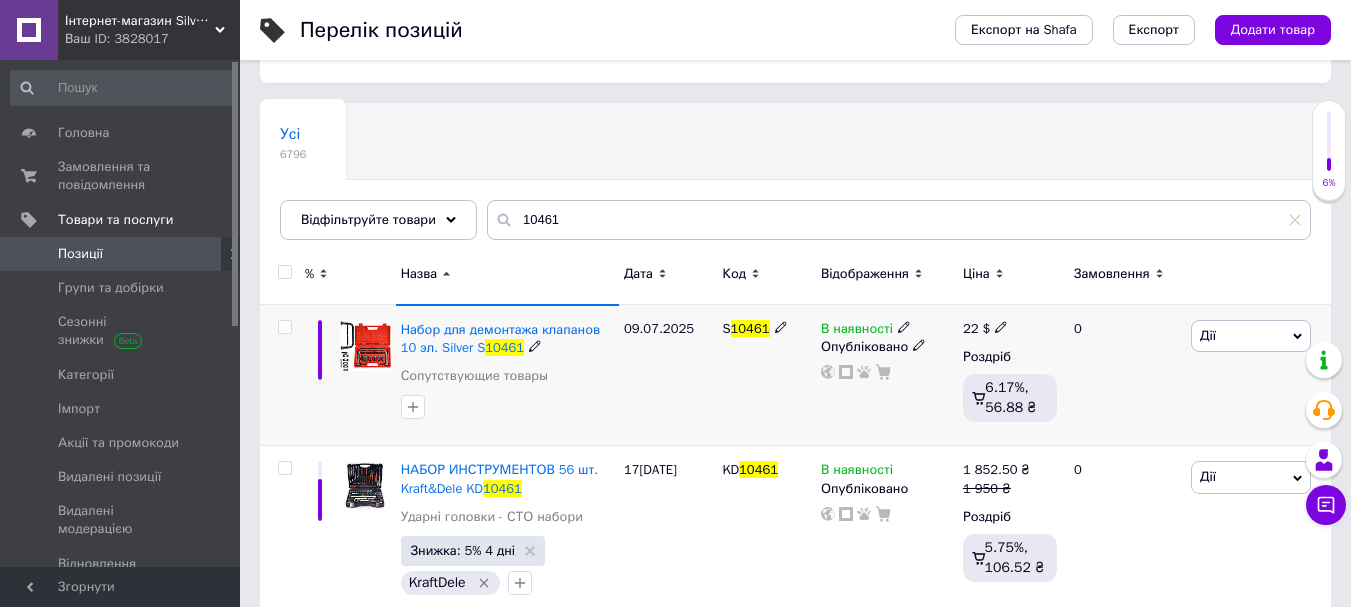 click at bounding box center (904, 326) 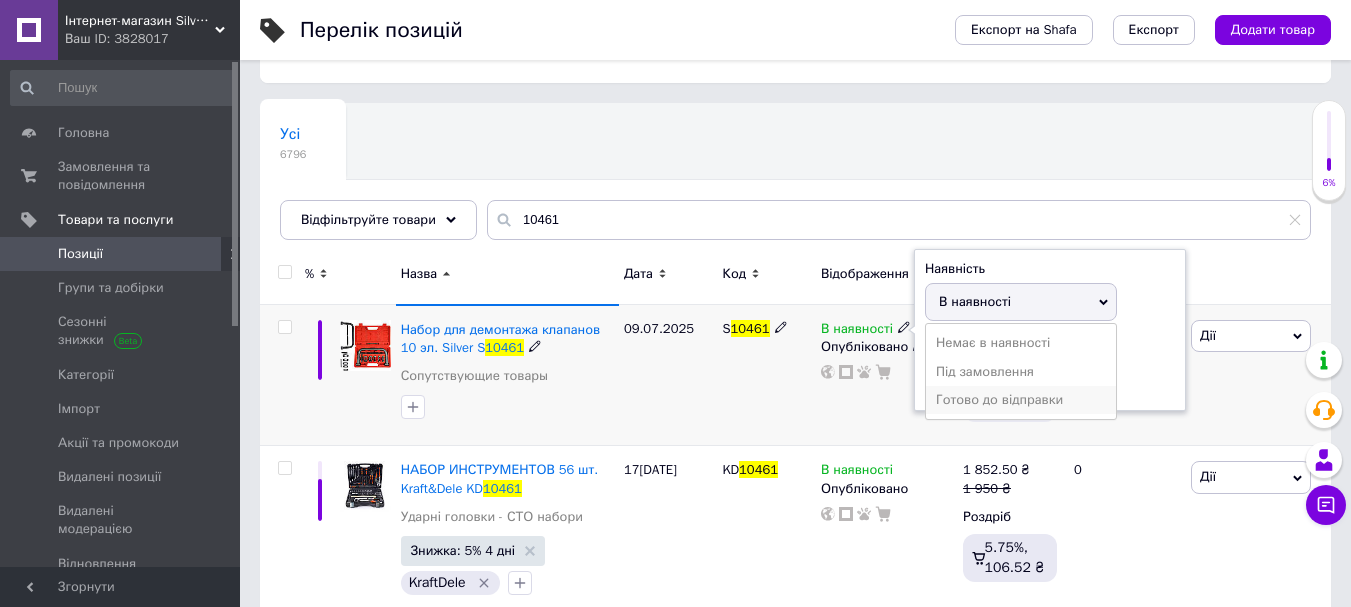click on "Готово до відправки" at bounding box center (1021, 400) 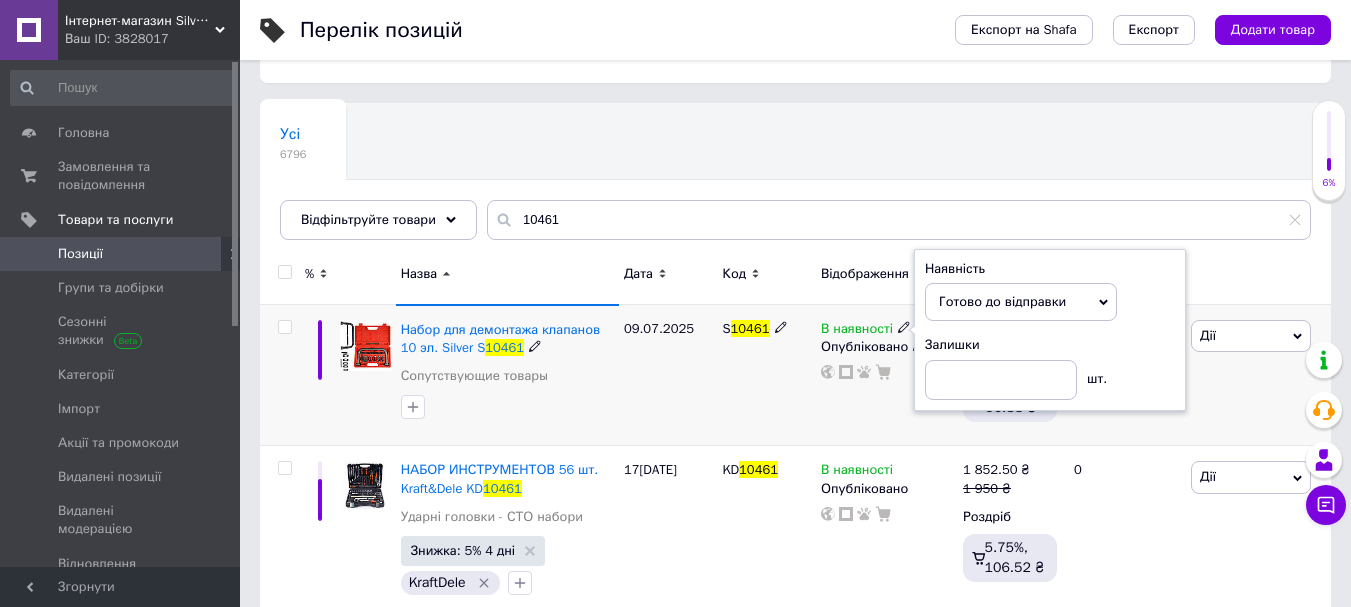scroll, scrollTop: 131, scrollLeft: 0, axis: vertical 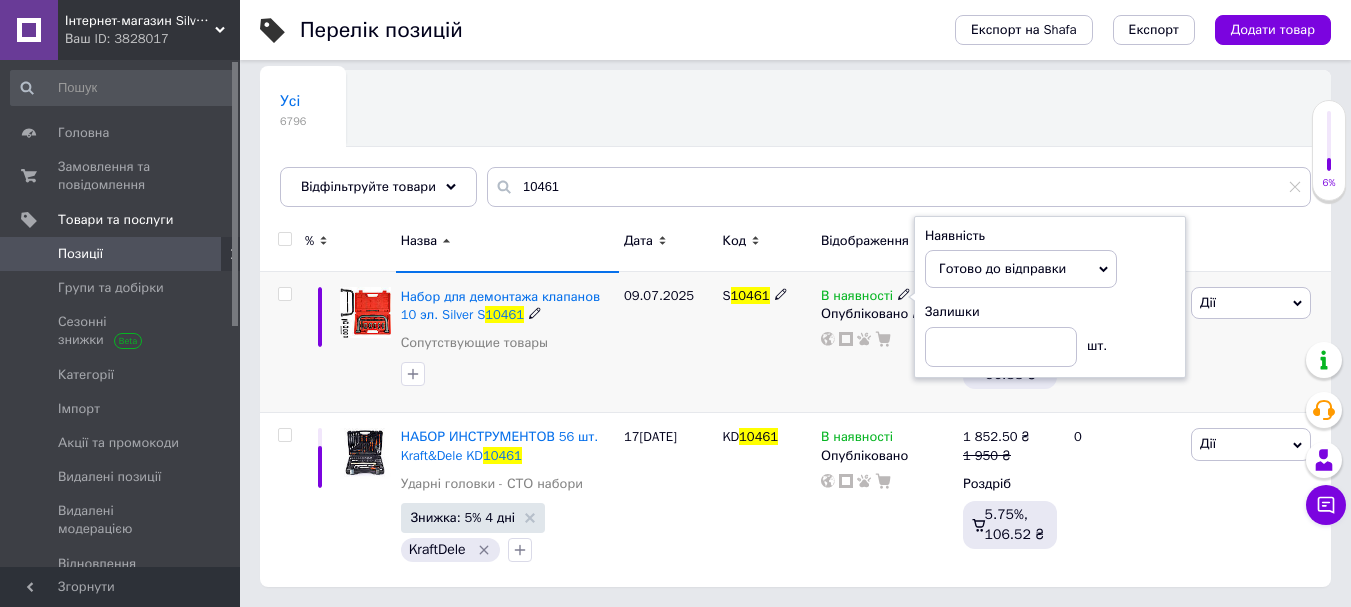 click on "09.07.2025" at bounding box center [668, 342] 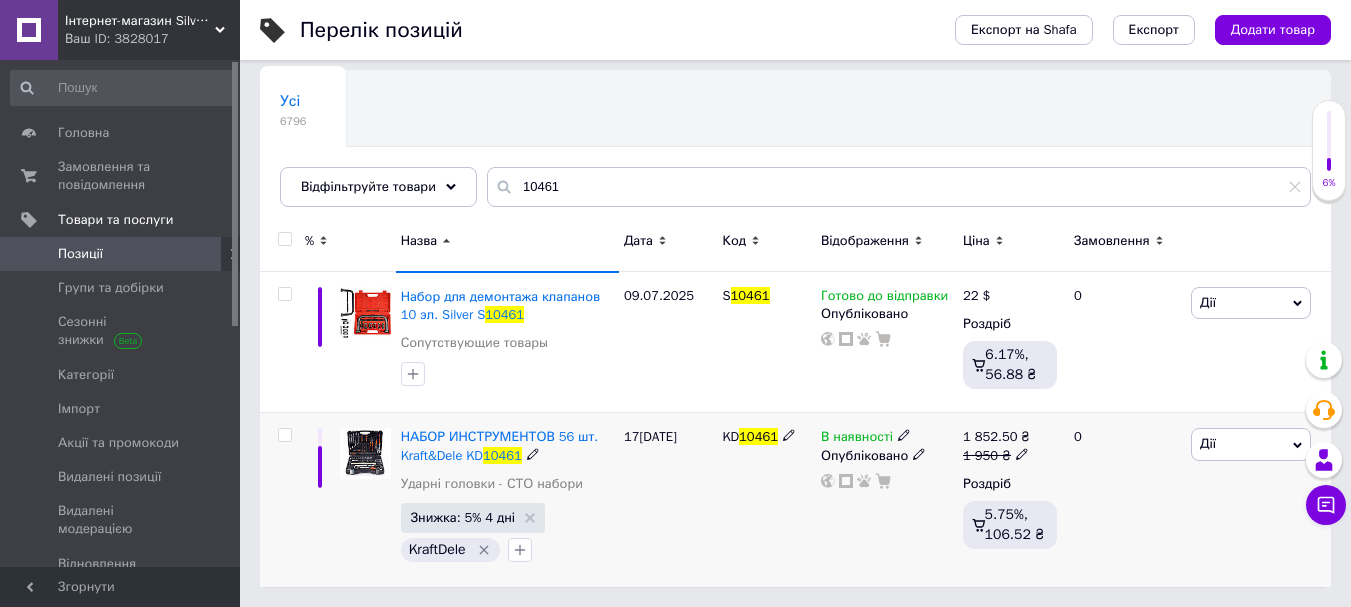click 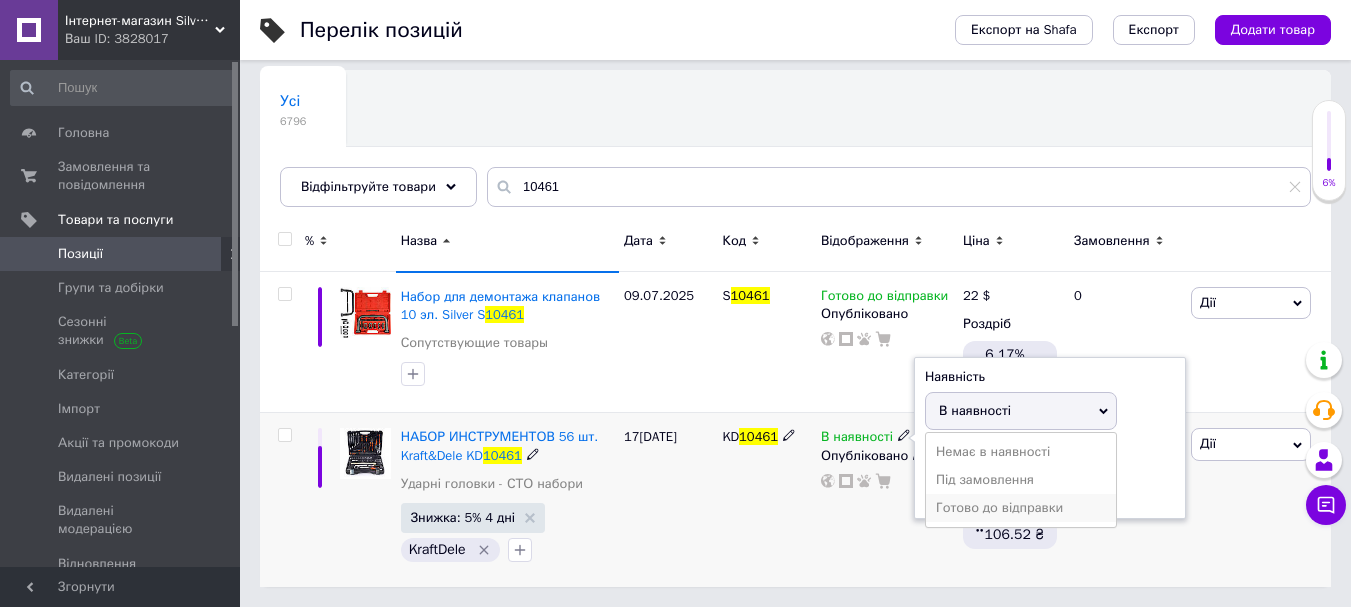 click on "Готово до відправки" at bounding box center [1021, 508] 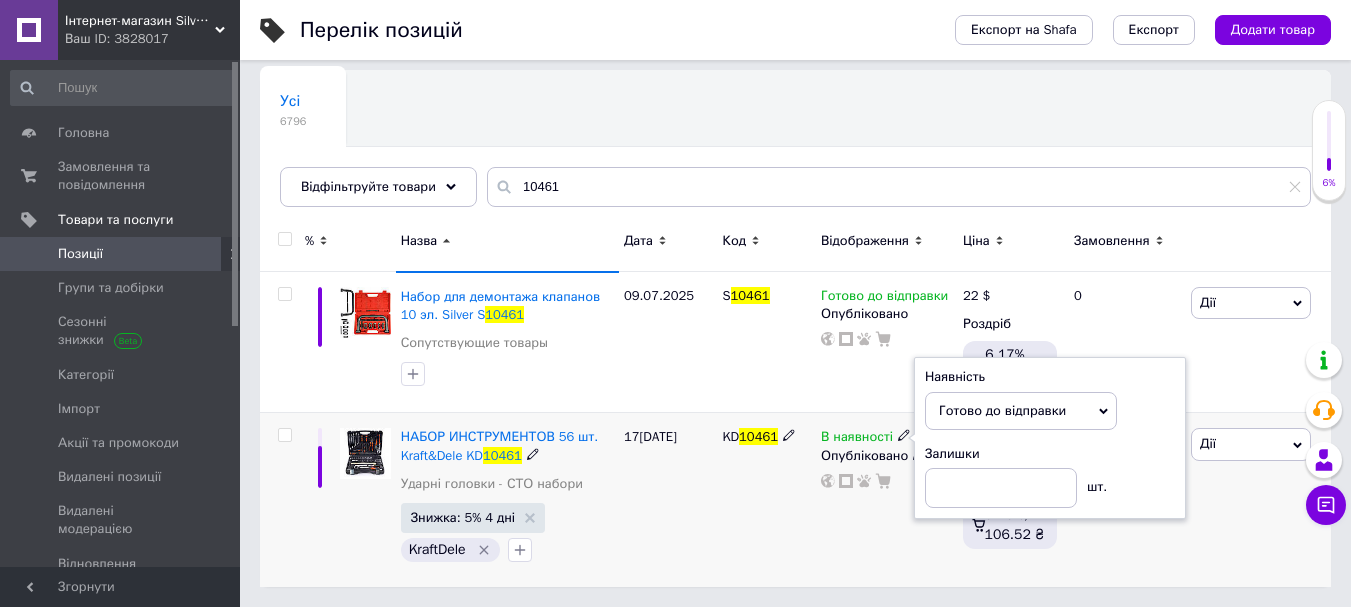 click on "KD 10461" at bounding box center (766, 500) 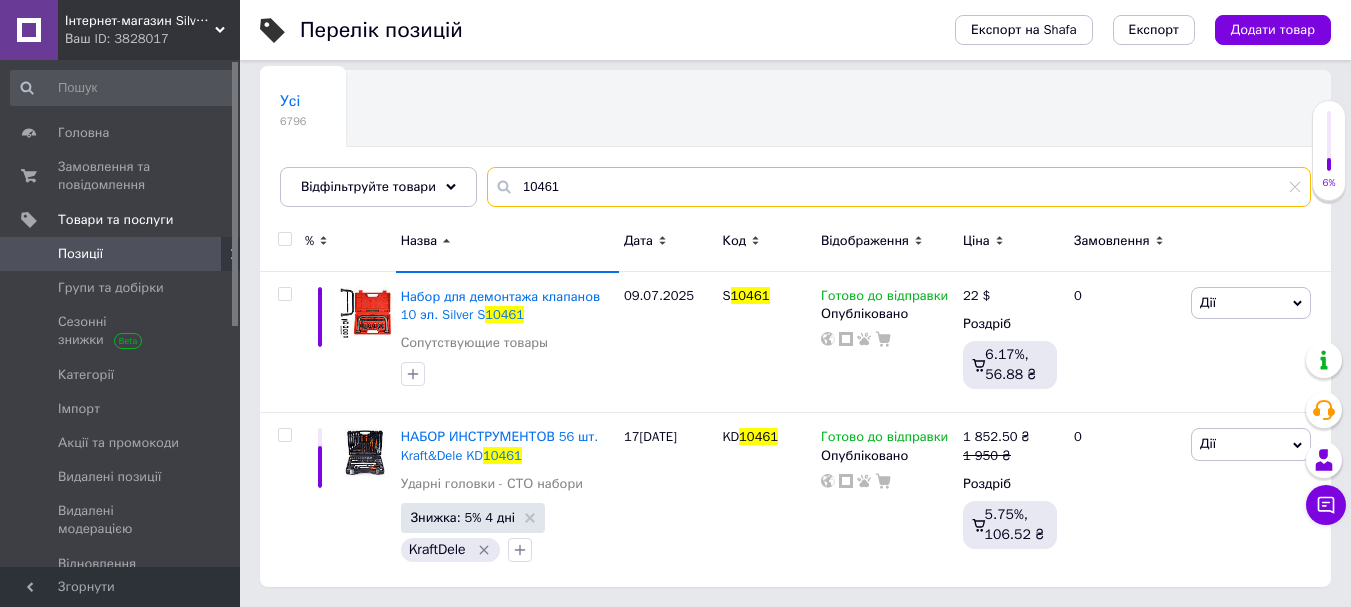 click on "10461" at bounding box center [899, 187] 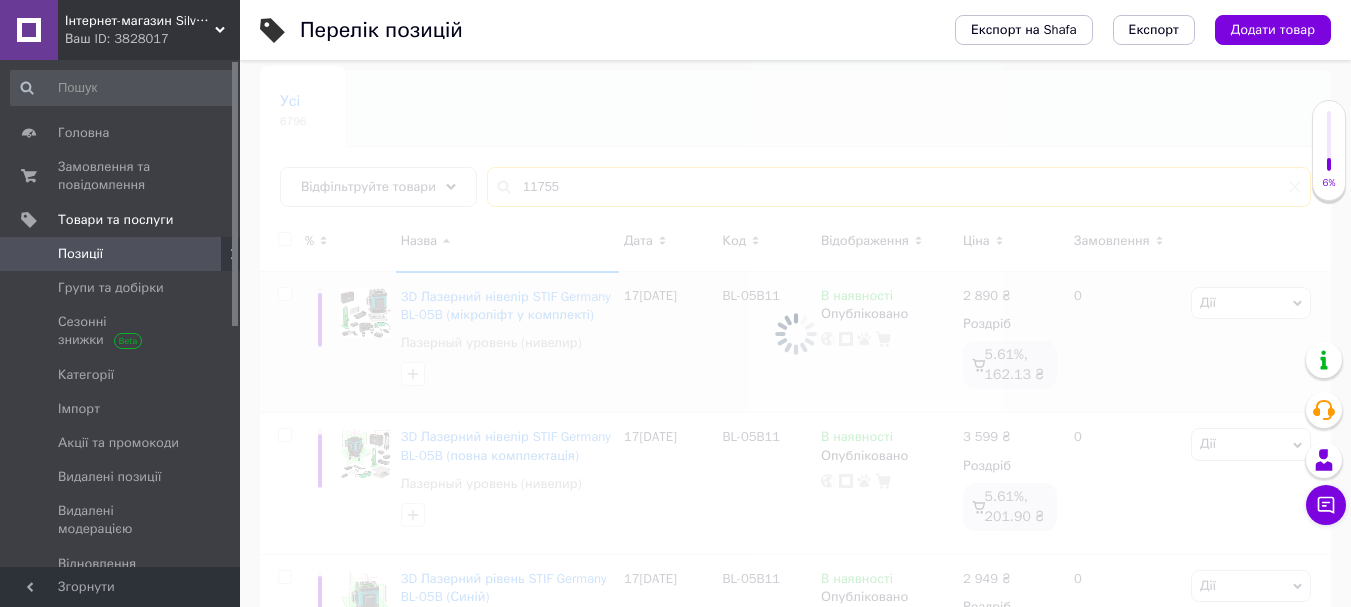 scroll, scrollTop: 130, scrollLeft: 0, axis: vertical 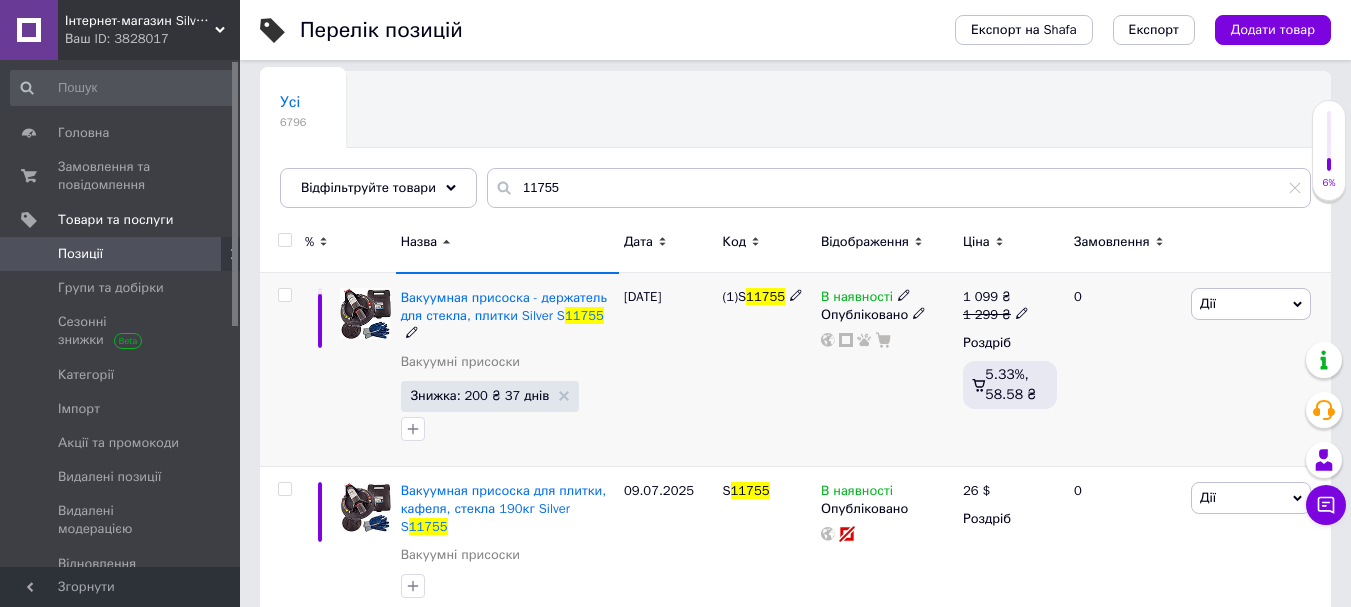 click 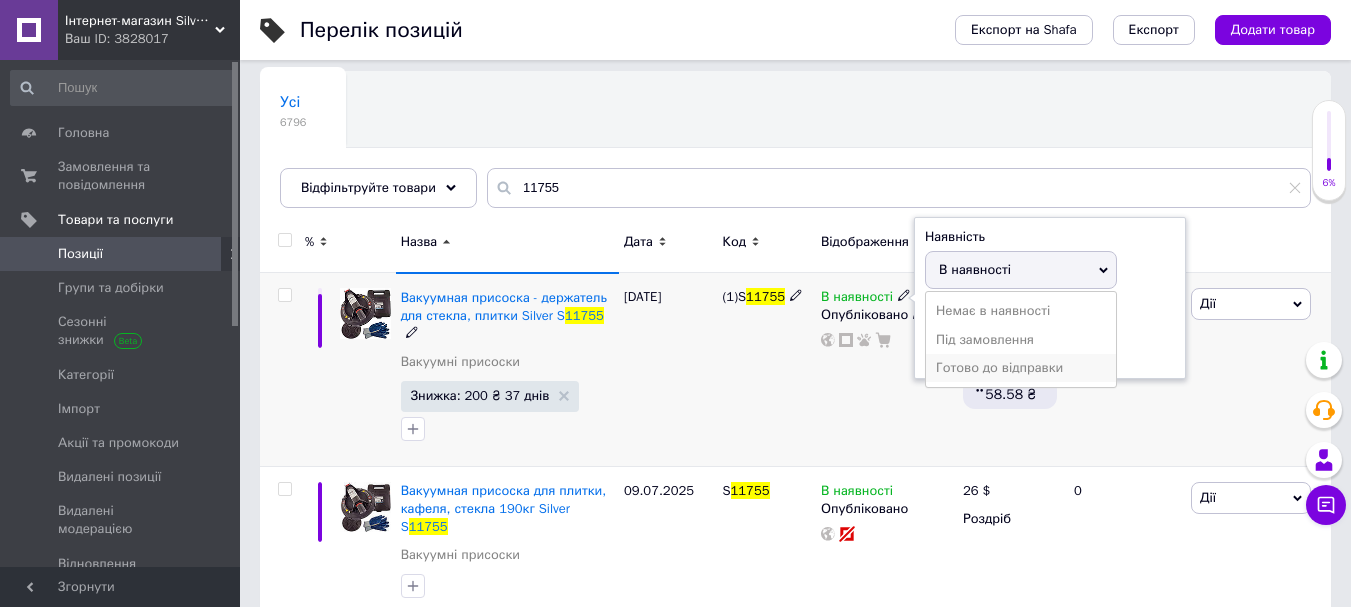 click on "Готово до відправки" at bounding box center [1021, 368] 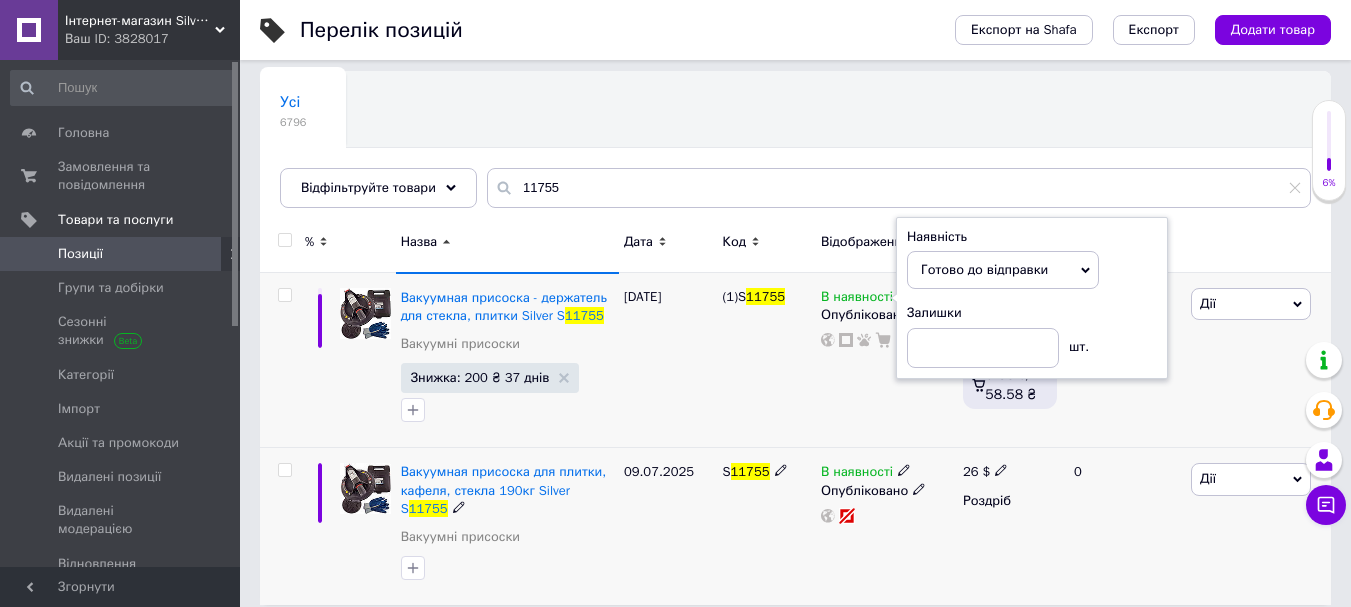 click 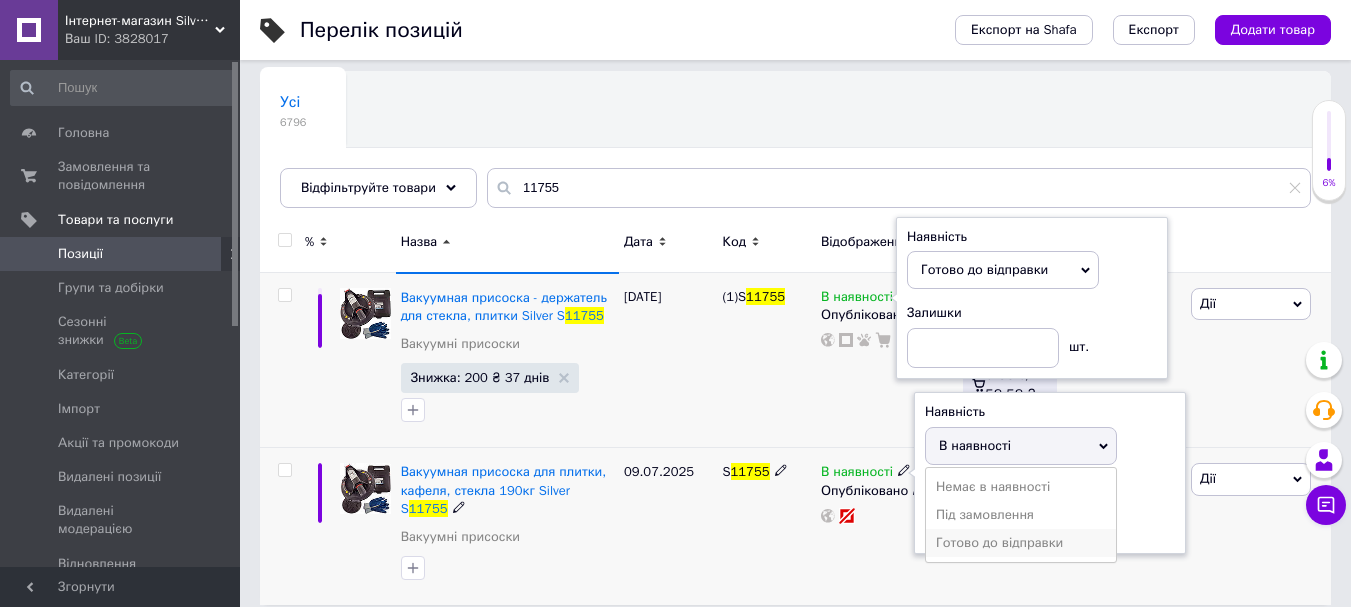 click on "Готово до відправки" at bounding box center [1021, 543] 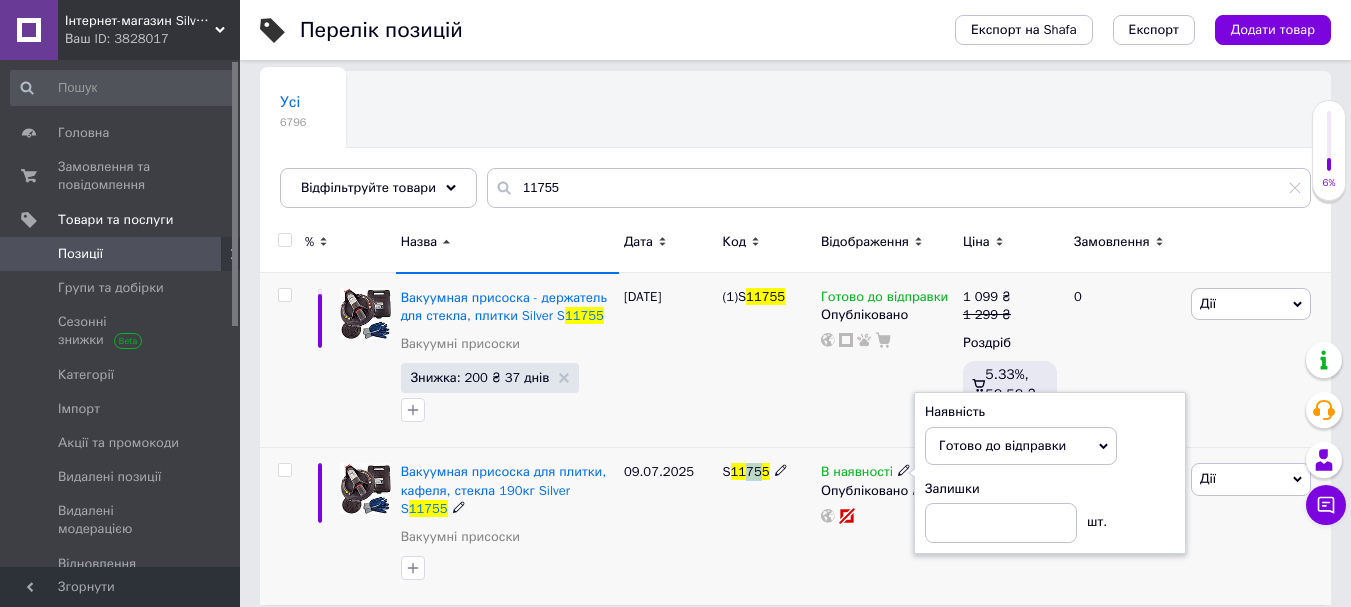 drag, startPoint x: 744, startPoint y: 560, endPoint x: 715, endPoint y: 538, distance: 36.40055 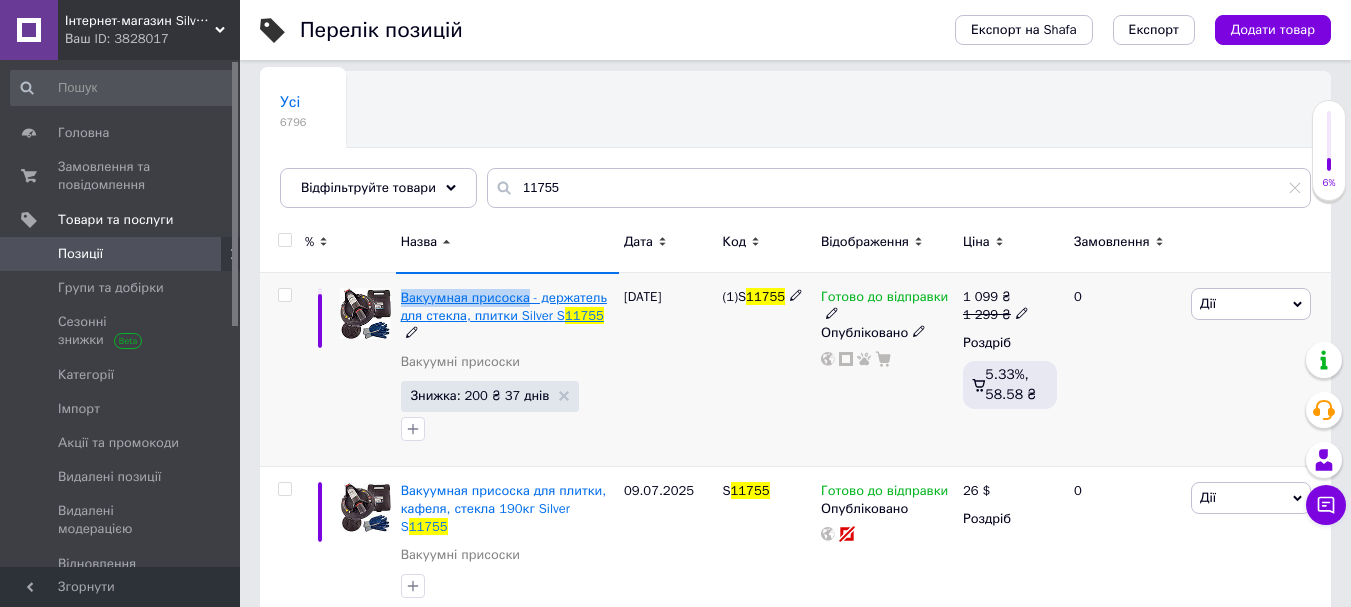 drag, startPoint x: 395, startPoint y: 297, endPoint x: 521, endPoint y: 296, distance: 126.00397 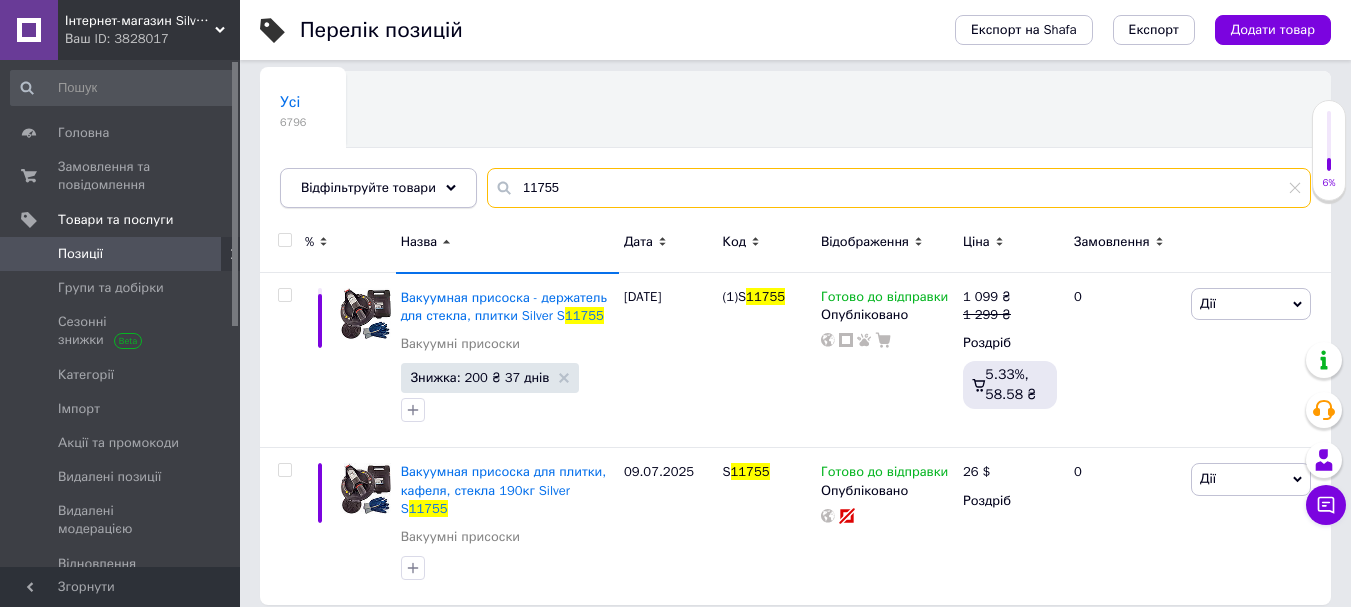 drag, startPoint x: 620, startPoint y: 184, endPoint x: 390, endPoint y: 187, distance: 230.01956 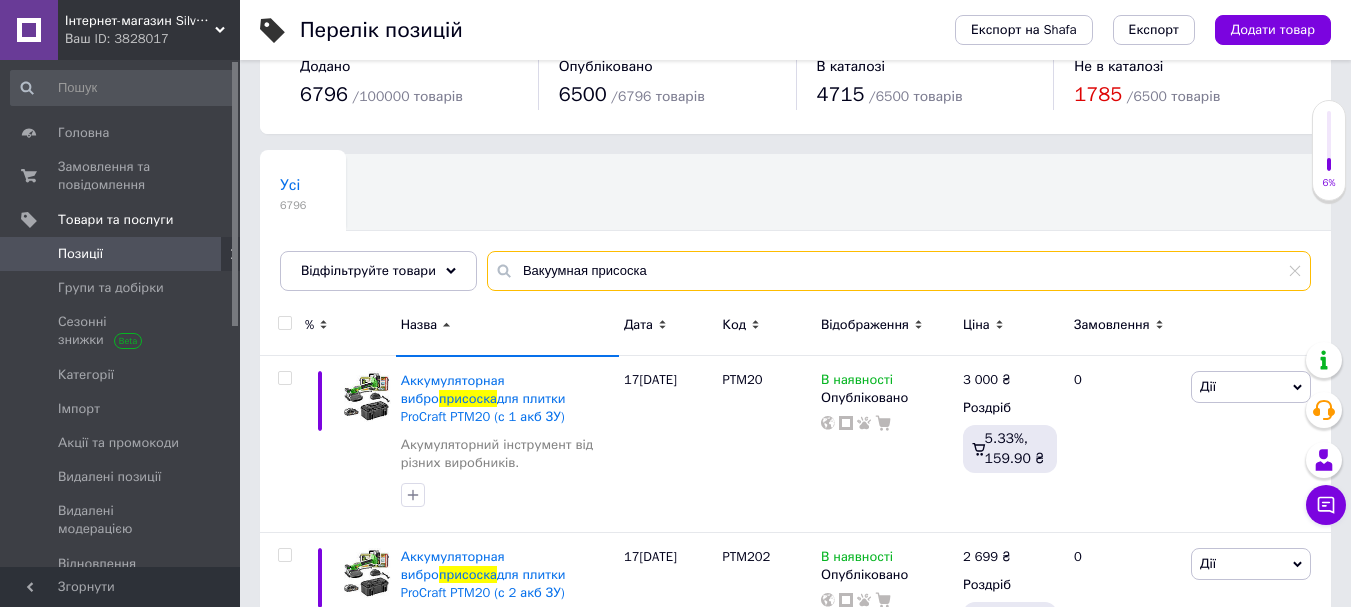 scroll, scrollTop: 0, scrollLeft: 0, axis: both 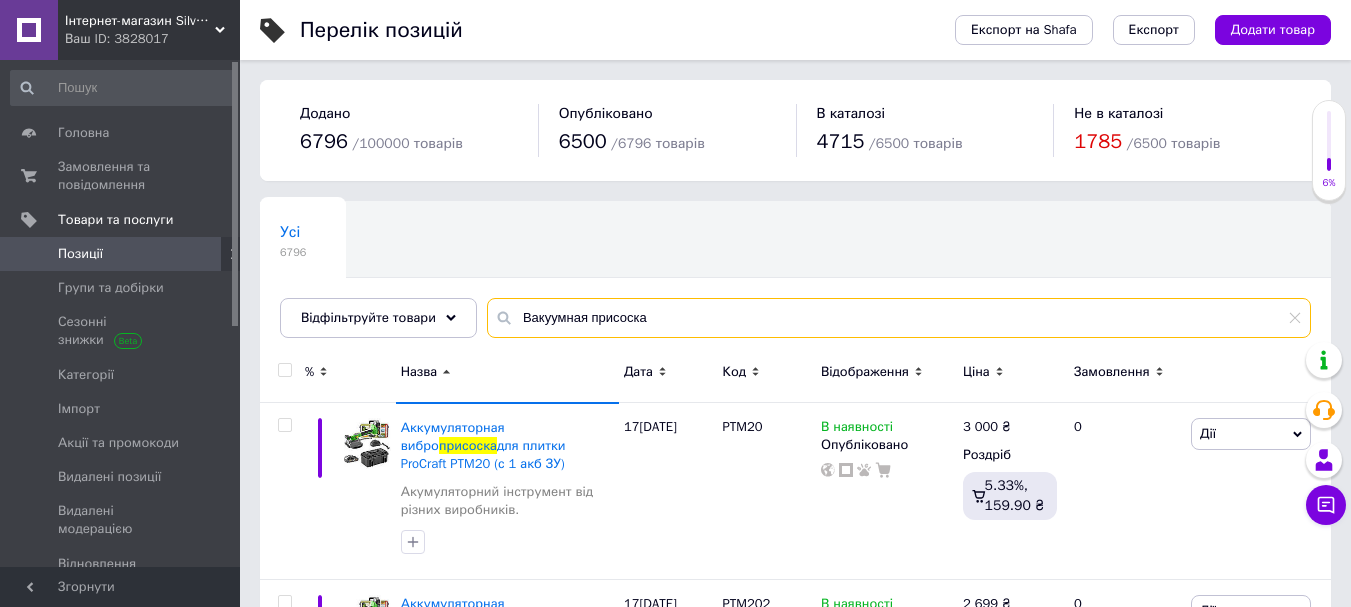 drag, startPoint x: 316, startPoint y: 266, endPoint x: 330, endPoint y: 263, distance: 14.3178215 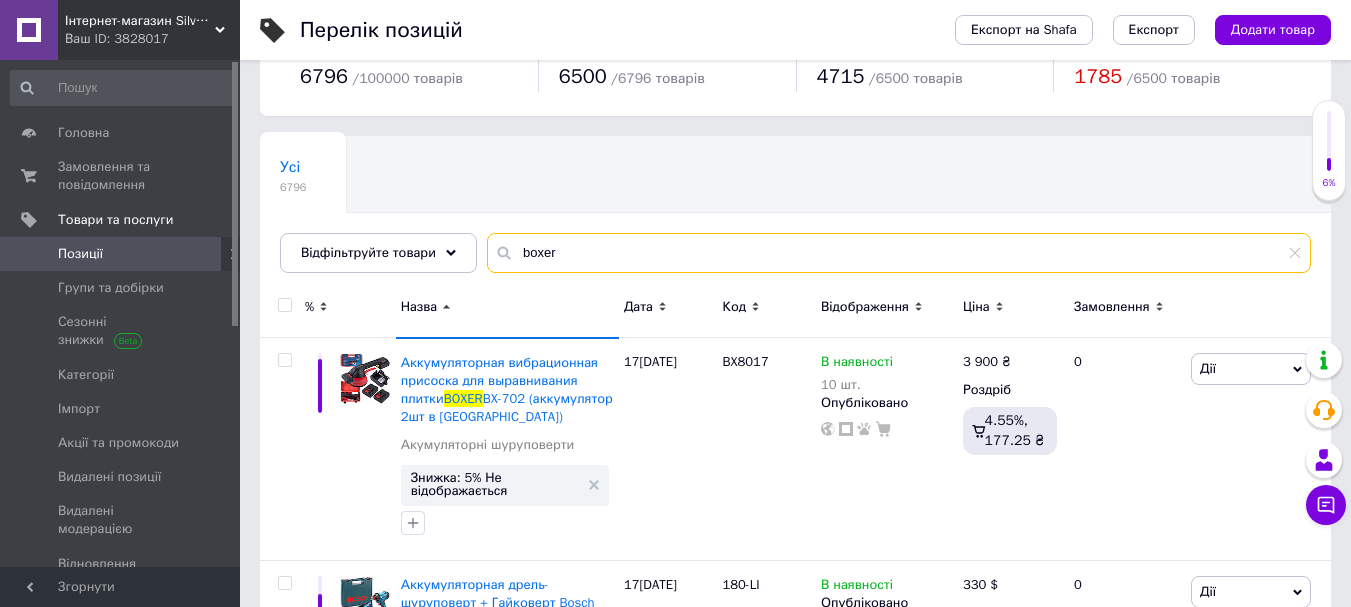 scroll, scrollTop: 100, scrollLeft: 0, axis: vertical 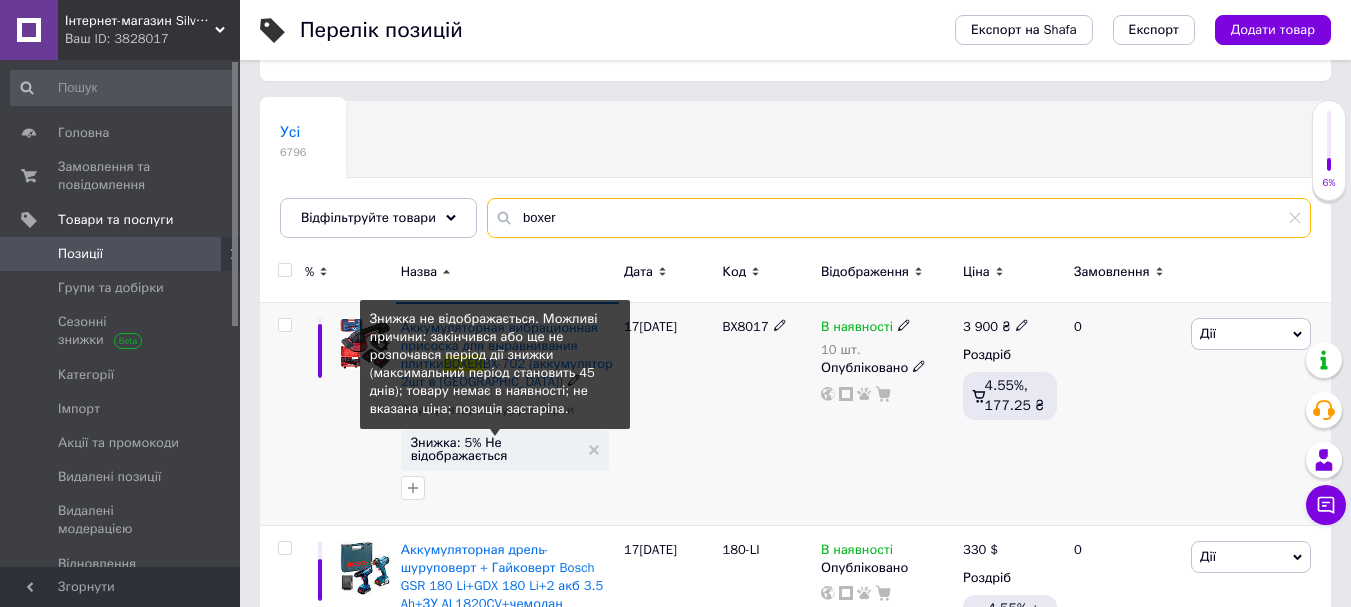 type on "boxer" 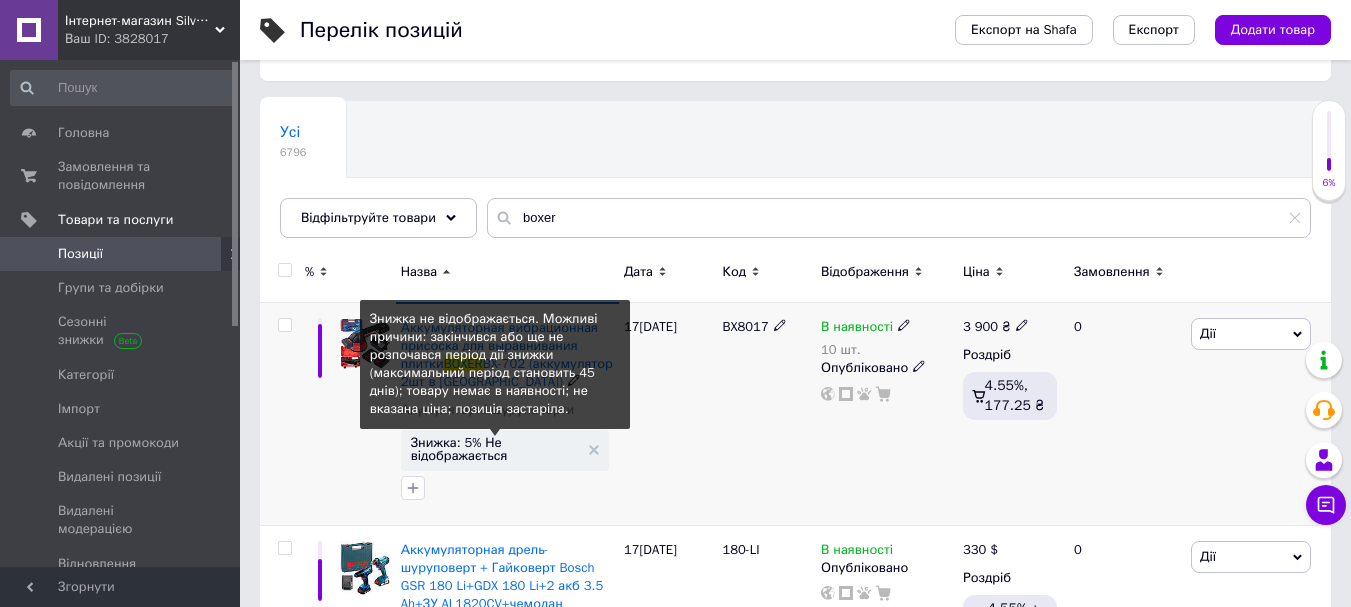 click on "Знижка: 5% Не відображається" at bounding box center [495, 449] 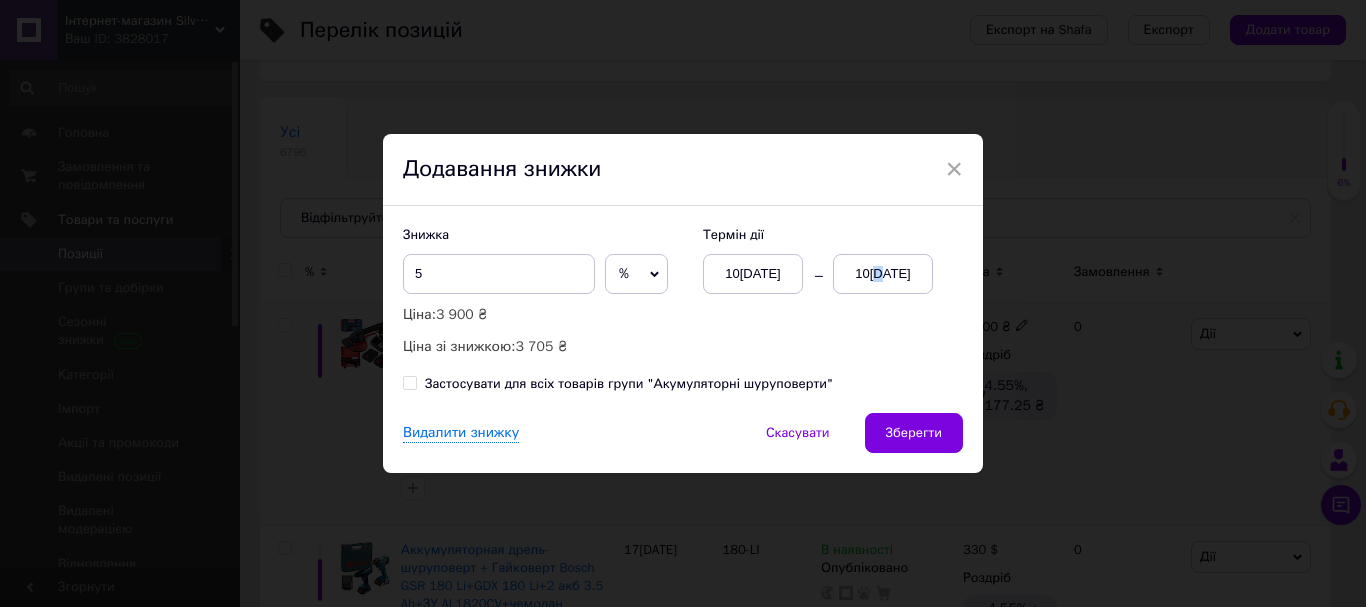 click on "10[DATE]" at bounding box center [883, 274] 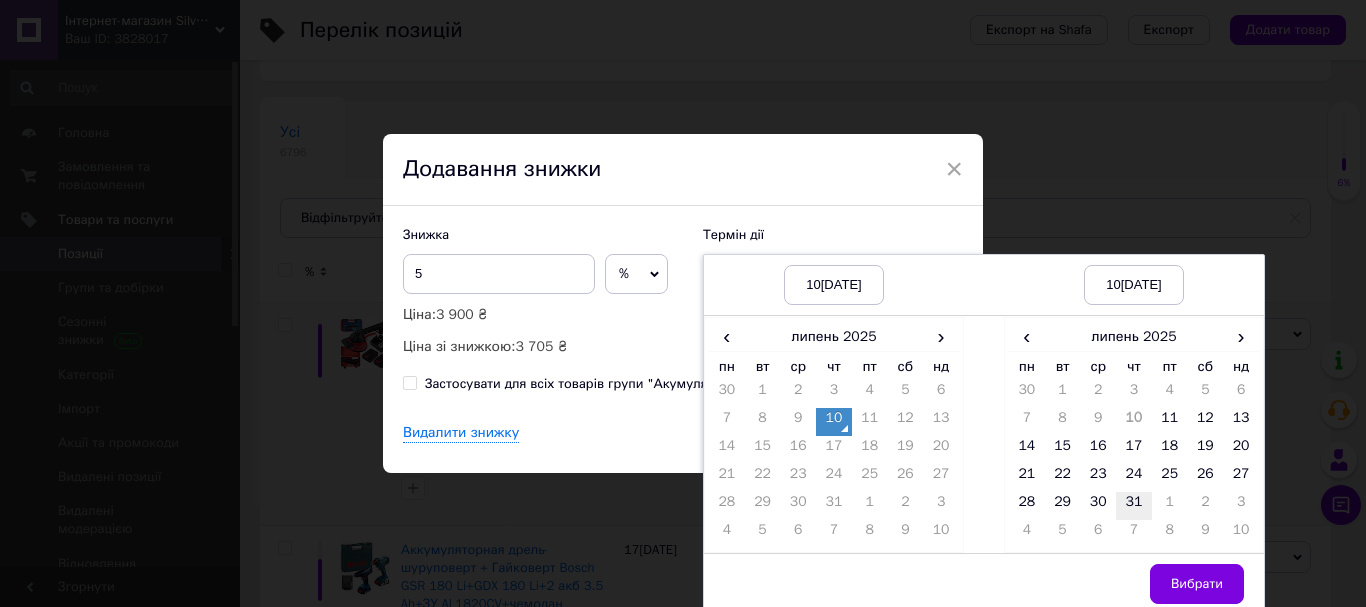 click on "31" at bounding box center (1134, 506) 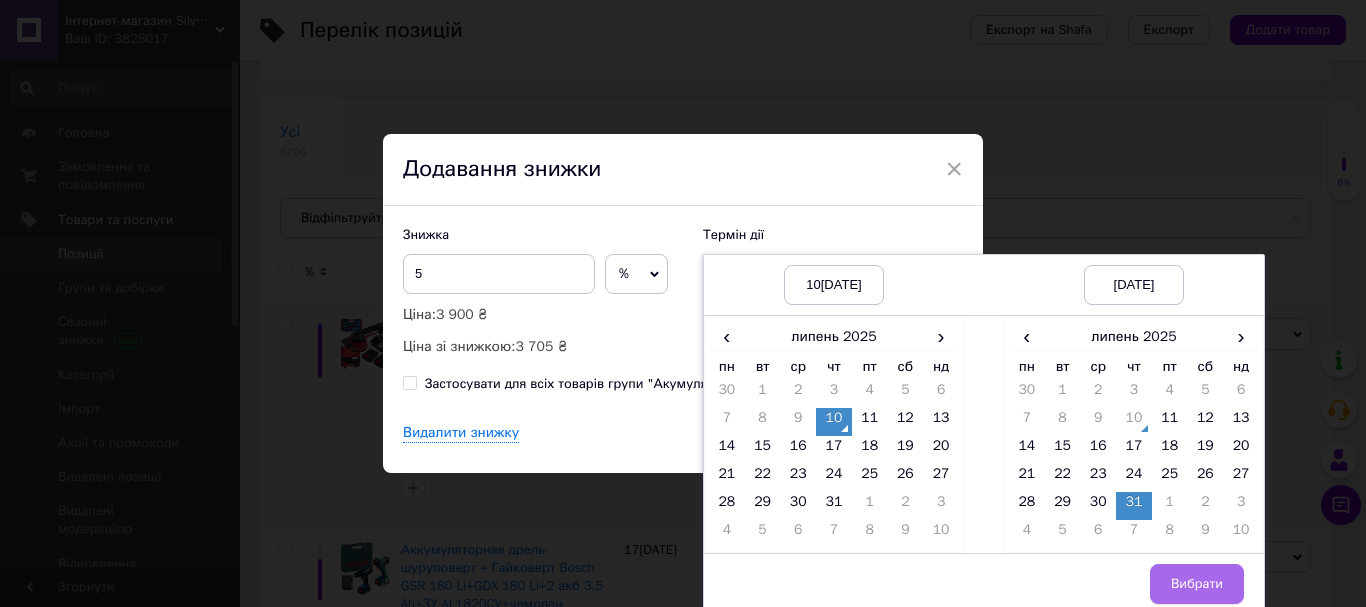 click on "Вибрати" at bounding box center (1197, 584) 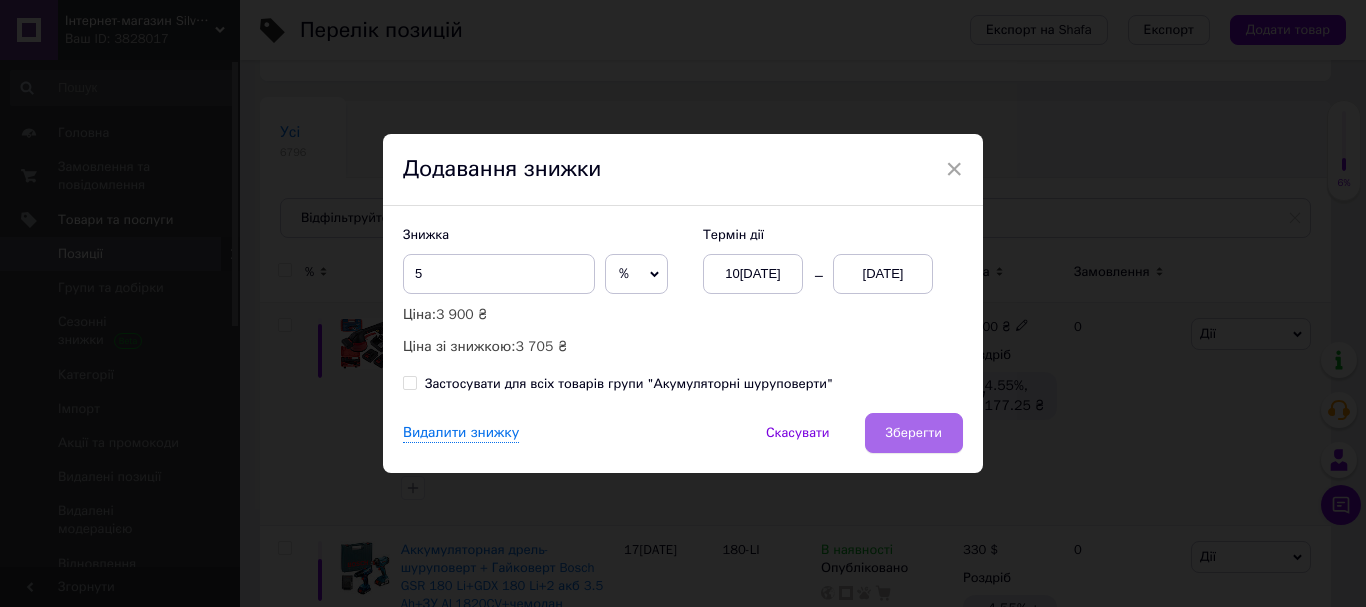 click on "Зберегти" at bounding box center (914, 433) 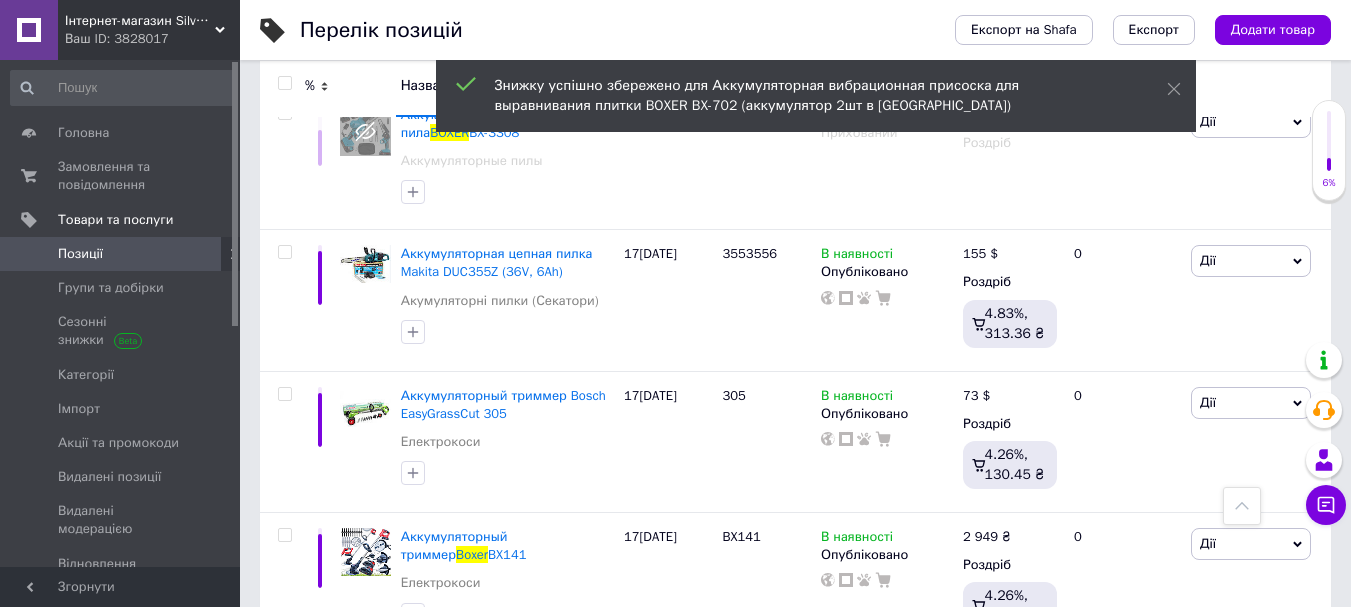 scroll, scrollTop: 0, scrollLeft: 0, axis: both 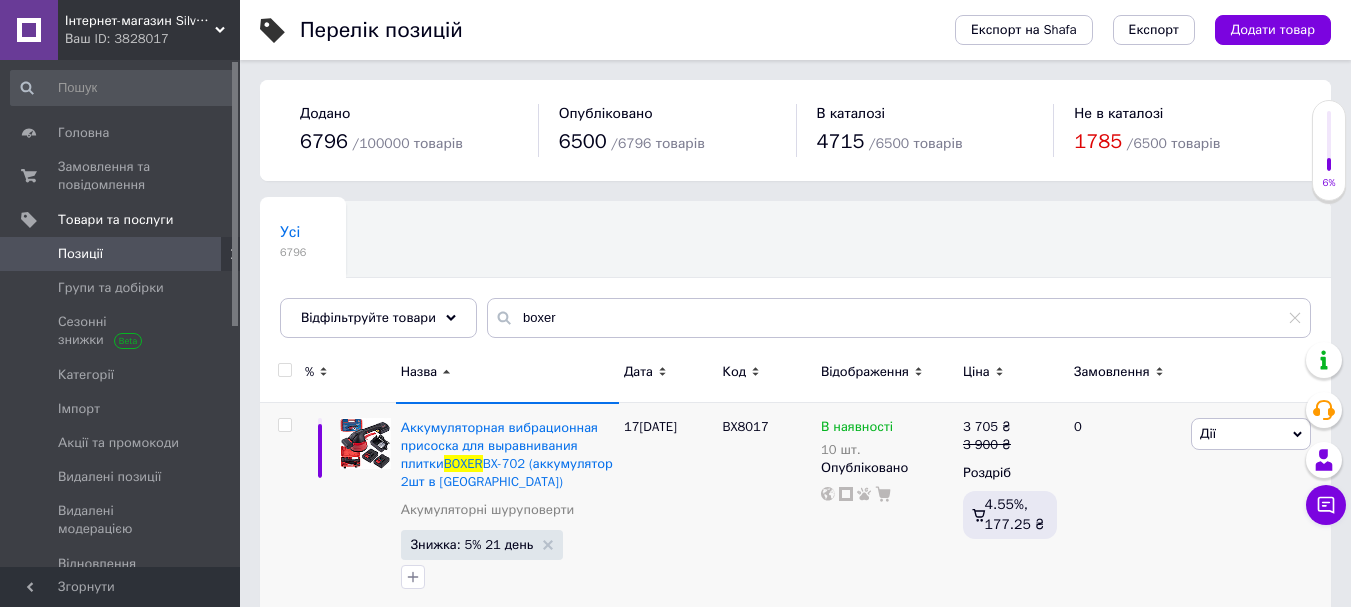 click on "Ваш ID: 3828017" at bounding box center [152, 39] 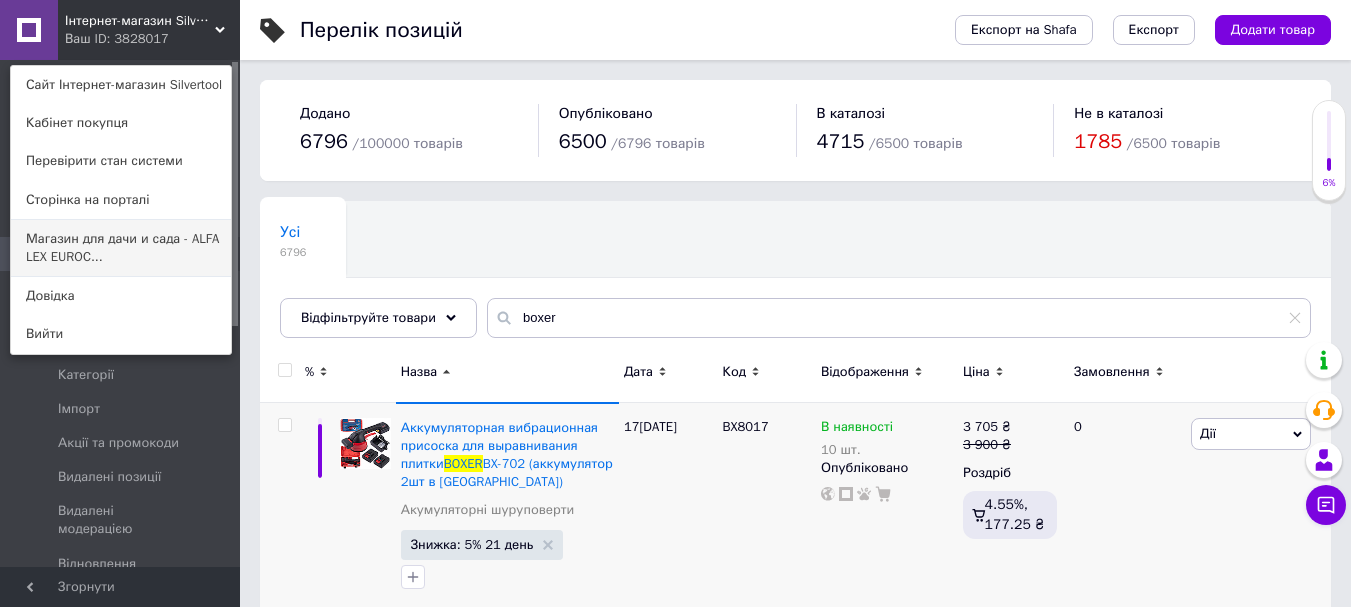 click on "Магазин для дачи и сада - ALFA LEX EUROC..." at bounding box center [121, 248] 